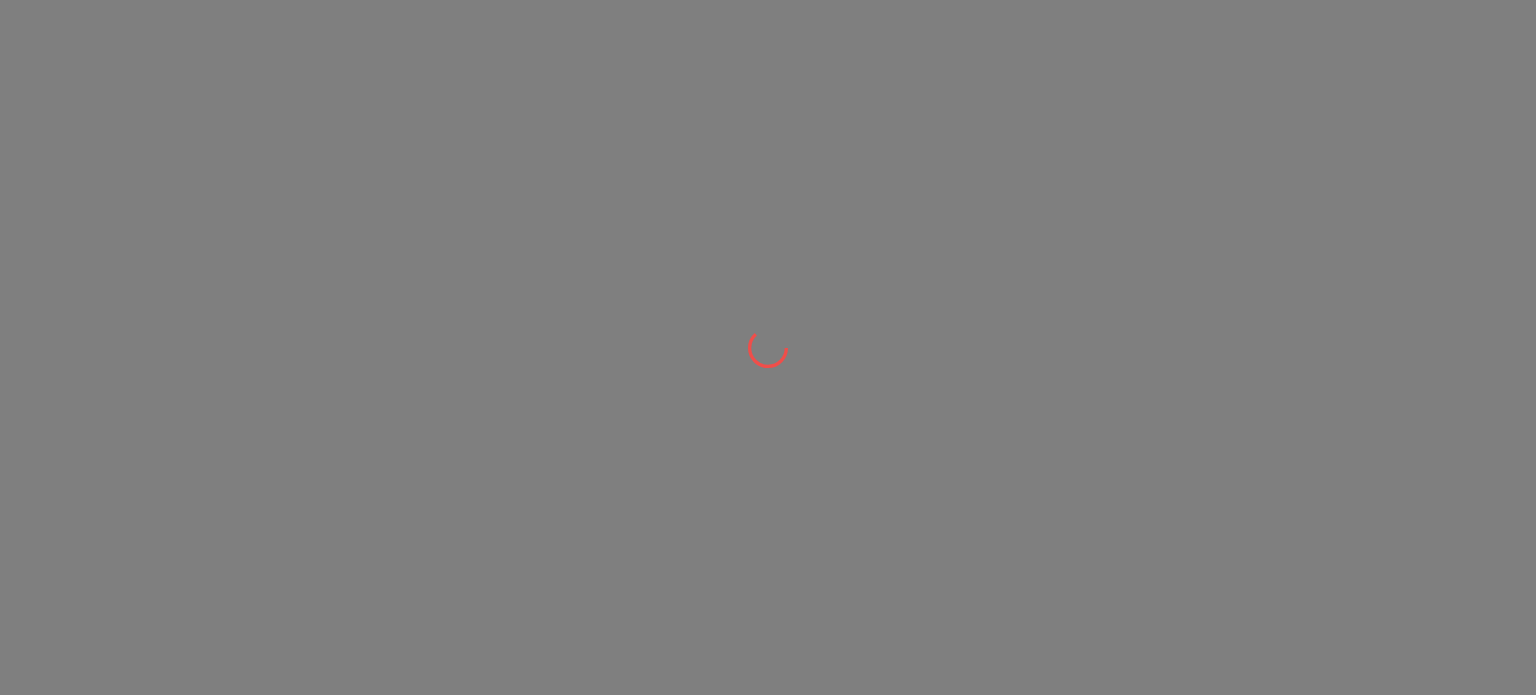 scroll, scrollTop: 0, scrollLeft: 0, axis: both 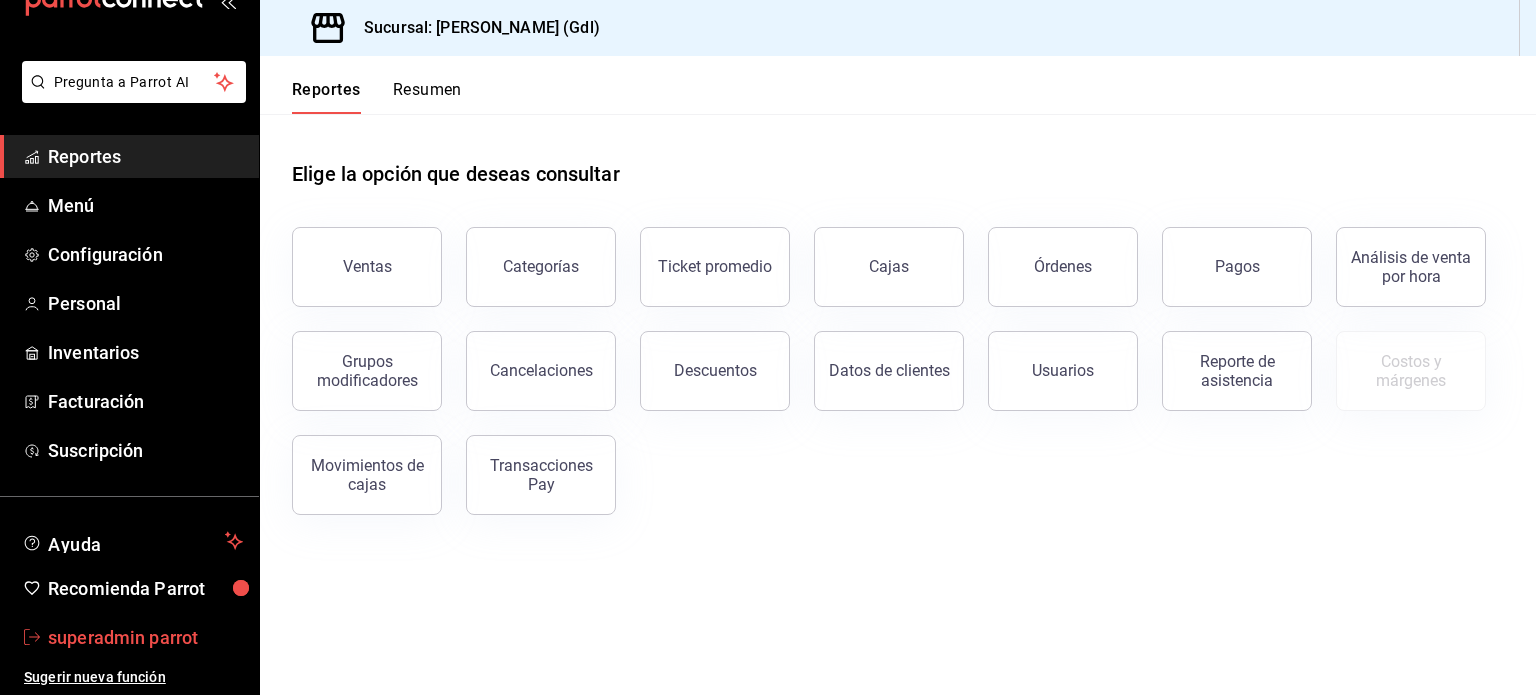 click on "superadmin parrot" at bounding box center (145, 637) 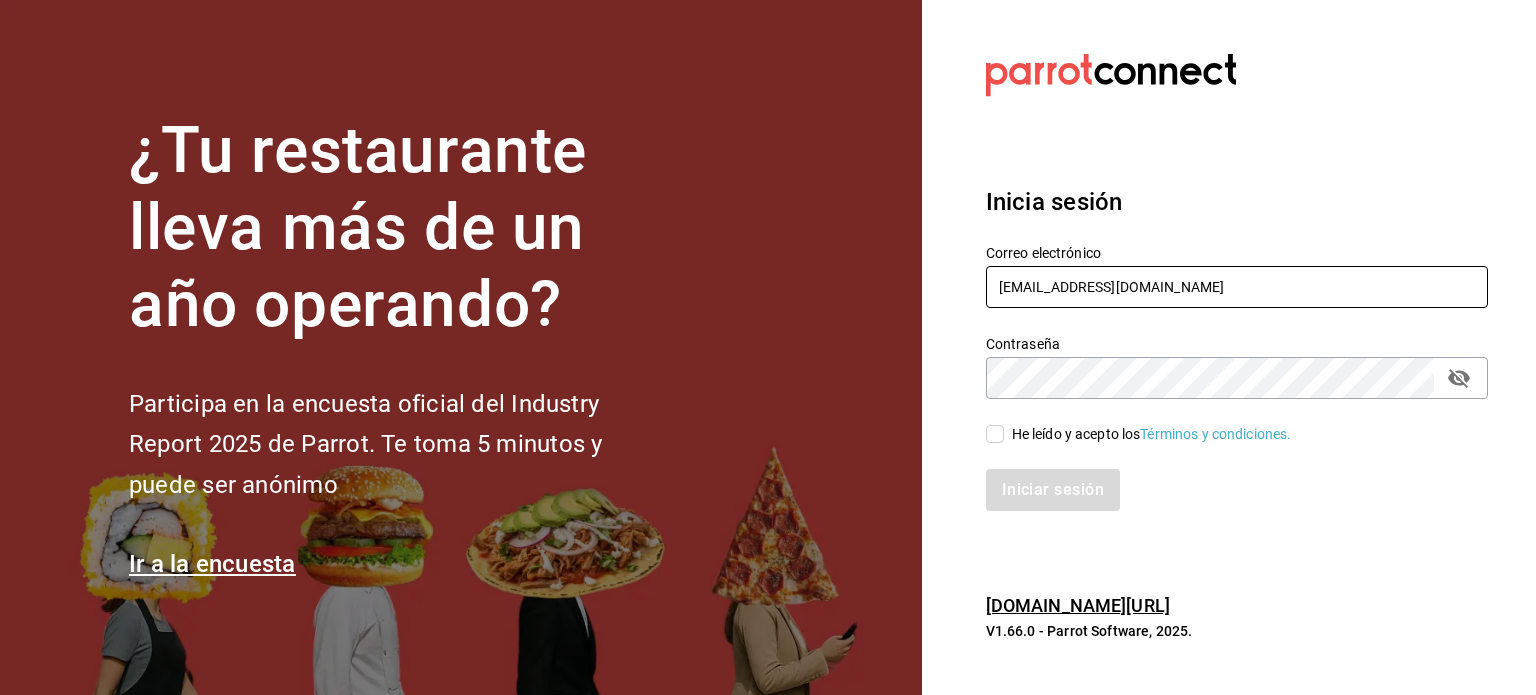 click on "sushiyooi@gdl.com" at bounding box center [1237, 287] 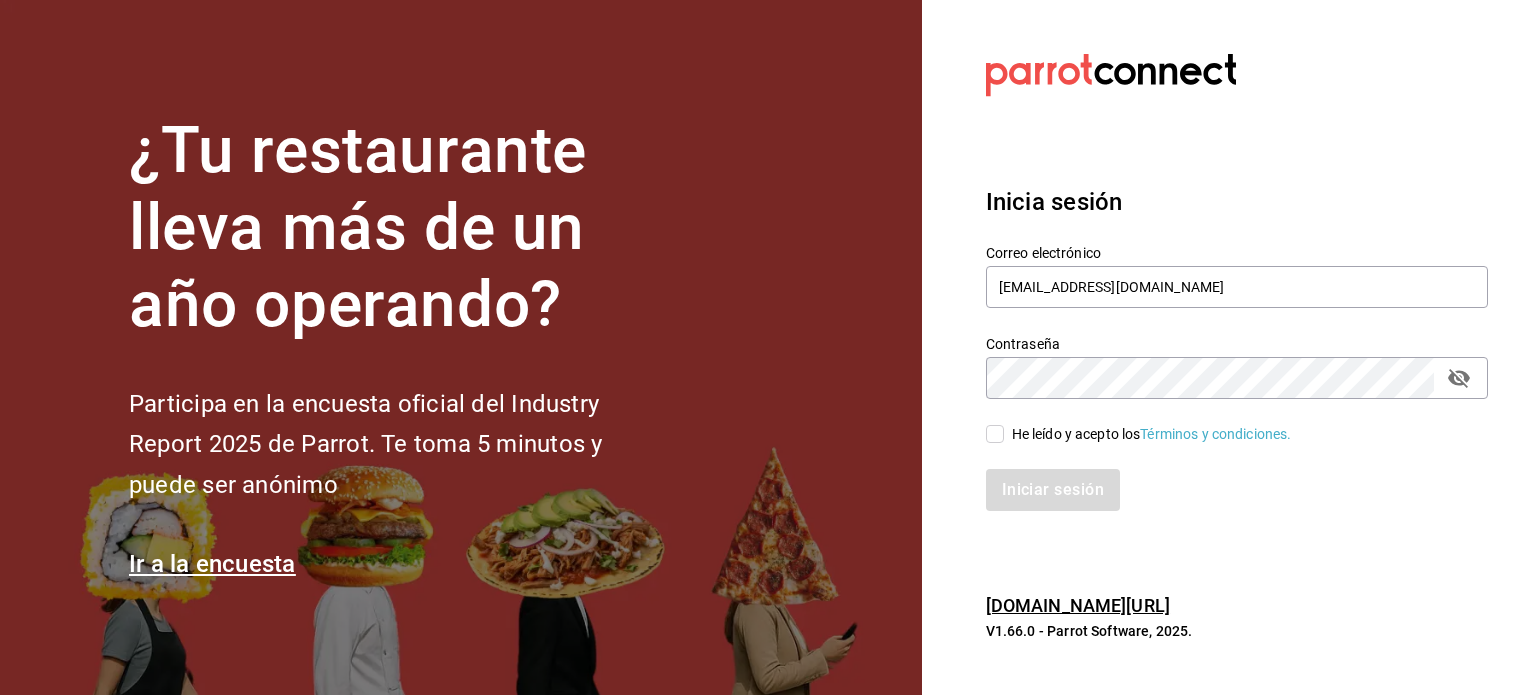 type on "beefcapitalshi@irapuato.com" 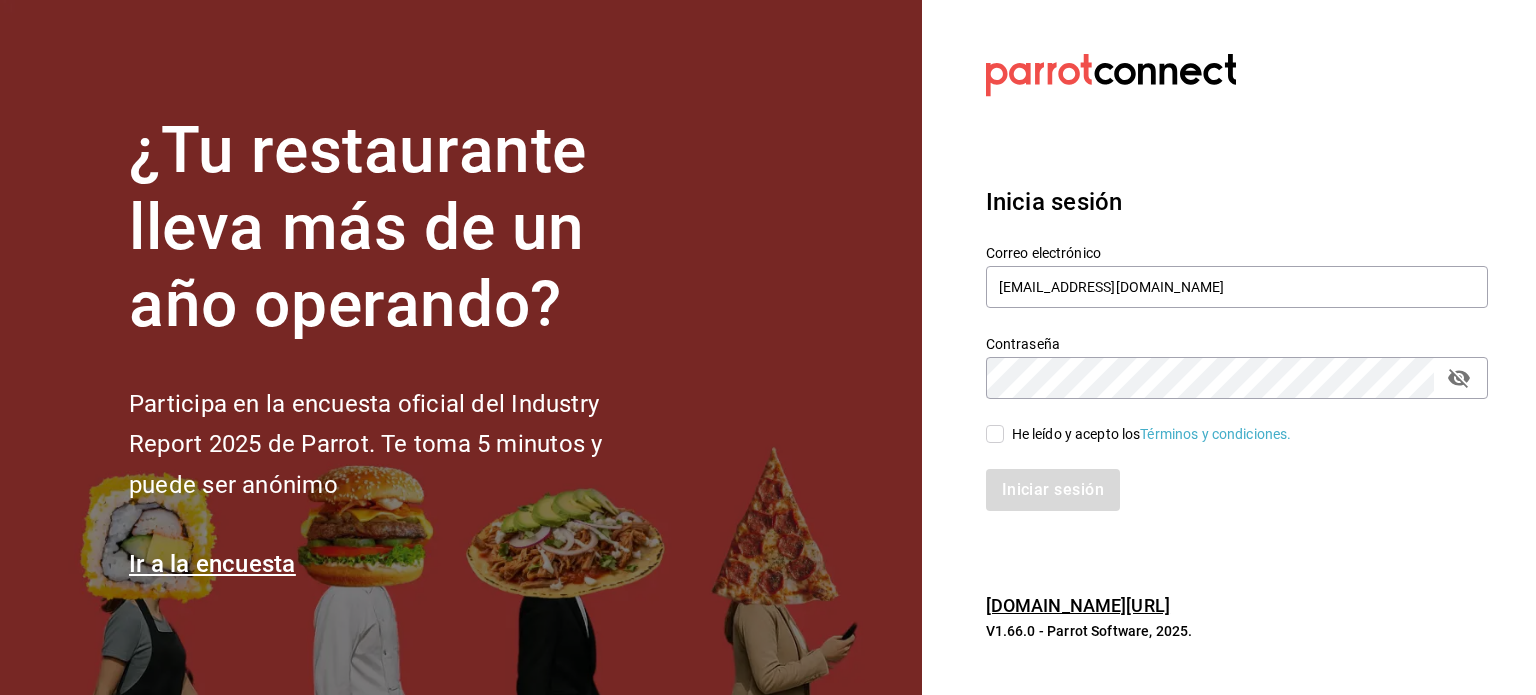 checkbox on "true" 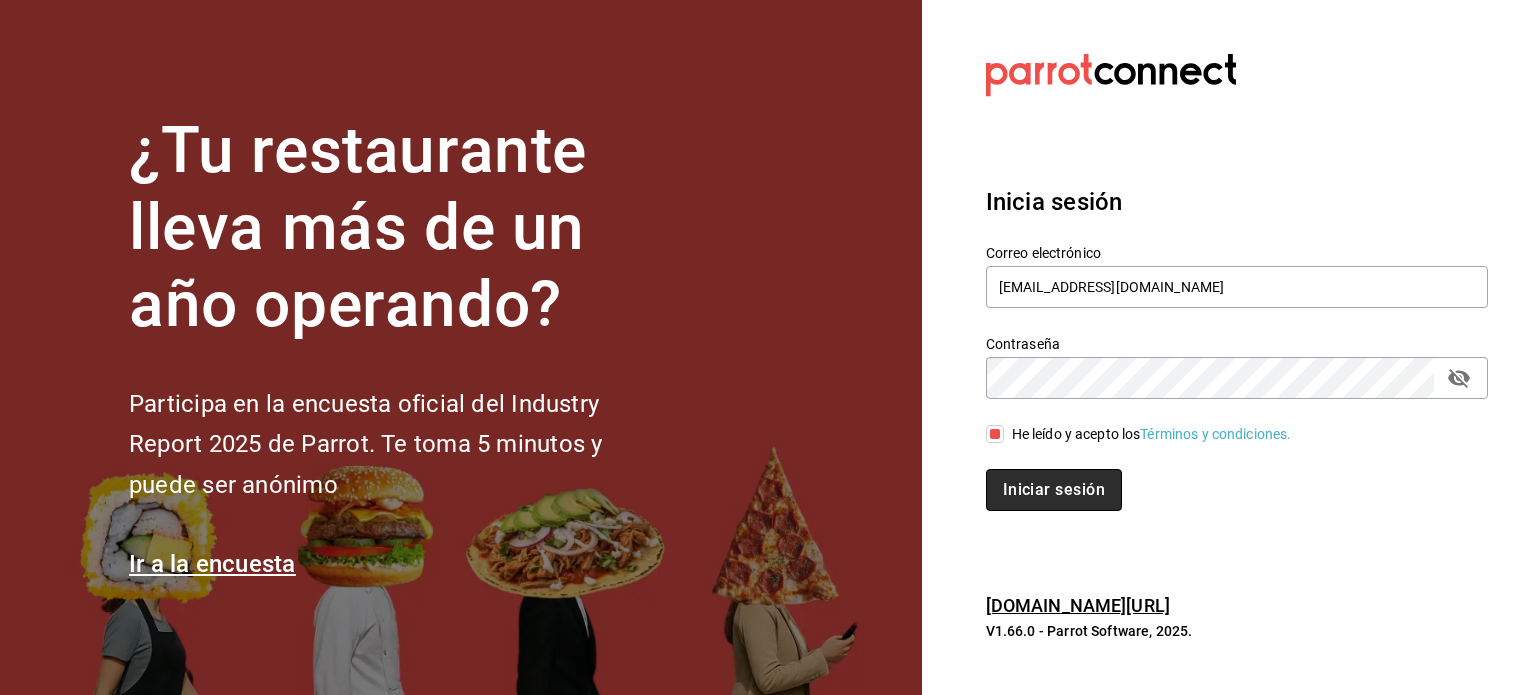 click on "Iniciar sesión" at bounding box center (1054, 490) 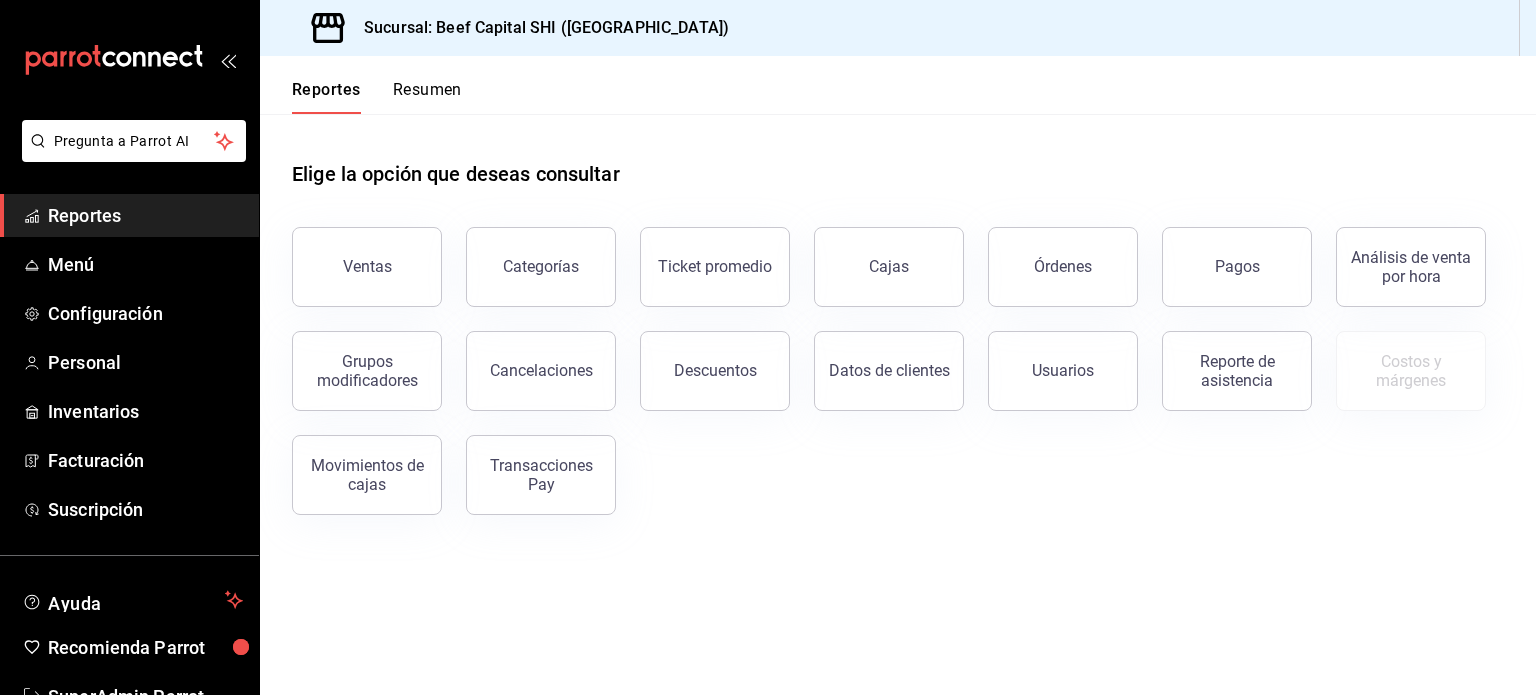 scroll, scrollTop: 0, scrollLeft: 0, axis: both 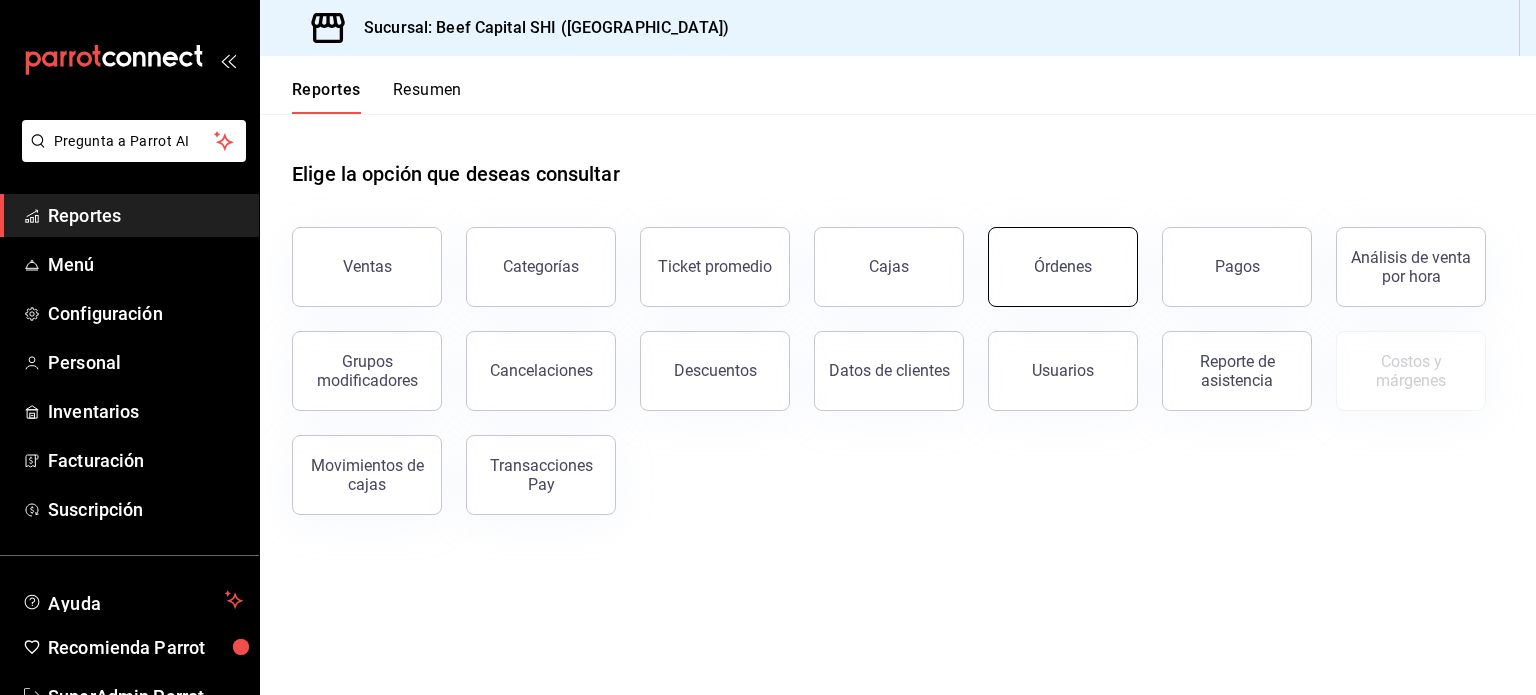 click on "Órdenes" at bounding box center (1063, 266) 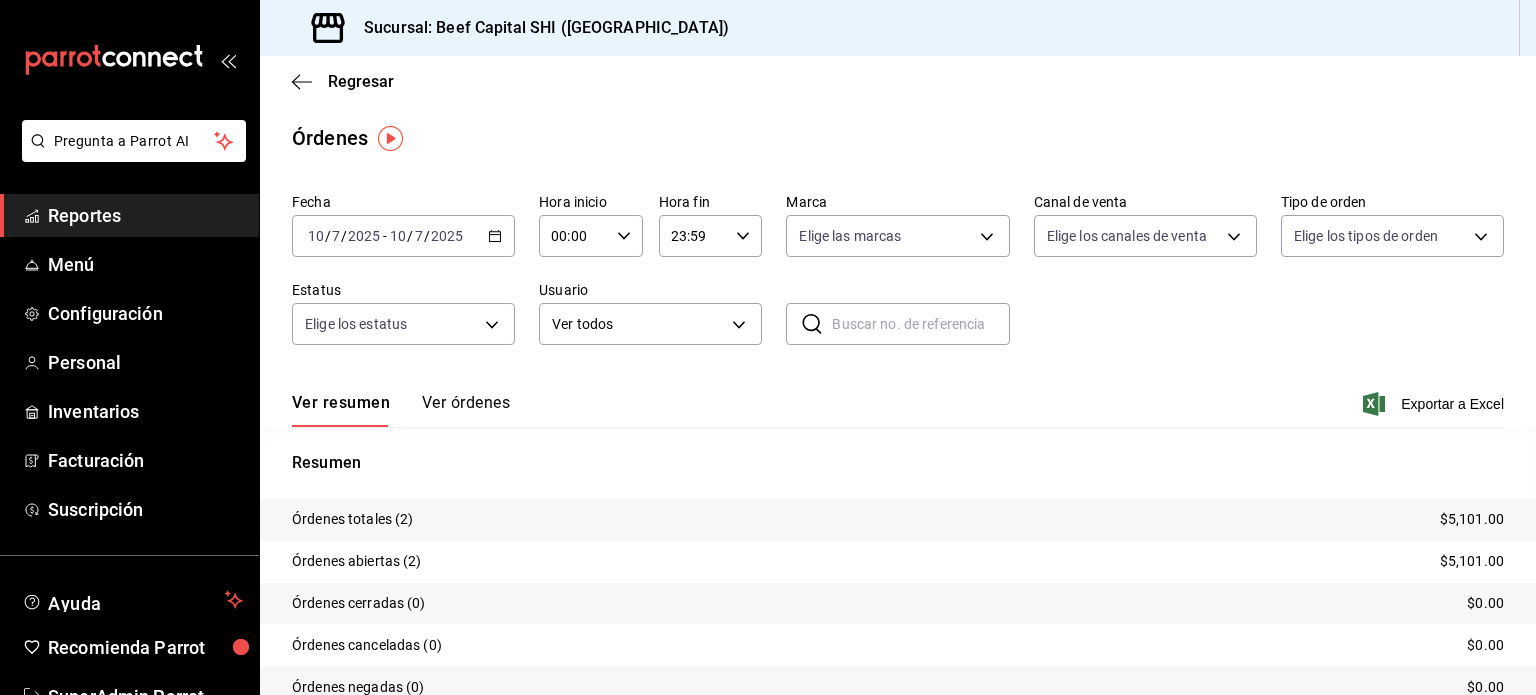 click on "2025-07-10 10 / 7 / 2025 - 2025-07-10 10 / 7 / 2025" at bounding box center [403, 236] 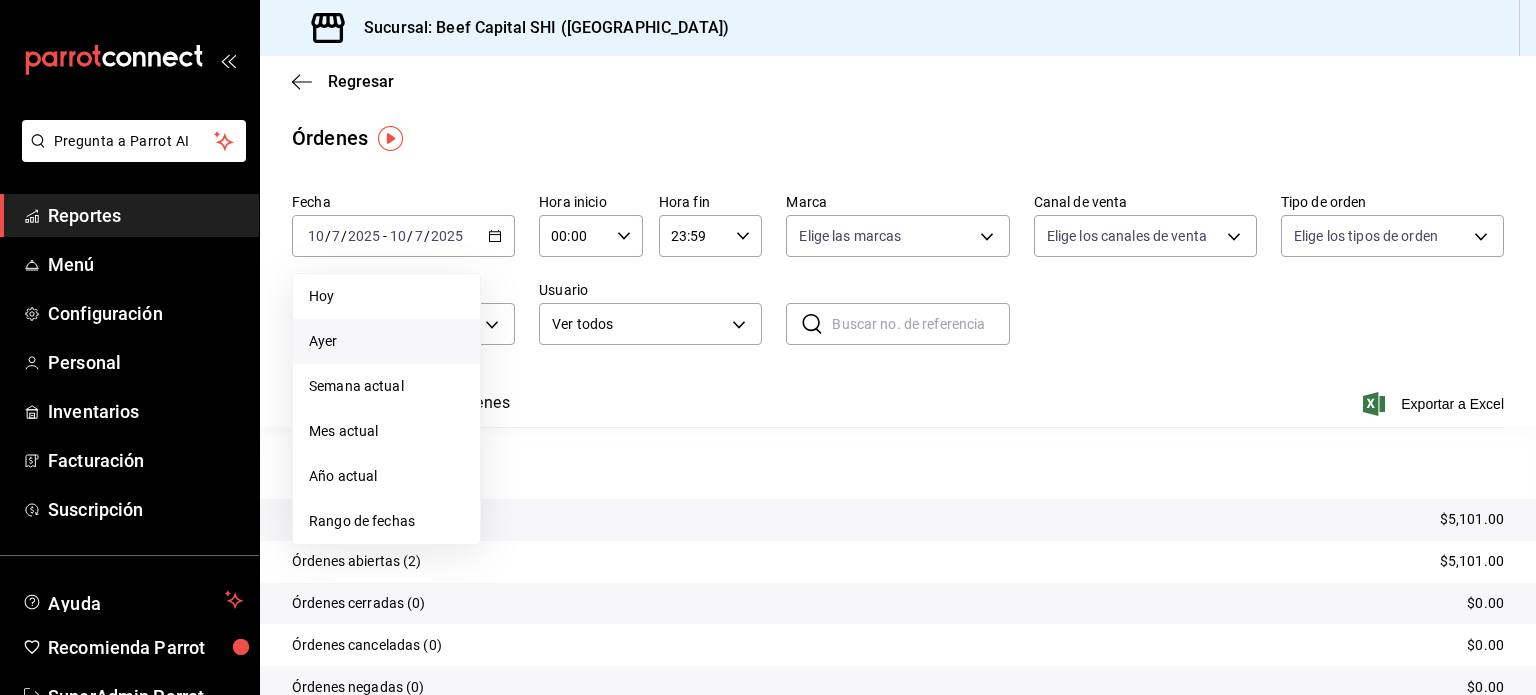 click on "Ayer" at bounding box center [386, 341] 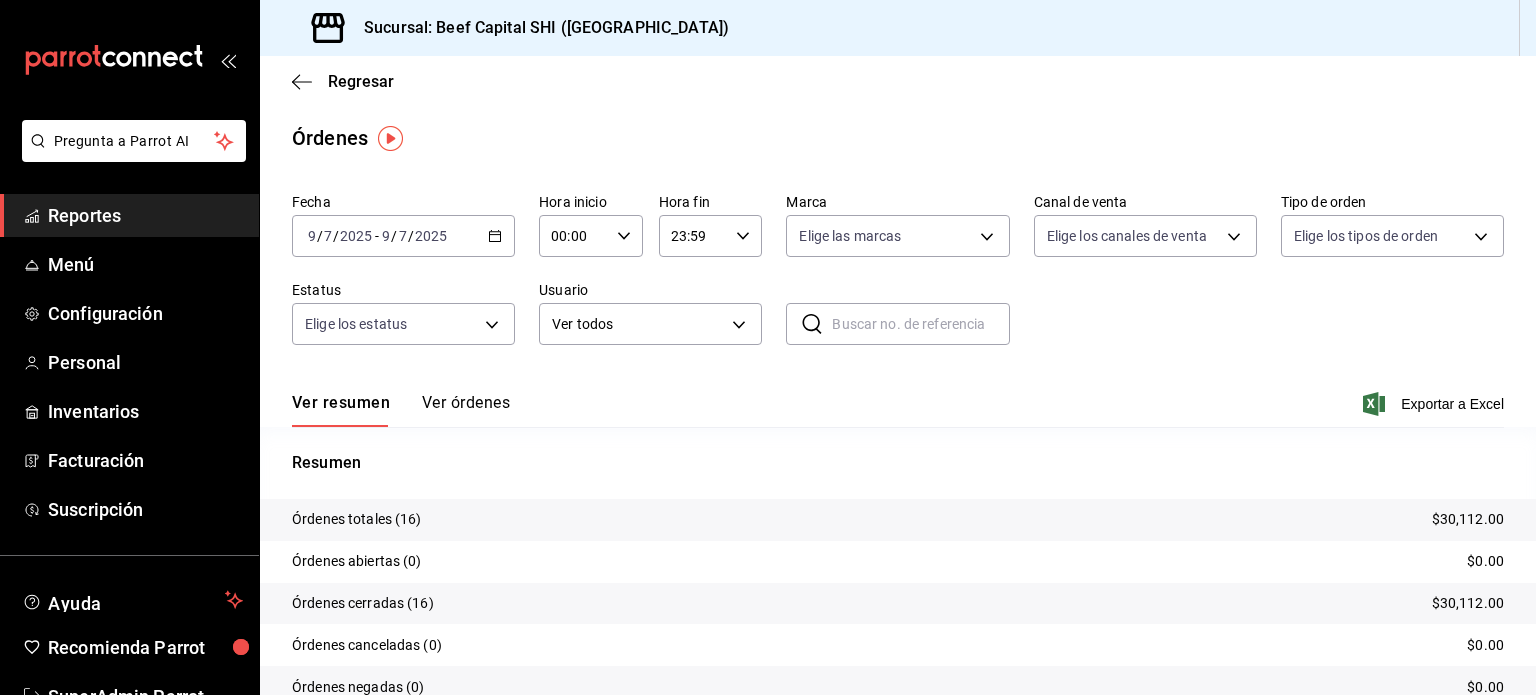 click on "Ver órdenes" at bounding box center [466, 410] 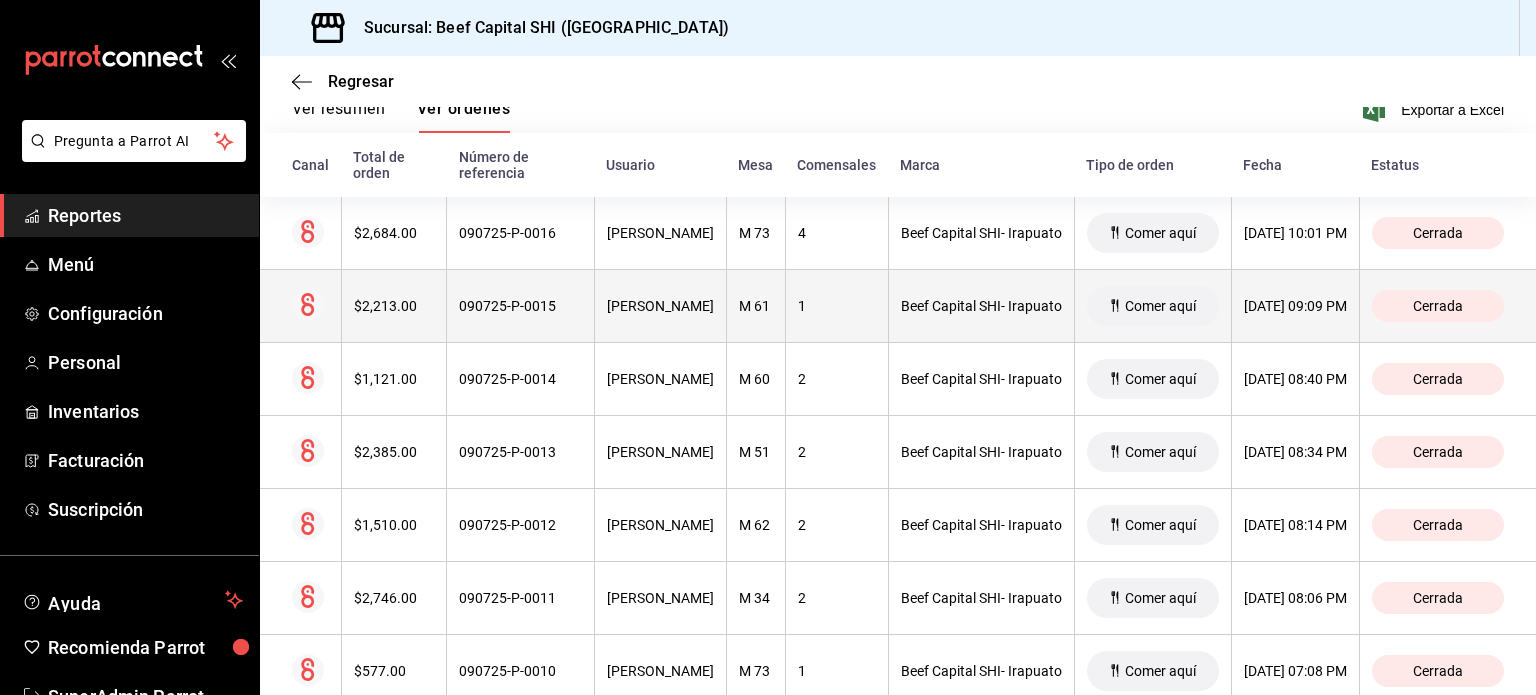 scroll, scrollTop: 300, scrollLeft: 0, axis: vertical 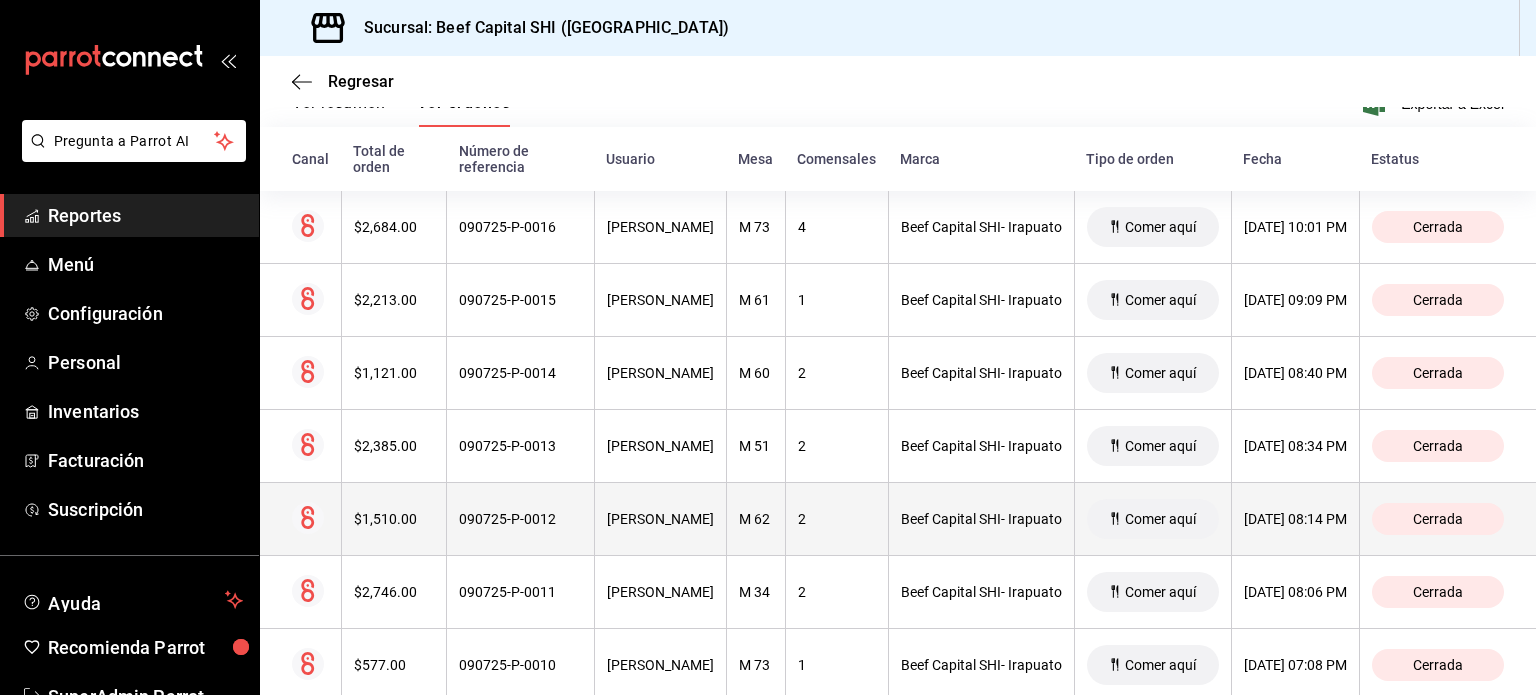 click on "KASSANDRA CONTRERAS" at bounding box center (660, 519) 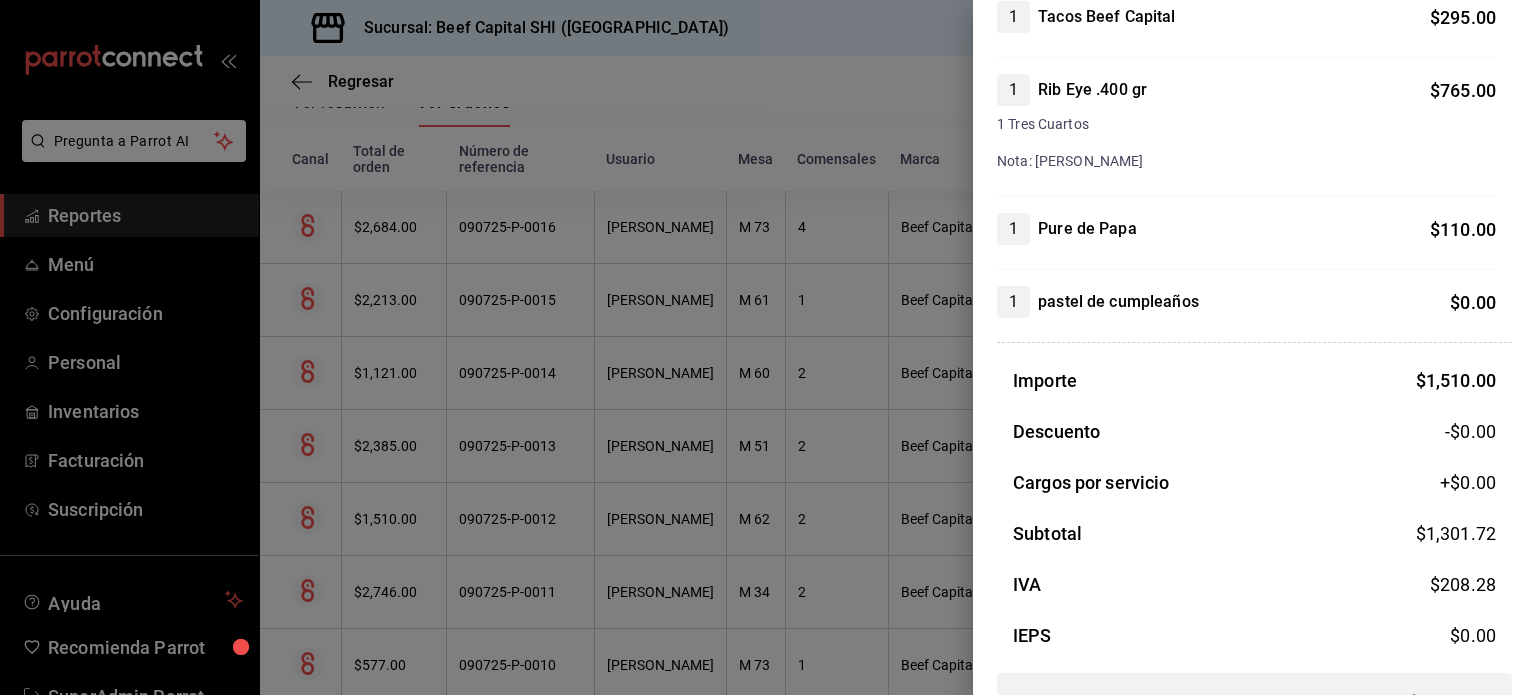 scroll, scrollTop: 362, scrollLeft: 0, axis: vertical 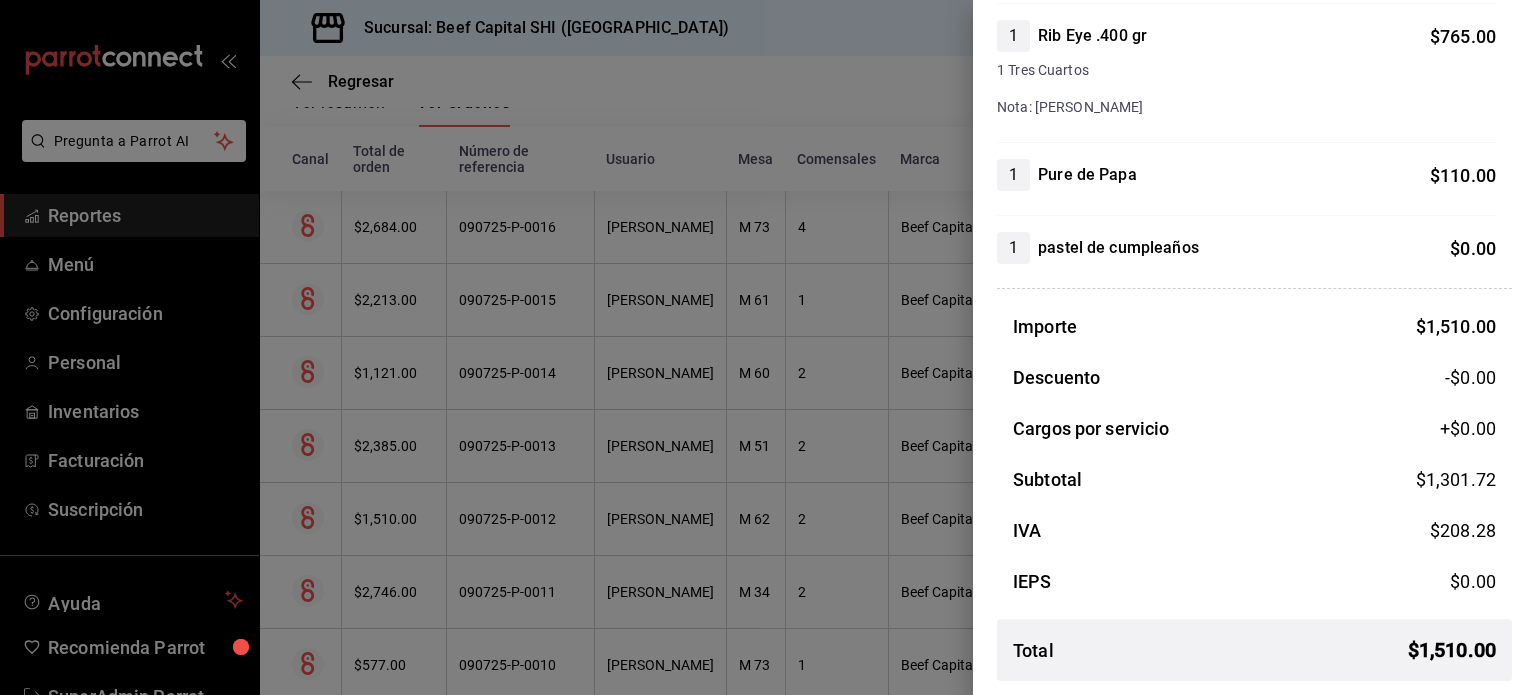 click at bounding box center (768, 347) 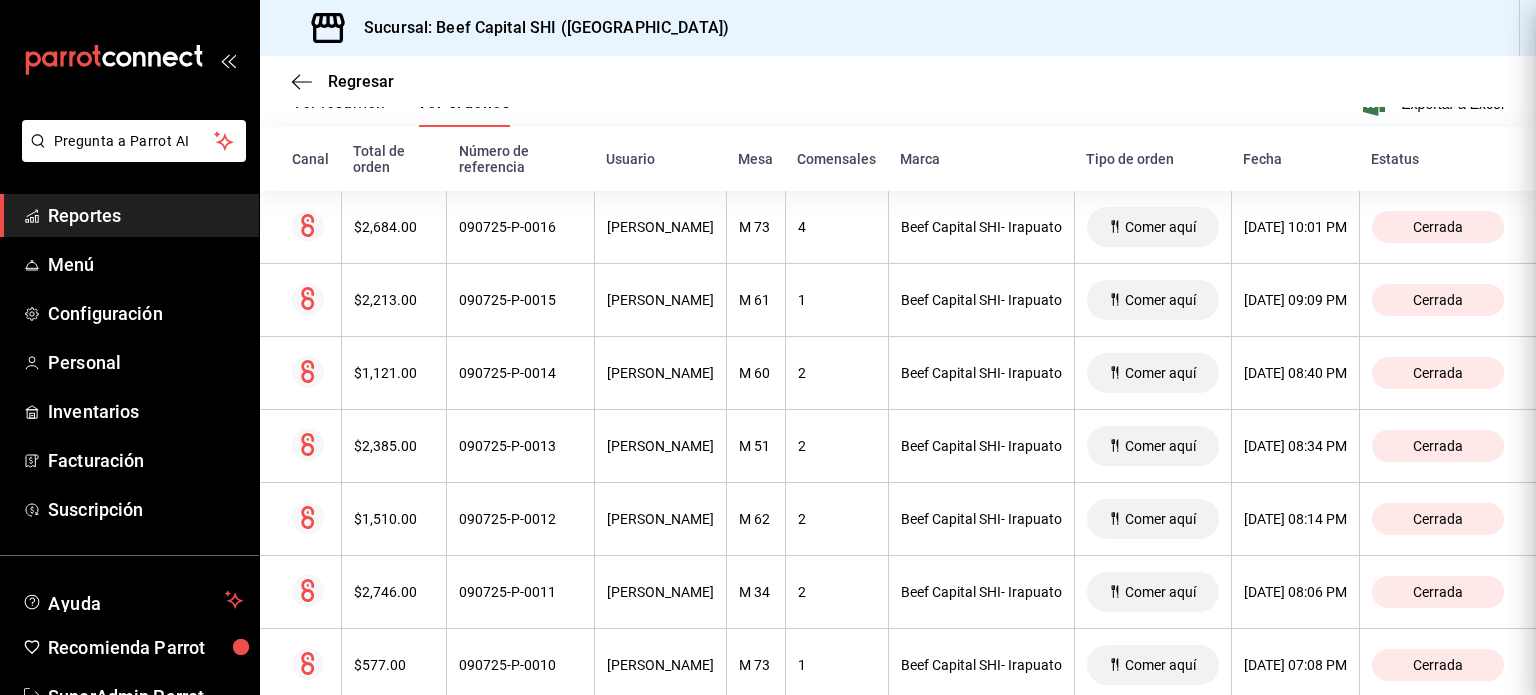 scroll, scrollTop: 0, scrollLeft: 0, axis: both 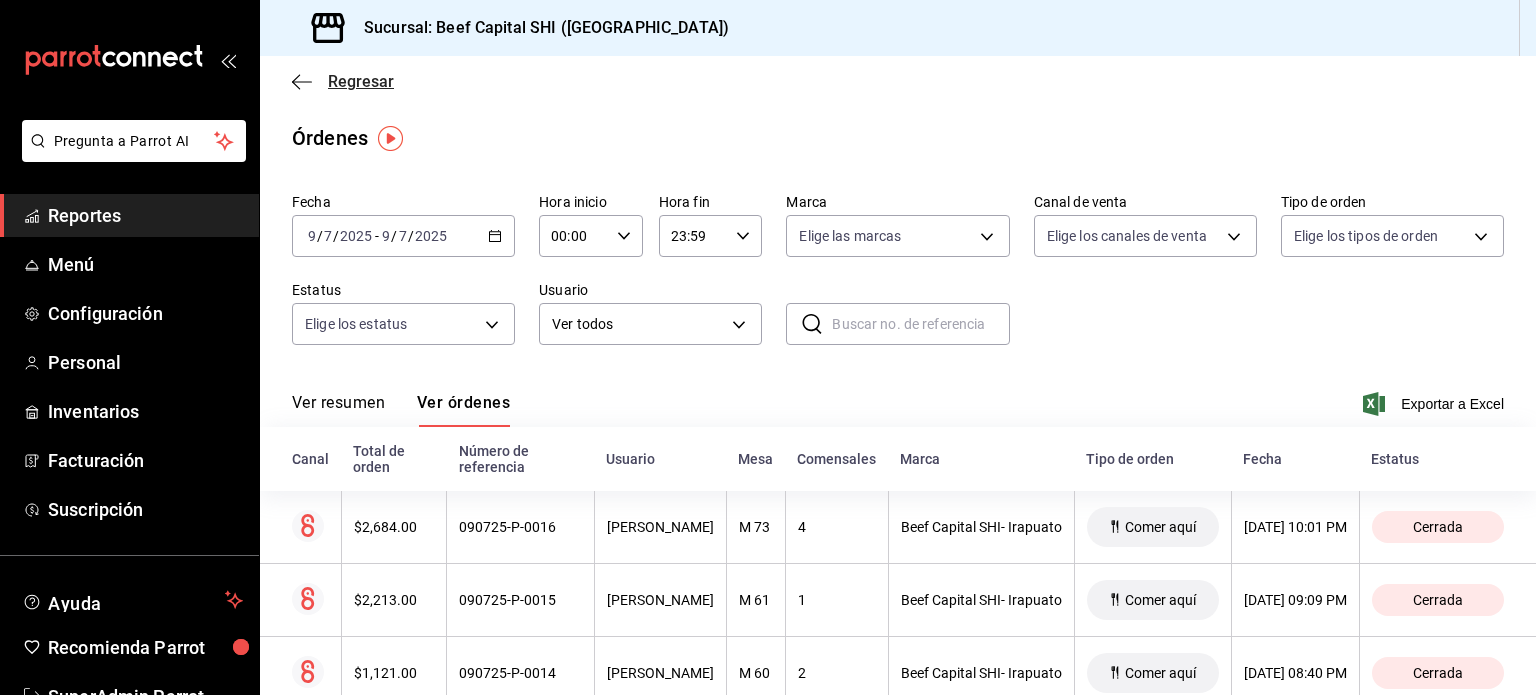 click 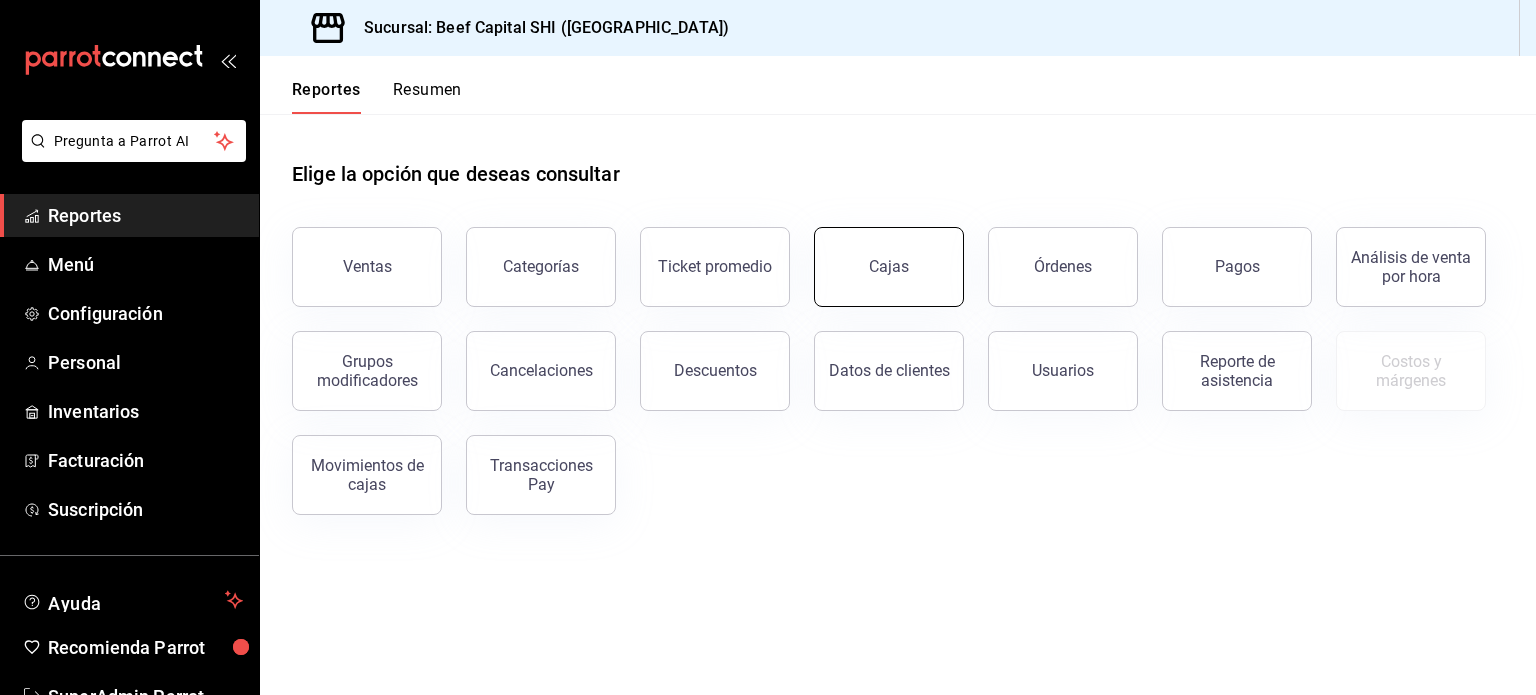 click on "Cajas" at bounding box center [889, 266] 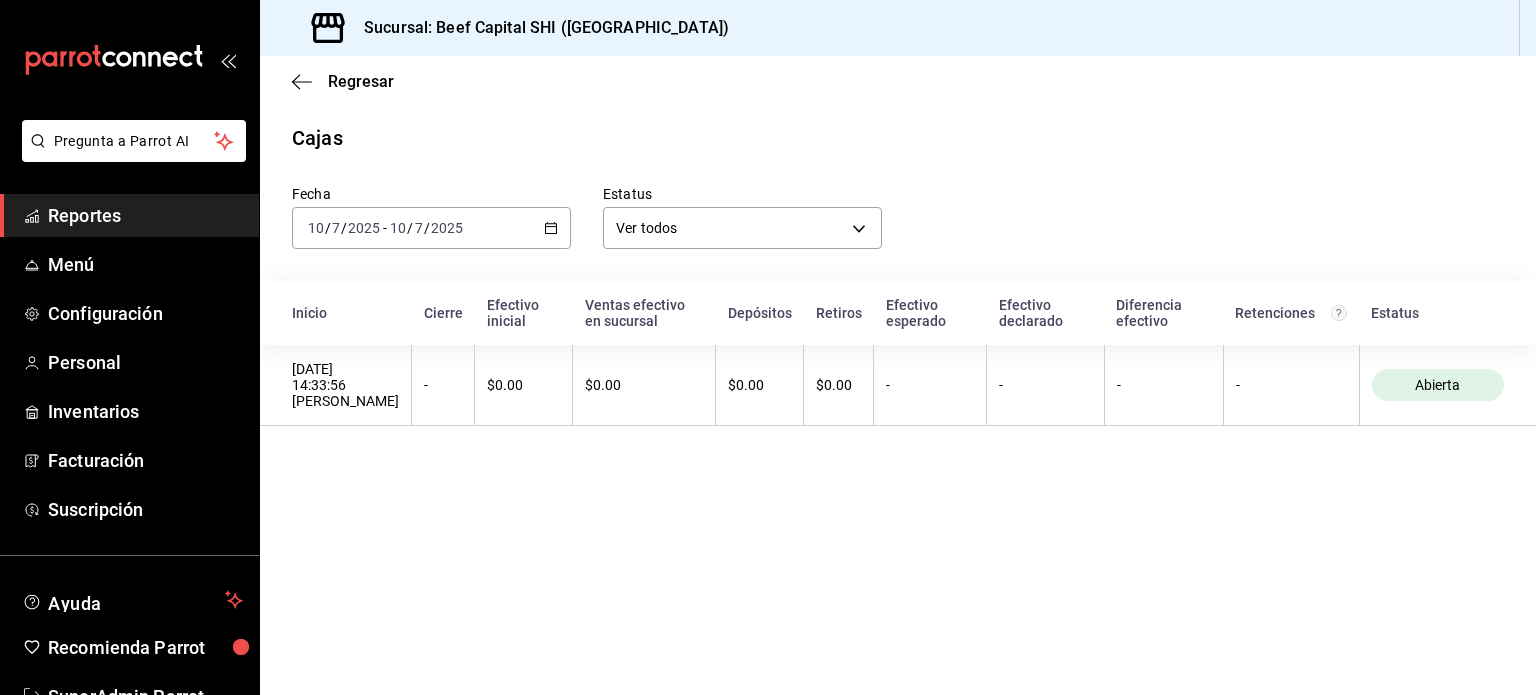click on "2025-07-10 10 / 7 / 2025 - 2025-07-10 10 / 7 / 2025" at bounding box center (431, 228) 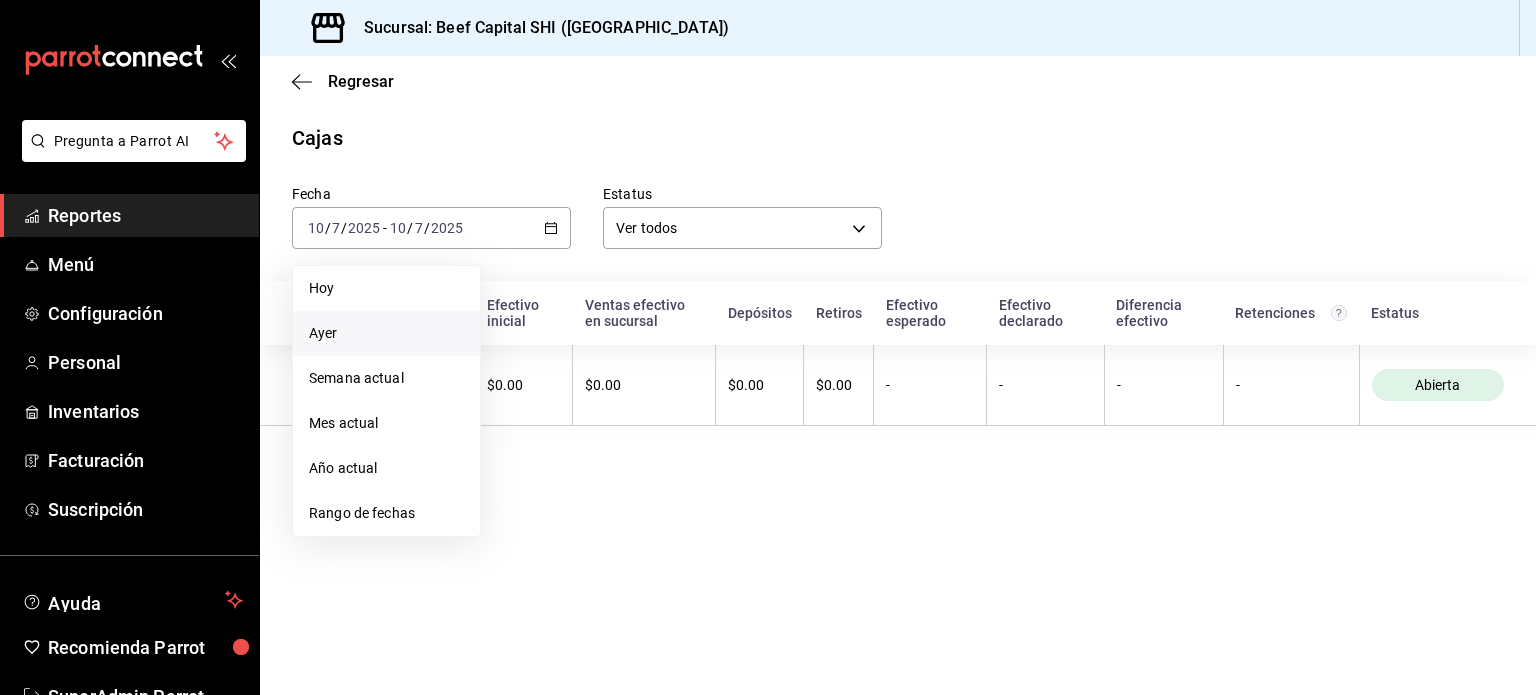 click on "Ayer" at bounding box center [386, 333] 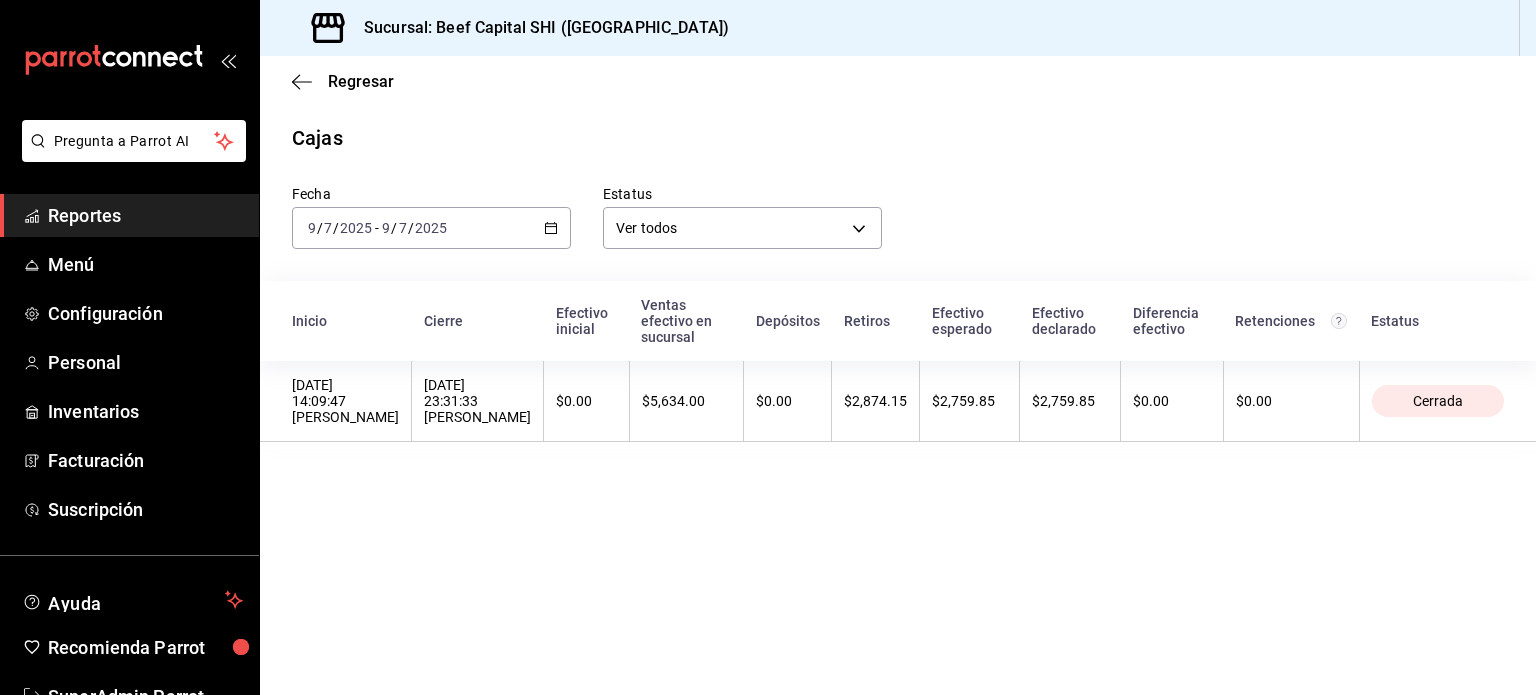 click on "Regresar Cajas Fecha 2025-07-09 9 / 7 / 2025 - 2025-07-09 9 / 7 / 2025 Estatus Ver todos ALL Inicio Cierre Efectivo inicial Ventas efectivo en sucursal Depósitos Retiros Efectivo esperado Efectivo declarado Diferencia efectivo Retenciones Estatus 09/07/2025
14:09:47
Georgina Manrique 09/07/2025
23:31:33
KASSANDRA CONTRERAS $0.00 $5,634.00 $0.00 $2,874.15 $2,759.85 $2,759.85 $0.00 $0.00 Cerrada" at bounding box center [898, 375] 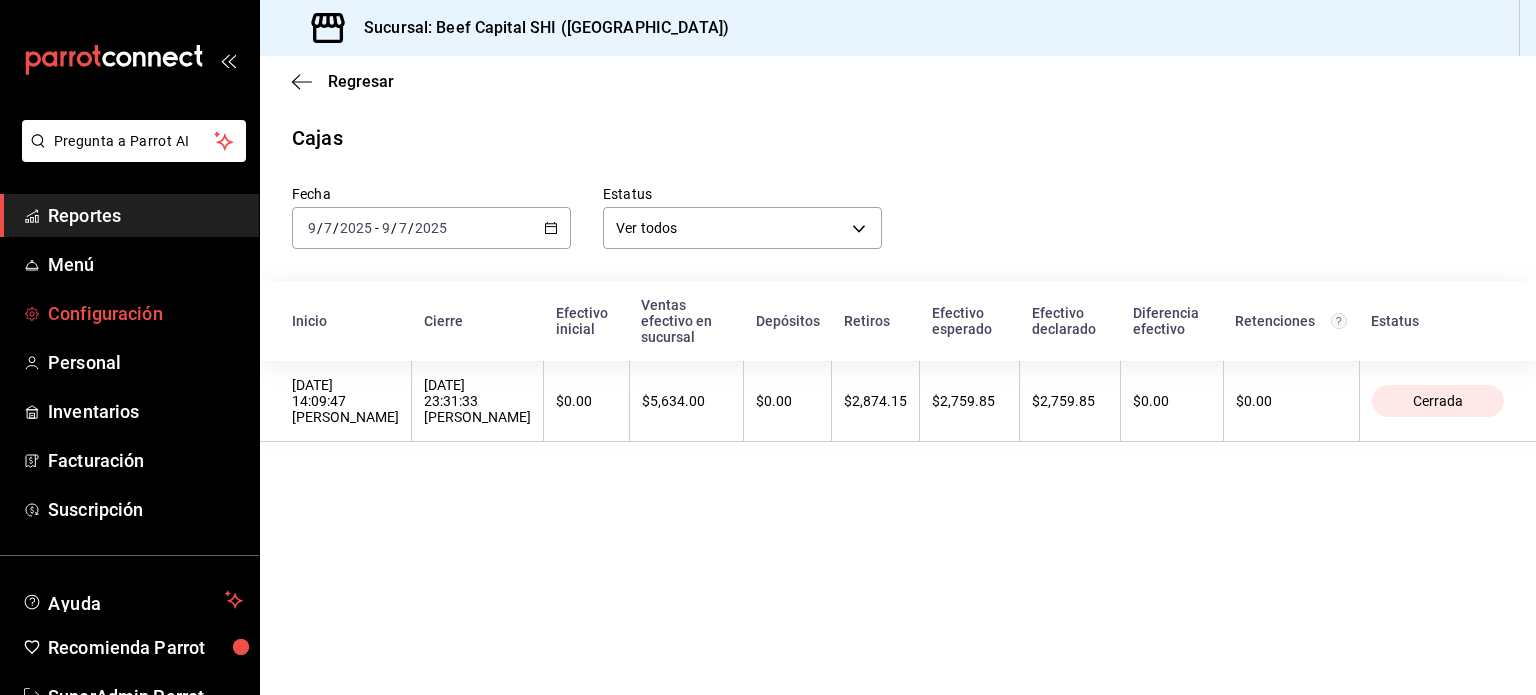 click on "Configuración" at bounding box center (145, 313) 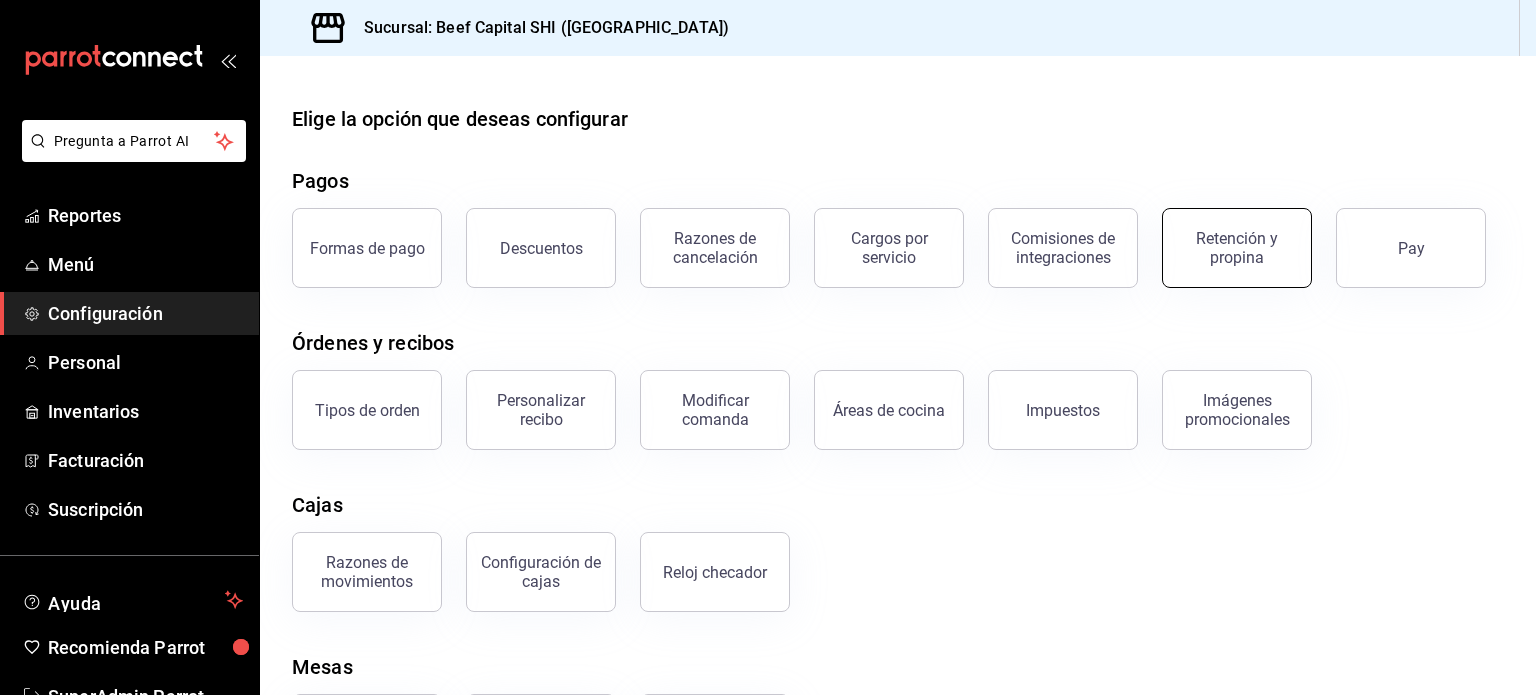 click on "Retención y propina" at bounding box center (1237, 248) 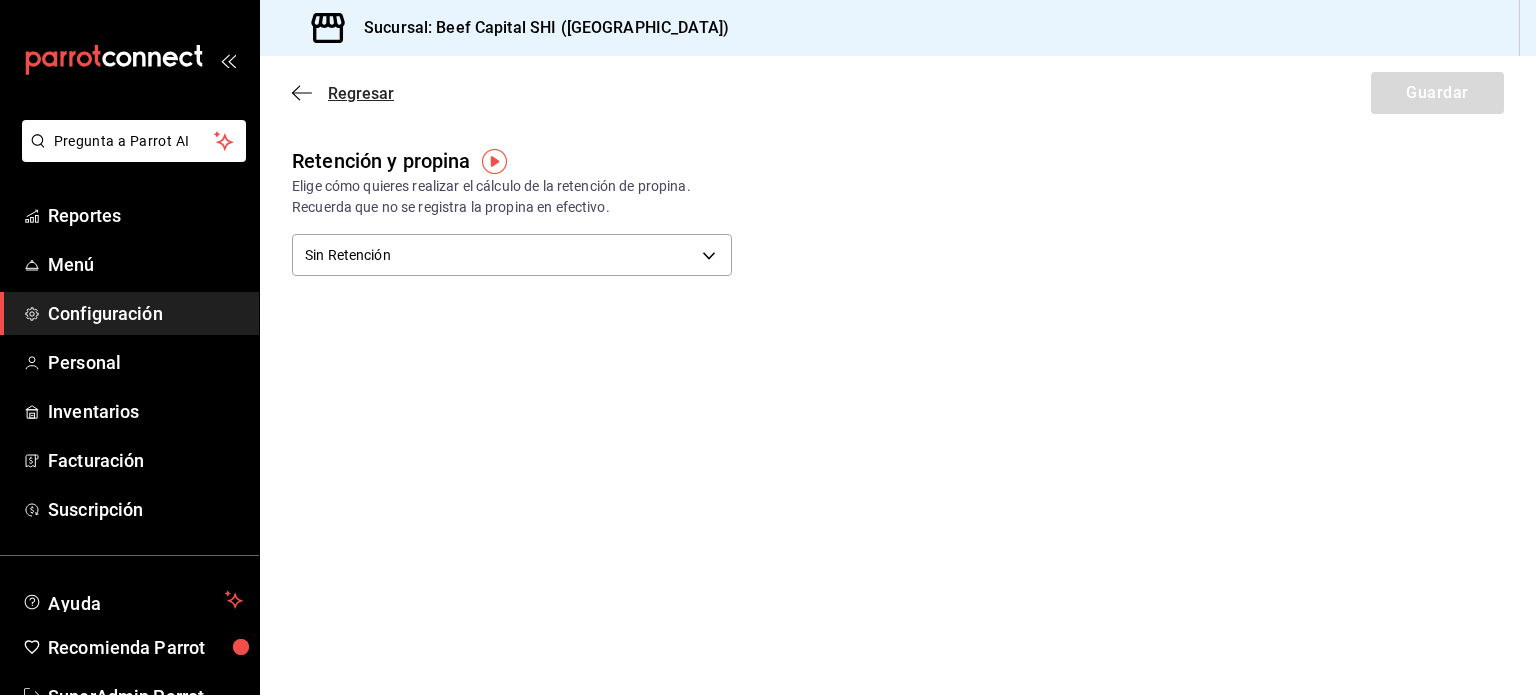 click 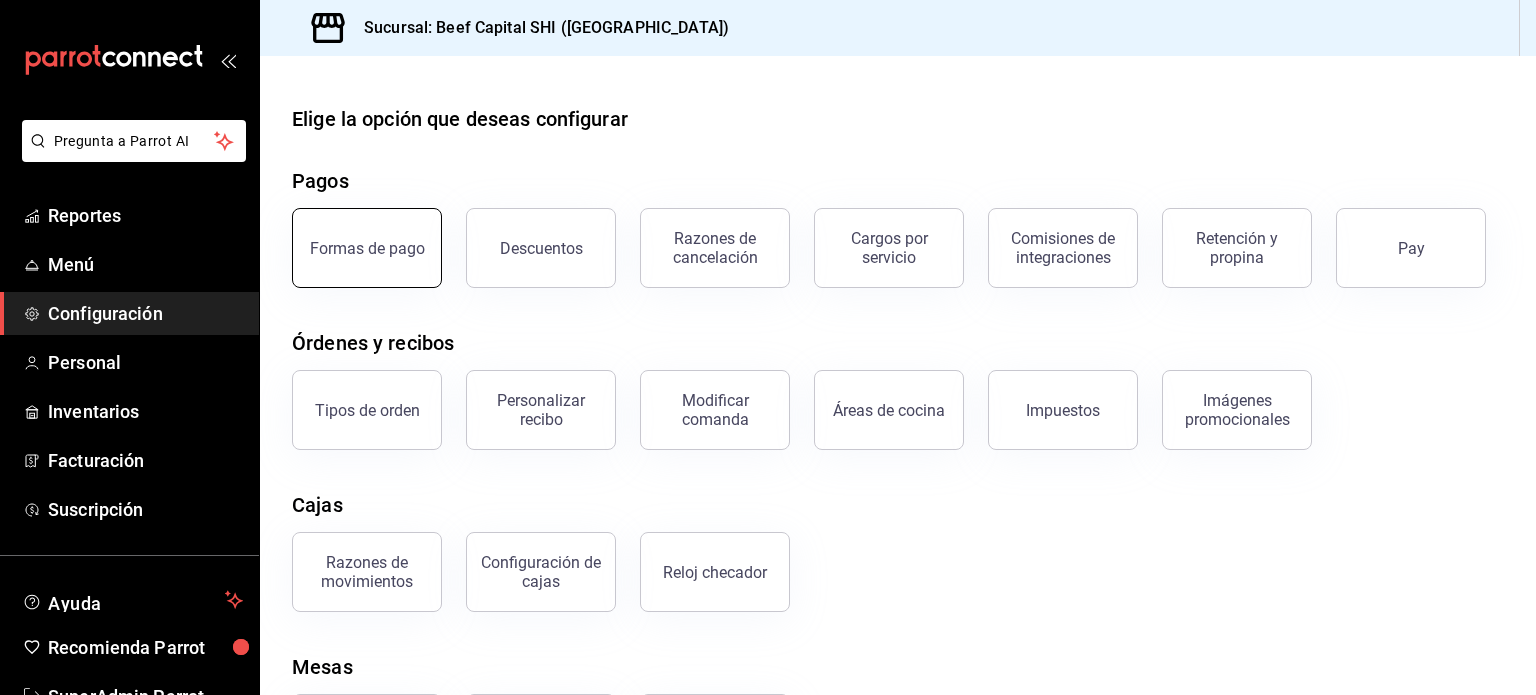 click on "Formas de pago" at bounding box center (367, 248) 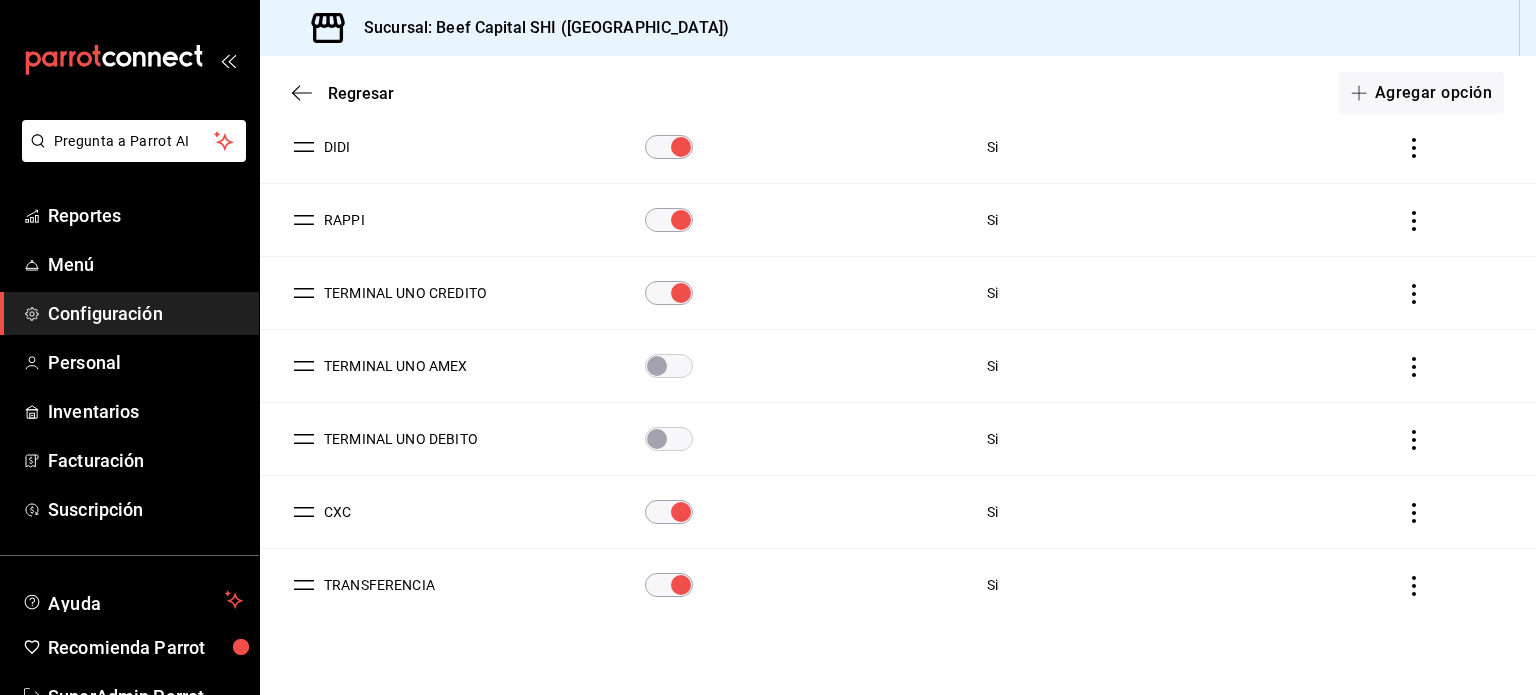 scroll, scrollTop: 599, scrollLeft: 0, axis: vertical 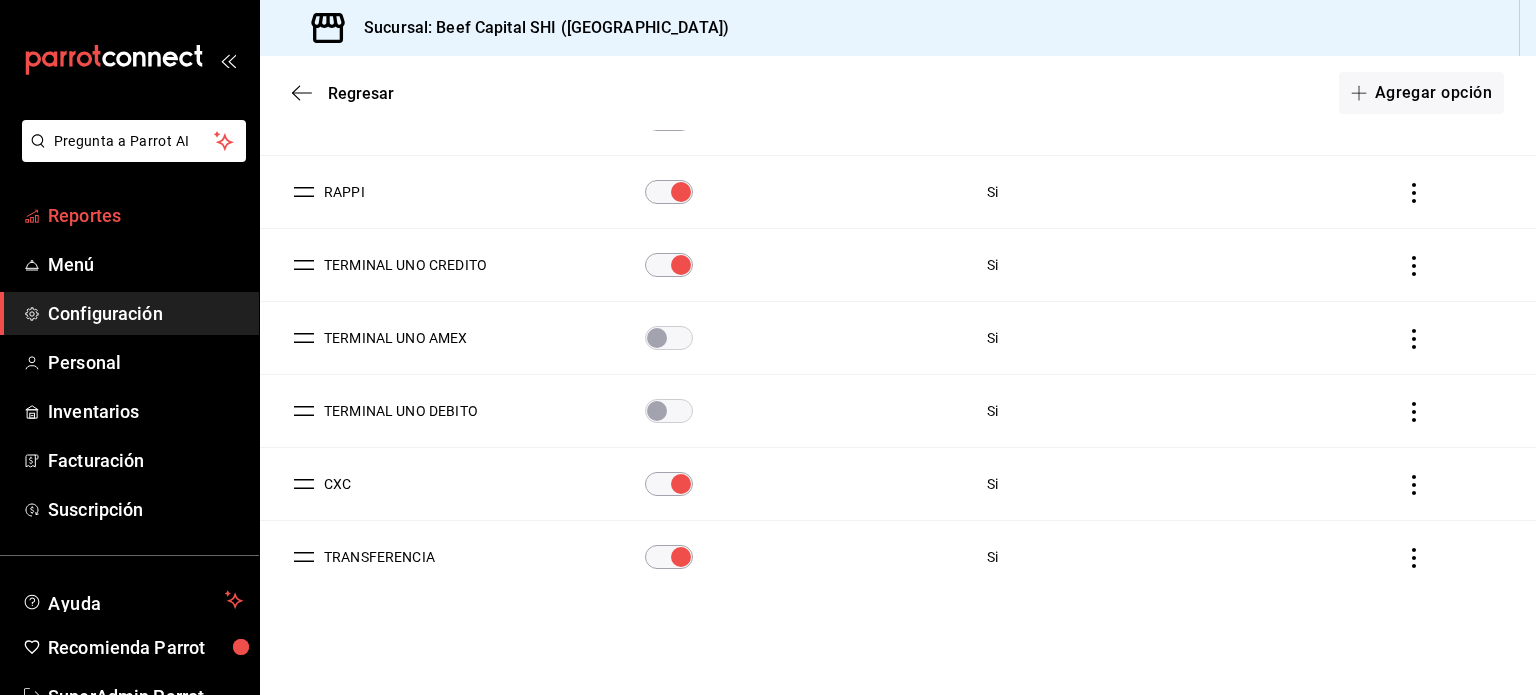 click on "Reportes" at bounding box center [145, 215] 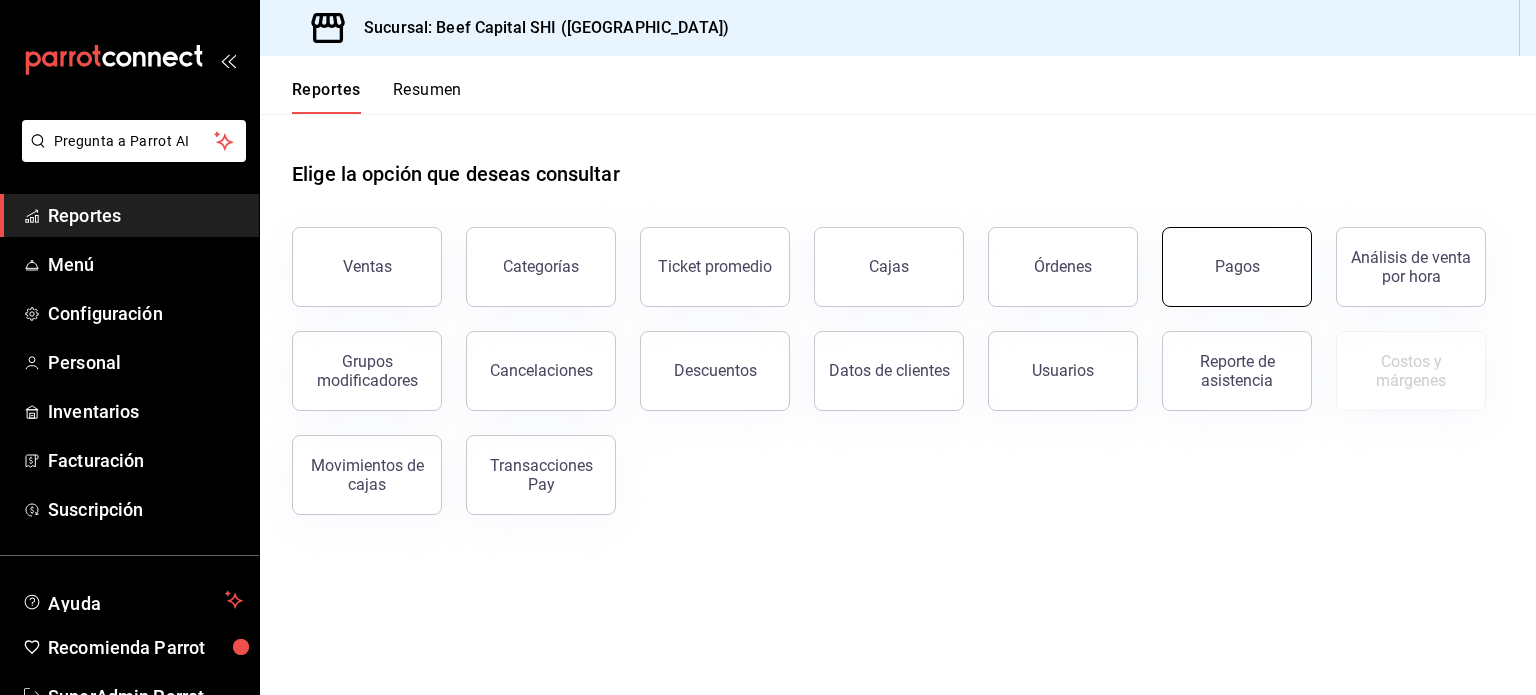 click on "Pagos" at bounding box center [1237, 267] 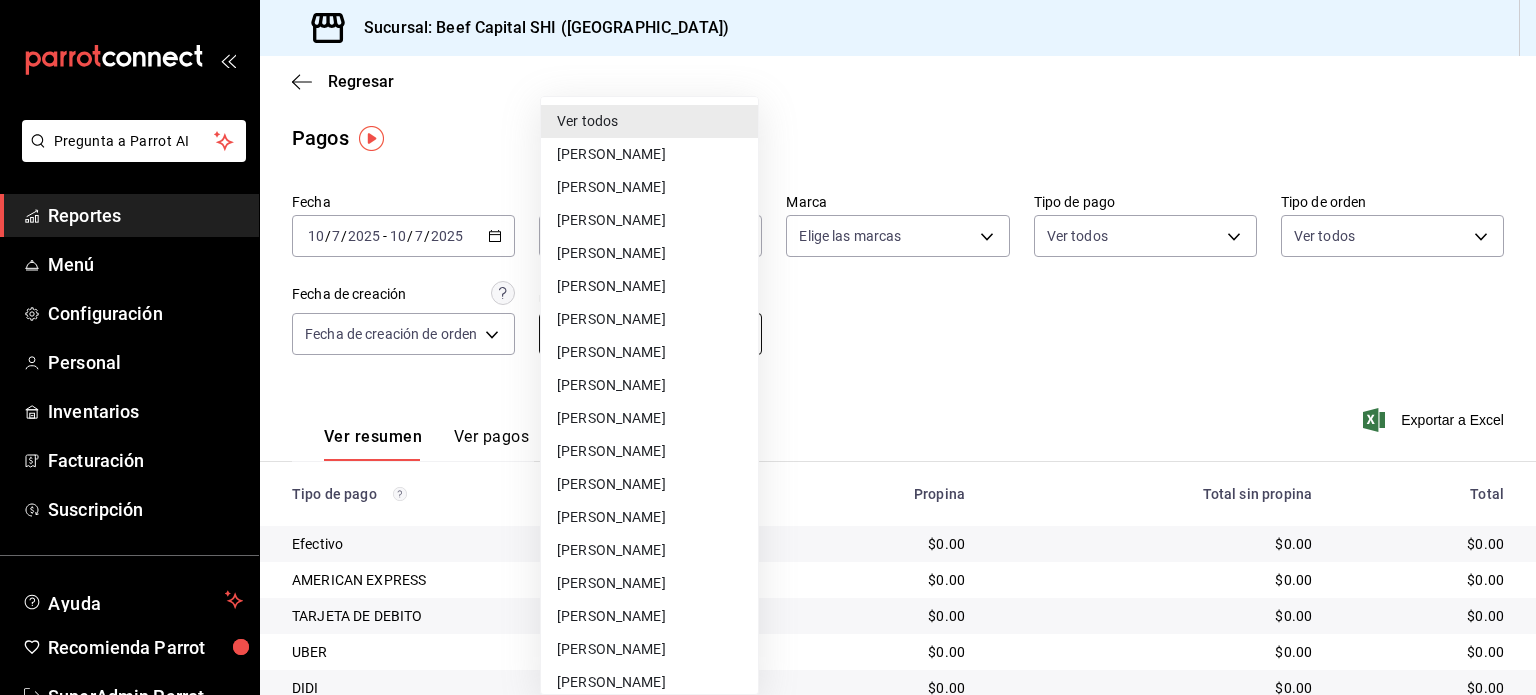 click on "Pregunta a Parrot AI Reportes   Menú   Configuración   Personal   Inventarios   Facturación   Suscripción   Ayuda Recomienda Parrot   SuperAdmin Parrot   Sugerir nueva función   Sucursal: Beef Capital SHI (Irapuato) Regresar Pagos Fecha 2025-07-10 10 / 7 / 2025 - 2025-07-10 10 / 7 / 2025 Hora inicio 00:00 Hora inicio Hora fin 23:59 Hora fin Marca Elige las marcas Tipo de pago Ver todos Tipo de orden Ver todos Fecha de creación   Fecha de creación de orden ORDER Usuarios Ver todos null Ver resumen Ver pagos Exportar a Excel Tipo de pago   Propina Total sin propina Total Efectivo $0.00 $0.00 $0.00 AMERICAN EXPRESS $0.00 $0.00 $0.00 TARJETA DE DEBITO $0.00 $0.00 $0.00 UBER $0.00 $0.00 $0.00 DIDI $0.00 $0.00 $0.00 RAPPI $0.00 $0.00 $0.00 TERMINAL UNO CREDITO $0.00 $0.00 $0.00 TERMINAL UNO AMEX $0.00 $0.00 $0.00 TERMINAL UNO DEBITO $0.00 $0.00 $0.00 CXC $0.00 $0.00 $0.00 TRANSFERENCIA $0.00 $0.00 $0.00 Pay $0.00 $0.00 $0.00 Total $0.00 $0.00 $0.00 GANA 1 MES GRATIS EN TU SUSCRIPCIÓN AQUÍ Ir a video" at bounding box center [768, 347] 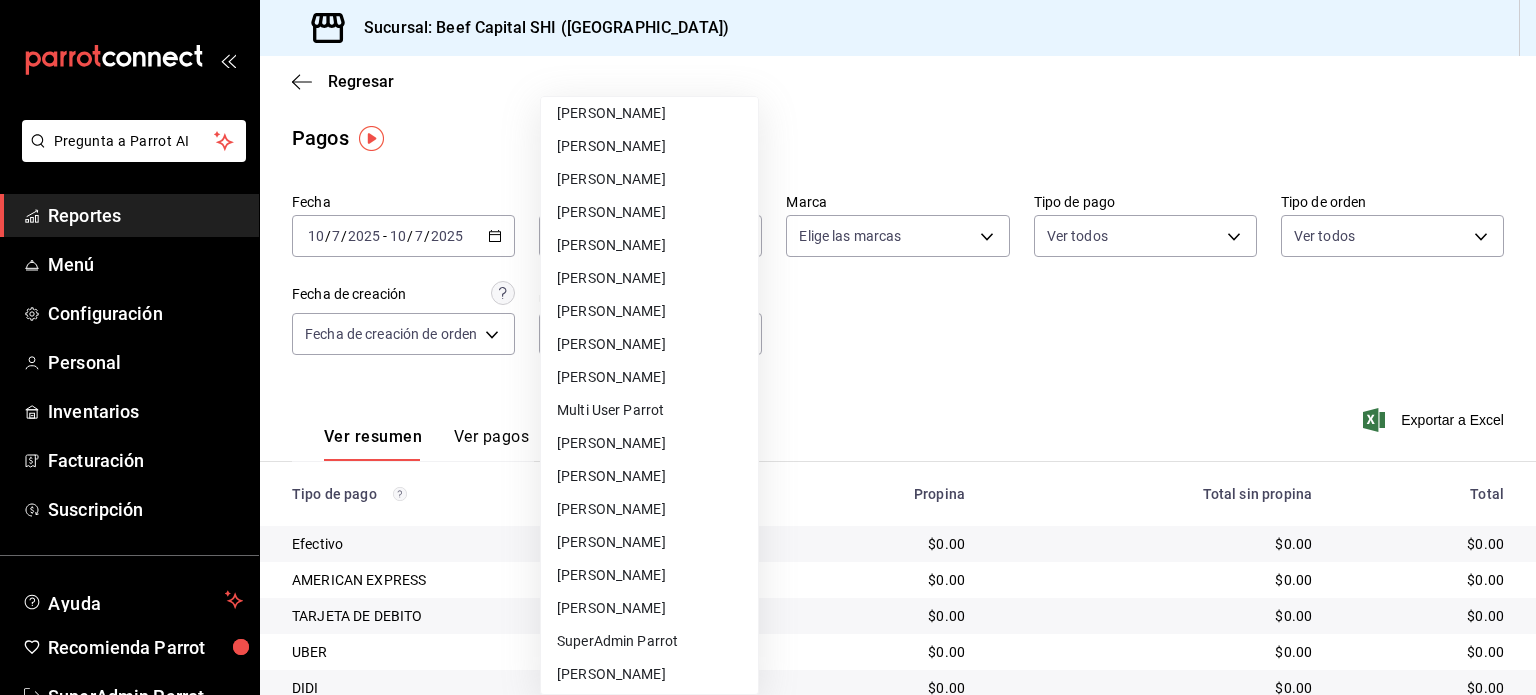 scroll, scrollTop: 342, scrollLeft: 0, axis: vertical 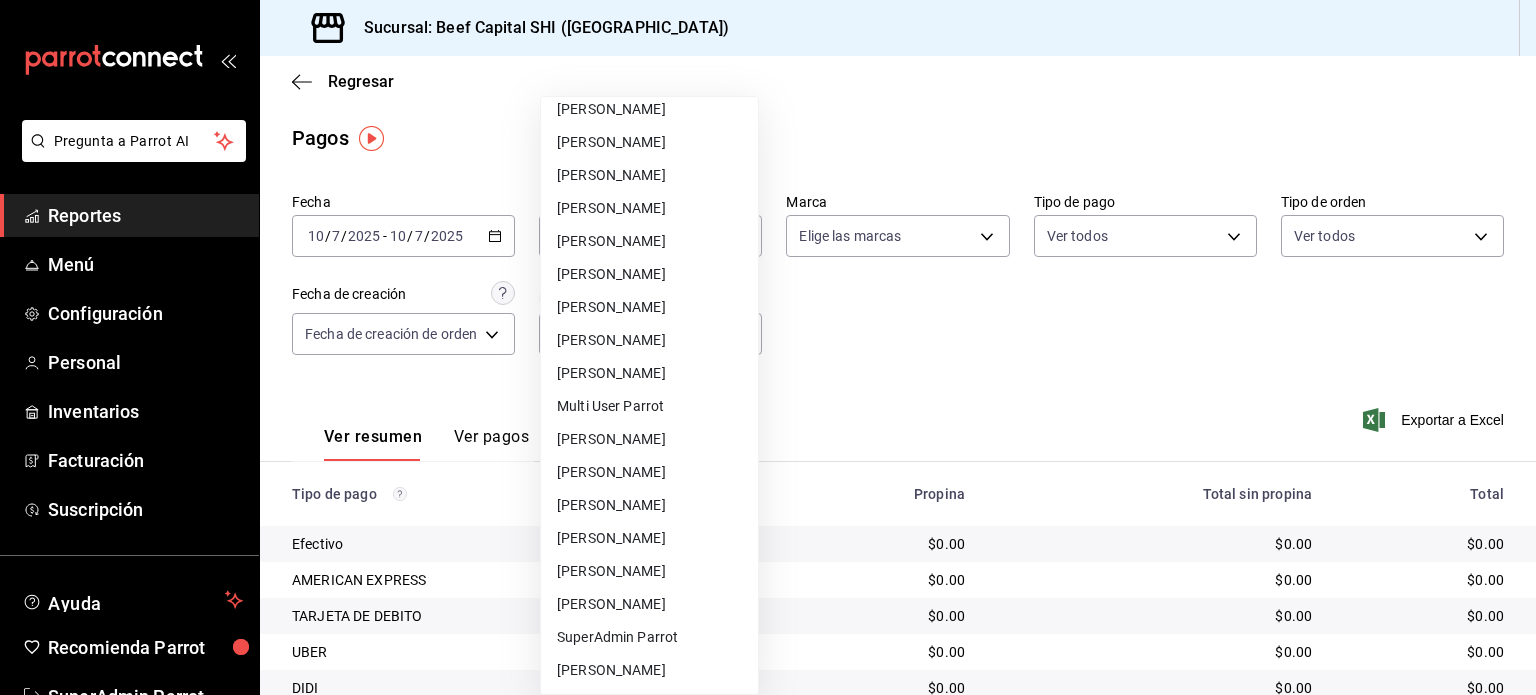 click on "KASSANDRA CONTRERAS" at bounding box center [649, 340] 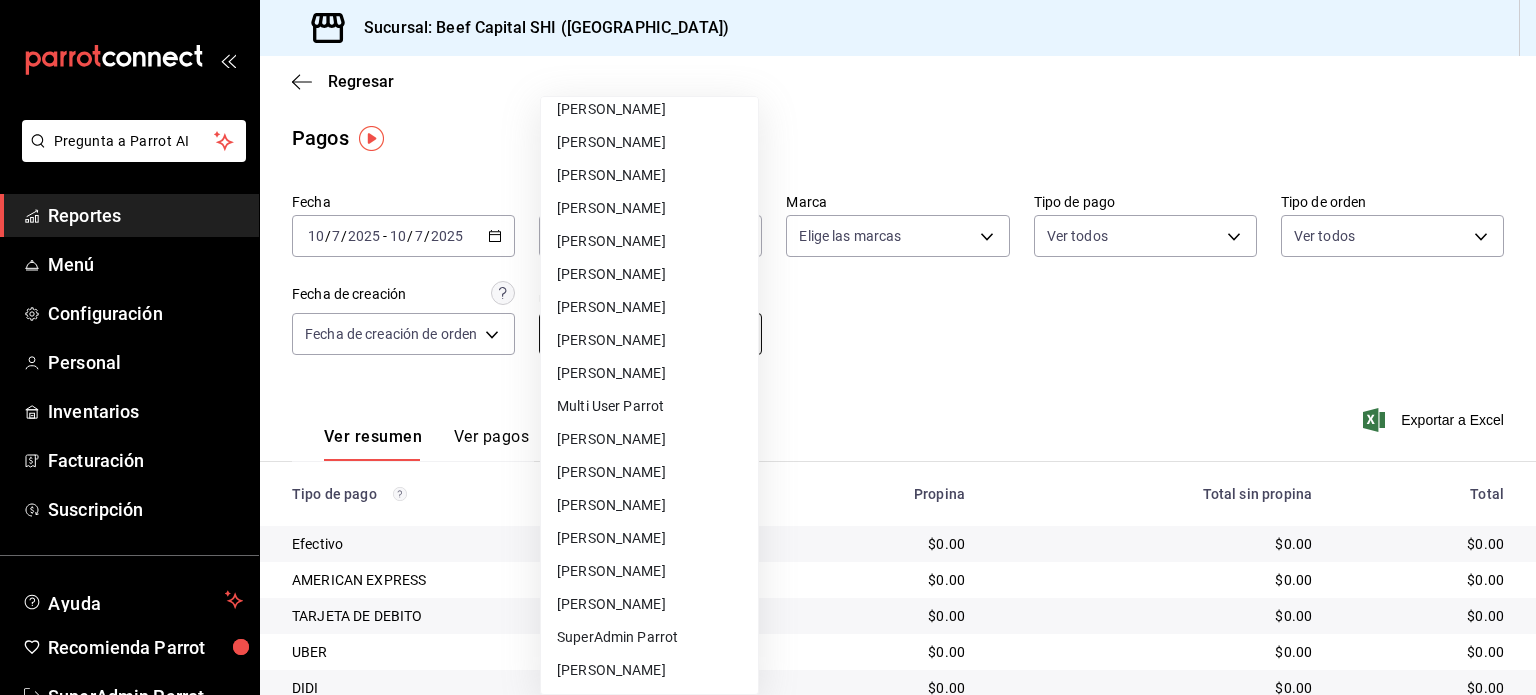 type on "02f6d160-c53c-4b9b-9a3b-ce20458cebb5" 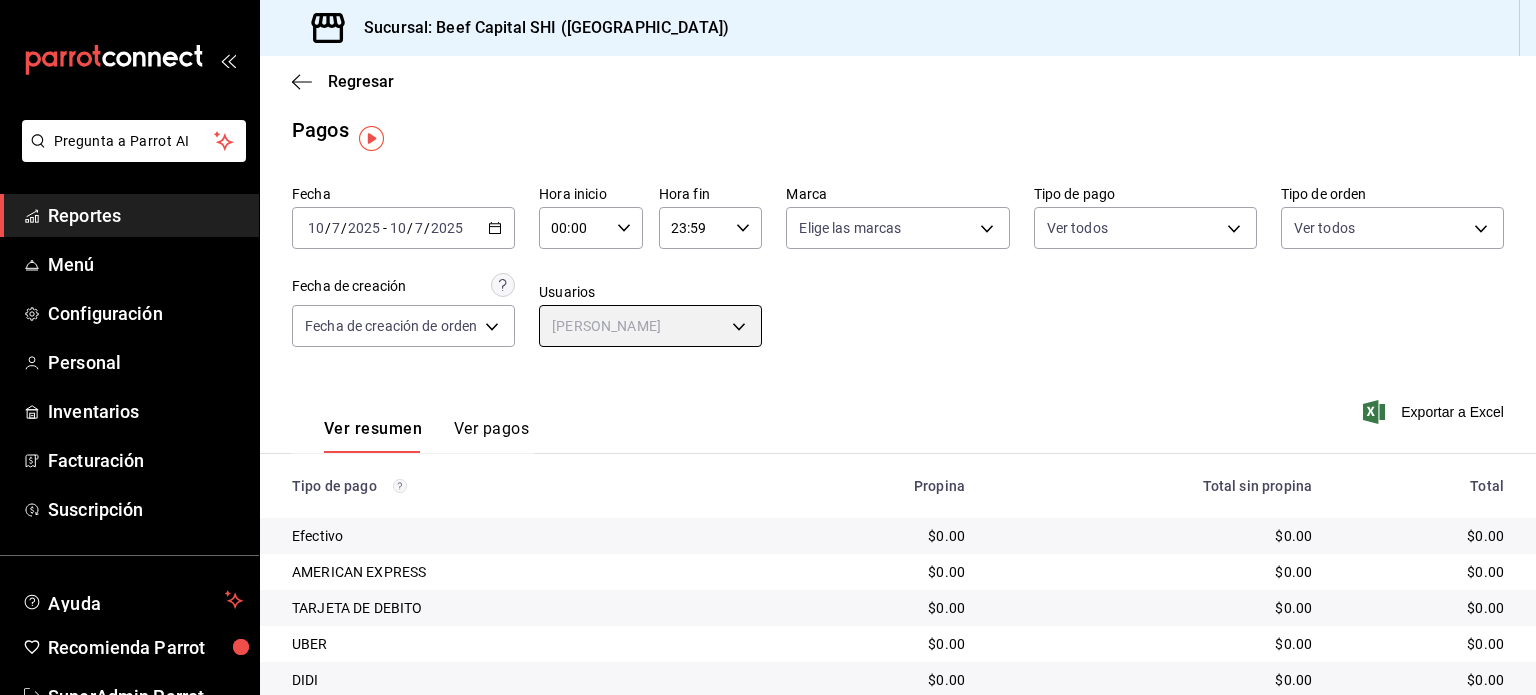 scroll, scrollTop: 0, scrollLeft: 0, axis: both 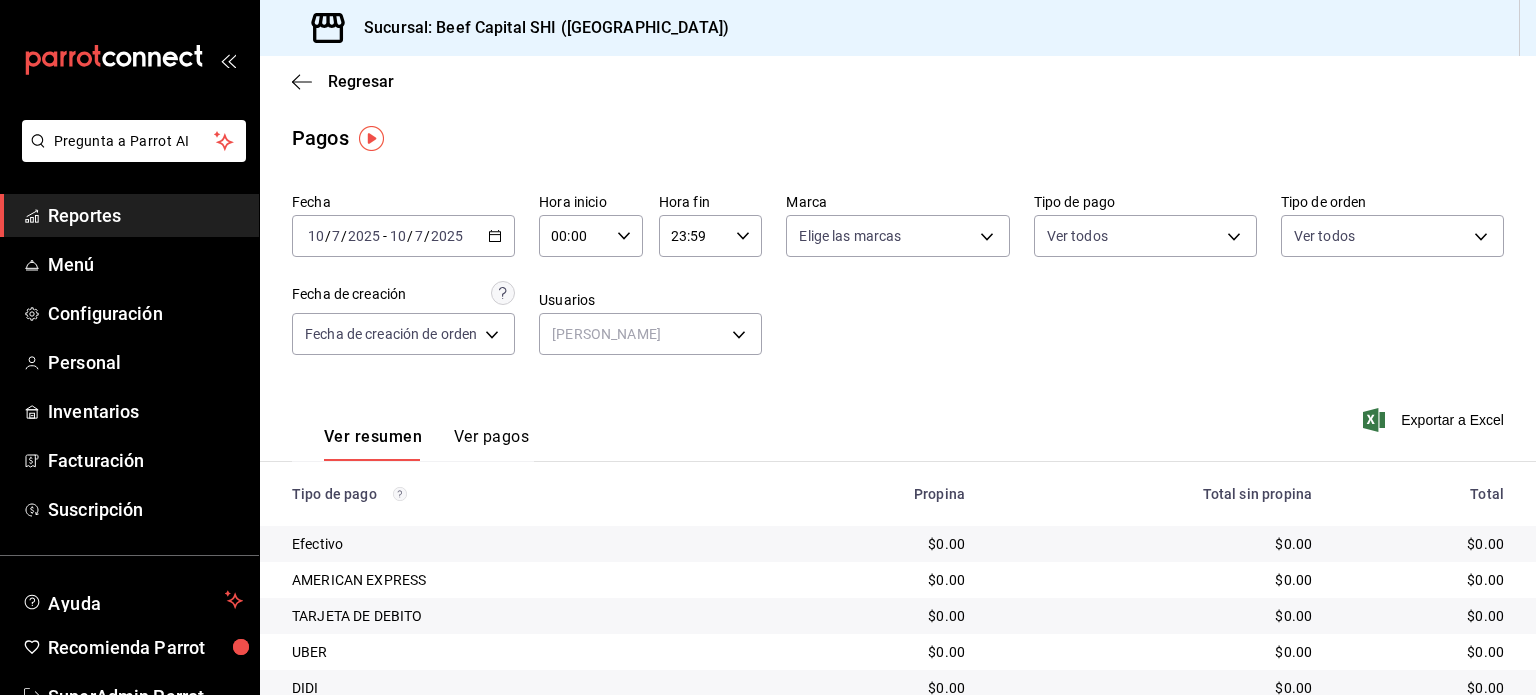 click on "2025-07-10 10 / 7 / 2025 - 2025-07-10 10 / 7 / 2025" at bounding box center (403, 236) 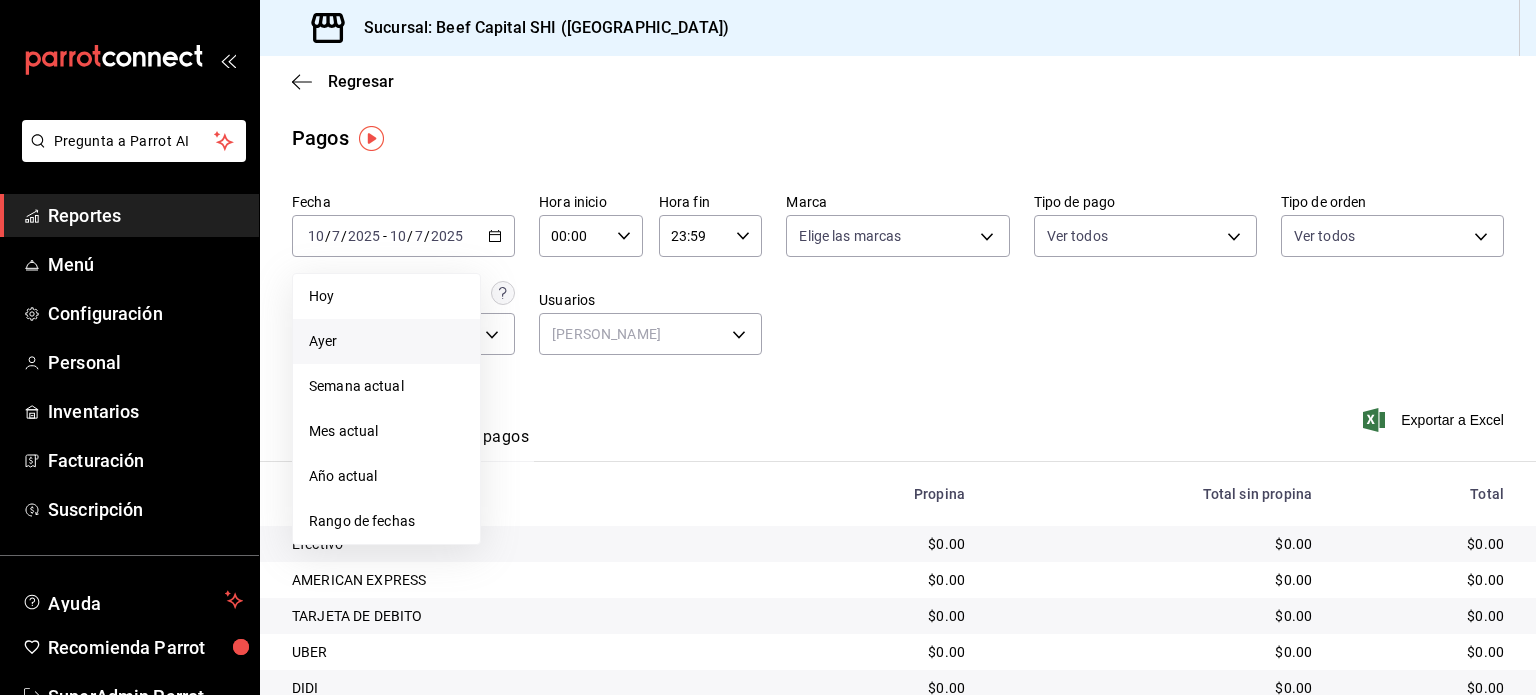 click on "Ayer" at bounding box center [386, 341] 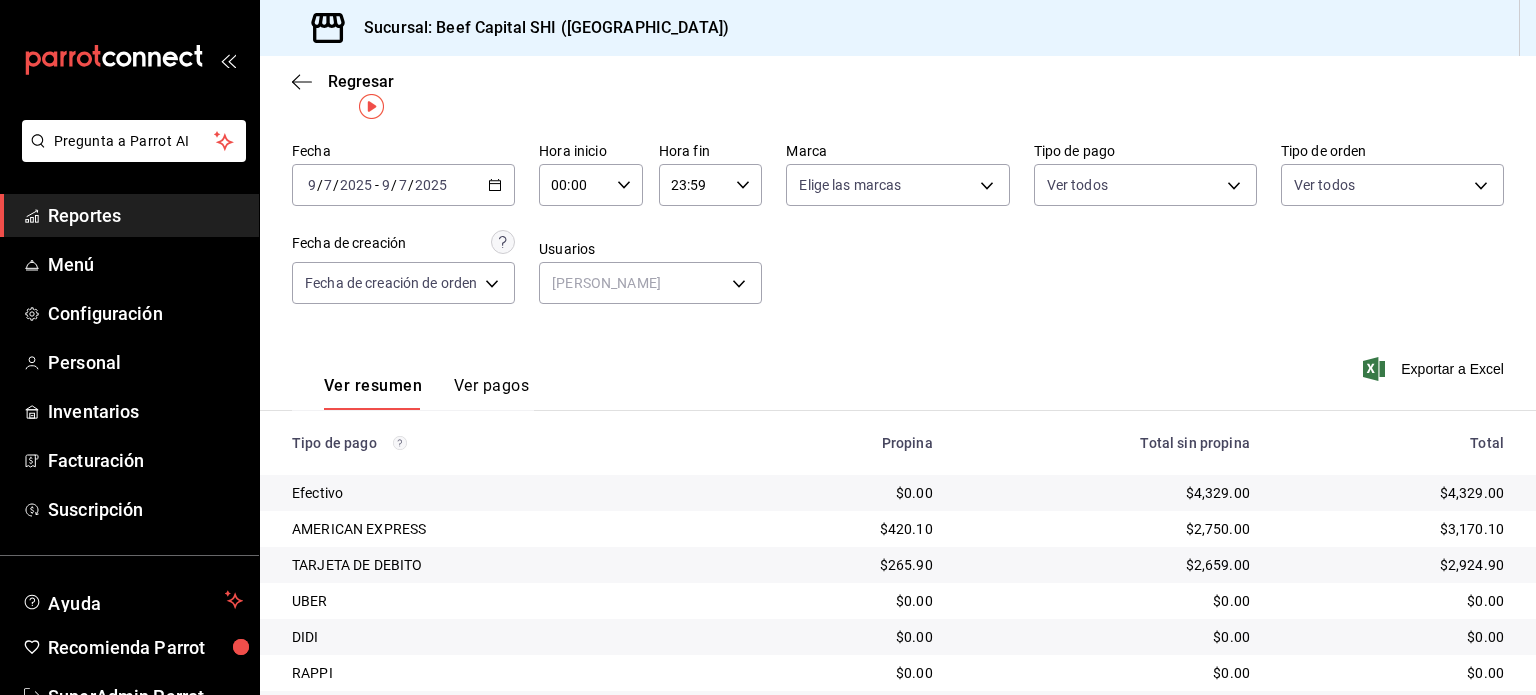 scroll, scrollTop: 32, scrollLeft: 0, axis: vertical 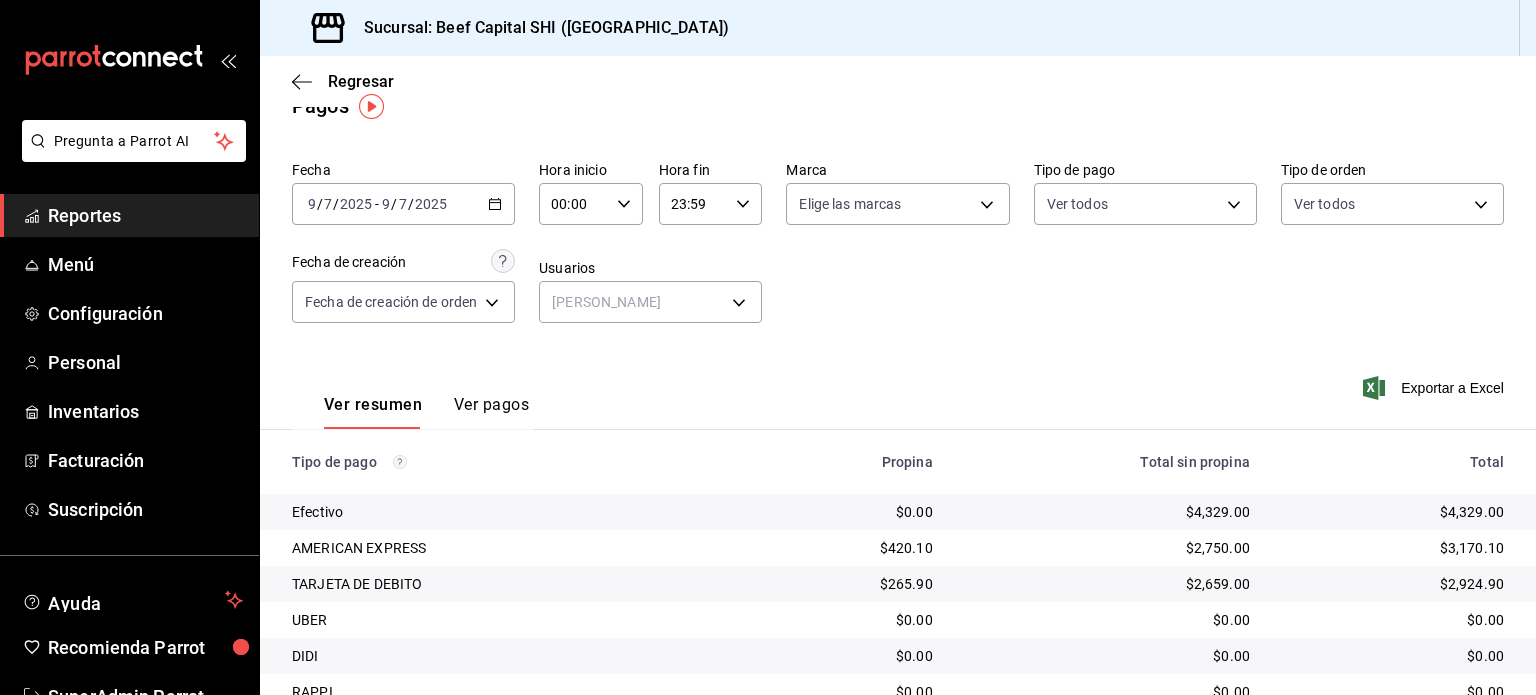 click on "Ver pagos" at bounding box center [491, 412] 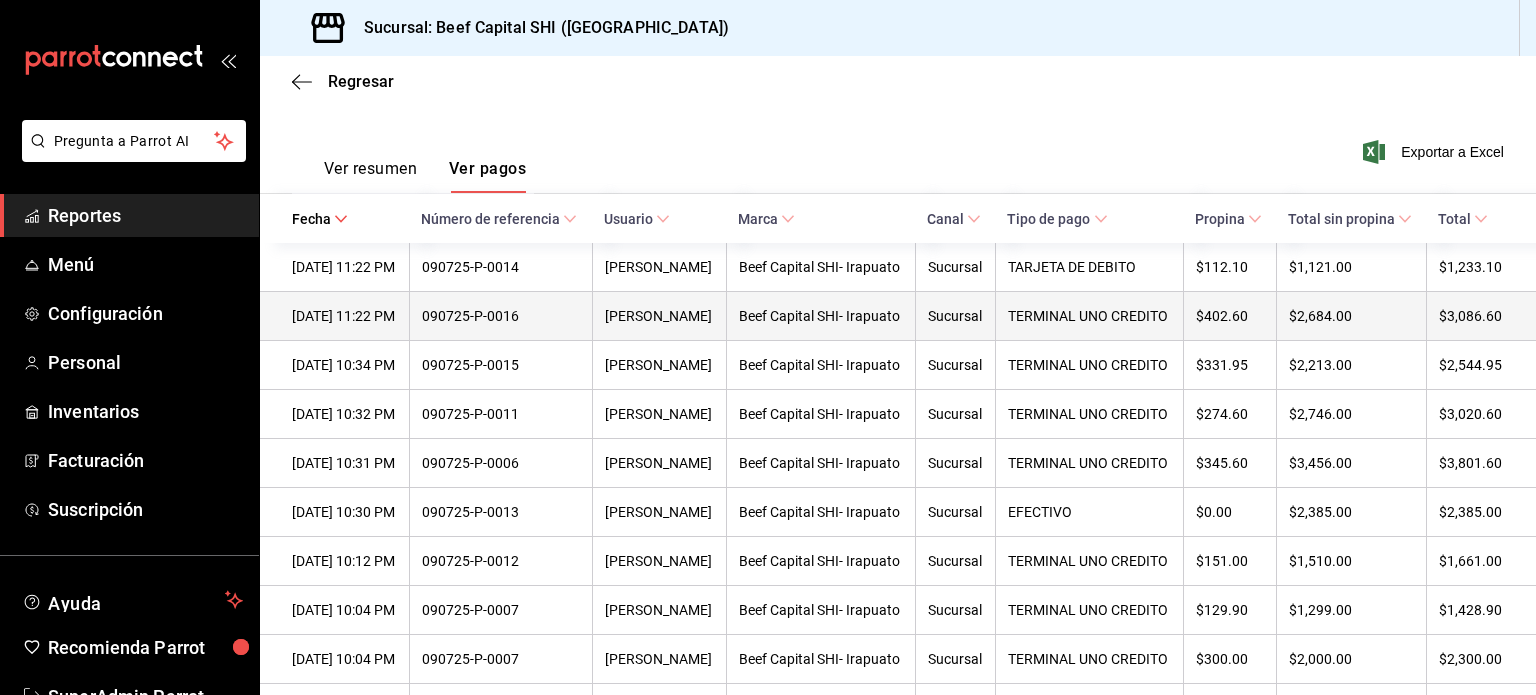 scroll, scrollTop: 232, scrollLeft: 0, axis: vertical 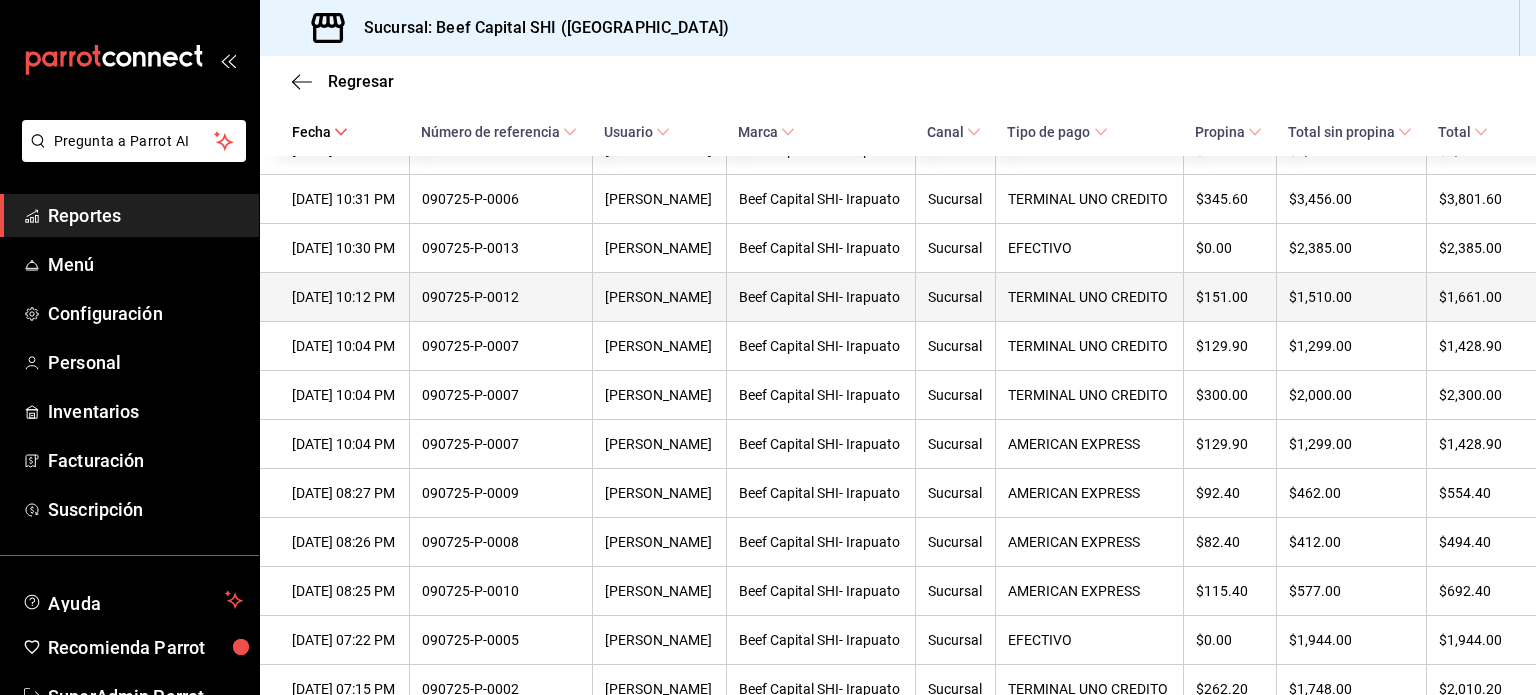 click on "Beef Capital SHI- Irapuato" at bounding box center [821, 297] 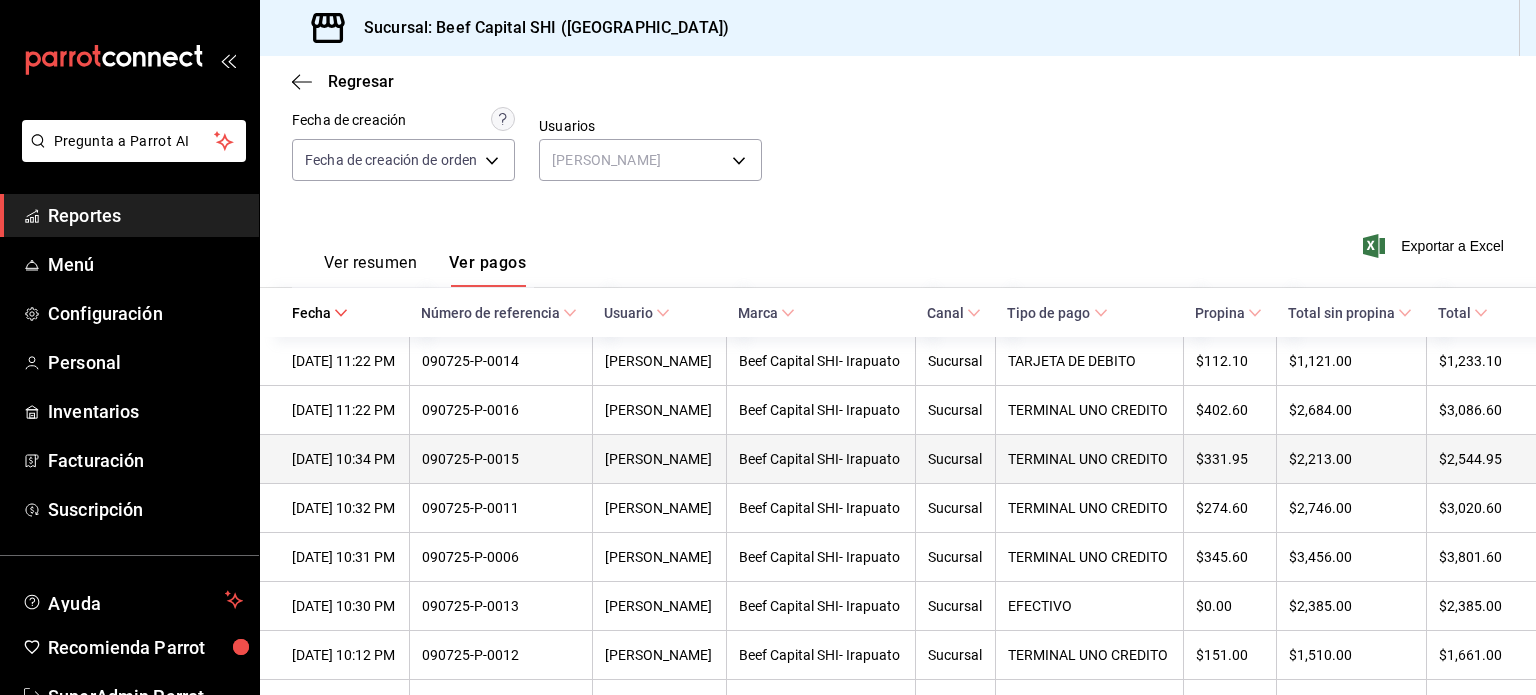 scroll, scrollTop: 0, scrollLeft: 0, axis: both 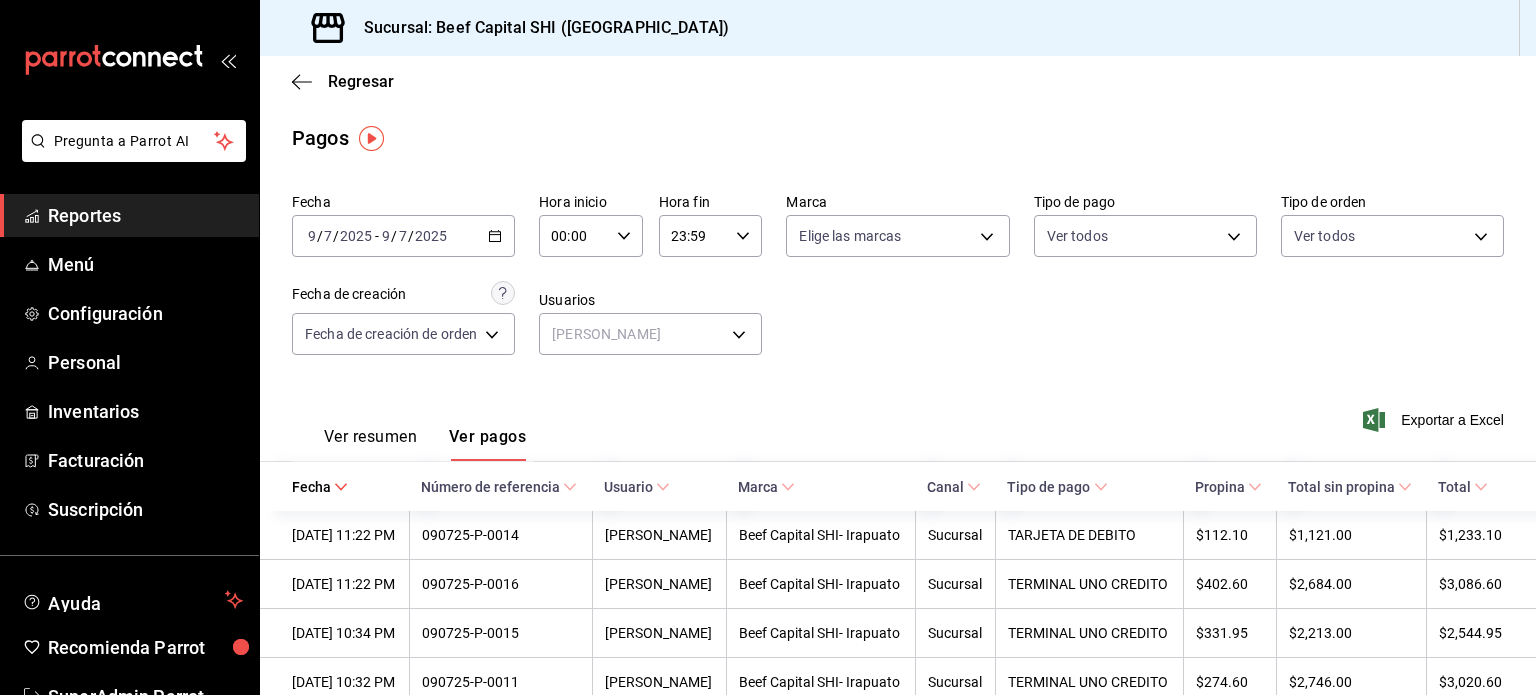 click on "Reportes" at bounding box center [145, 215] 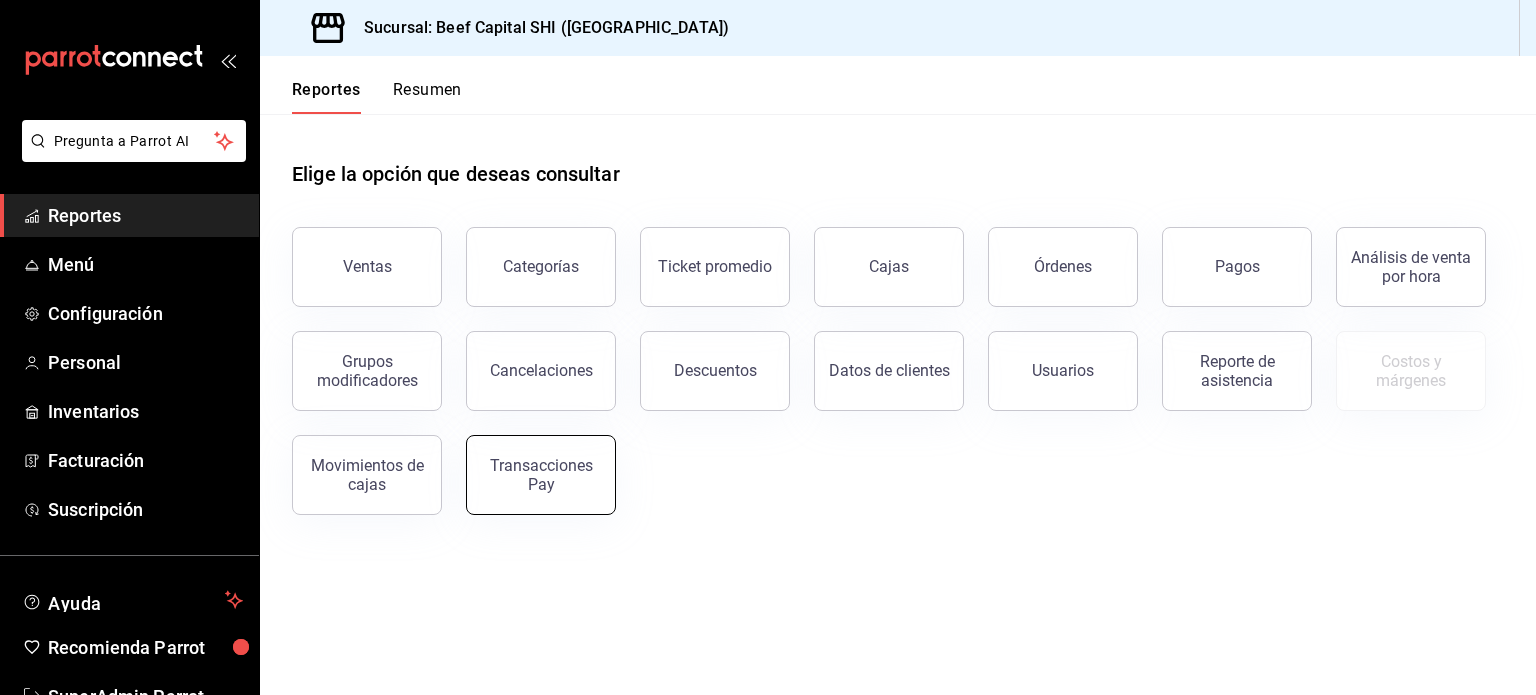 click on "Transacciones Pay" at bounding box center [541, 475] 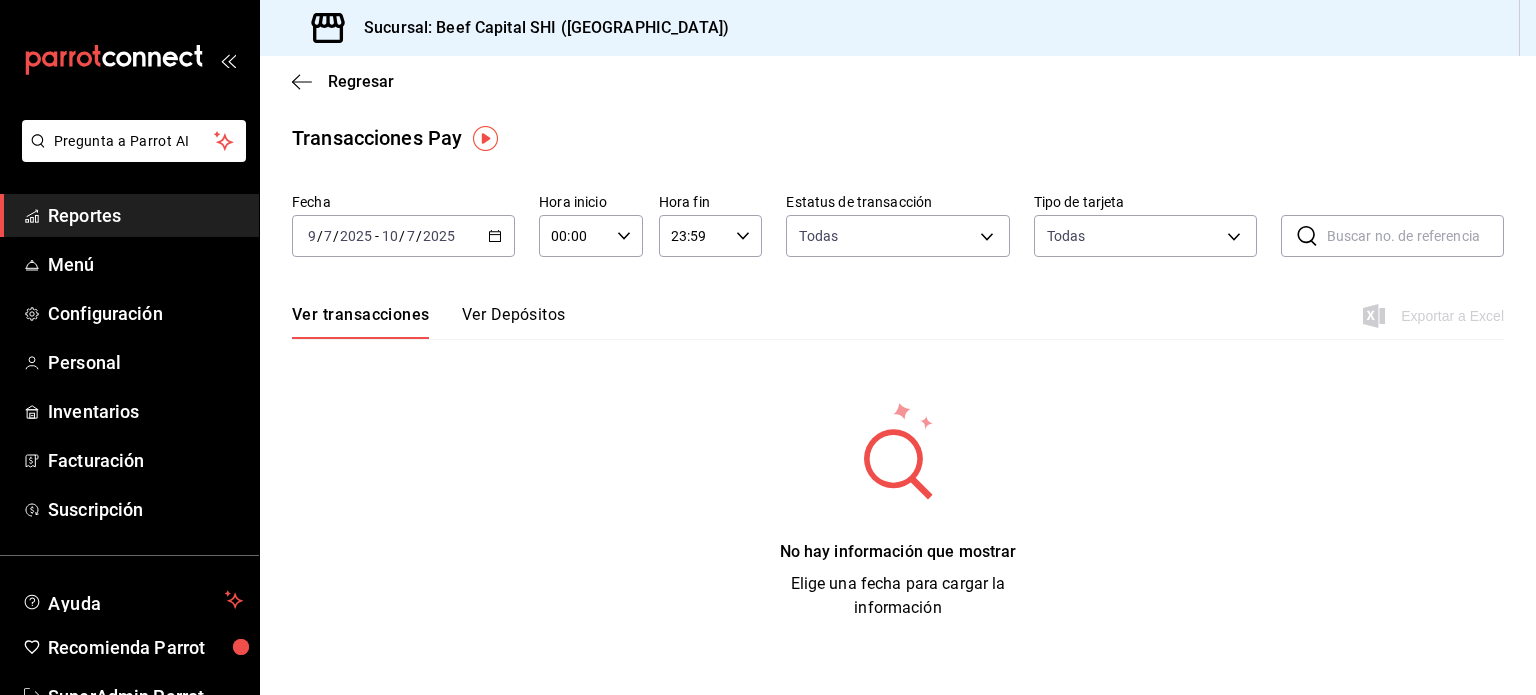 click on "2025-07-09 9 / 7 / 2025 - 2025-07-10 10 / 7 / 2025" at bounding box center (403, 236) 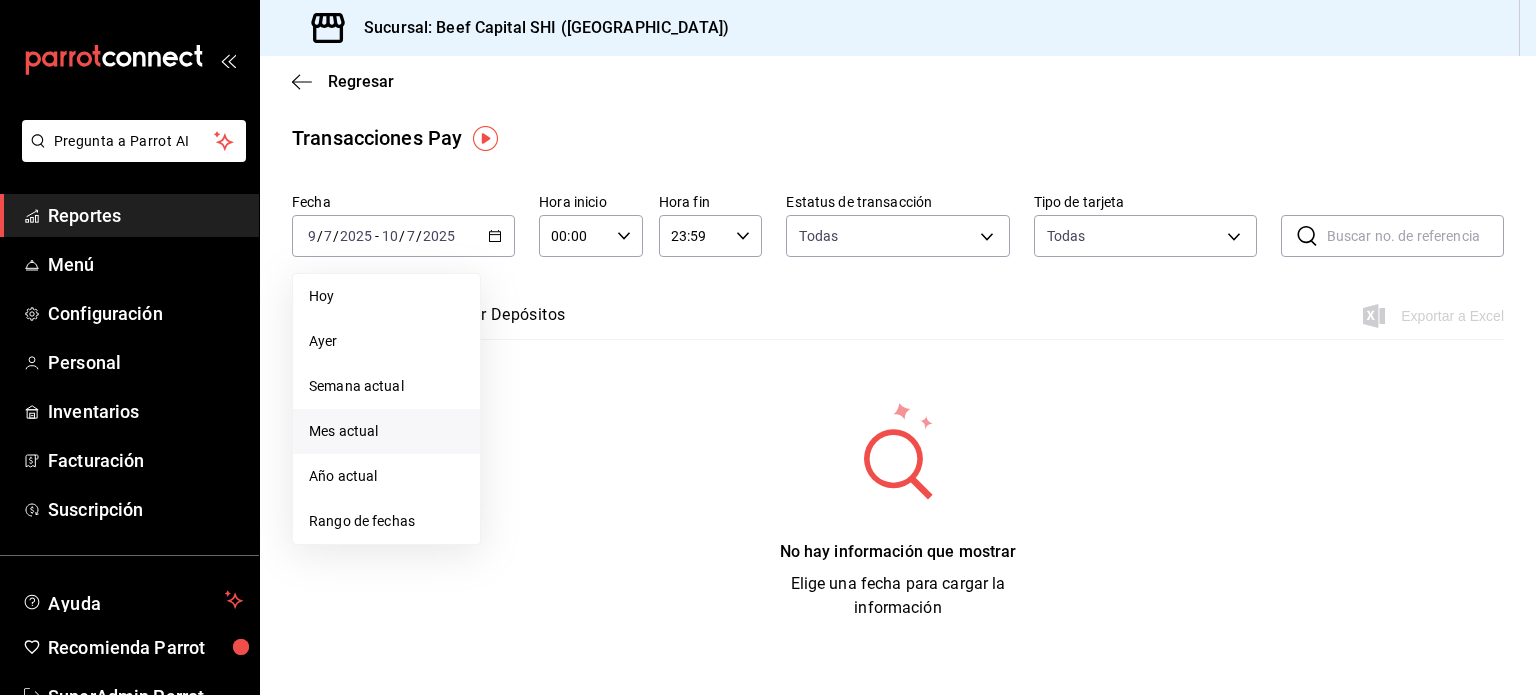click on "Mes actual" at bounding box center [386, 431] 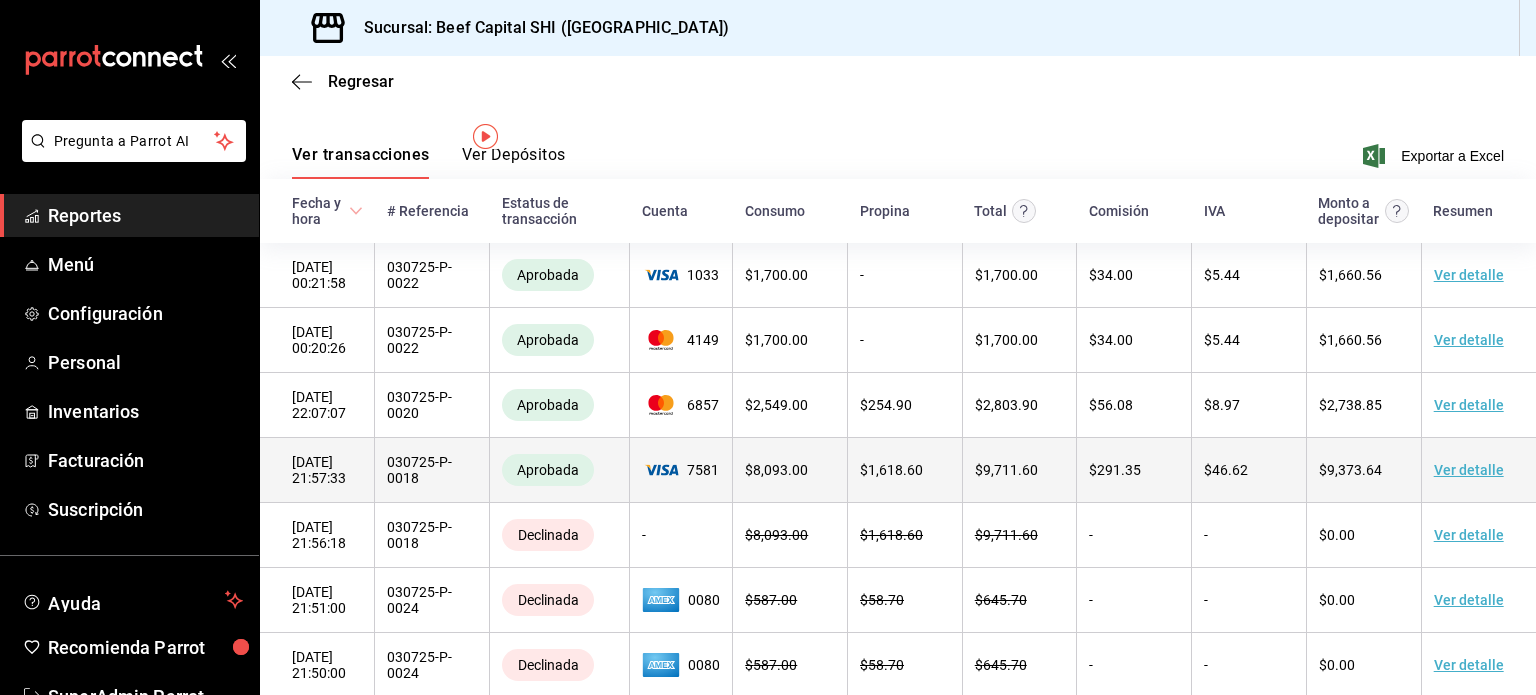 scroll, scrollTop: 200, scrollLeft: 0, axis: vertical 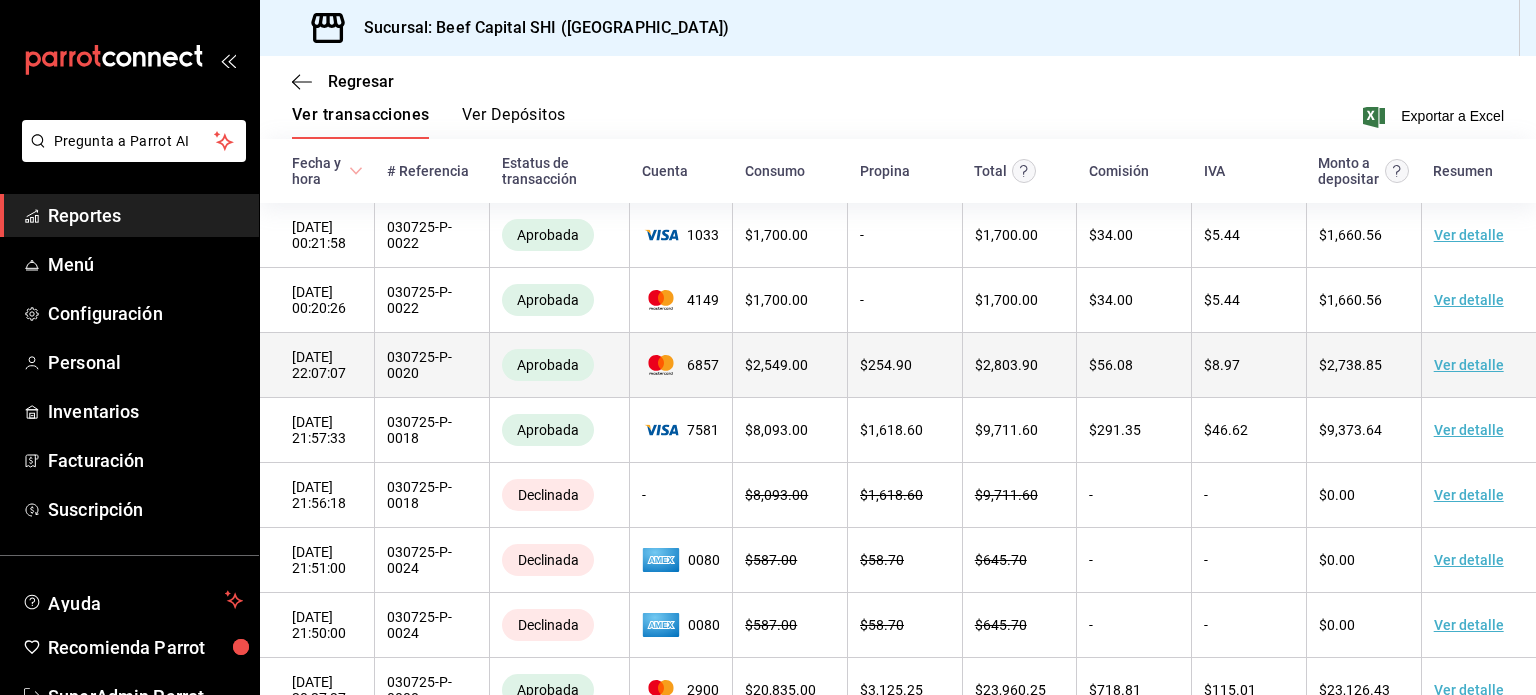 click on "$ 2,803.90" at bounding box center [1019, 365] 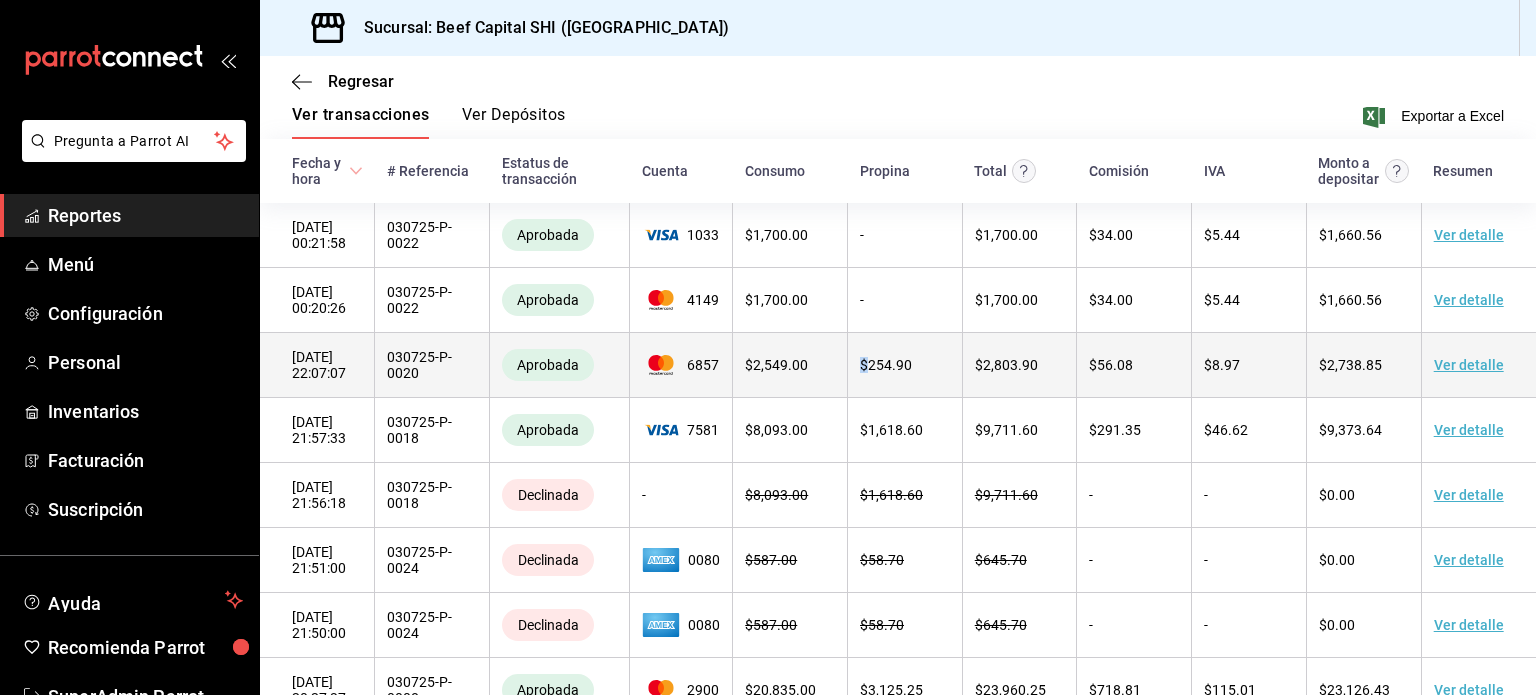 click on "$ 254.90" at bounding box center [886, 365] 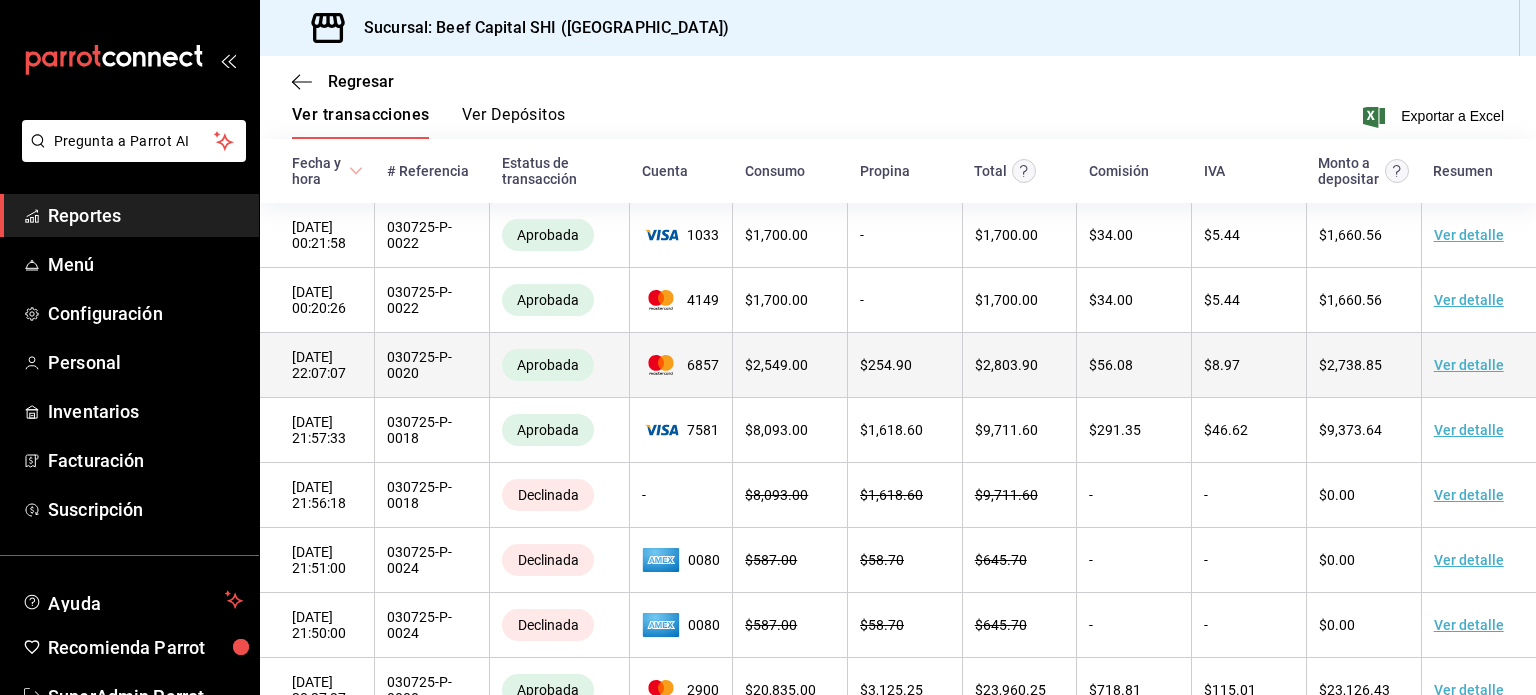 click on "030725-P-0020" at bounding box center [432, 365] 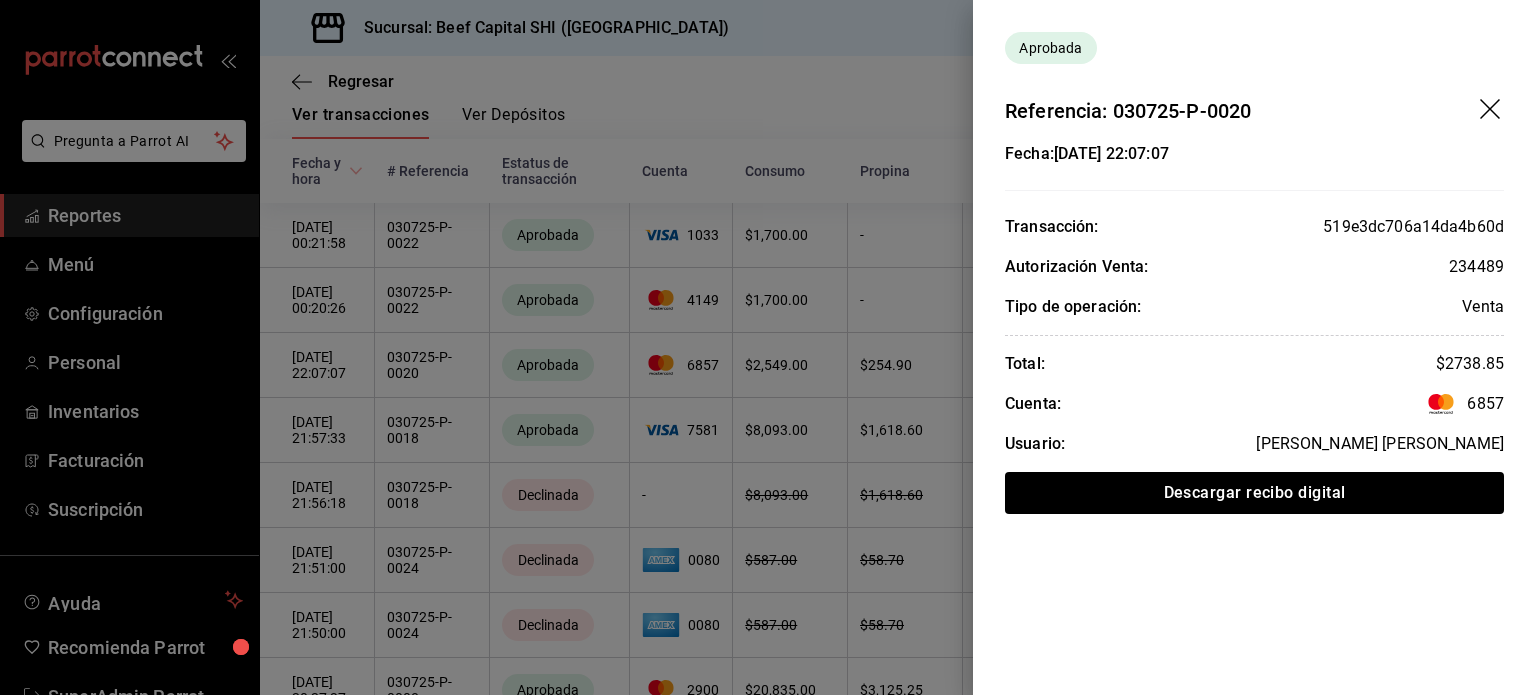 click at bounding box center (768, 347) 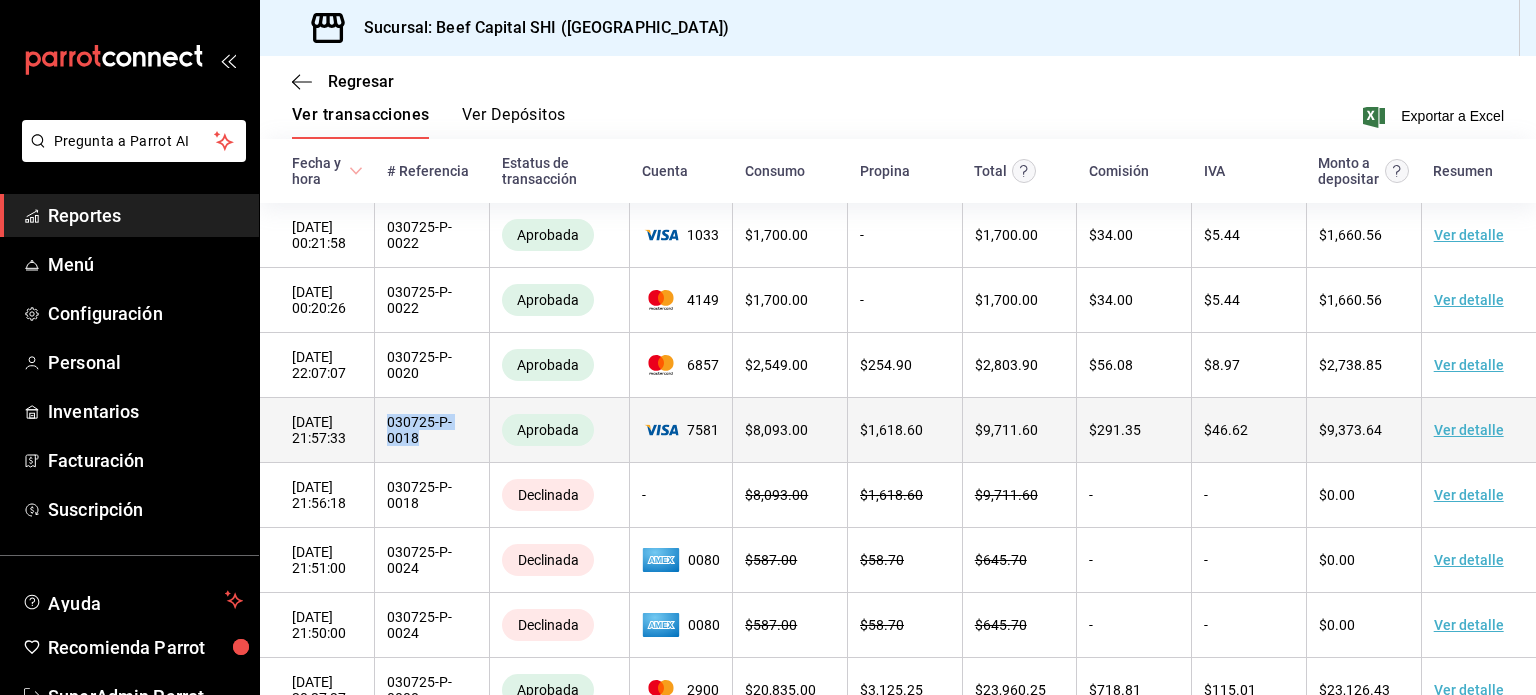 drag, startPoint x: 425, startPoint y: 442, endPoint x: 389, endPoint y: 431, distance: 37.64306 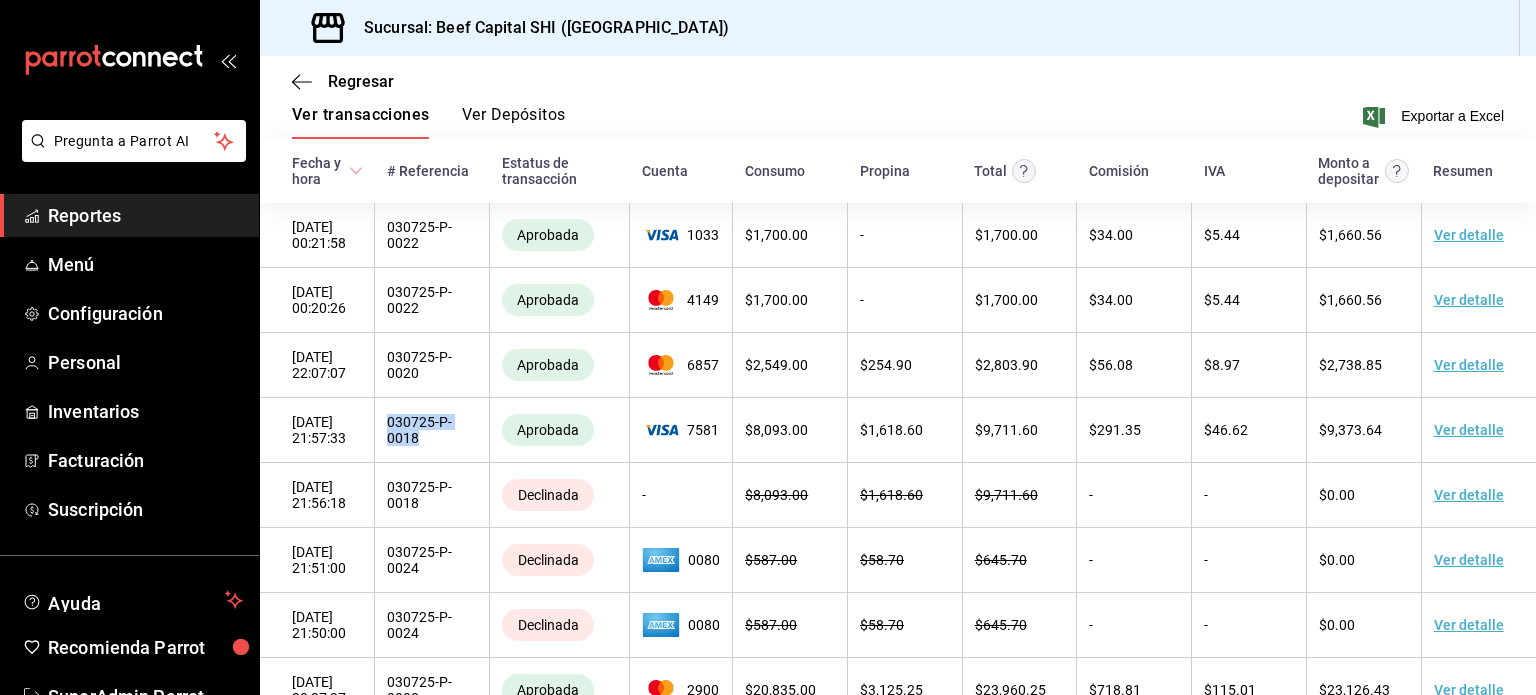 click on "Reportes" at bounding box center (145, 215) 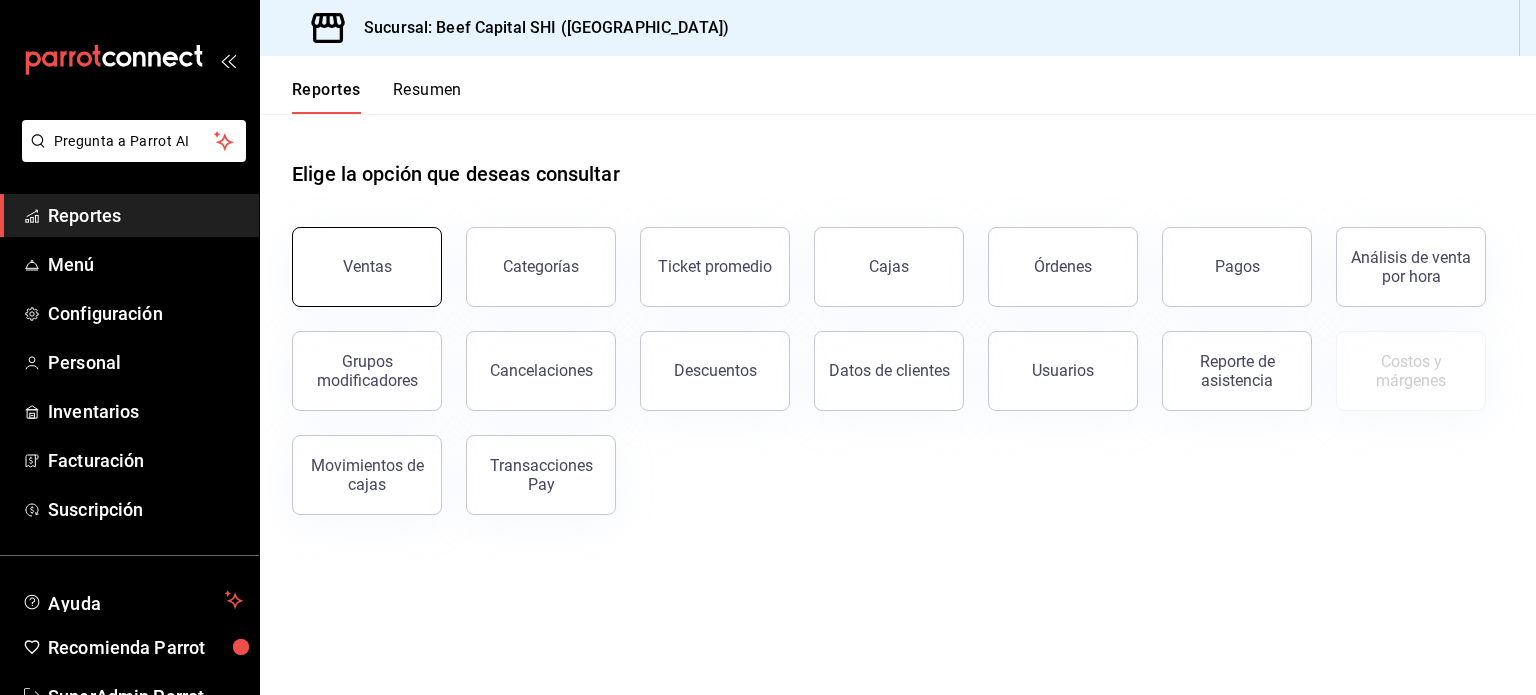 click on "Ventas" at bounding box center (367, 266) 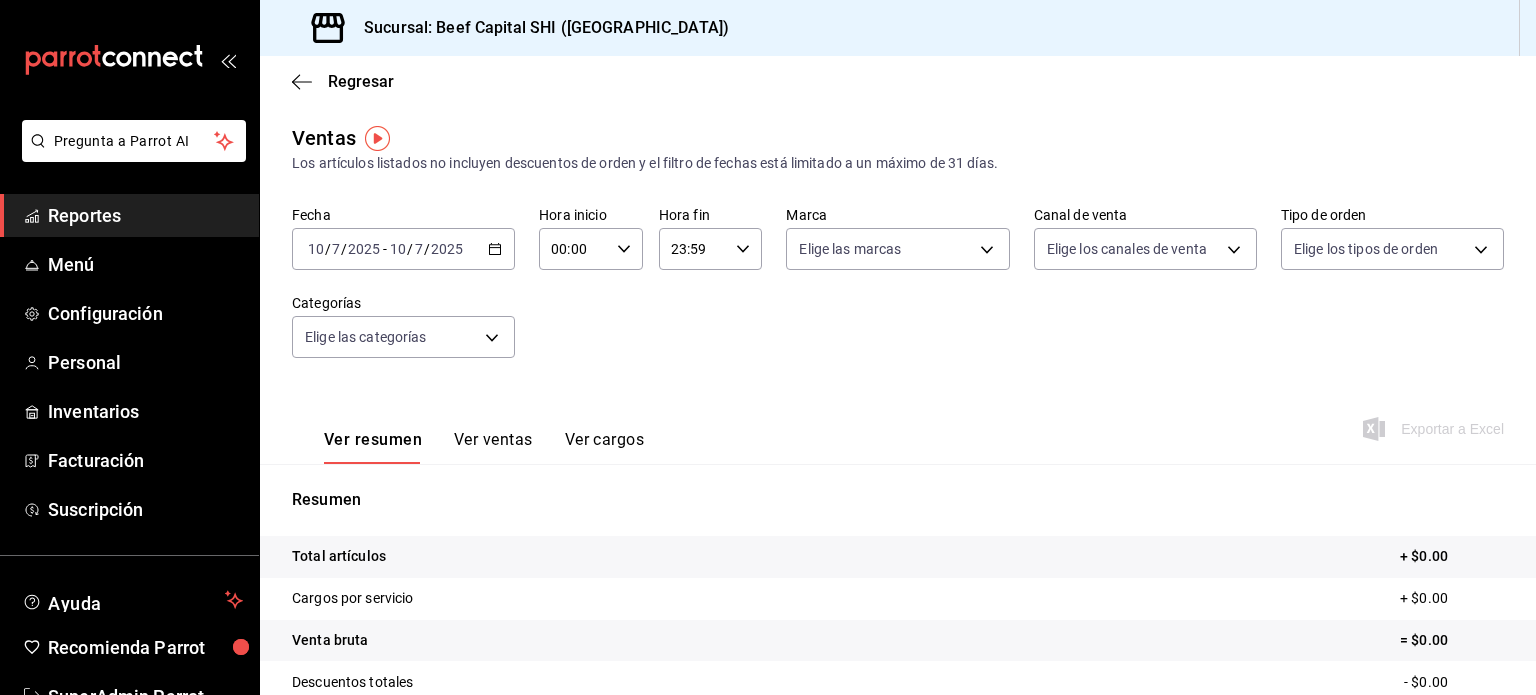 click on "Reportes" at bounding box center (145, 215) 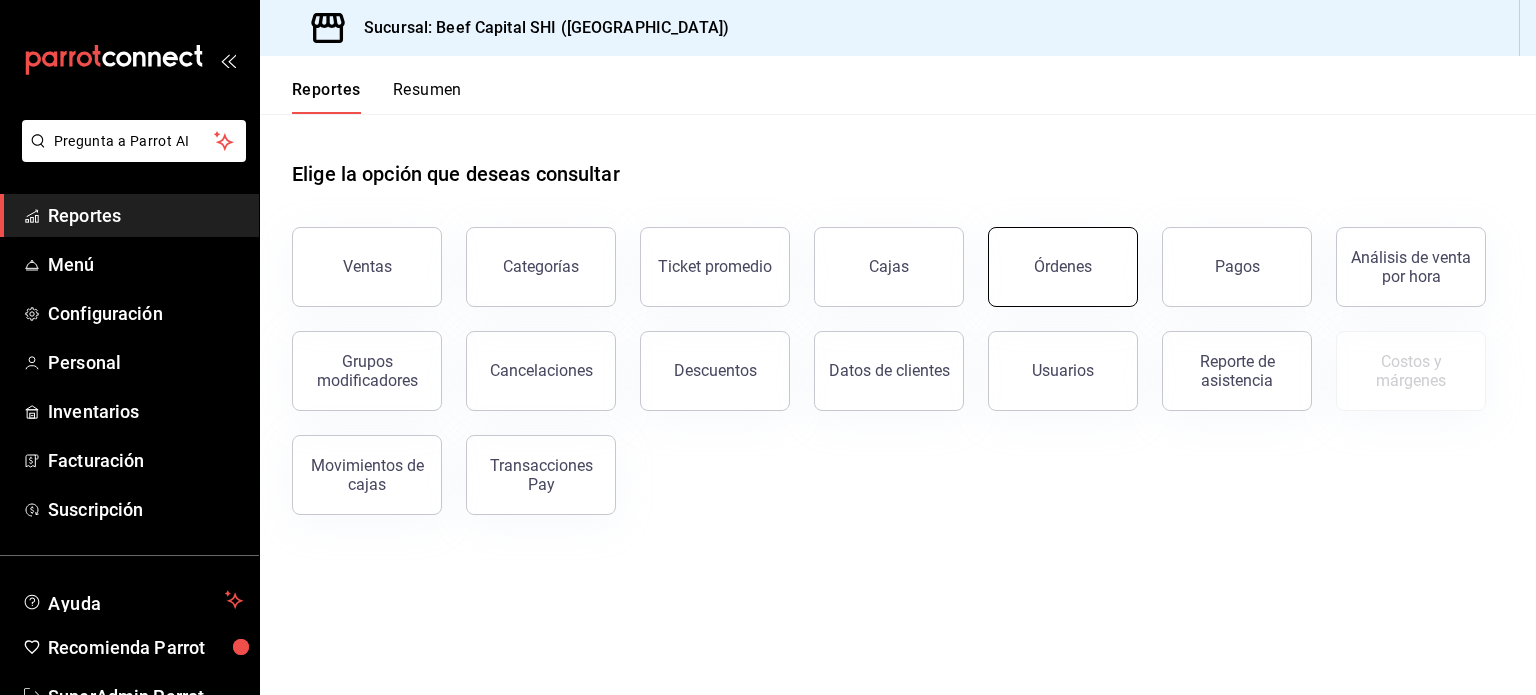 click on "Órdenes" at bounding box center [1063, 267] 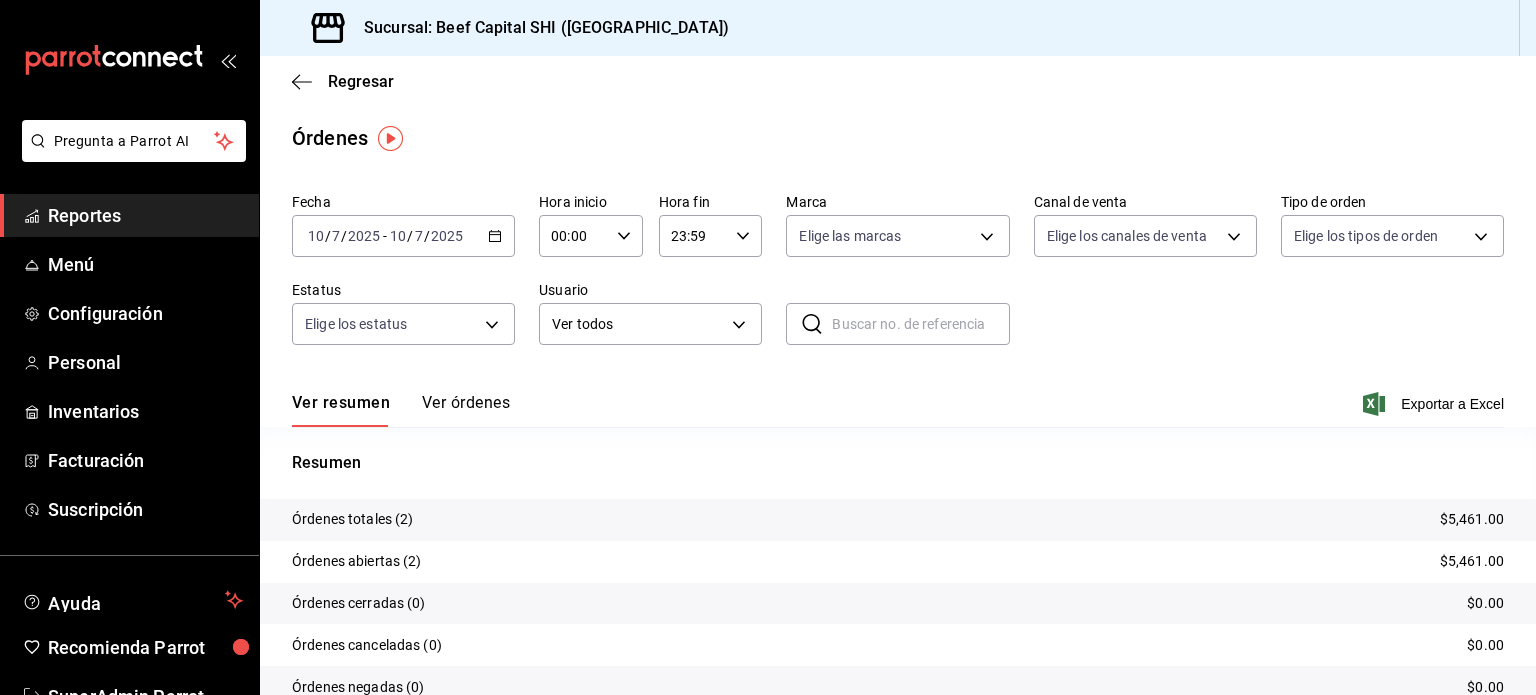 click on "2025-07-10 10 / 7 / 2025 - 2025-07-10 10 / 7 / 2025" at bounding box center [403, 236] 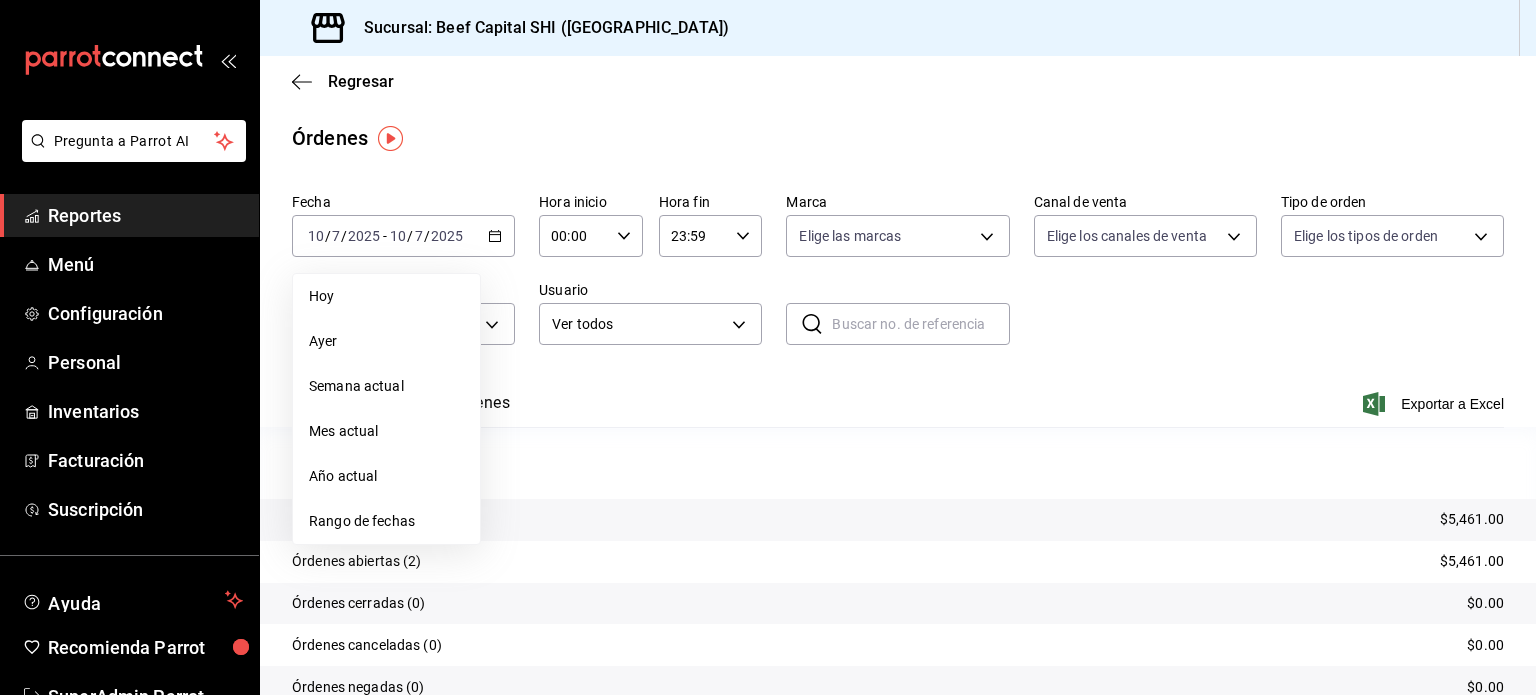 click on "Fecha 2025-07-10 10 / 7 / 2025 - 2025-07-10 10 / 7 / 2025 Hoy Ayer Semana actual Mes actual Año actual Rango de fechas Hora inicio 00:00 Hora inicio Hora fin 23:59 Hora fin Marca Elige las marcas Canal de venta Elige los canales de venta Tipo de orden Elige los tipos de orden Estatus Elige los estatus Usuario Ver todos ALL ​ ​" at bounding box center (898, 277) 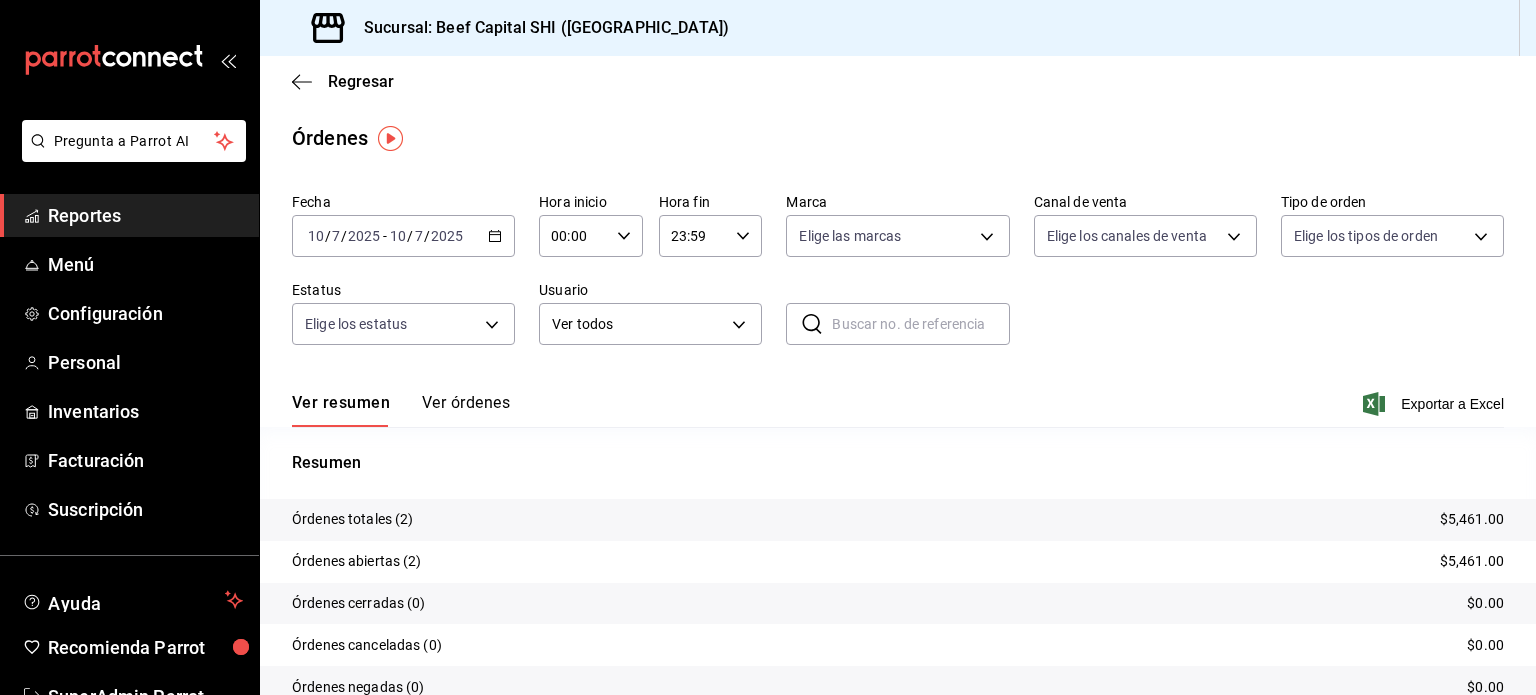 click at bounding box center [920, 324] 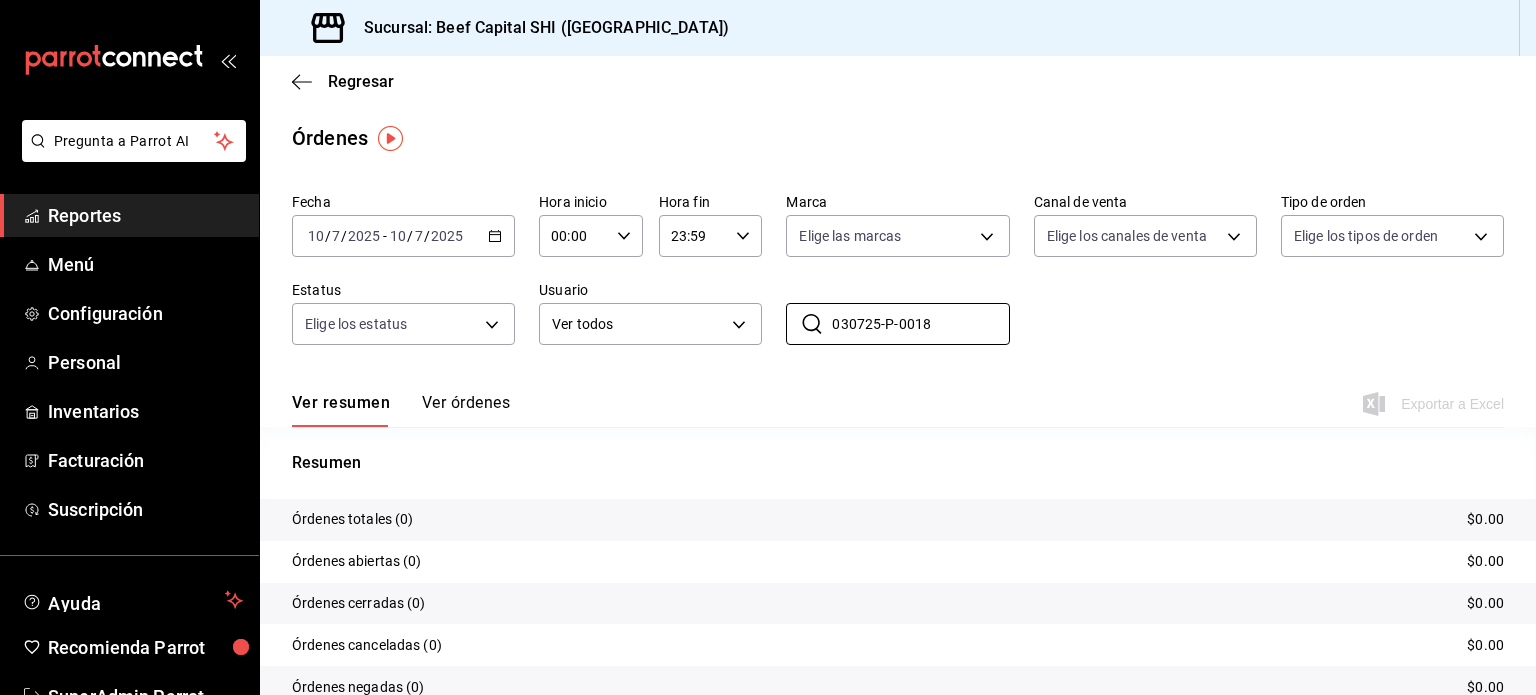 type on "030725-P-0018" 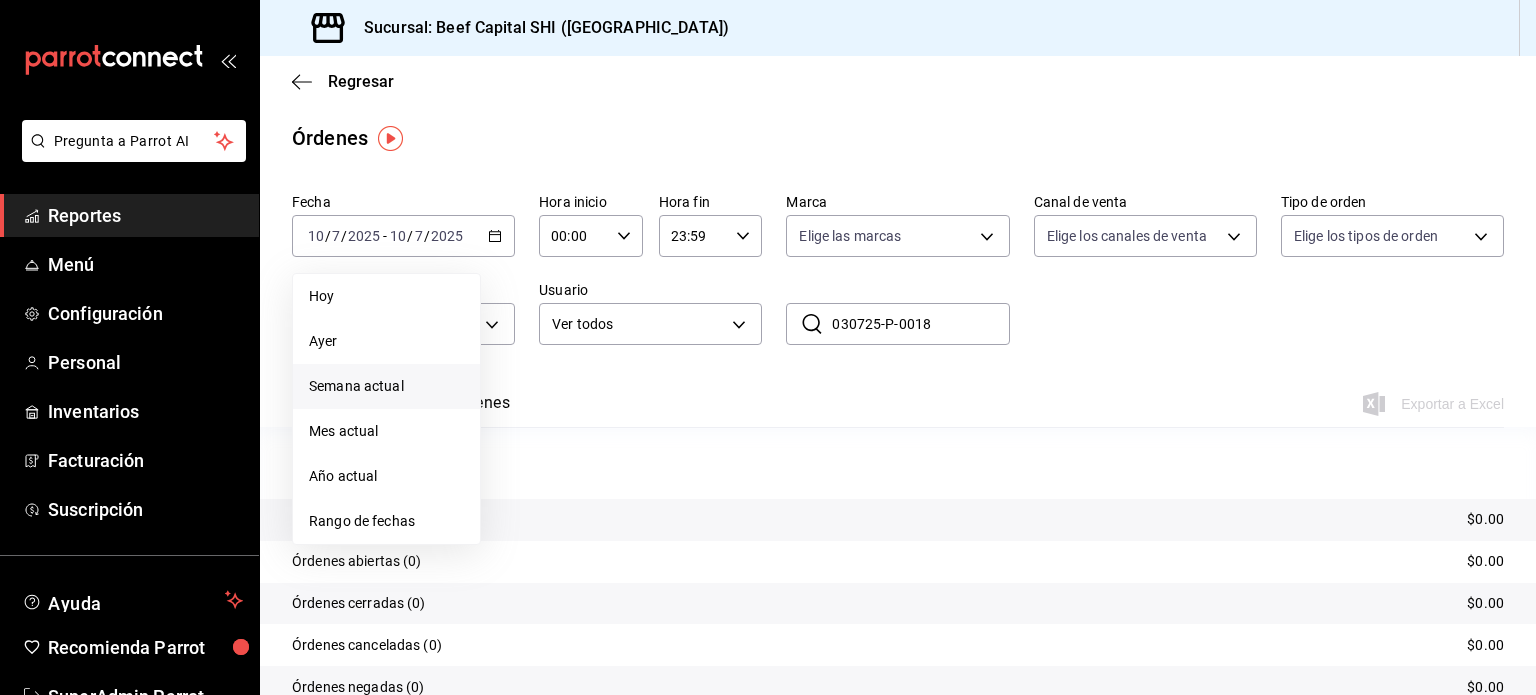click on "Semana actual" at bounding box center (386, 386) 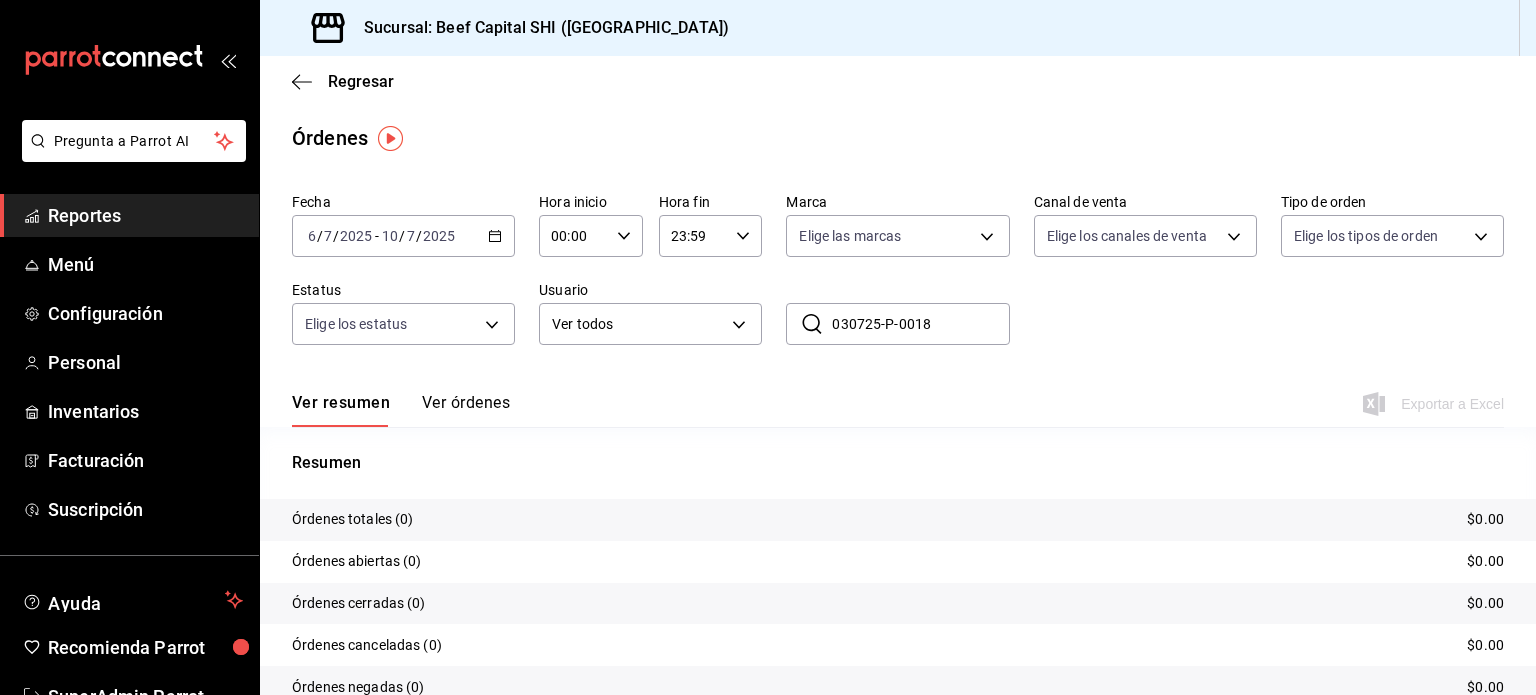click on "030725-P-0018" at bounding box center (920, 324) 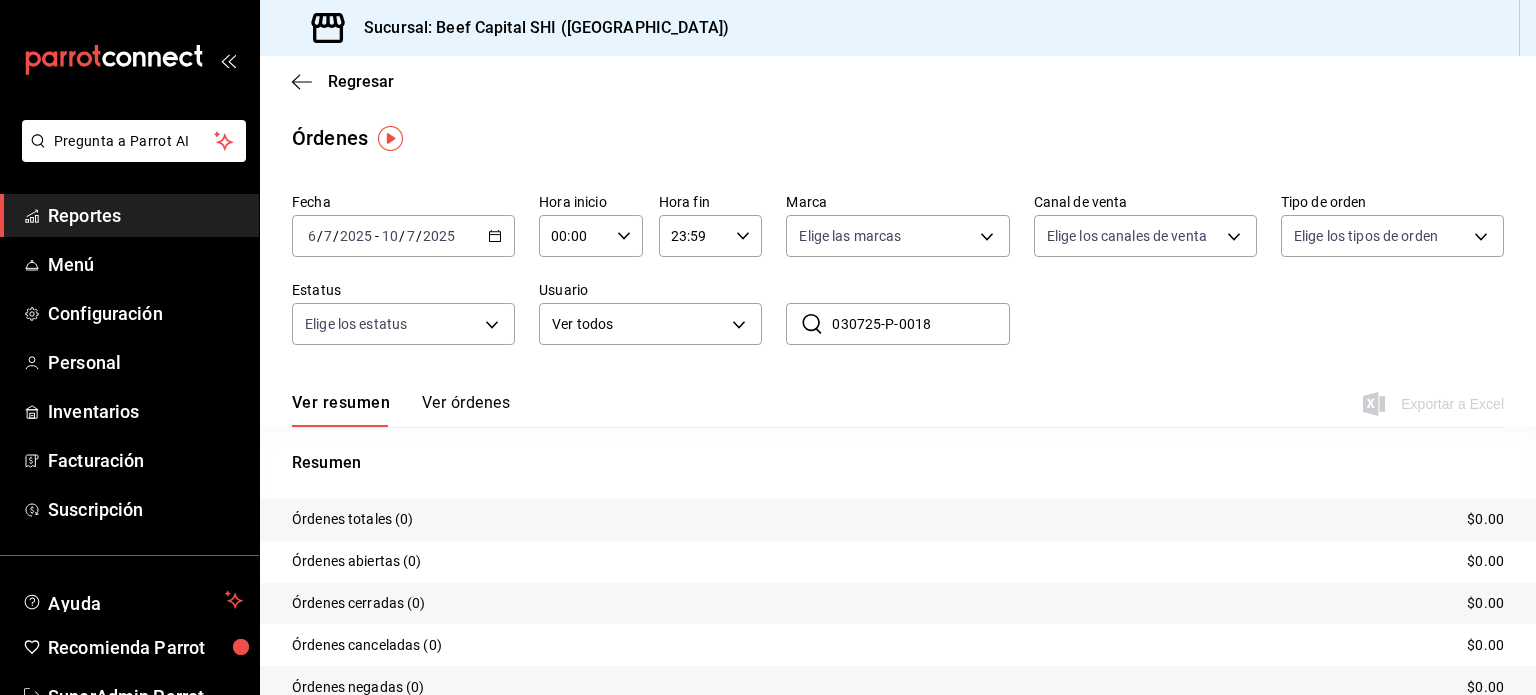 click on "2025-07-06 6 / 7 / 2025 - 2025-07-10 10 / 7 / 2025" at bounding box center (403, 236) 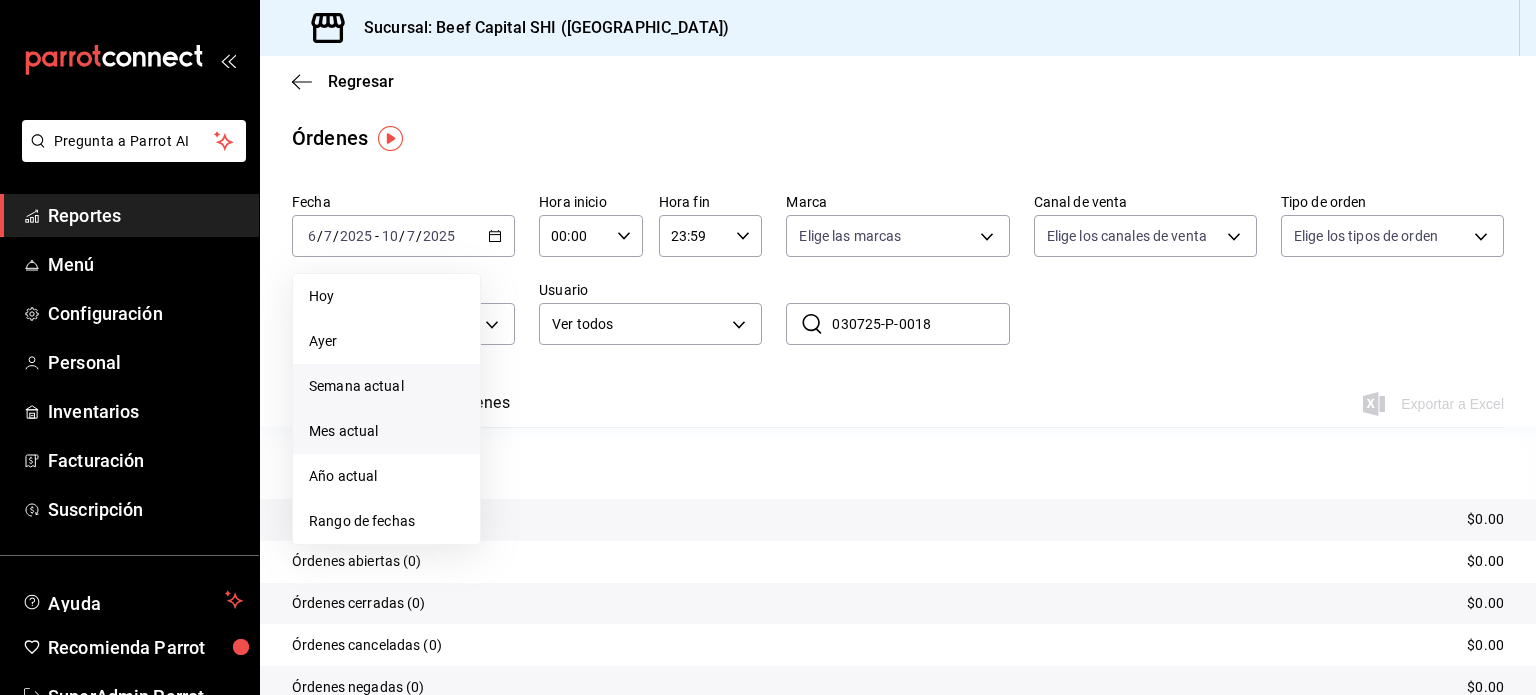 click on "Mes actual" at bounding box center (386, 431) 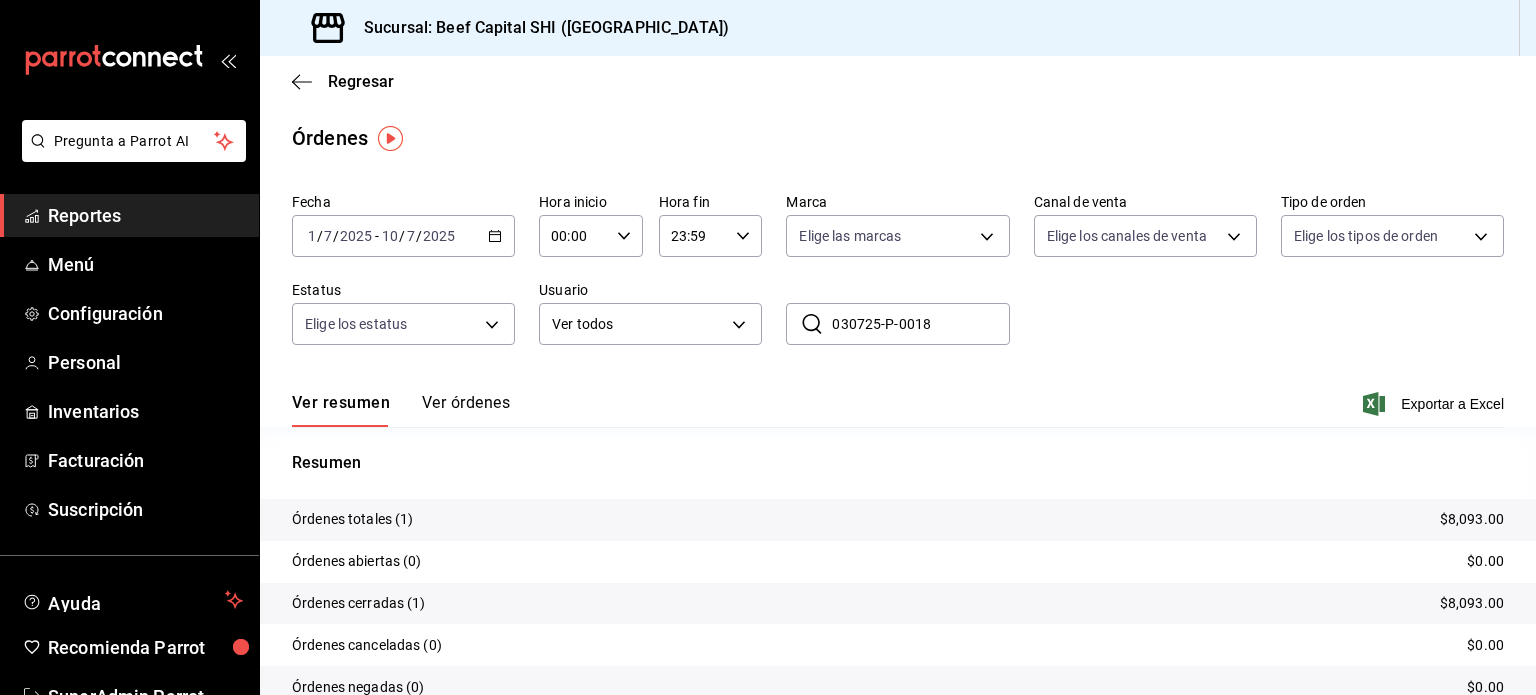click on "030725-P-0018" at bounding box center (920, 324) 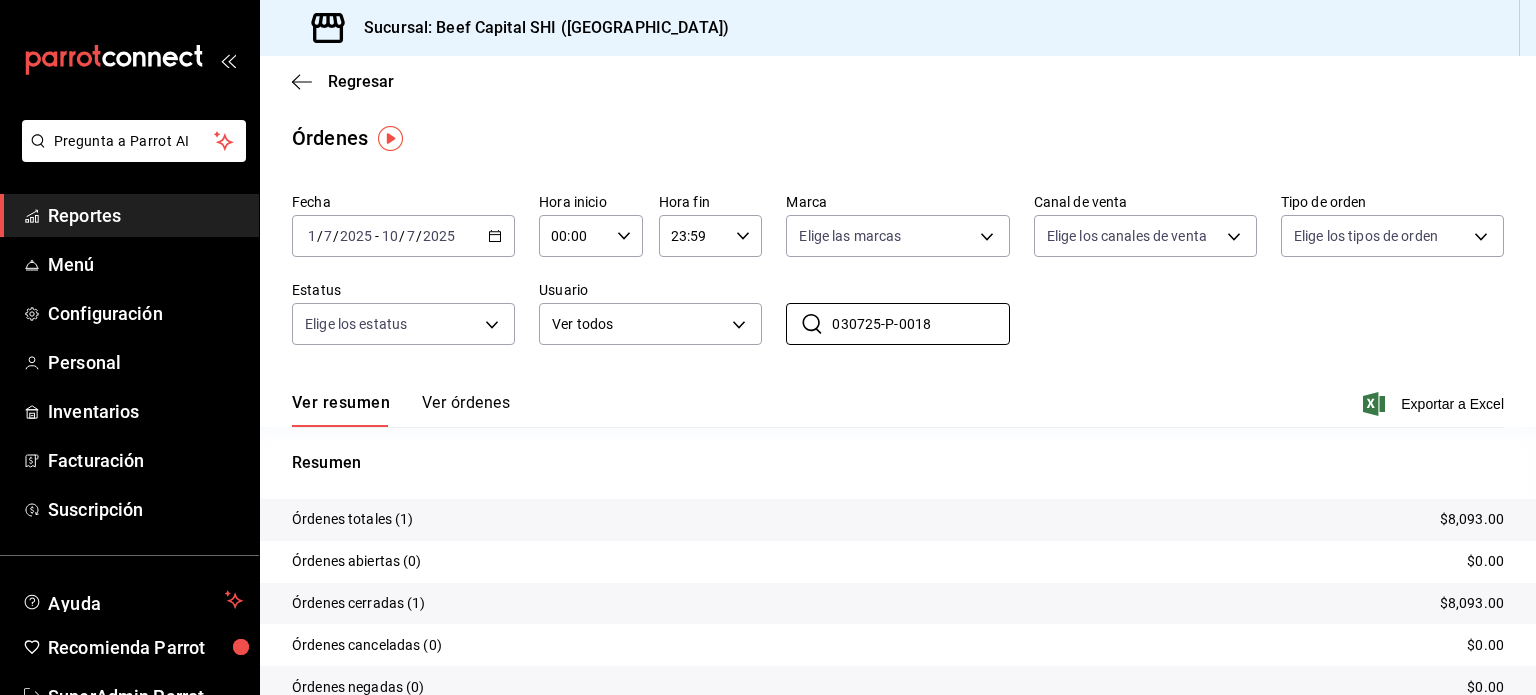 click on "Ver órdenes" at bounding box center (466, 410) 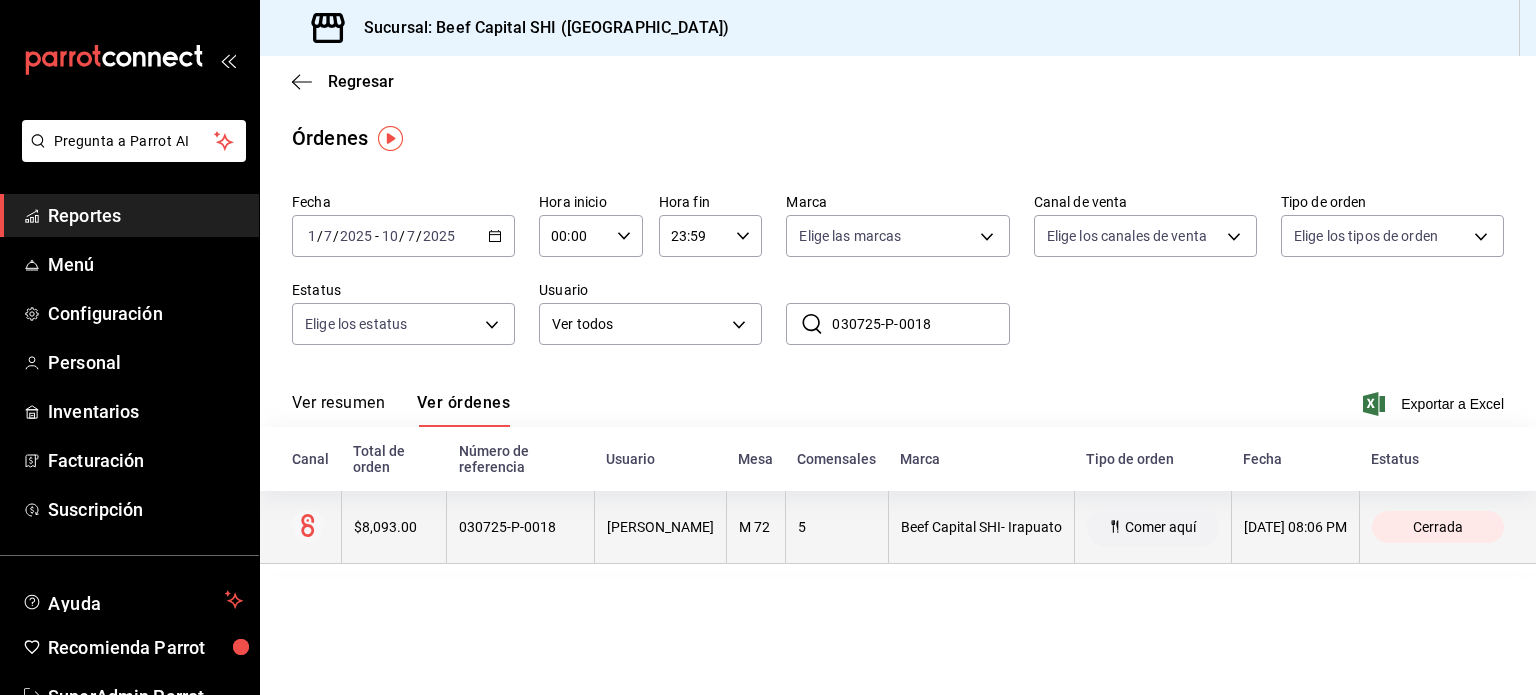 click on "ERIKA DIAZ" at bounding box center [660, 527] 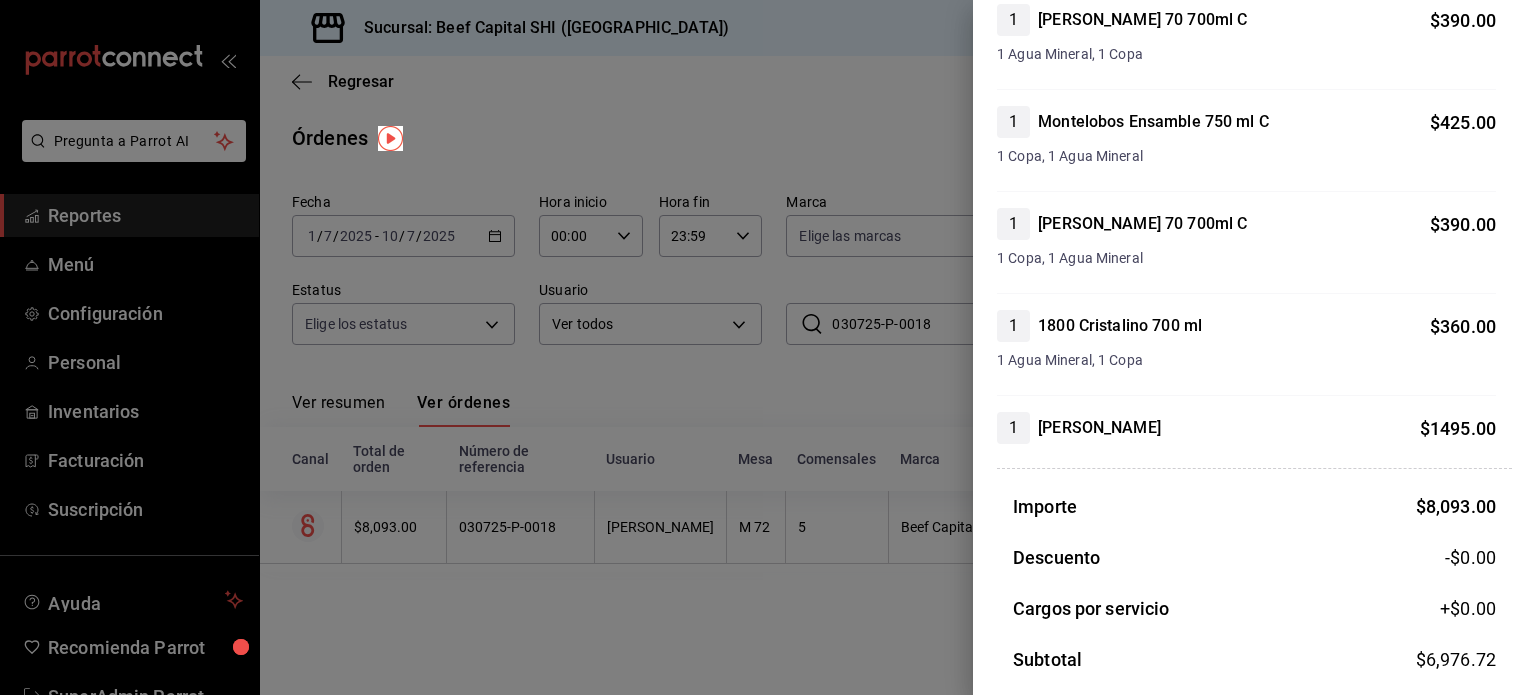 scroll, scrollTop: 1520, scrollLeft: 0, axis: vertical 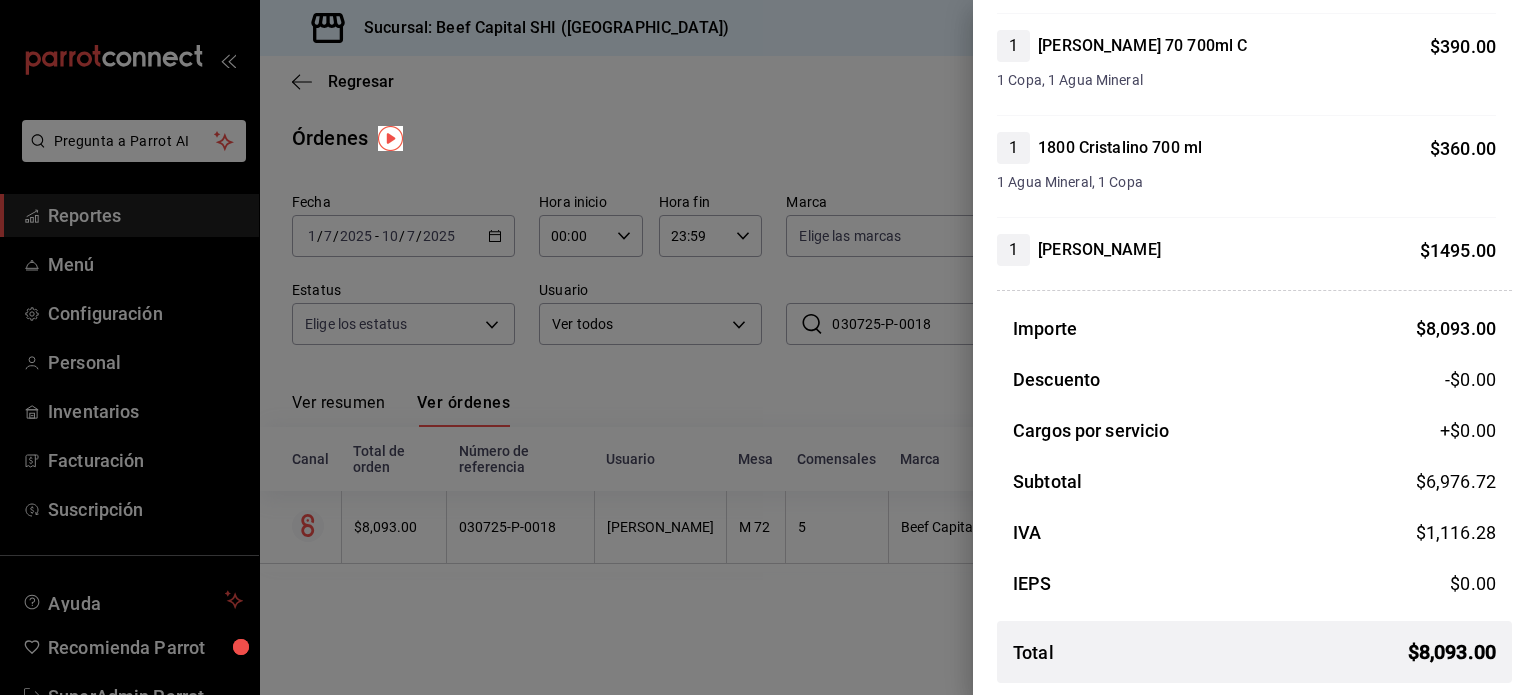 click at bounding box center (768, 347) 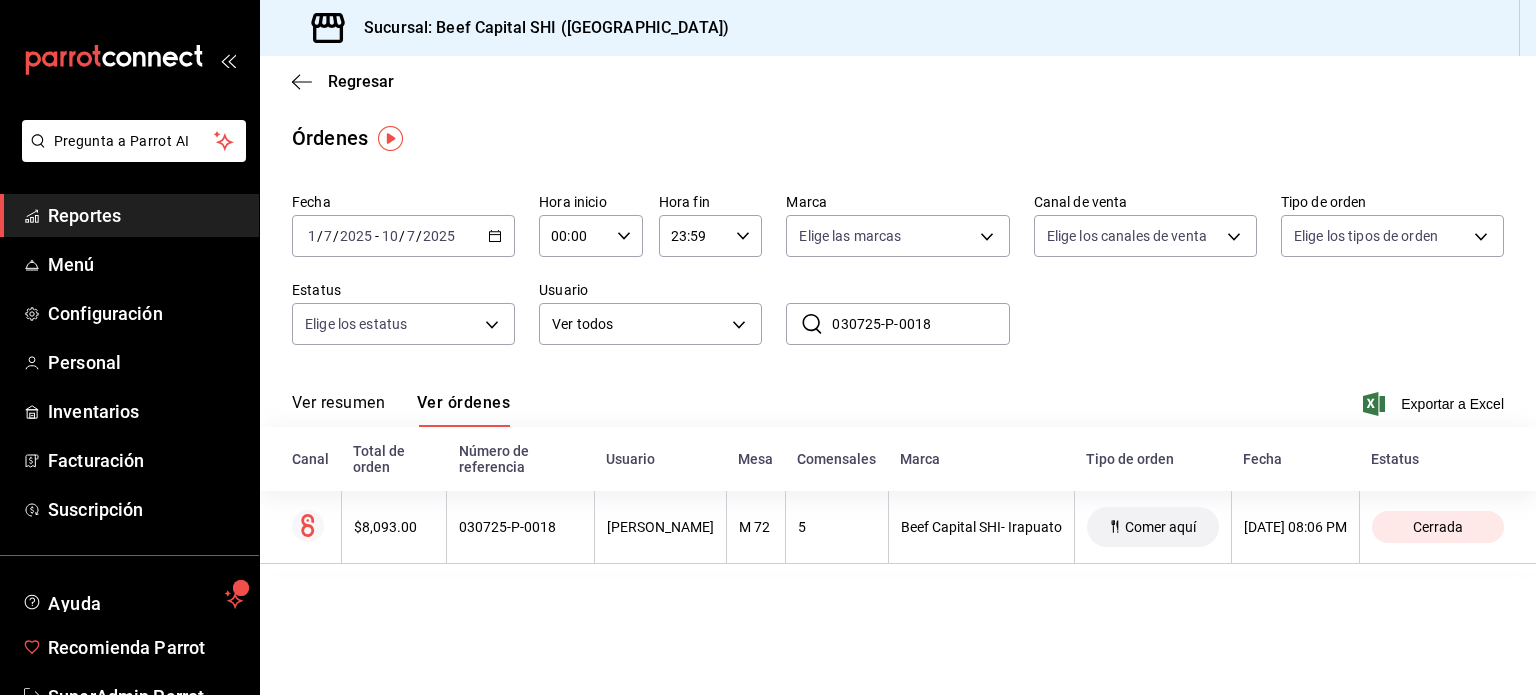 scroll, scrollTop: 59, scrollLeft: 0, axis: vertical 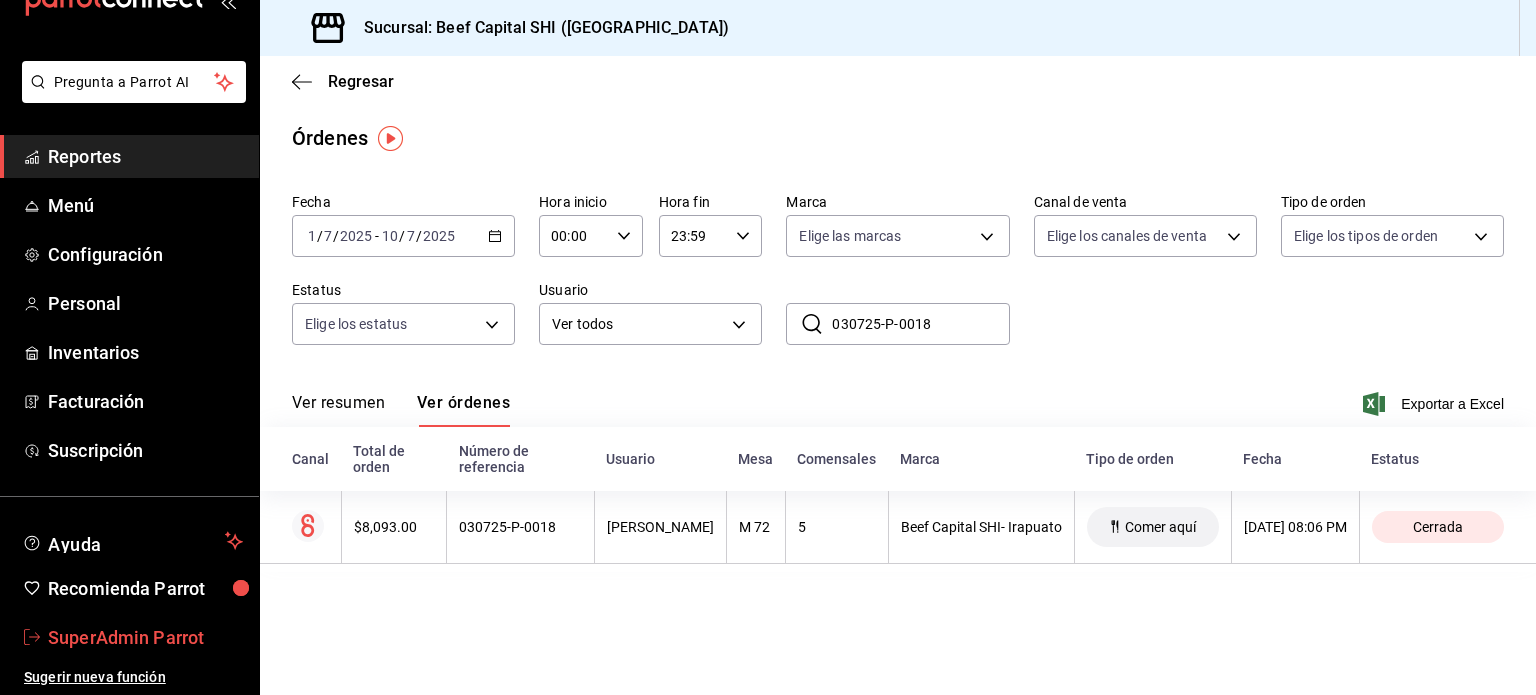 click on "SuperAdmin Parrot" at bounding box center (145, 637) 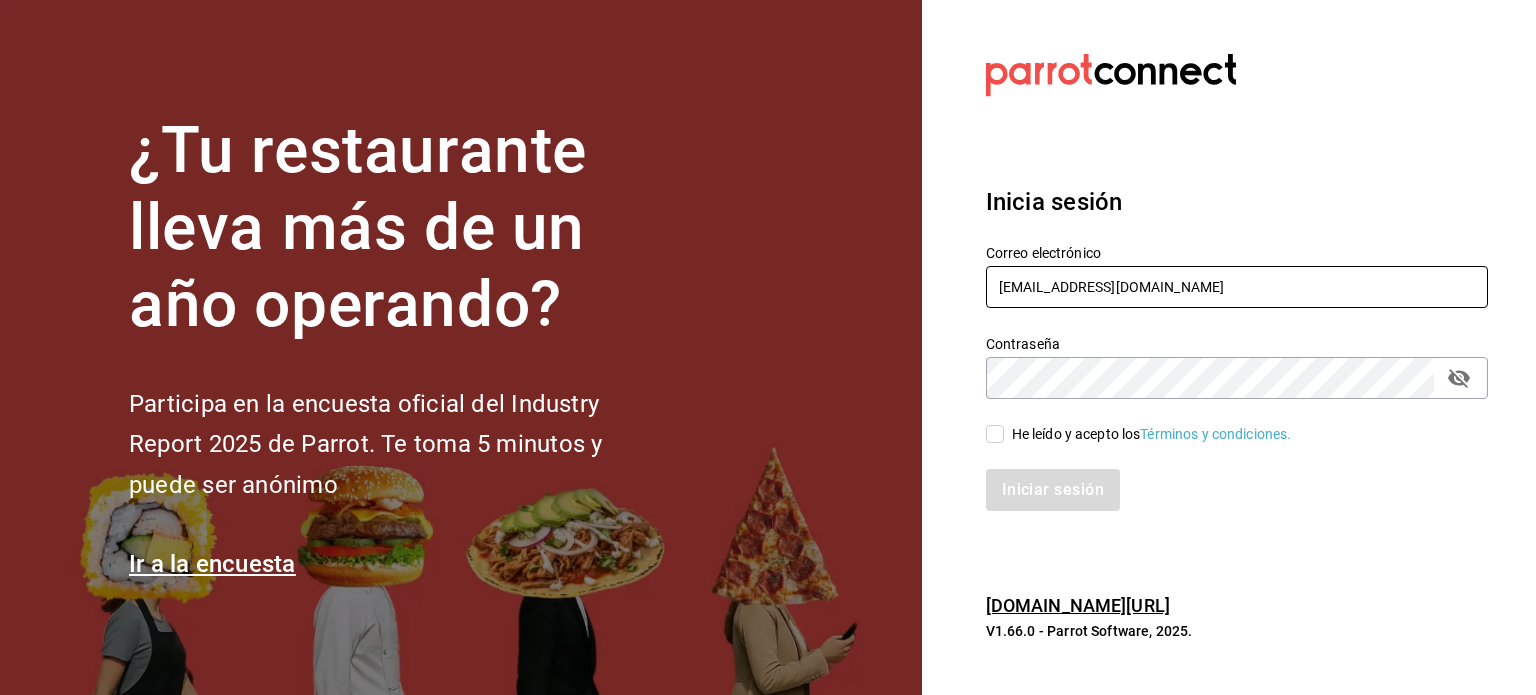 click on "[EMAIL_ADDRESS][DOMAIN_NAME]" at bounding box center (1237, 287) 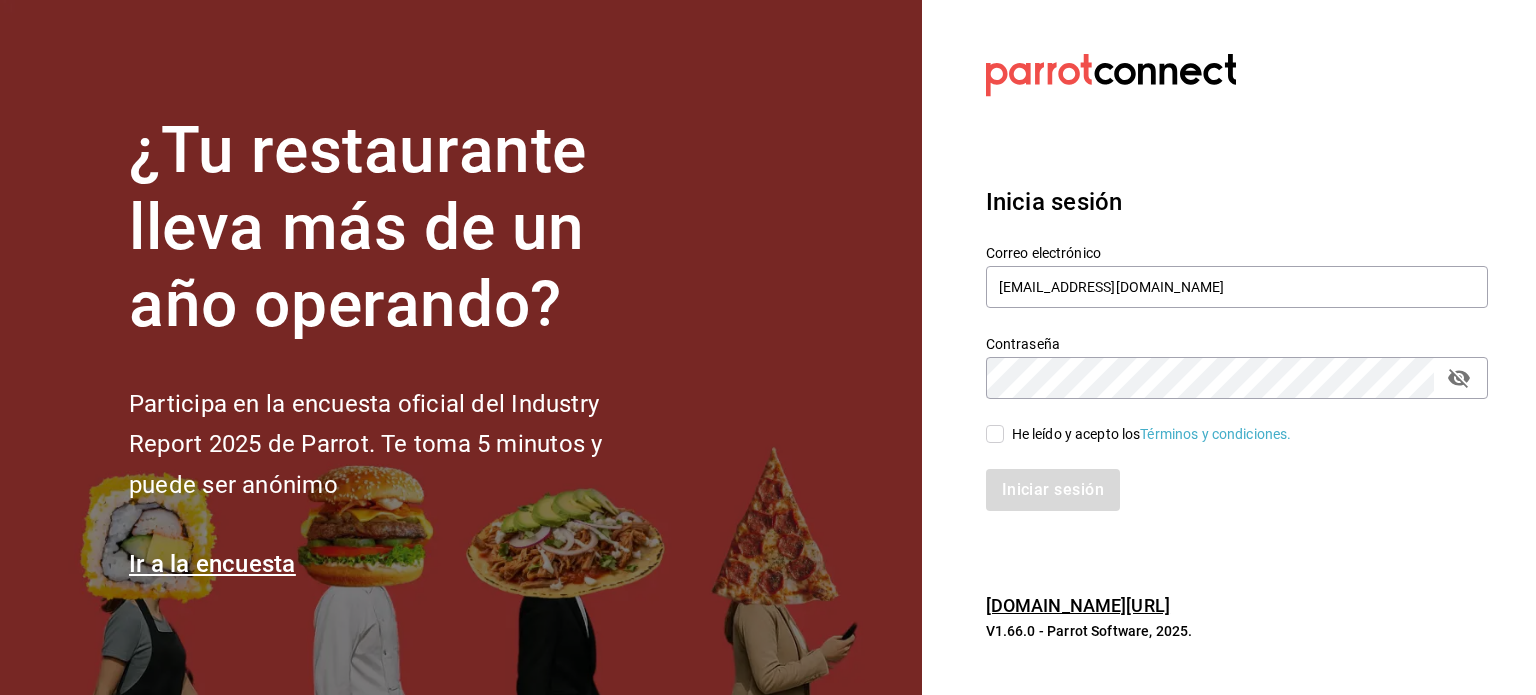 type on "[EMAIL_ADDRESS][DOMAIN_NAME]" 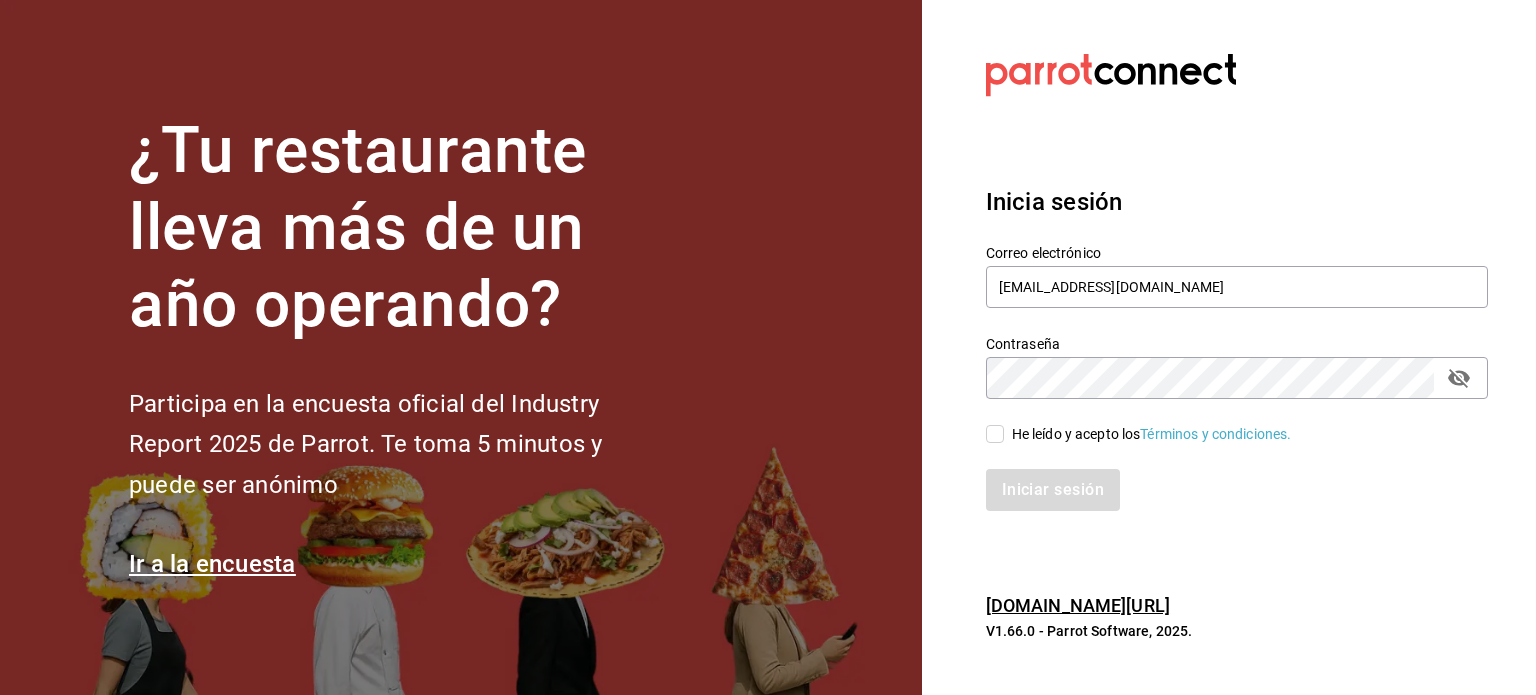 click on "He leído y acepto los  Términos y condiciones." at bounding box center (1148, 434) 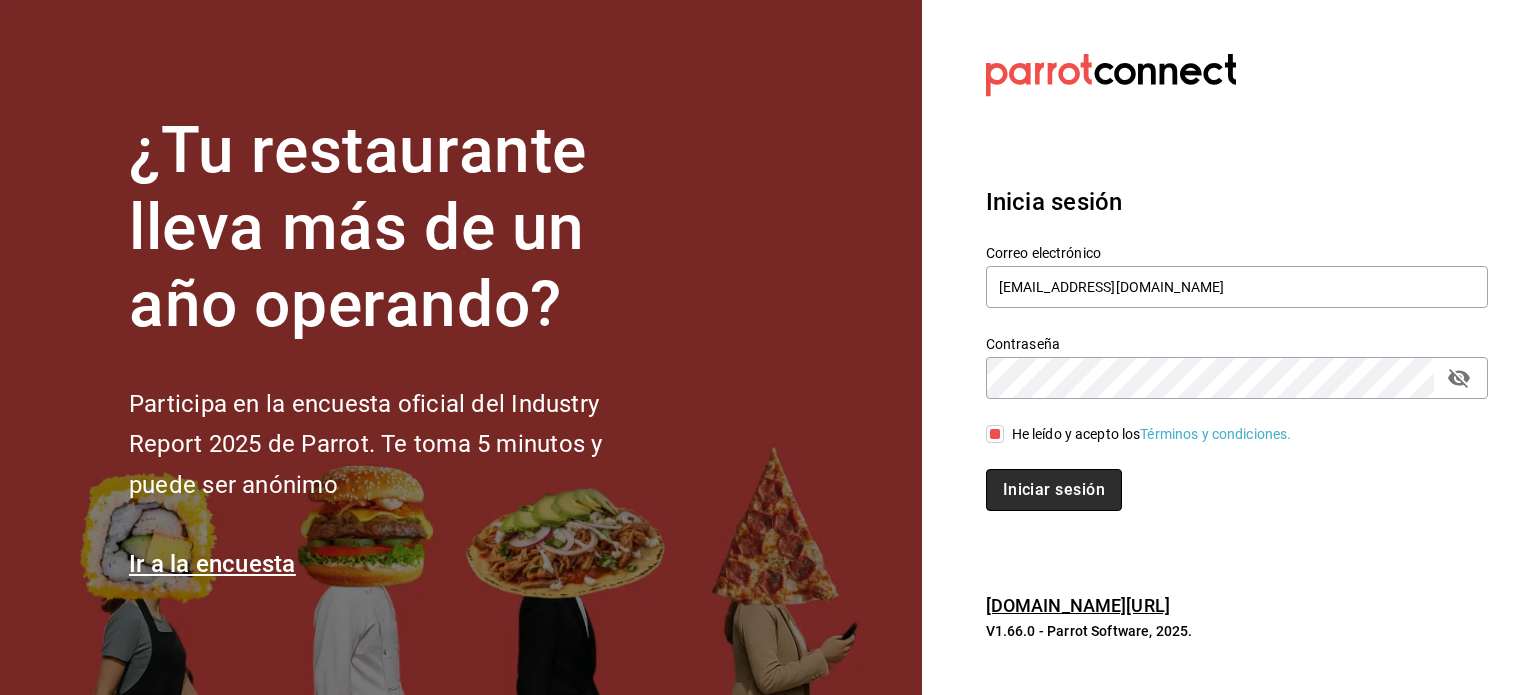 drag, startPoint x: 1044, startPoint y: 490, endPoint x: 1056, endPoint y: 493, distance: 12.369317 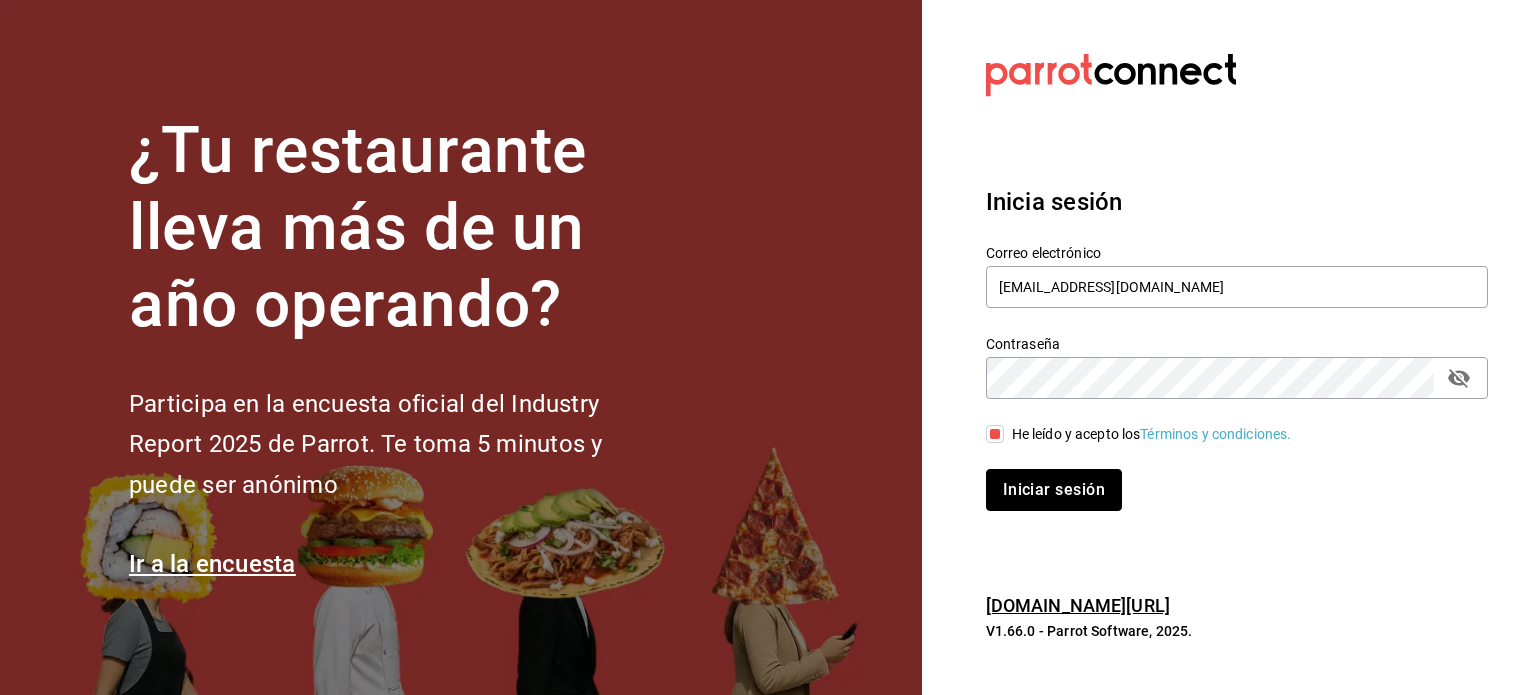 click on "Iniciar sesión" at bounding box center (1054, 490) 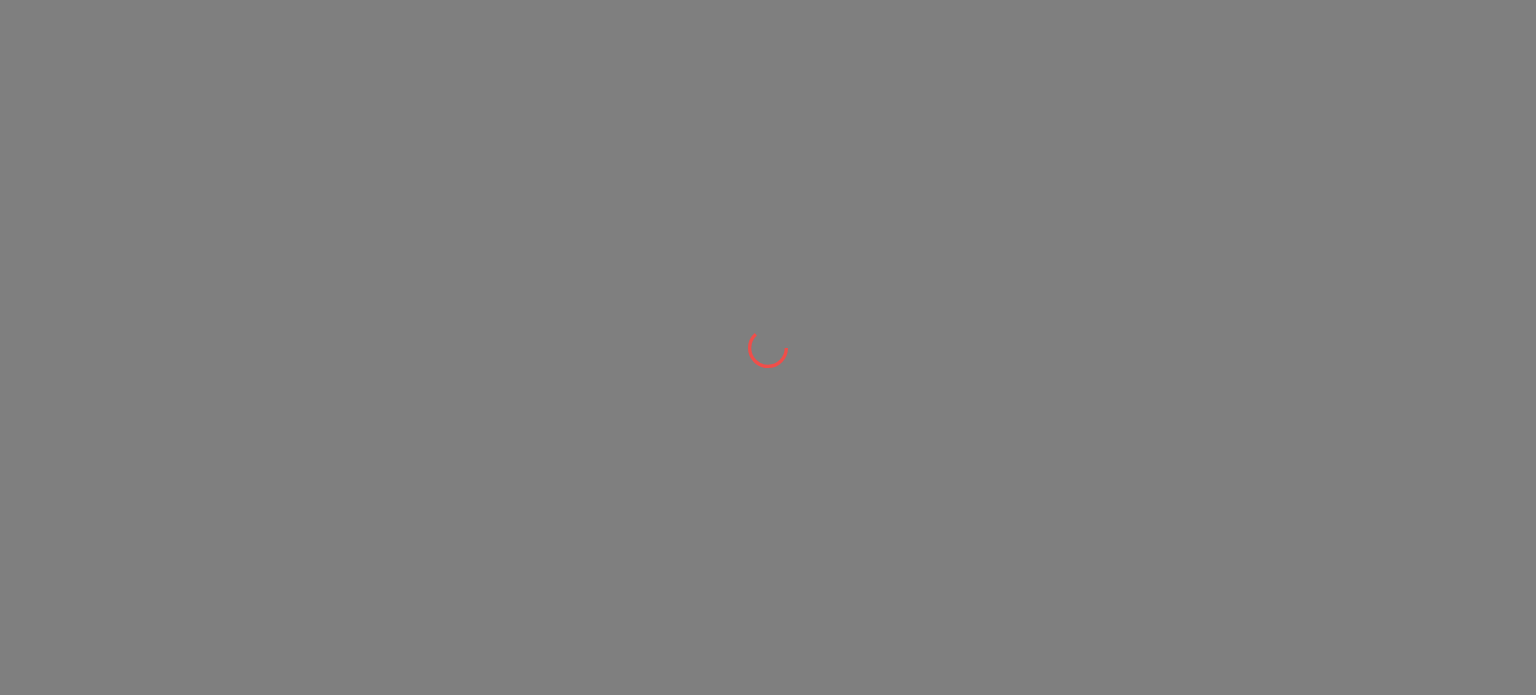 scroll, scrollTop: 0, scrollLeft: 0, axis: both 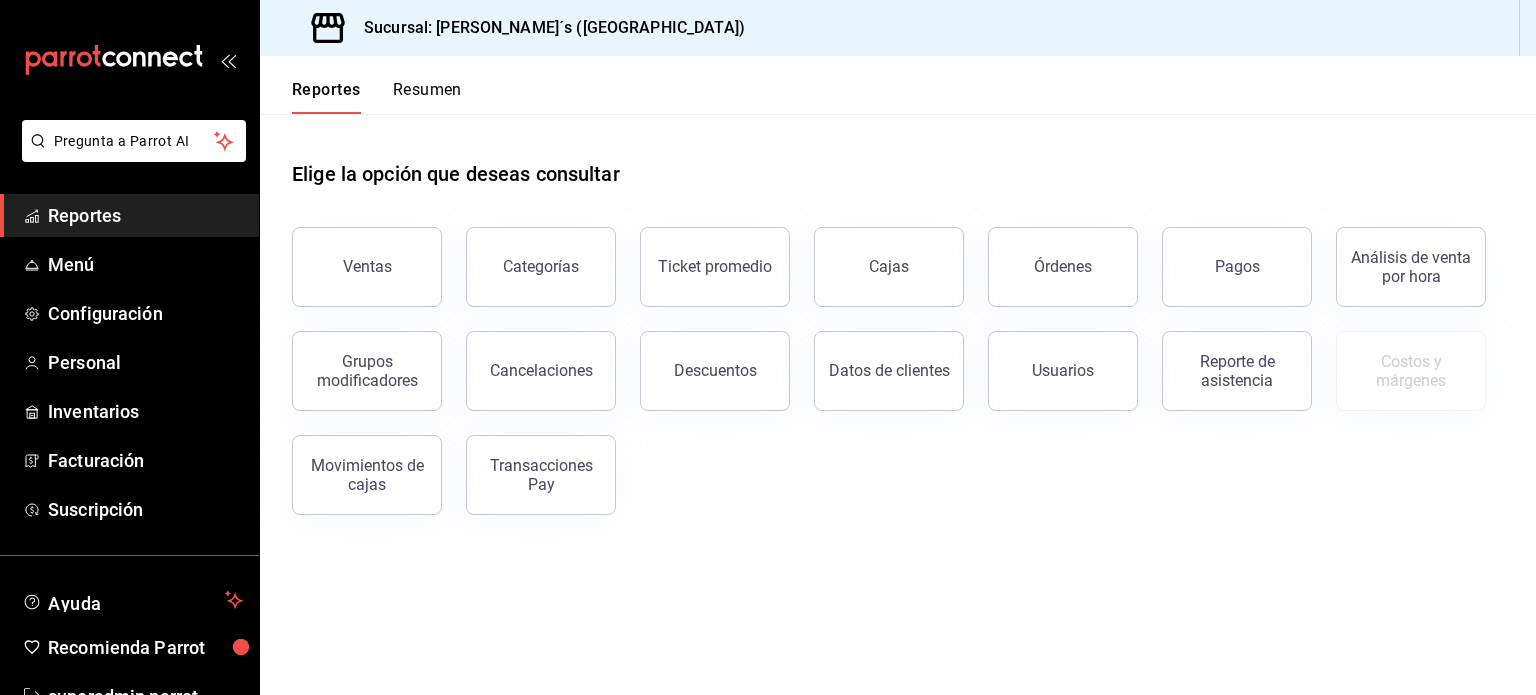 click on "Cajas" at bounding box center (889, 267) 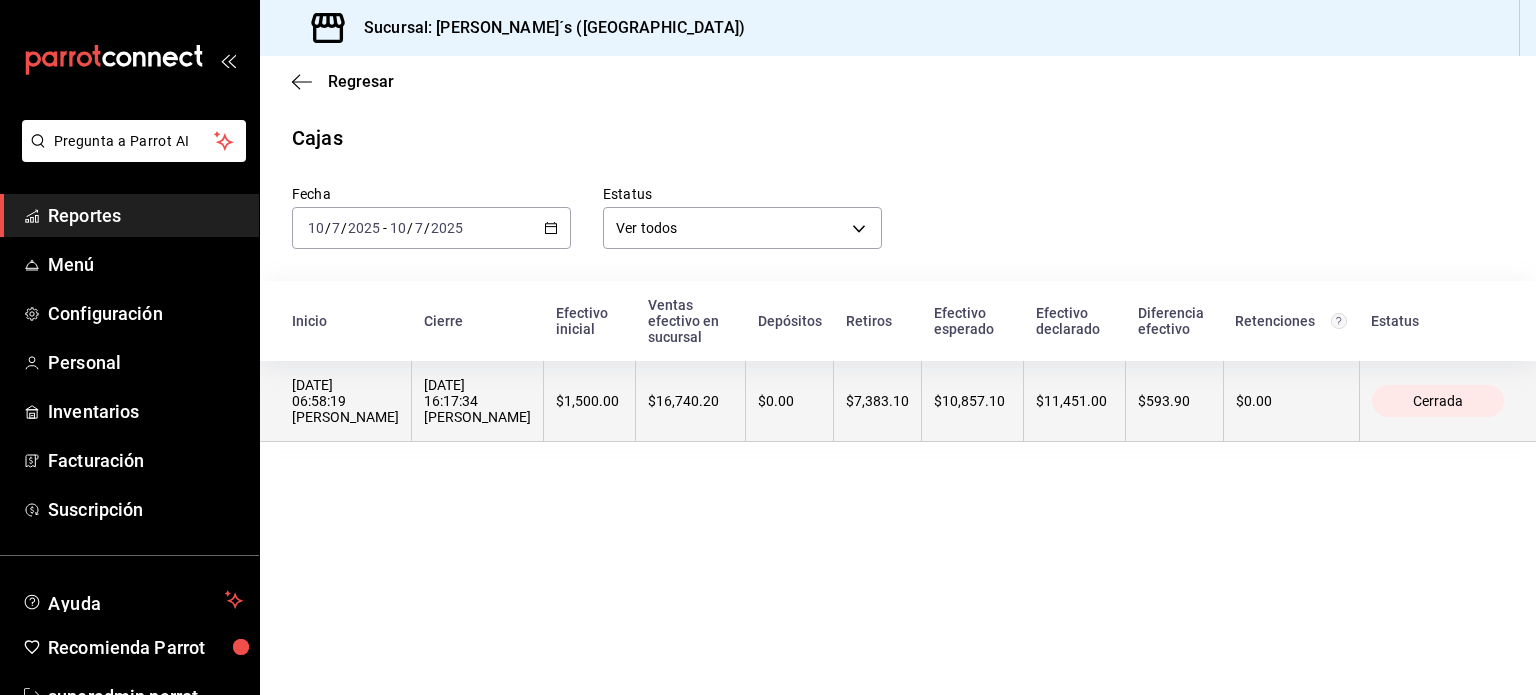 click on "$7,383.10" at bounding box center [878, 401] 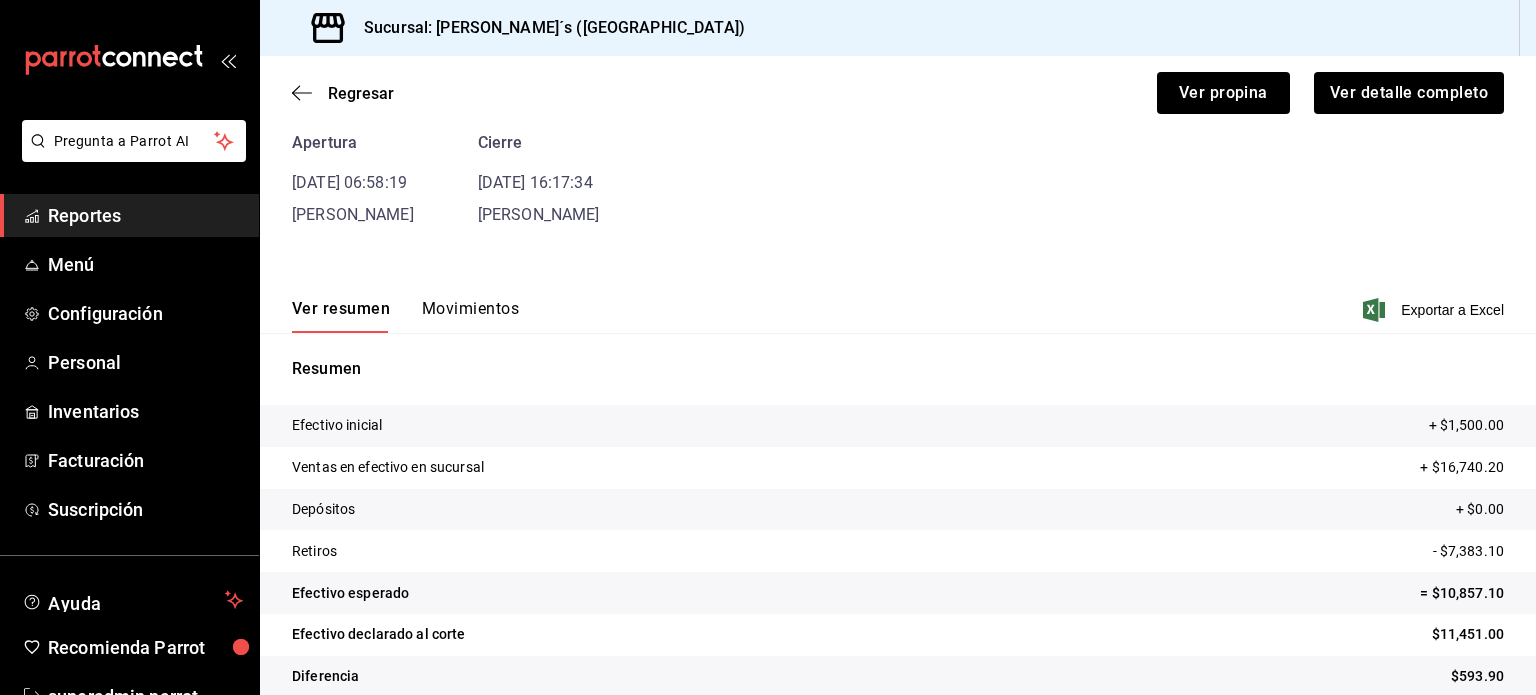 scroll, scrollTop: 121, scrollLeft: 0, axis: vertical 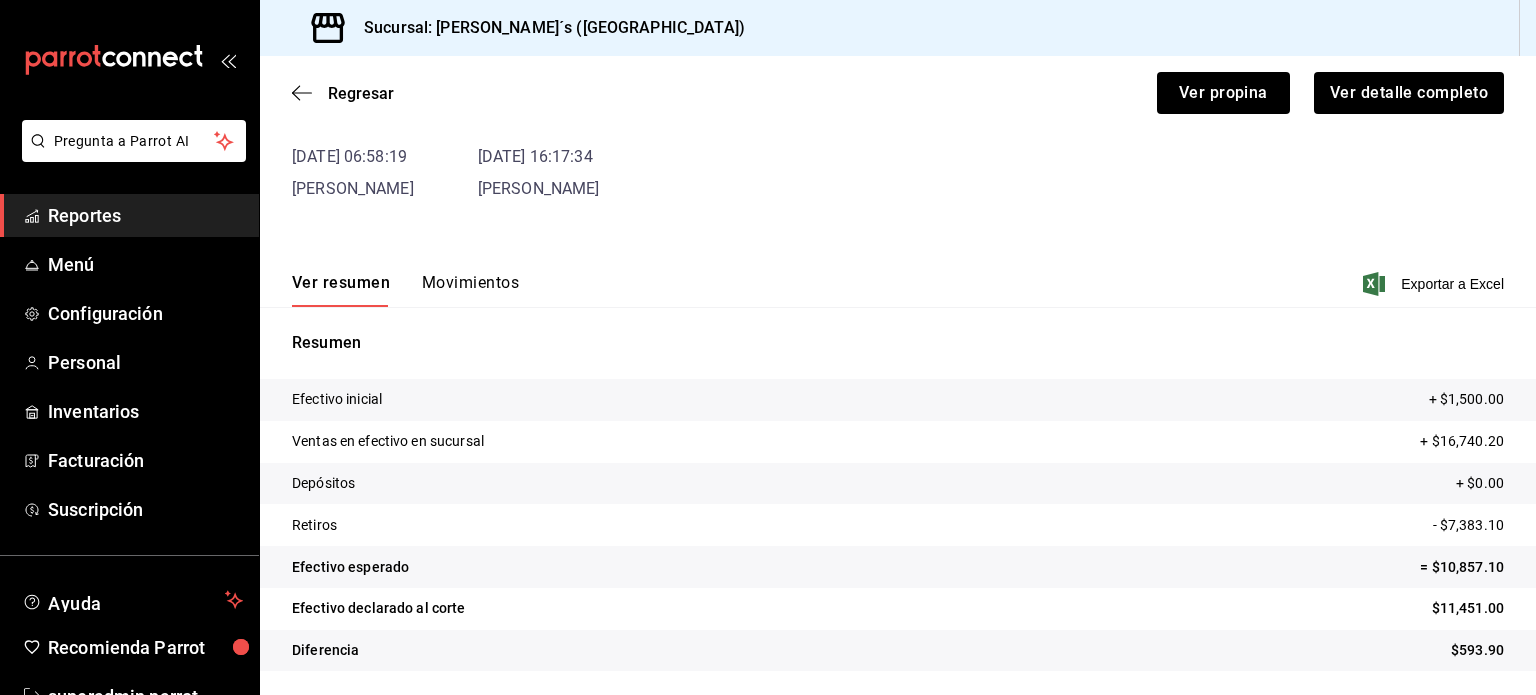 drag, startPoint x: 991, startPoint y: 530, endPoint x: 967, endPoint y: 536, distance: 24.738634 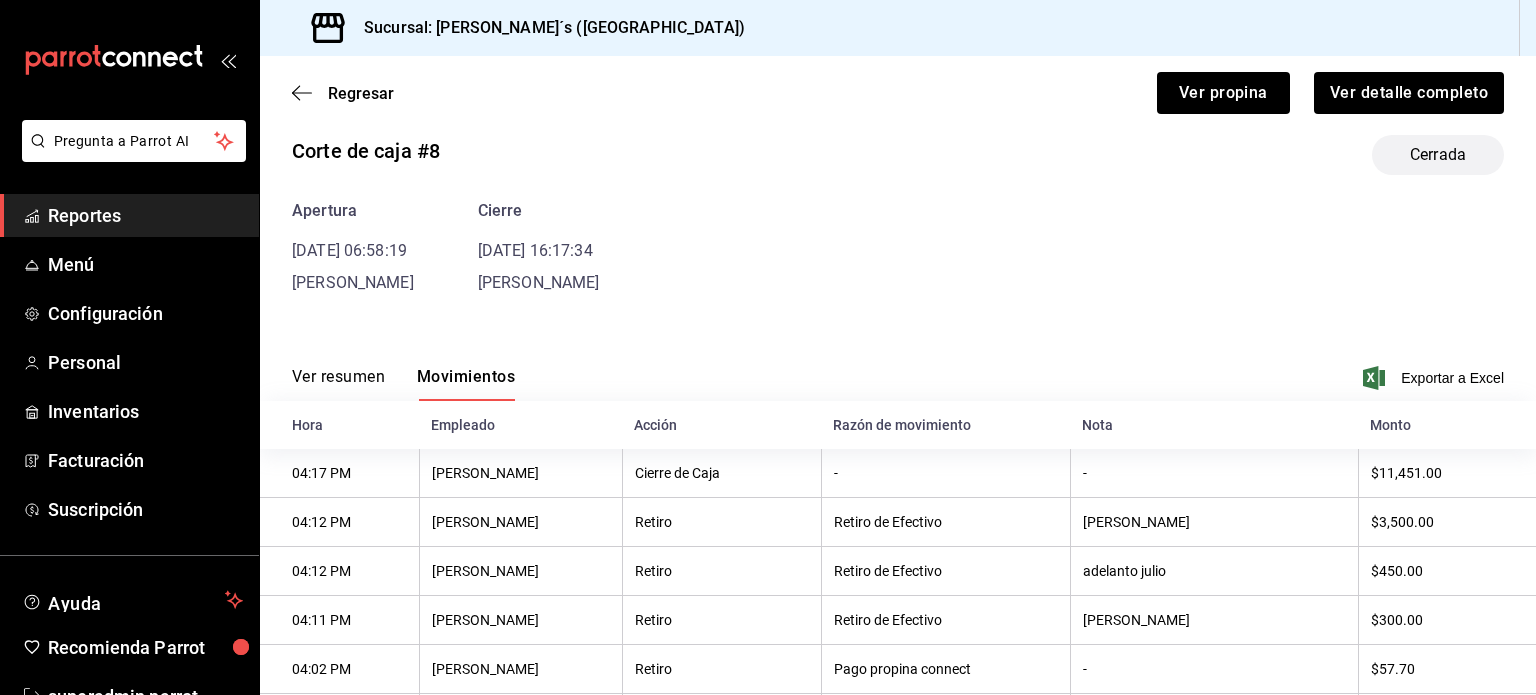 scroll, scrollTop: 0, scrollLeft: 0, axis: both 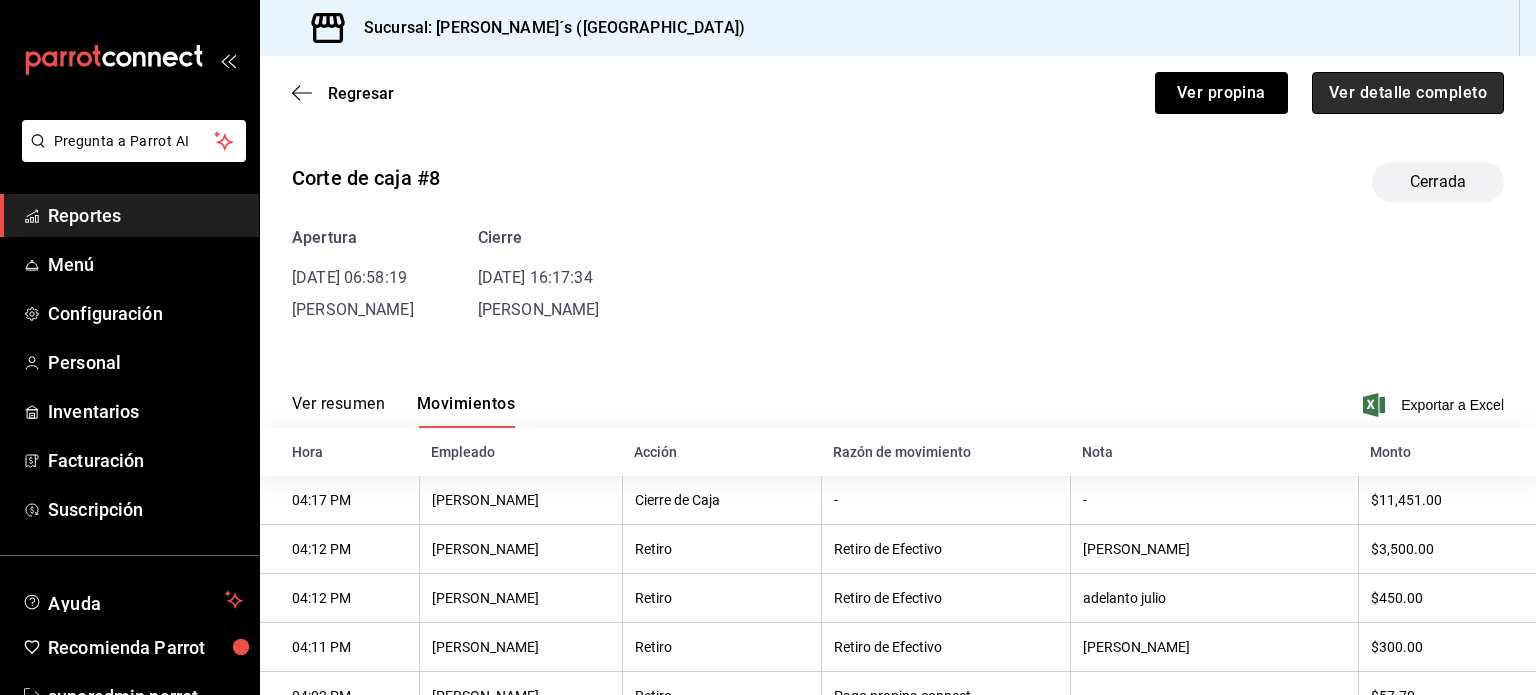 click on "Ver detalle completo" at bounding box center (1408, 93) 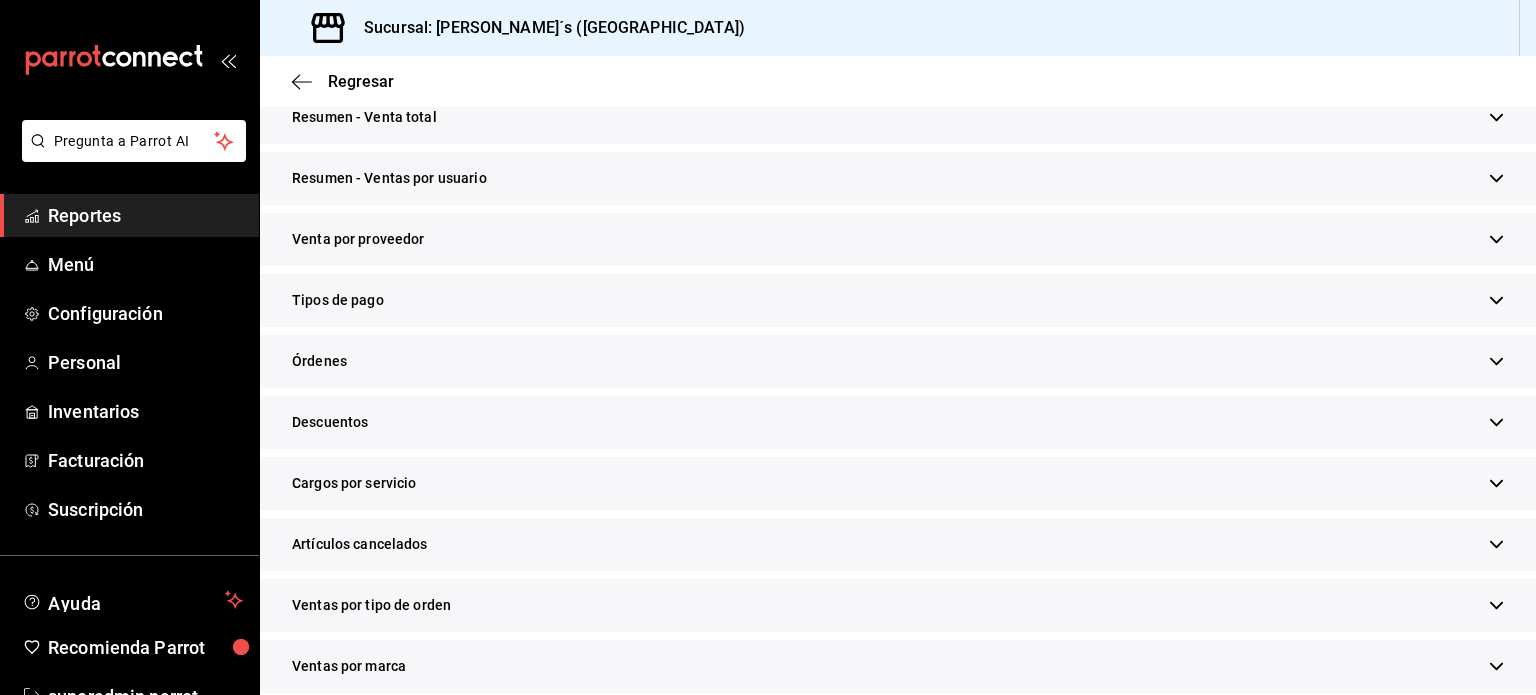 scroll, scrollTop: 400, scrollLeft: 0, axis: vertical 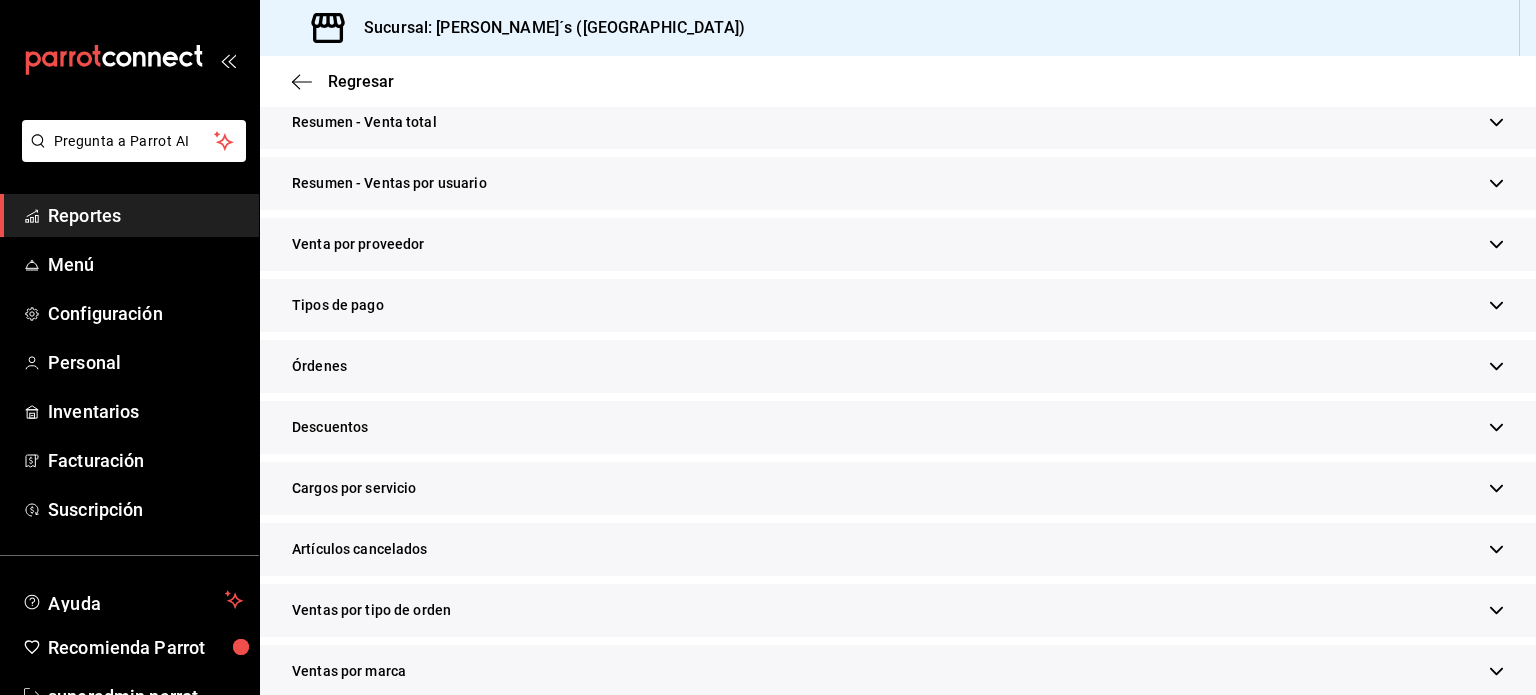 click on "Tipos de pago" at bounding box center [338, 305] 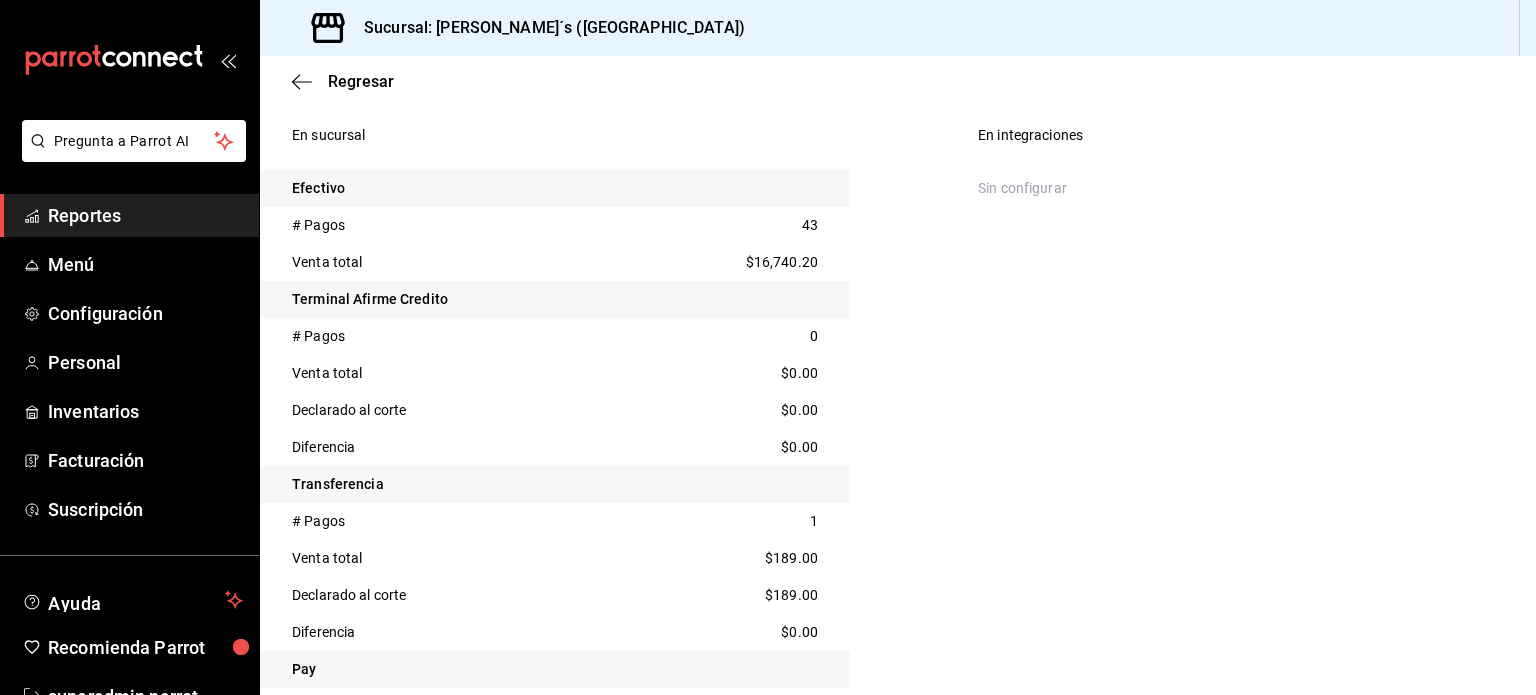 scroll, scrollTop: 600, scrollLeft: 0, axis: vertical 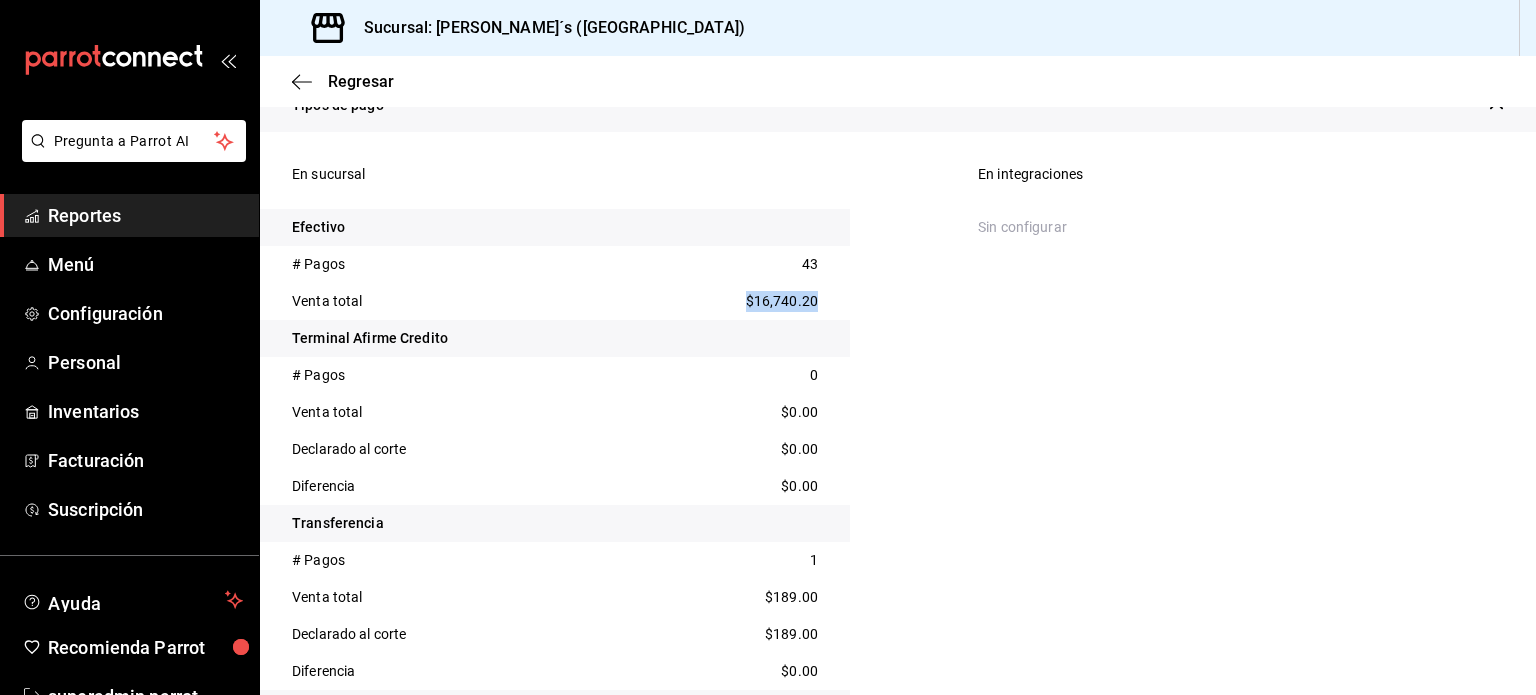 drag, startPoint x: 737, startPoint y: 301, endPoint x: 844, endPoint y: 310, distance: 107.37784 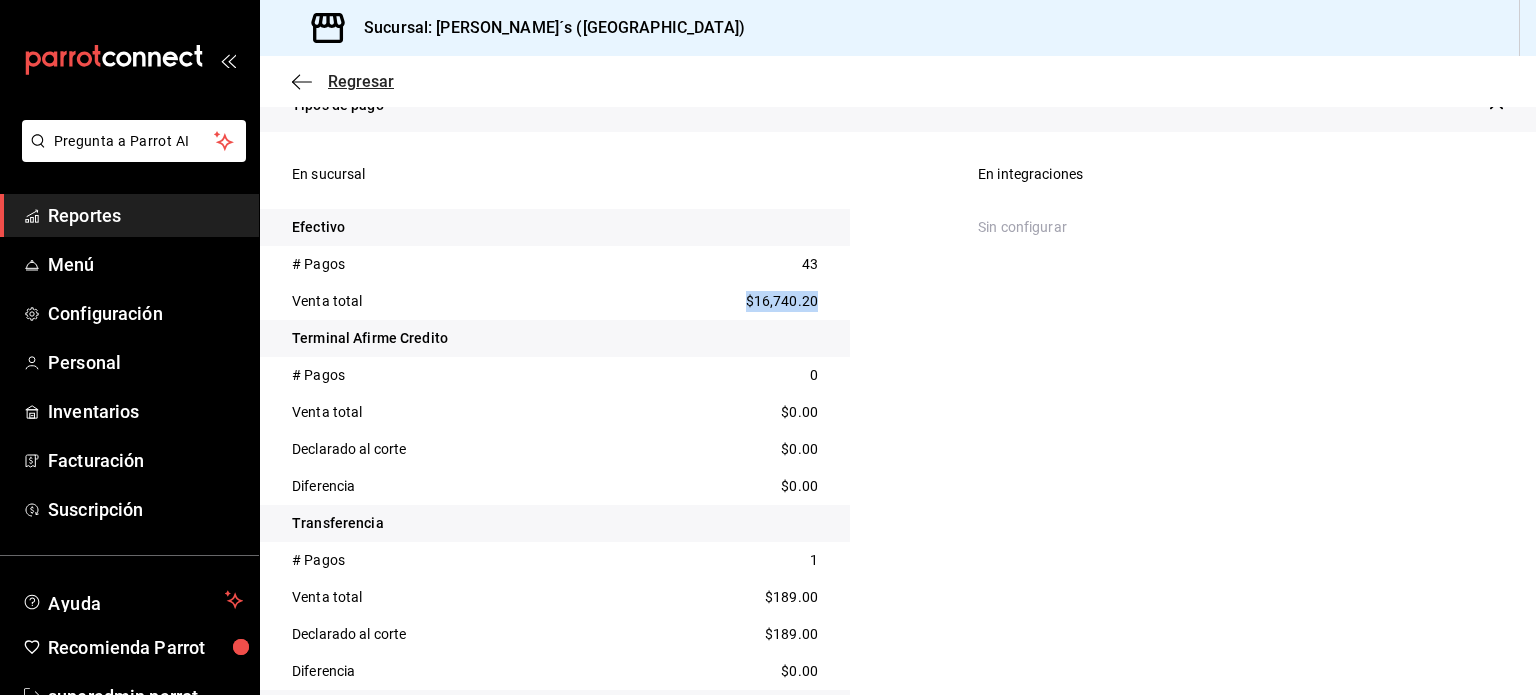 click 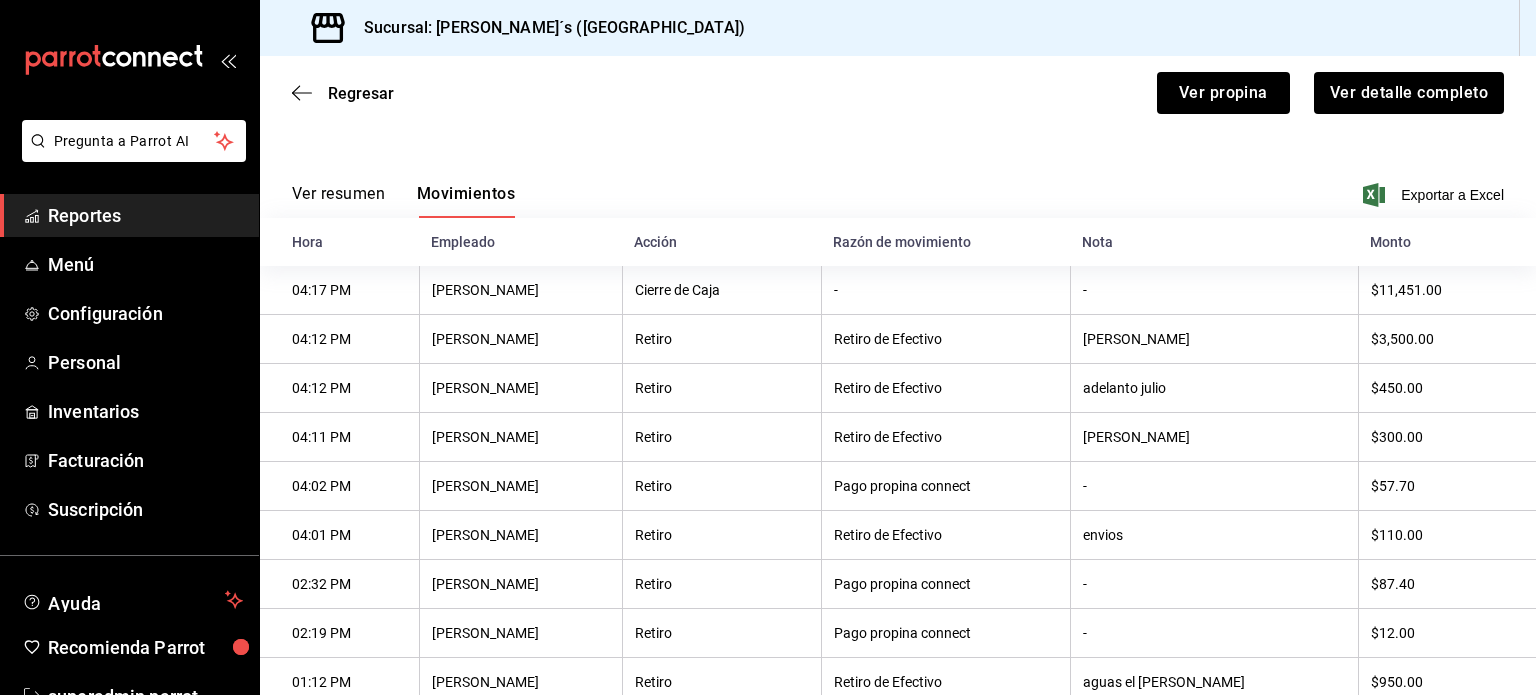 scroll, scrollTop: 610, scrollLeft: 0, axis: vertical 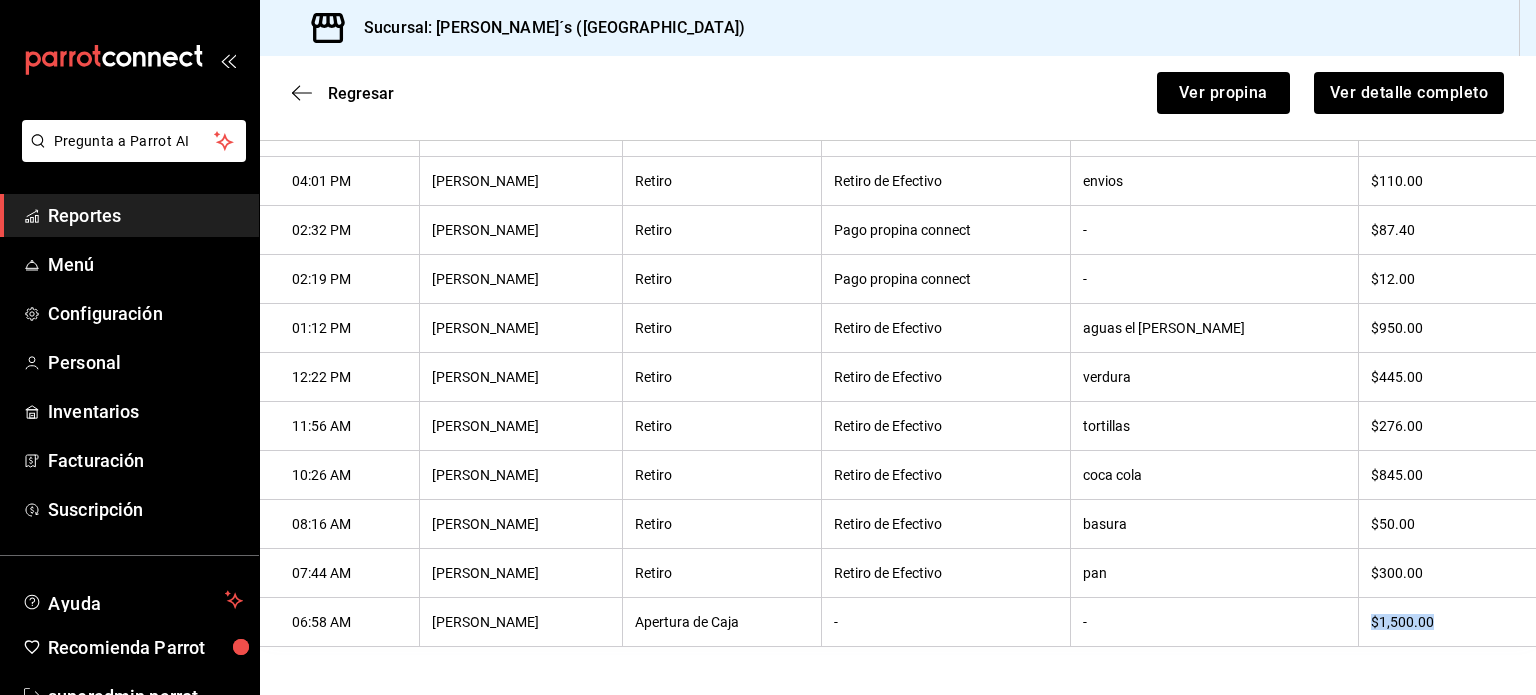 drag, startPoint x: 1408, startPoint y: 622, endPoint x: 1314, endPoint y: 631, distance: 94.42987 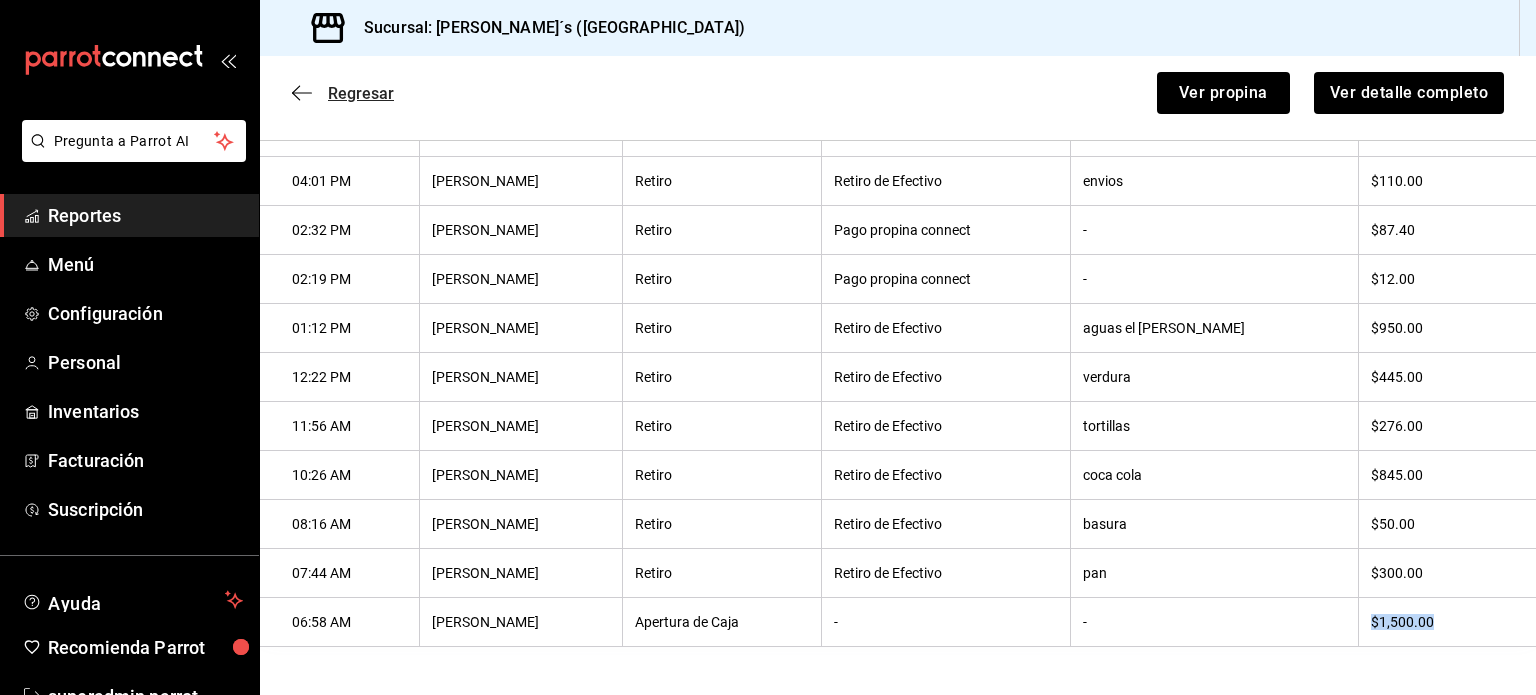click 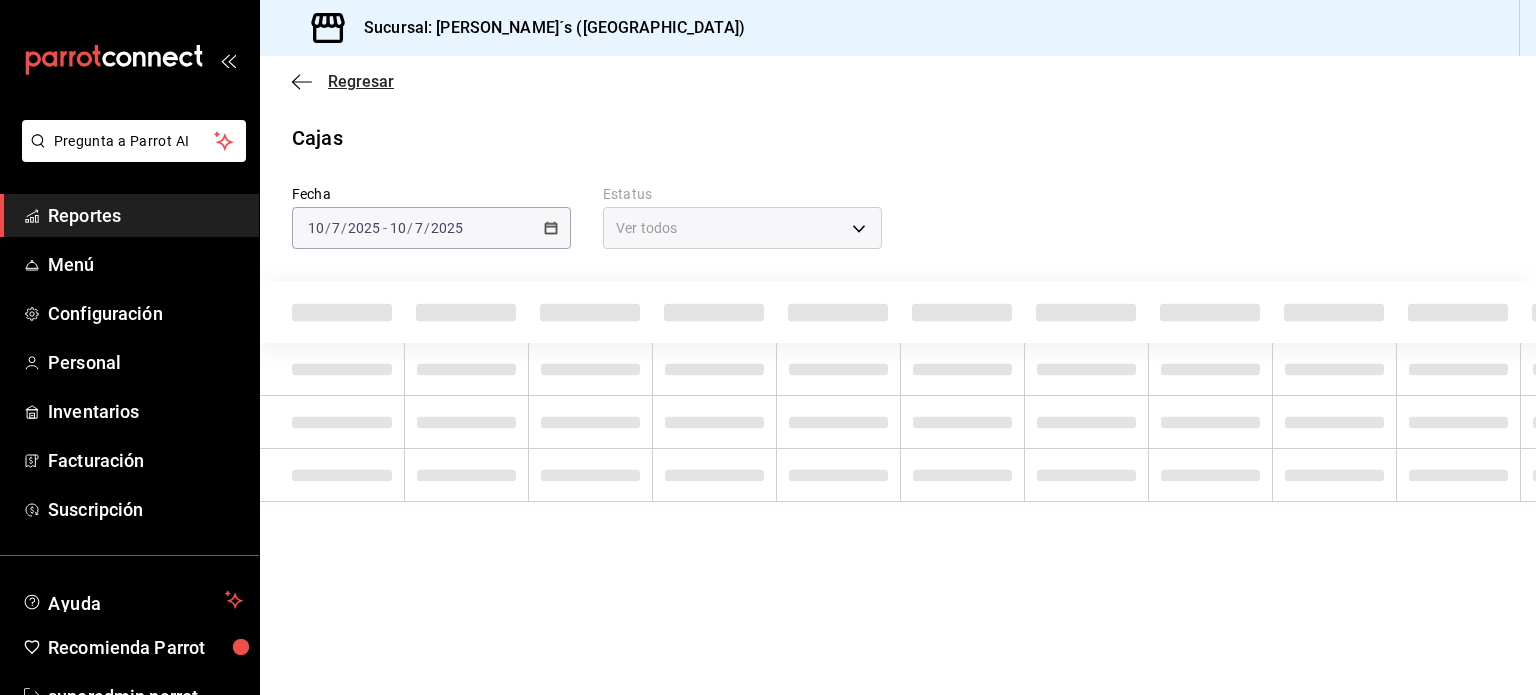scroll, scrollTop: 0, scrollLeft: 0, axis: both 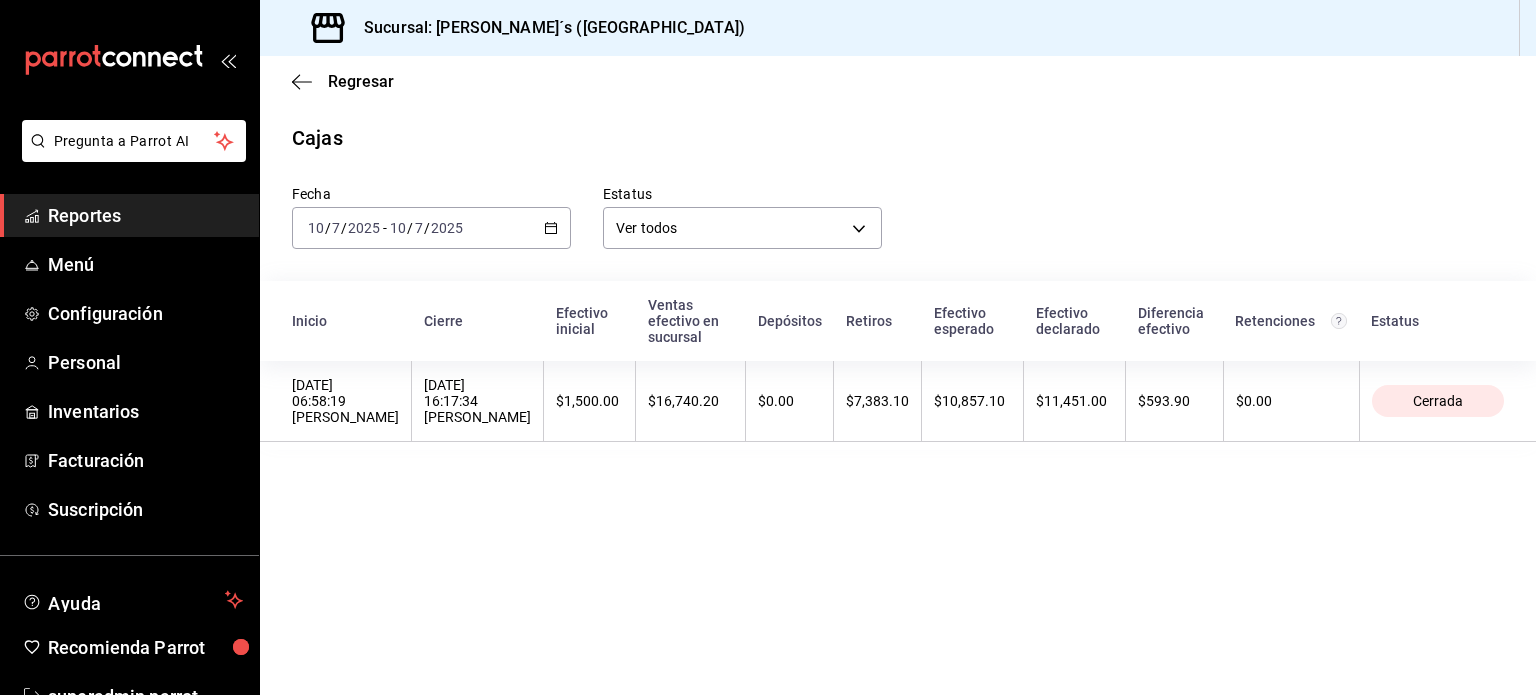click on "Regresar Cajas Fecha 2025-07-10 10 / 7 / 2025 - 2025-07-10 10 / 7 / 2025 Estatus Ver todos ALL Inicio Cierre Efectivo inicial Ventas efectivo en sucursal Depósitos Retiros Efectivo esperado Efectivo declarado Diferencia efectivo Retenciones Estatus 10/07/2025
06:58:19
Anaís Ramirez 10/07/2025
16:17:34
Anaís Ramirez $1,500.00 $16,740.20 $0.00 $7,383.10 $10,857.10 $11,451.00 $593.90 $0.00 Cerrada" at bounding box center [898, 375] 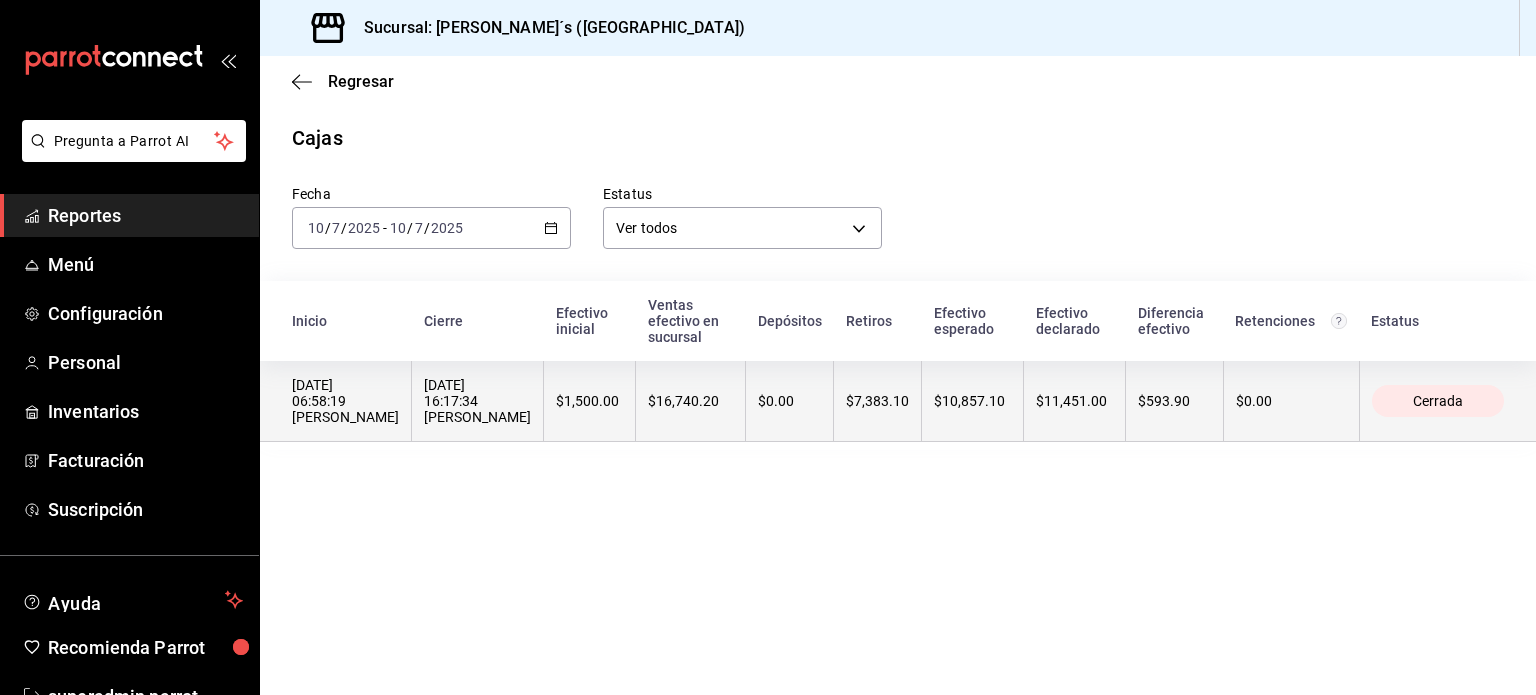 click on "$1,500.00" at bounding box center (589, 401) 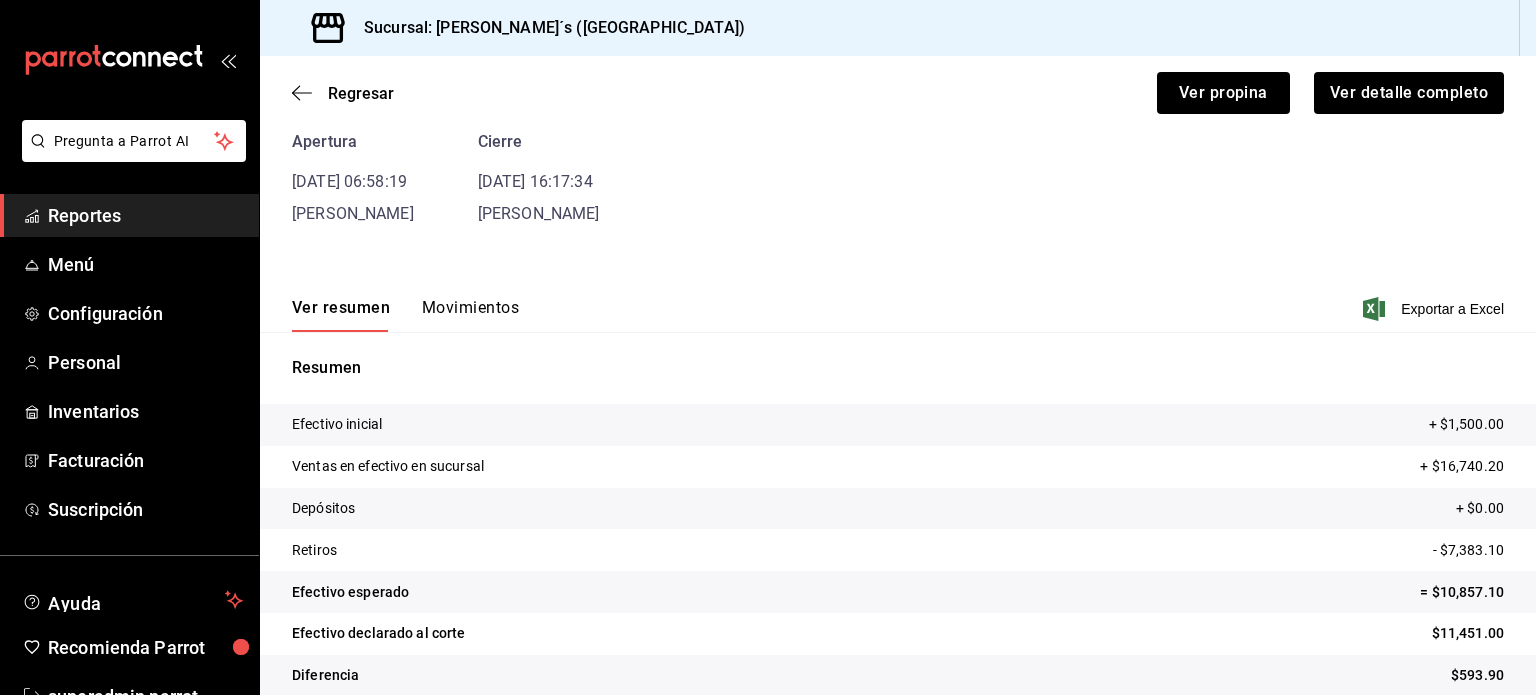 scroll, scrollTop: 121, scrollLeft: 0, axis: vertical 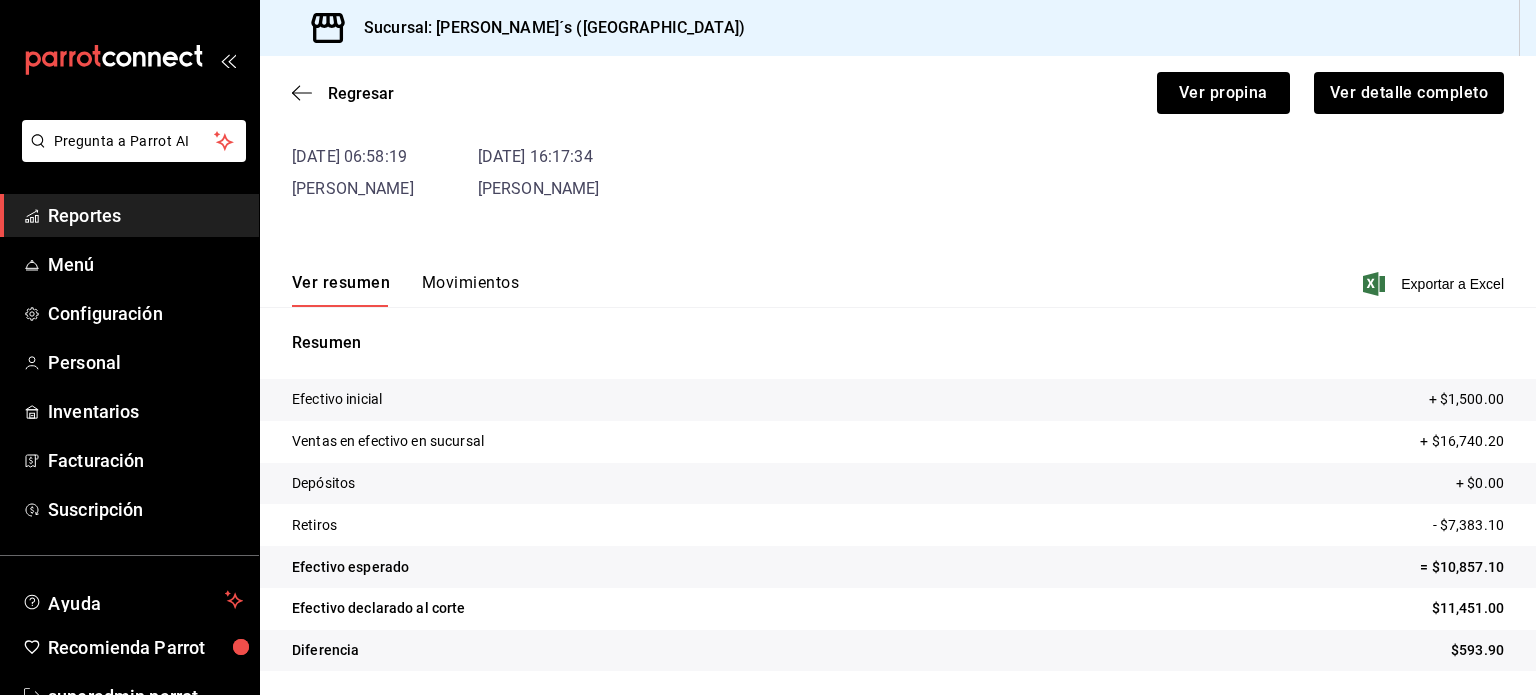 click on "Movimientos" at bounding box center (470, 290) 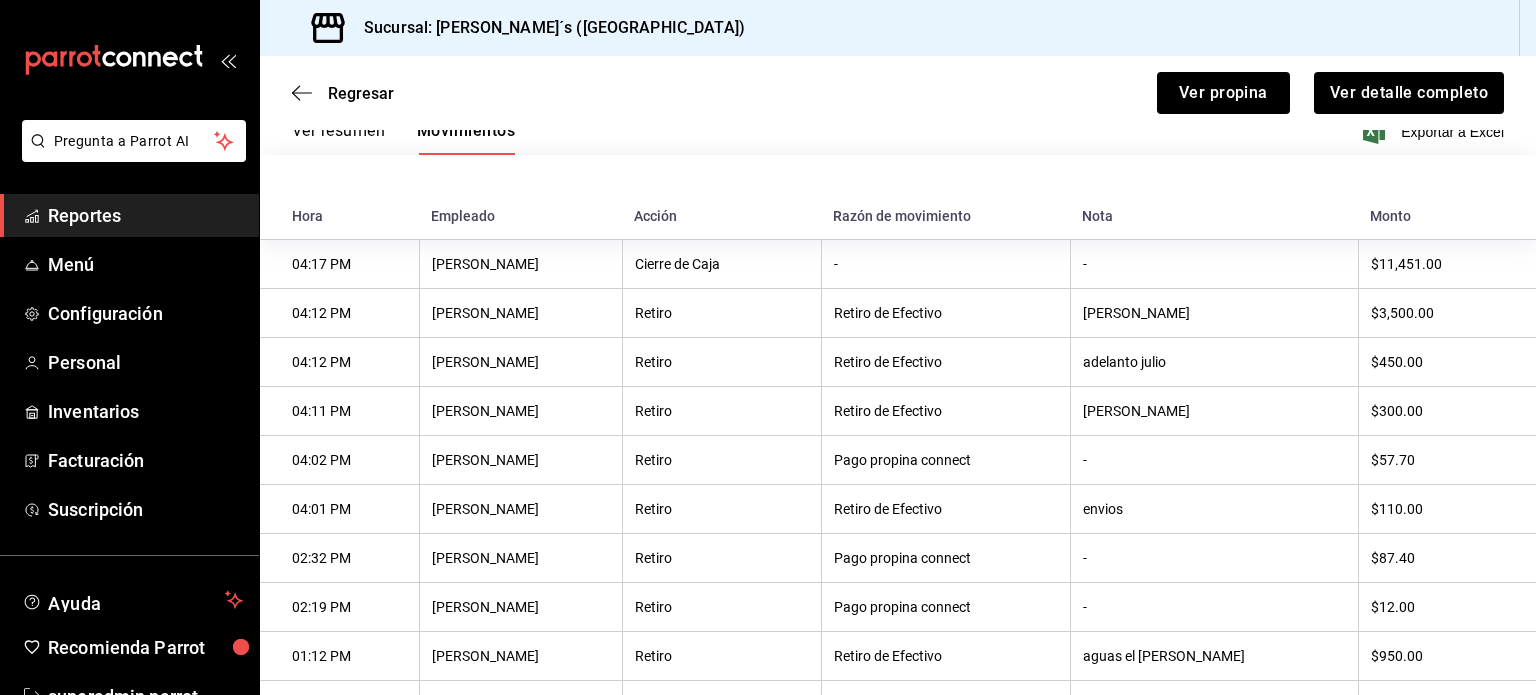 scroll, scrollTop: 173, scrollLeft: 0, axis: vertical 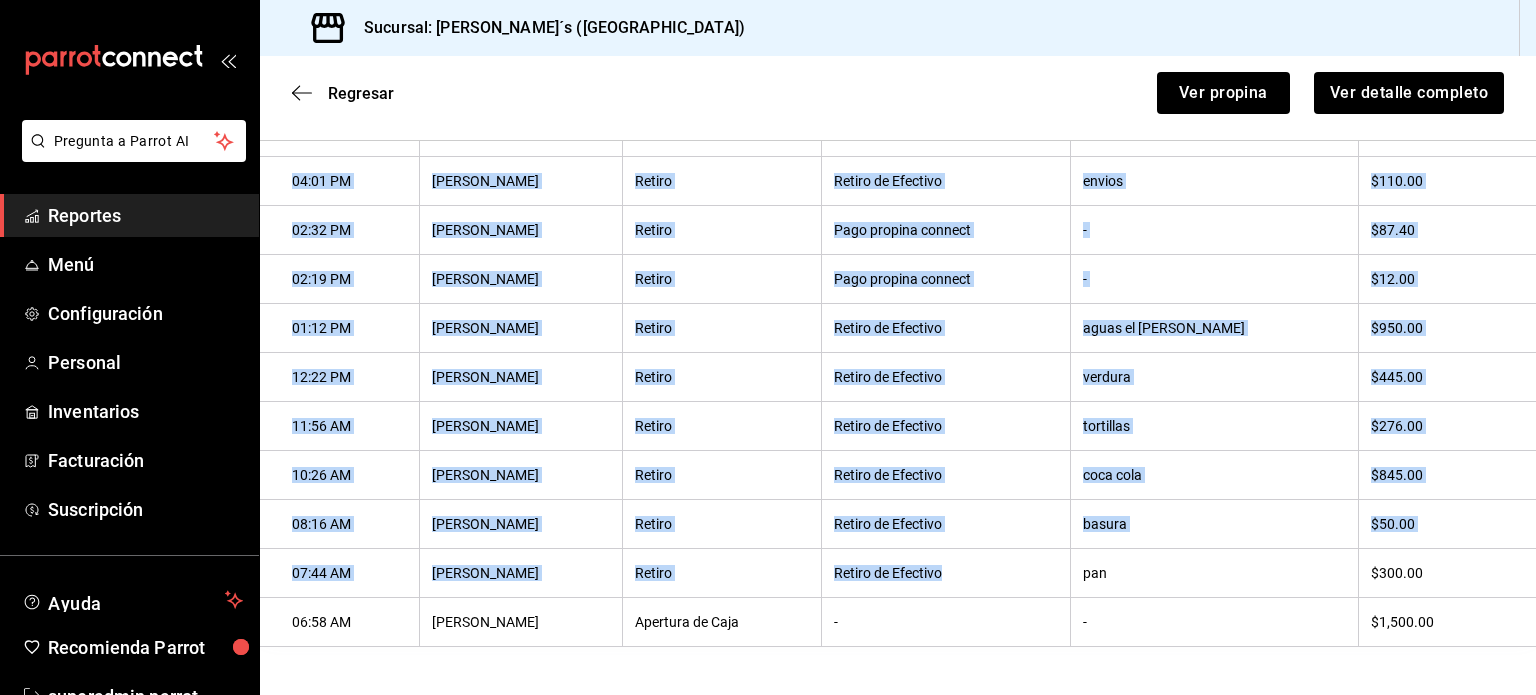drag, startPoint x: 651, startPoint y: 377, endPoint x: 982, endPoint y: 577, distance: 386.73117 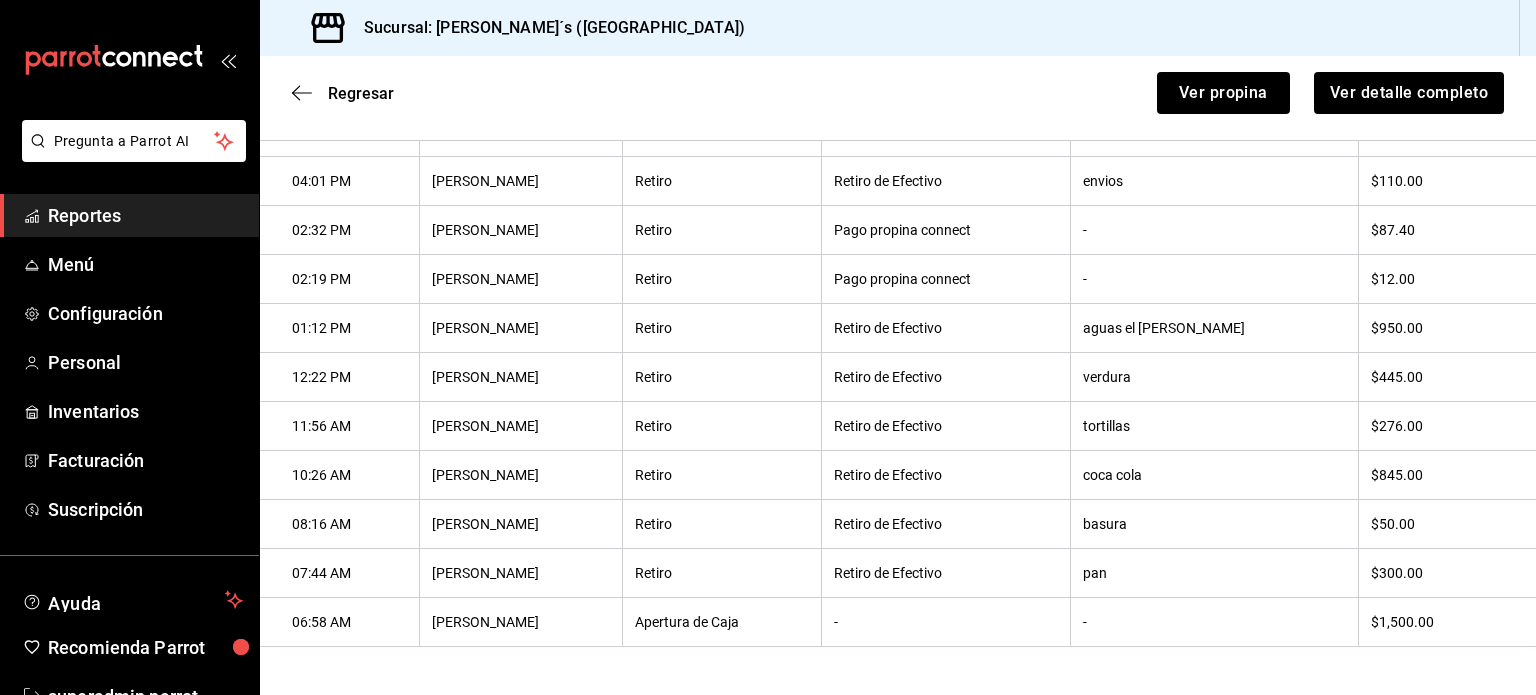 drag, startPoint x: 836, startPoint y: 119, endPoint x: 825, endPoint y: 161, distance: 43.416588 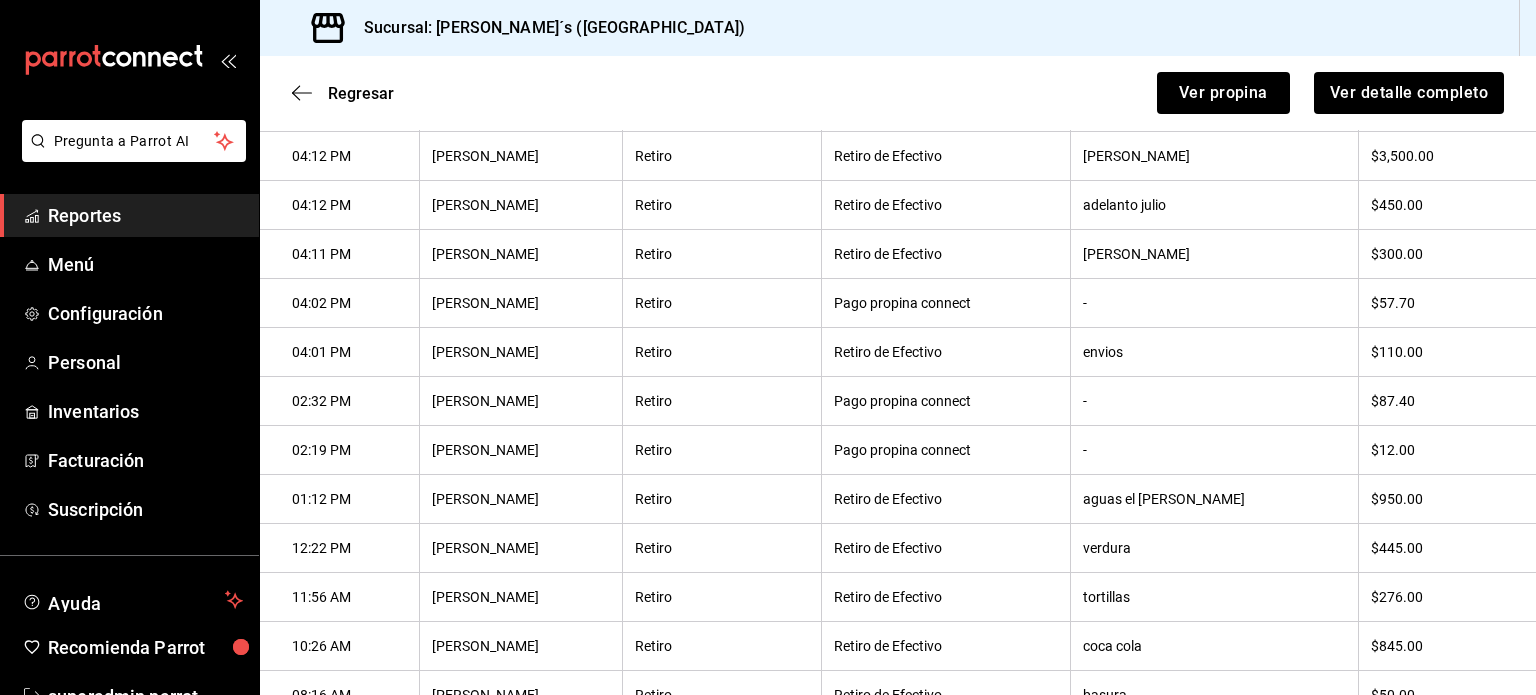 scroll, scrollTop: 0, scrollLeft: 0, axis: both 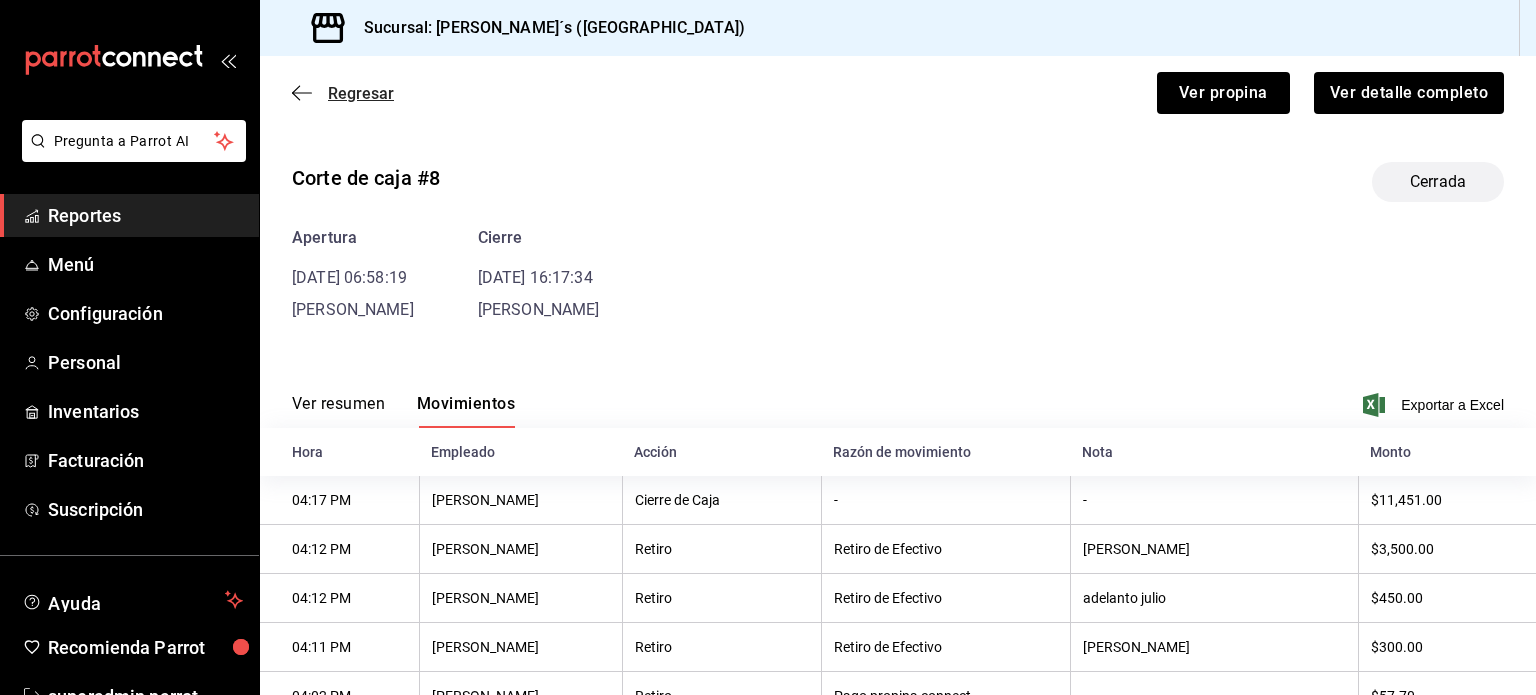 click 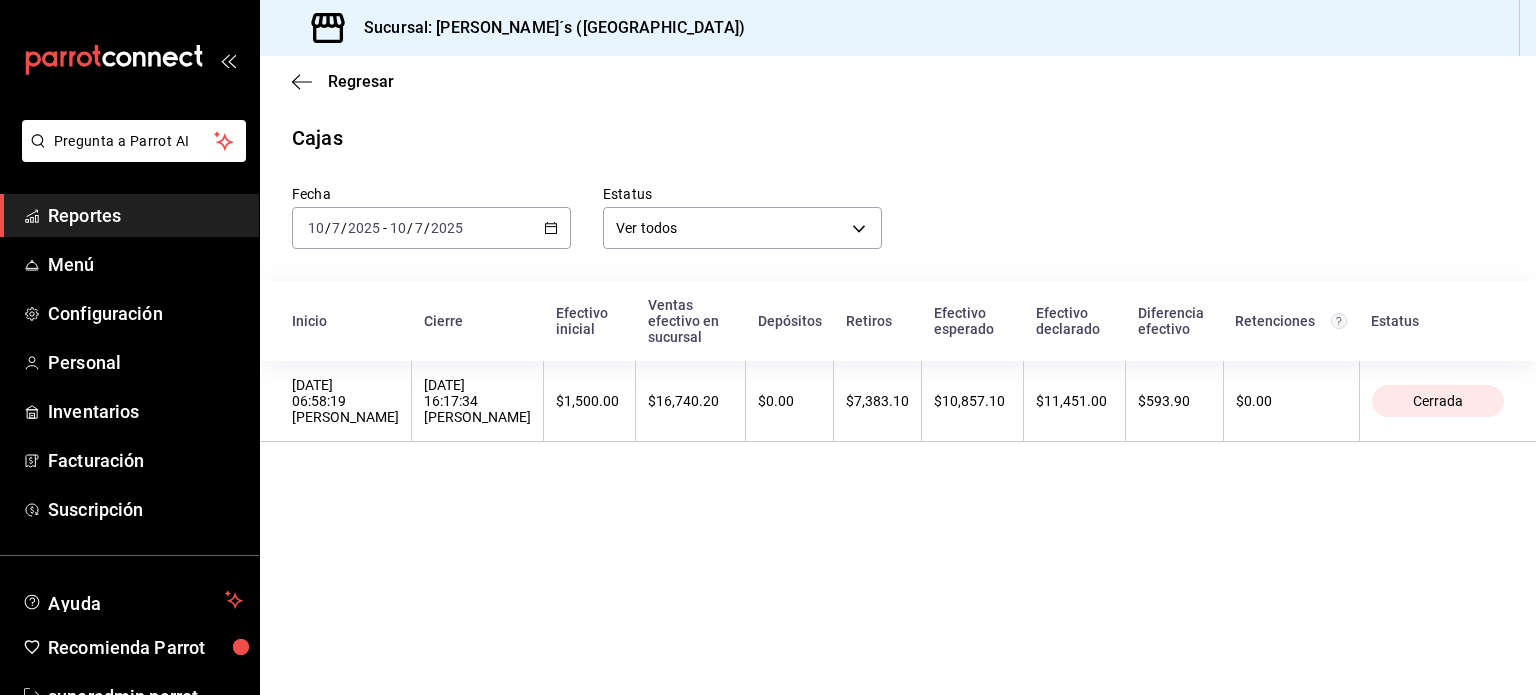 click on "Reportes" at bounding box center [145, 215] 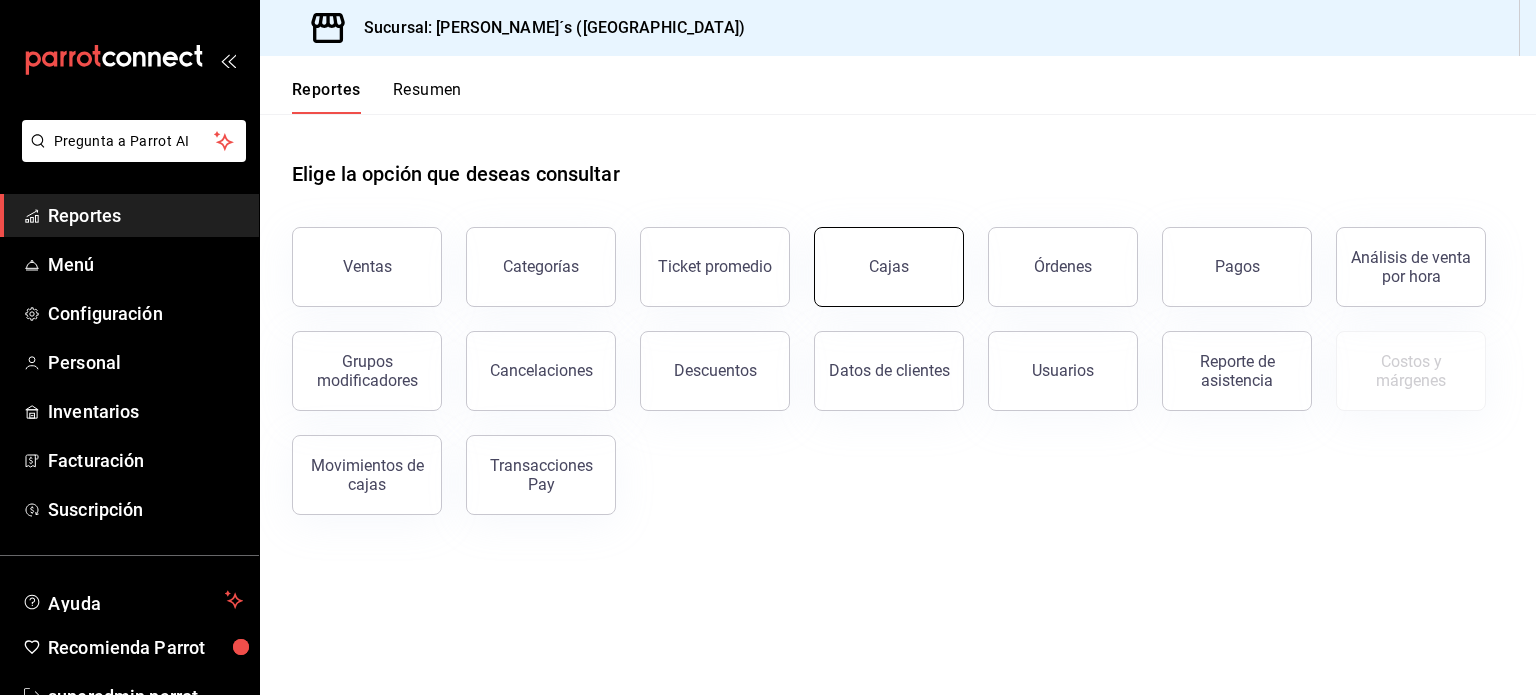 click on "Cajas" at bounding box center [889, 266] 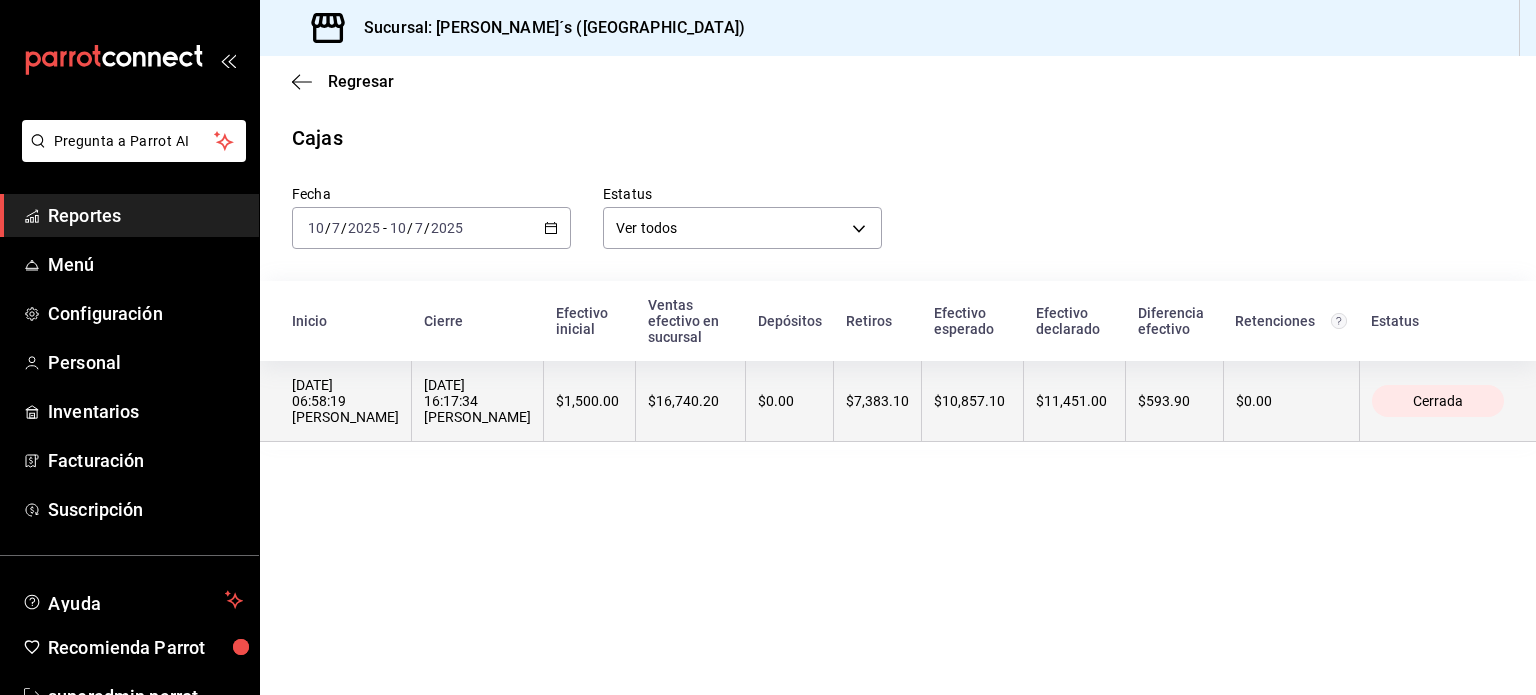 click on "$1,500.00" at bounding box center (590, 401) 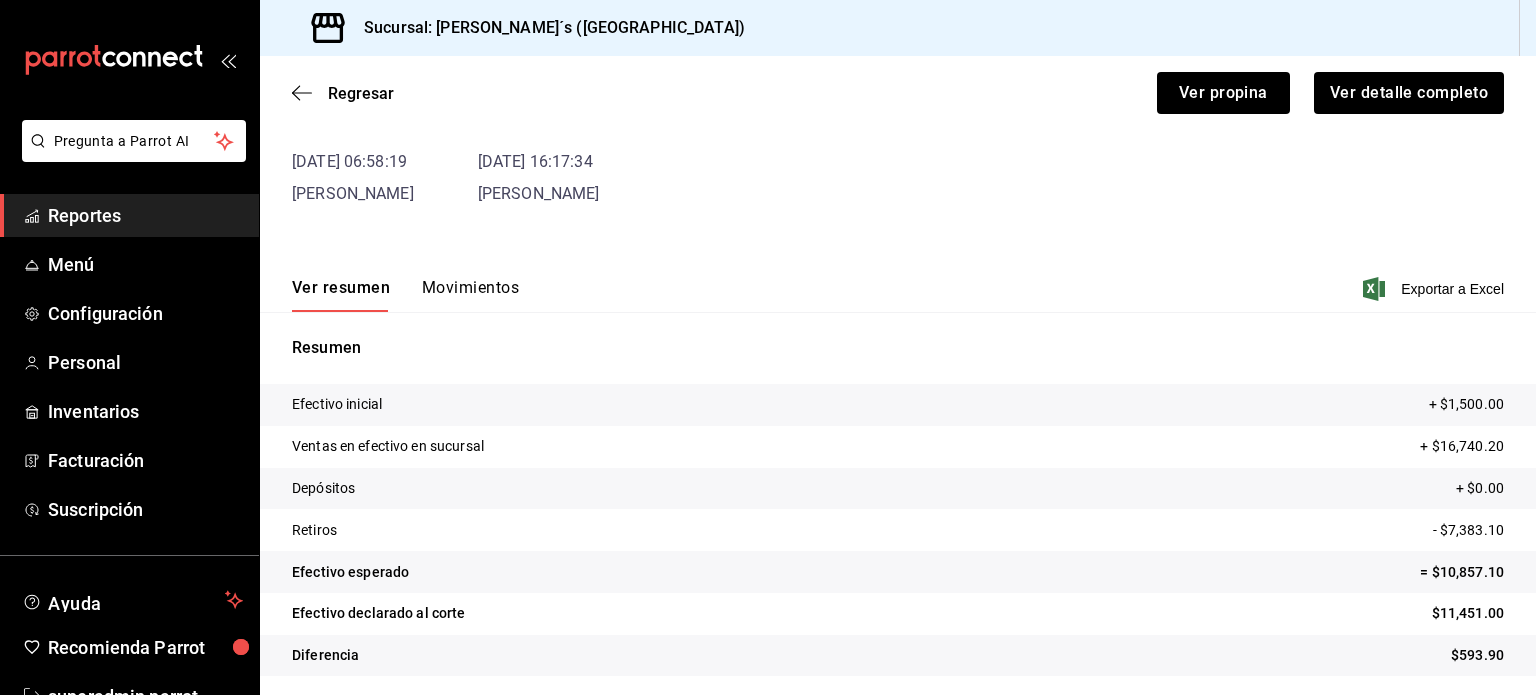 scroll, scrollTop: 121, scrollLeft: 0, axis: vertical 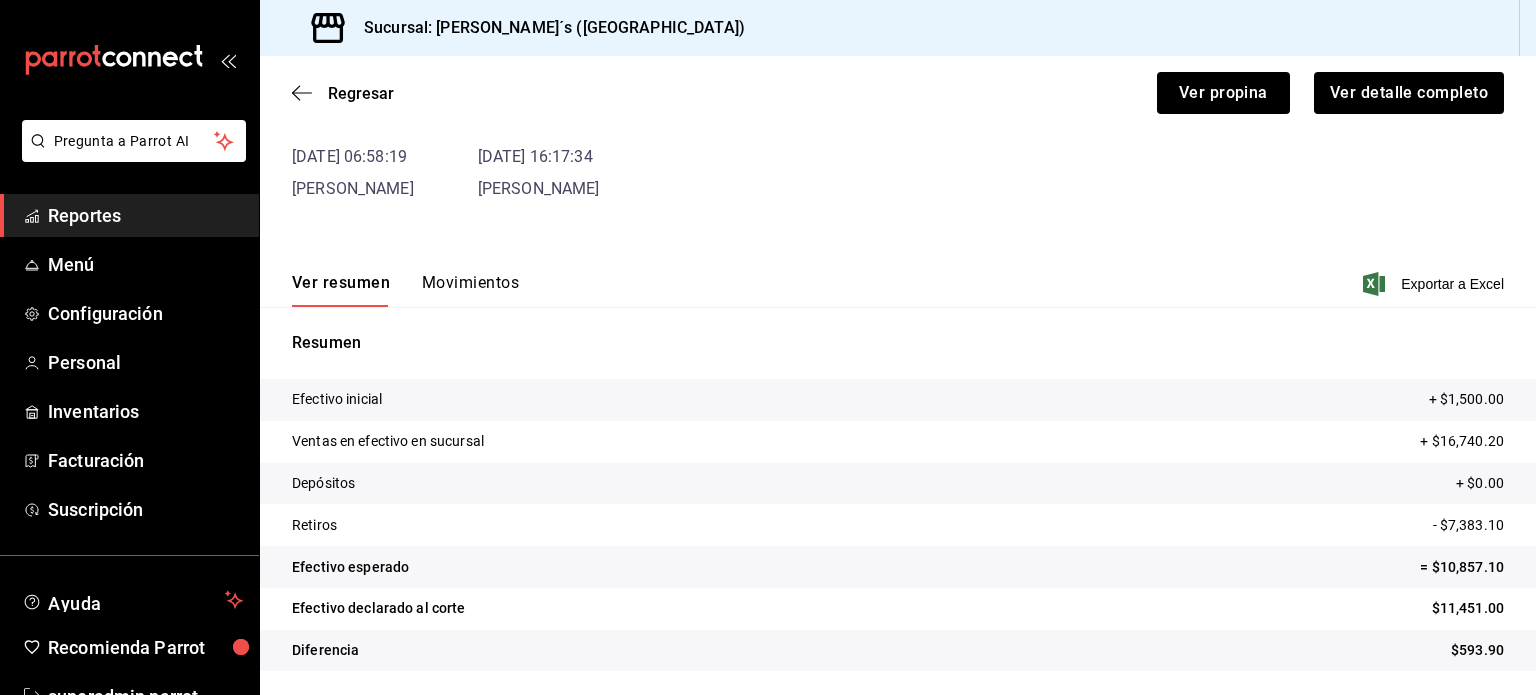 click on "Movimientos" at bounding box center [470, 290] 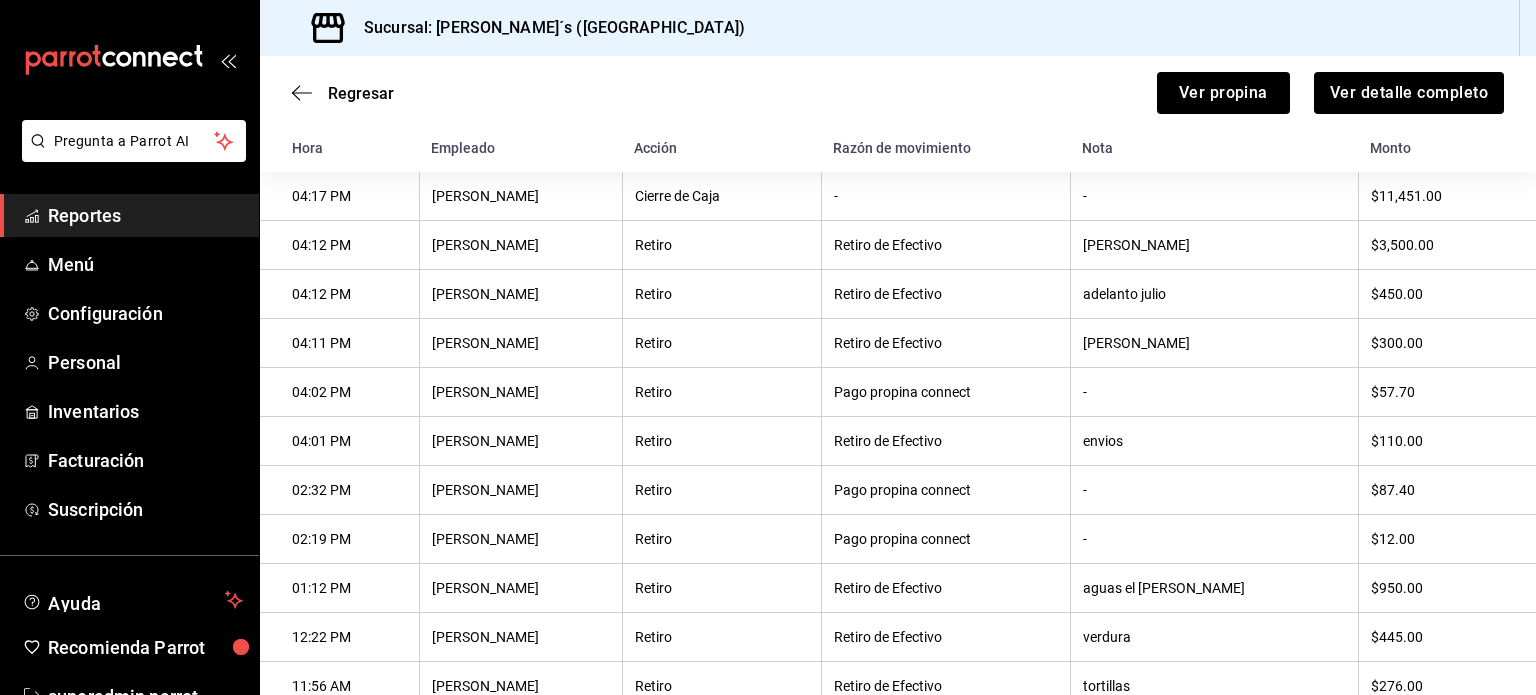 scroll, scrollTop: 310, scrollLeft: 0, axis: vertical 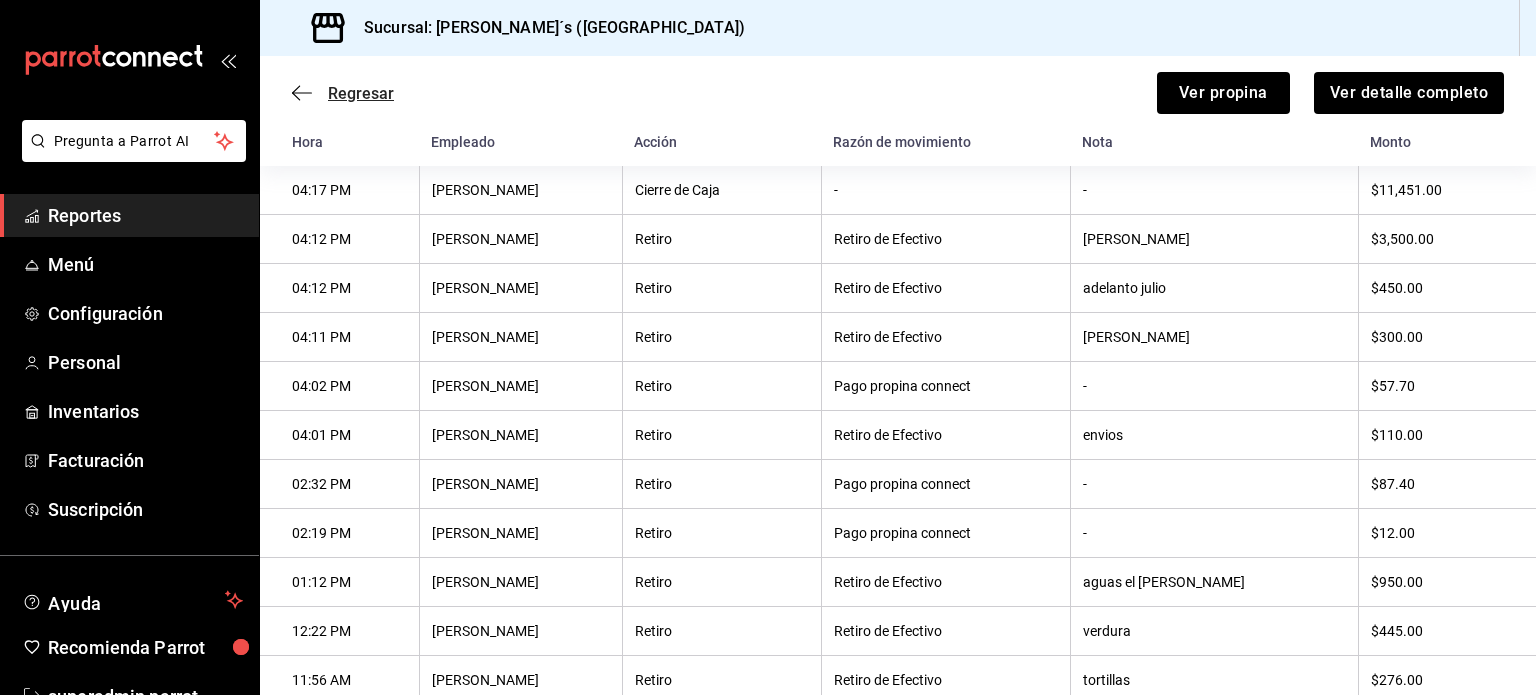 click 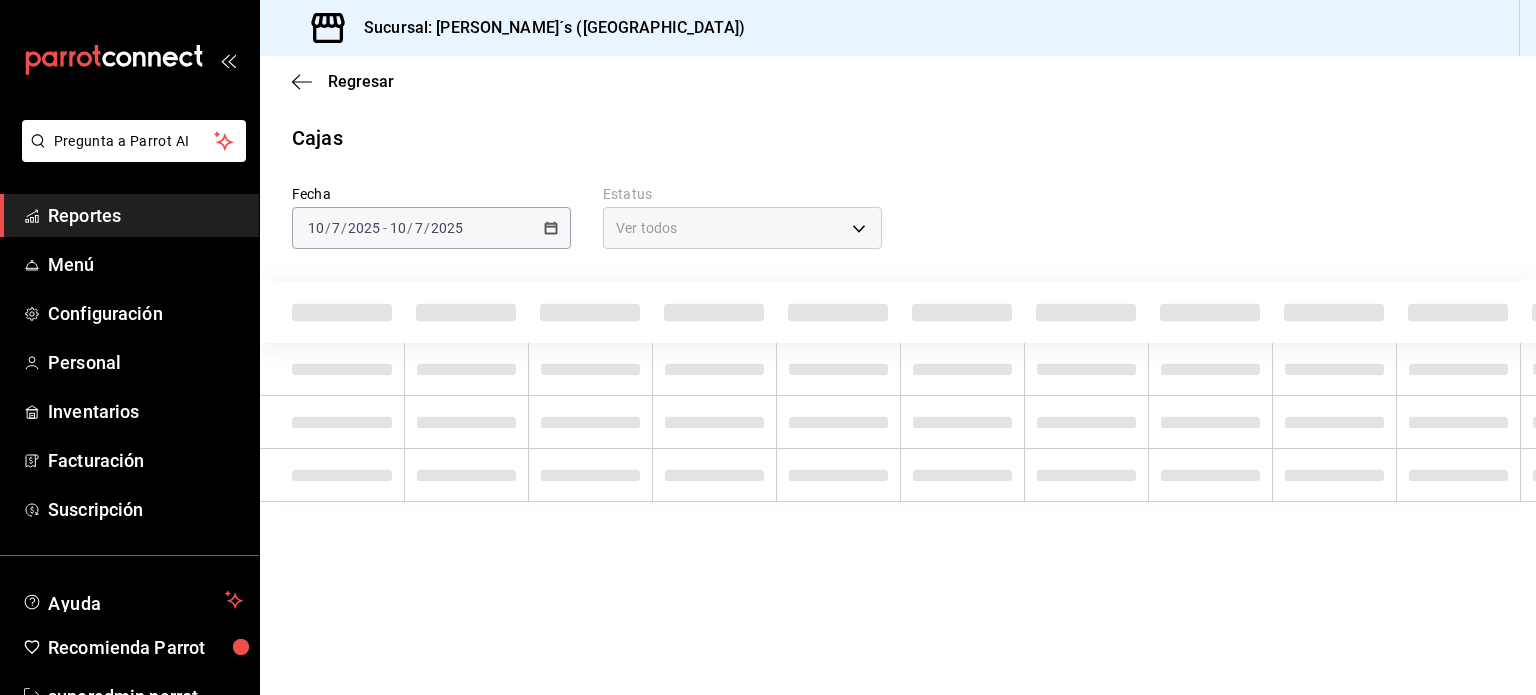 scroll, scrollTop: 0, scrollLeft: 0, axis: both 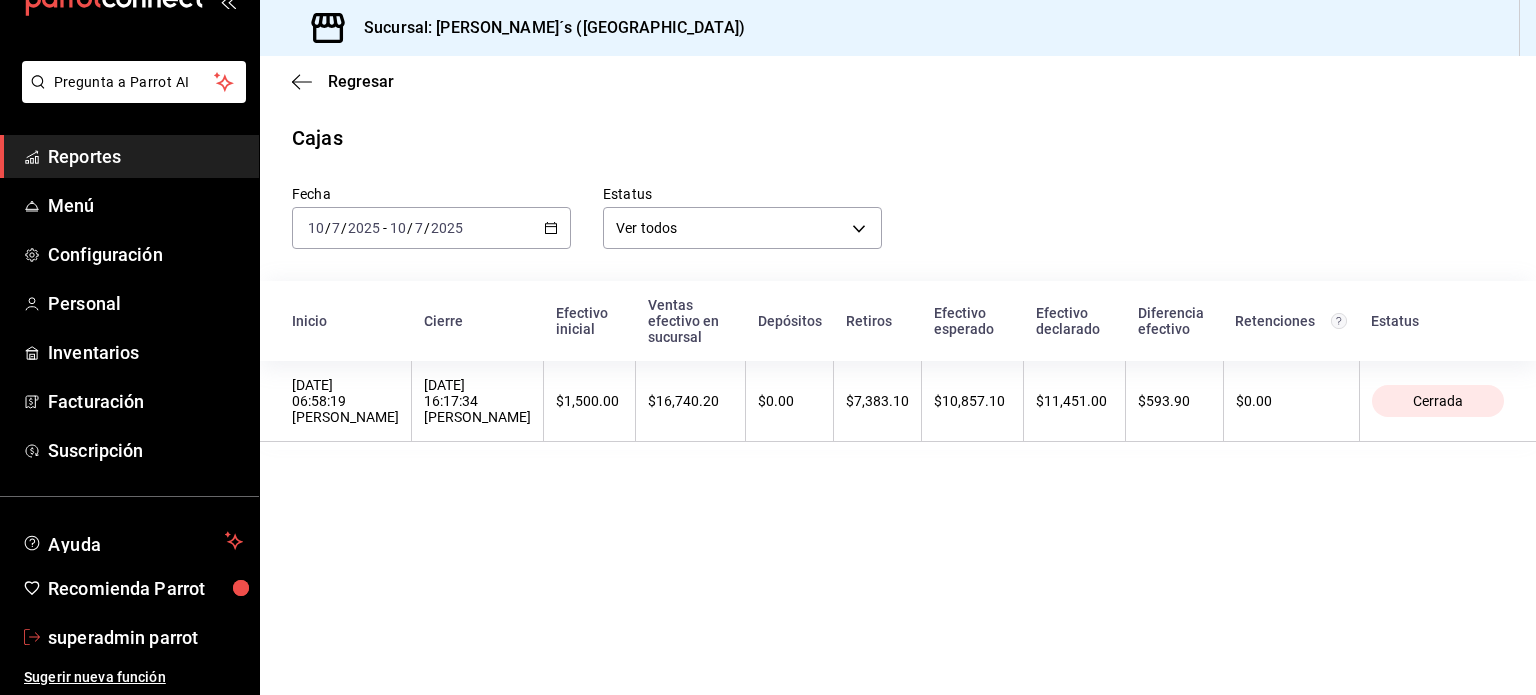 click on "superadmin parrot" at bounding box center [145, 637] 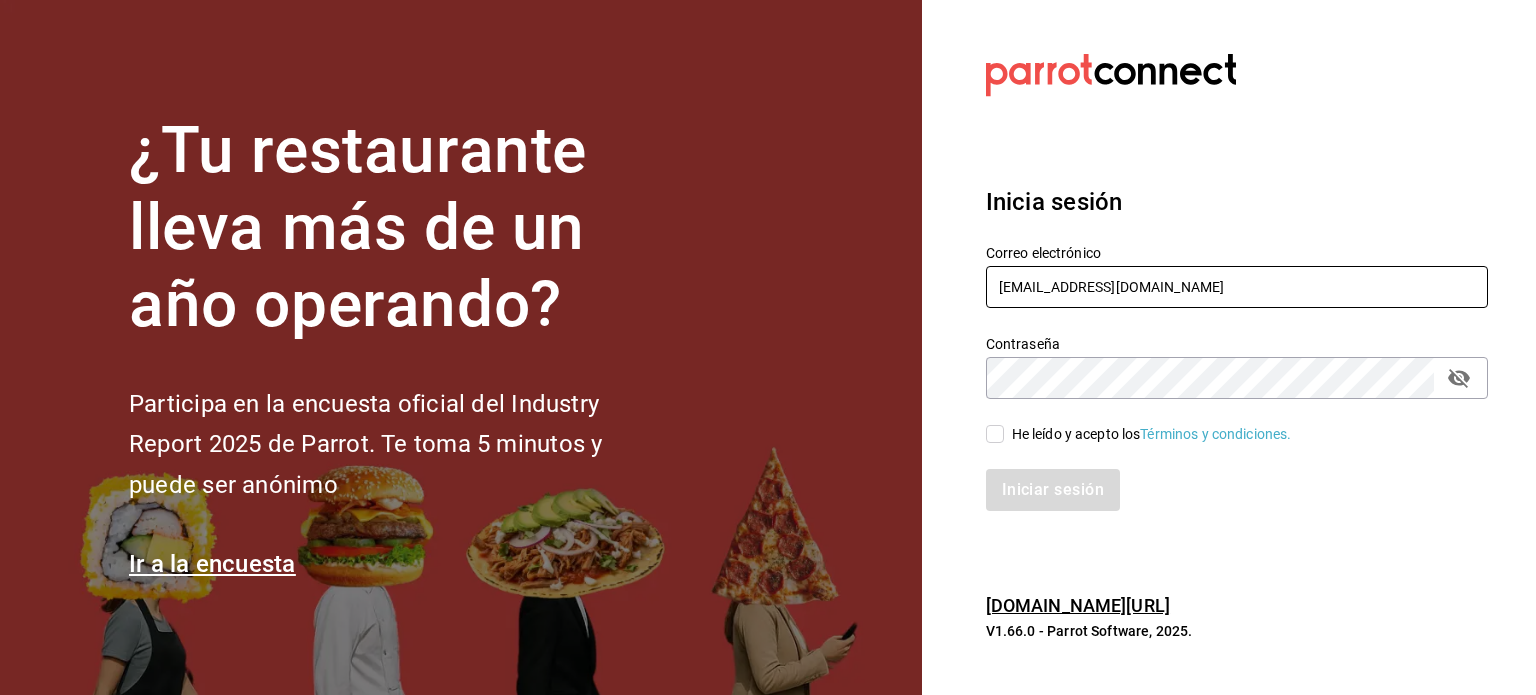 click on "bernies@tamaulipas.com" at bounding box center [1237, 287] 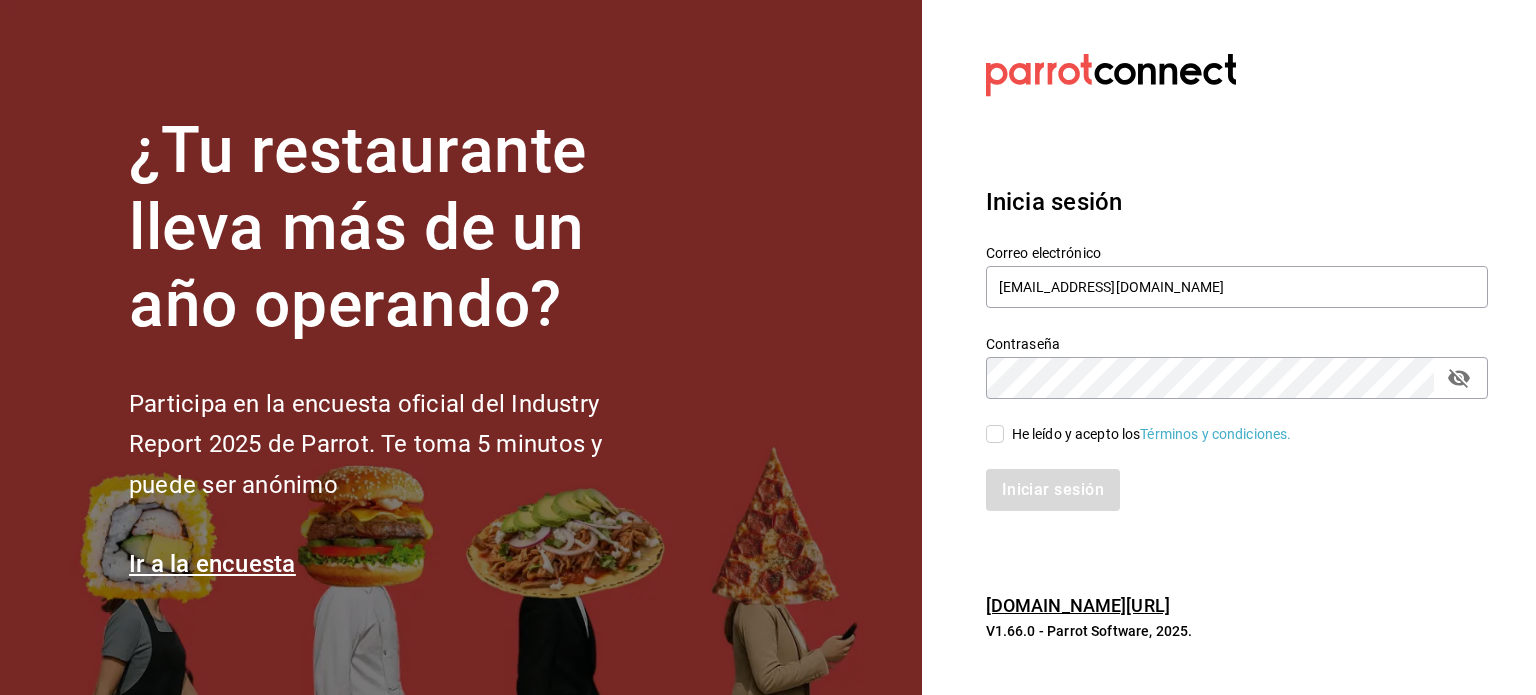 type on "yage@cdmx.com" 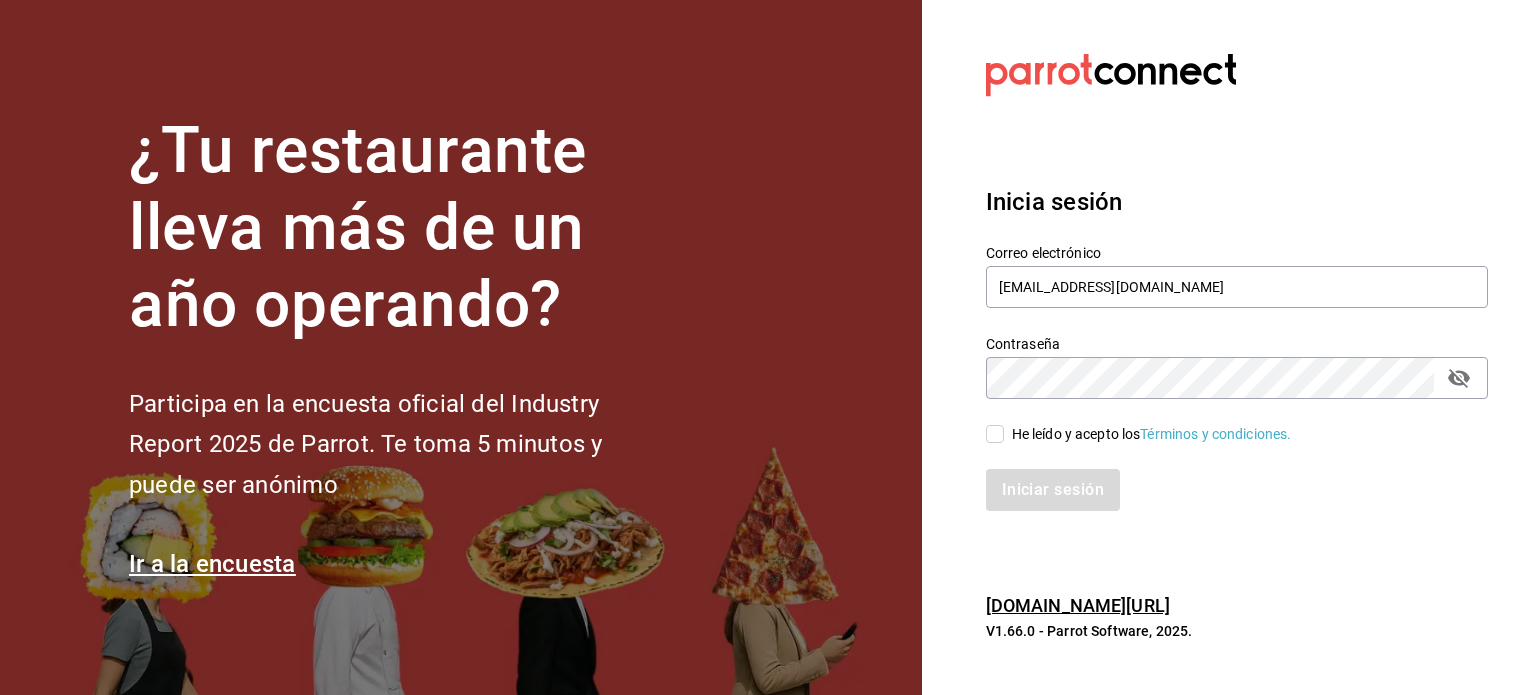 checkbox on "true" 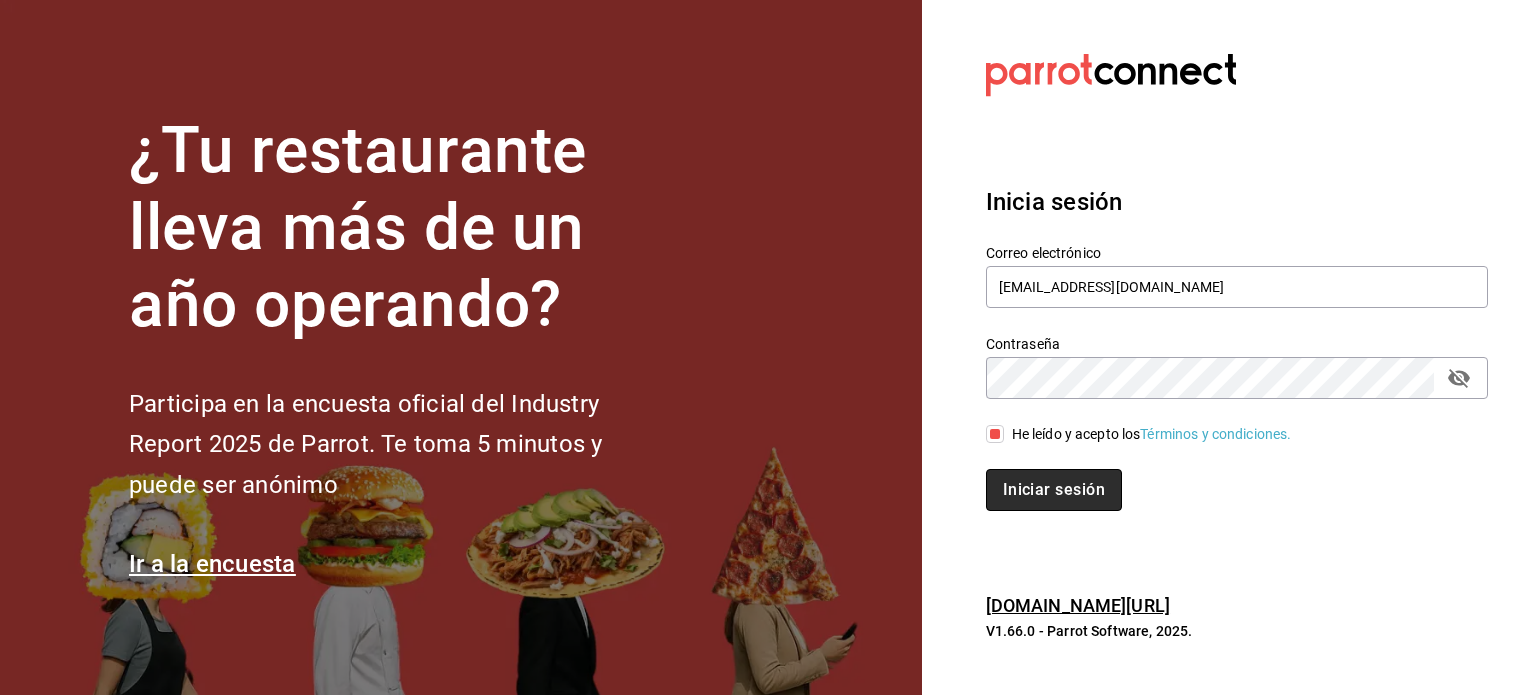 click on "Iniciar sesión" at bounding box center (1054, 490) 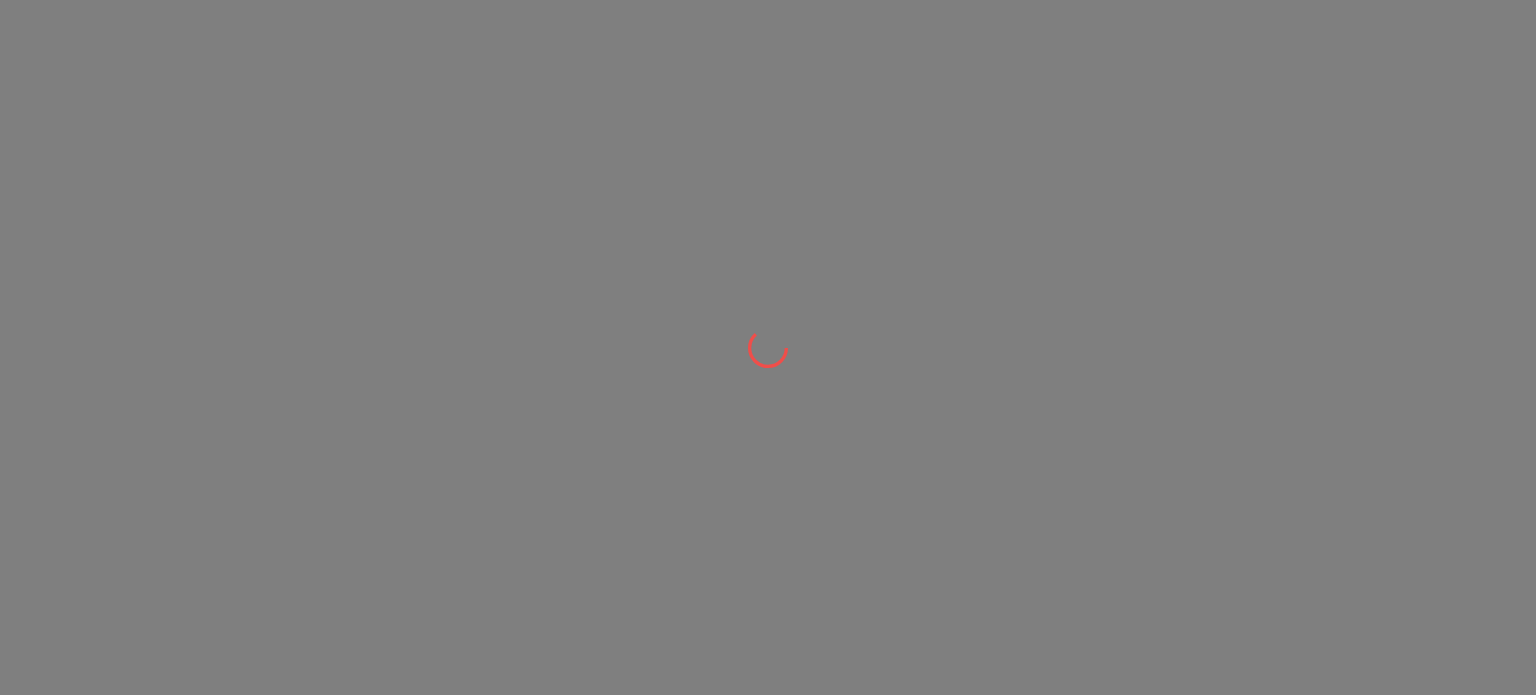 scroll, scrollTop: 0, scrollLeft: 0, axis: both 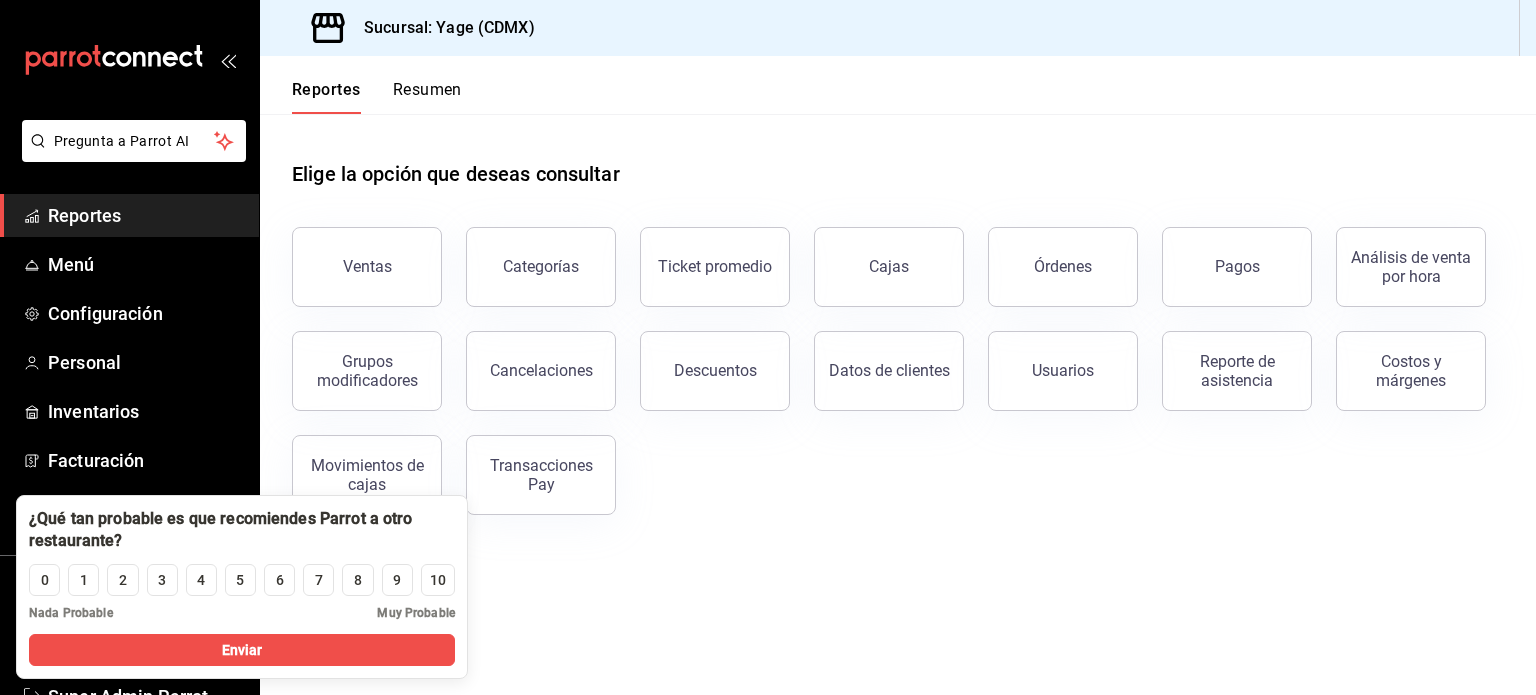 click on "¿Qué tan probable es que recomiendes Parrot a otro restaurante?" at bounding box center (242, 530) 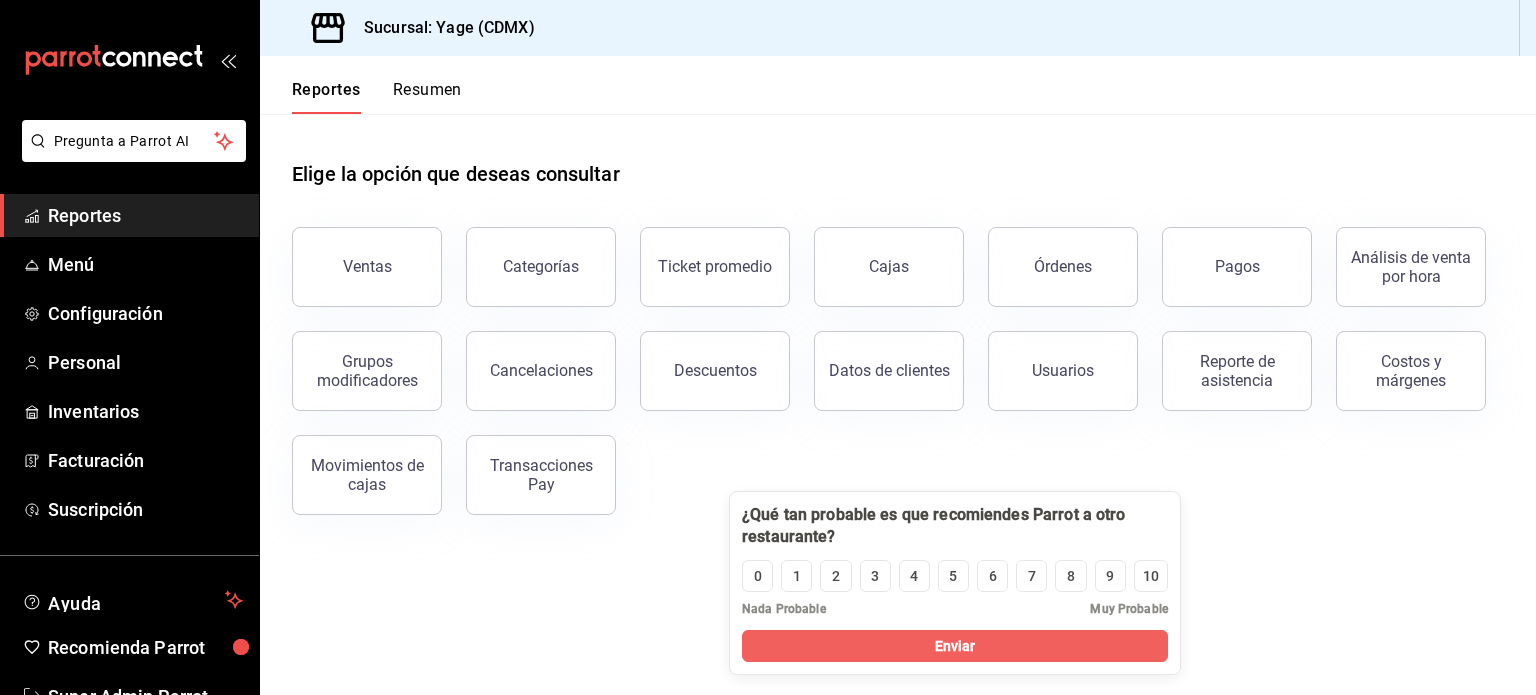 drag, startPoint x: 390, startPoint y: 526, endPoint x: 1116, endPoint y: 520, distance: 726.0248 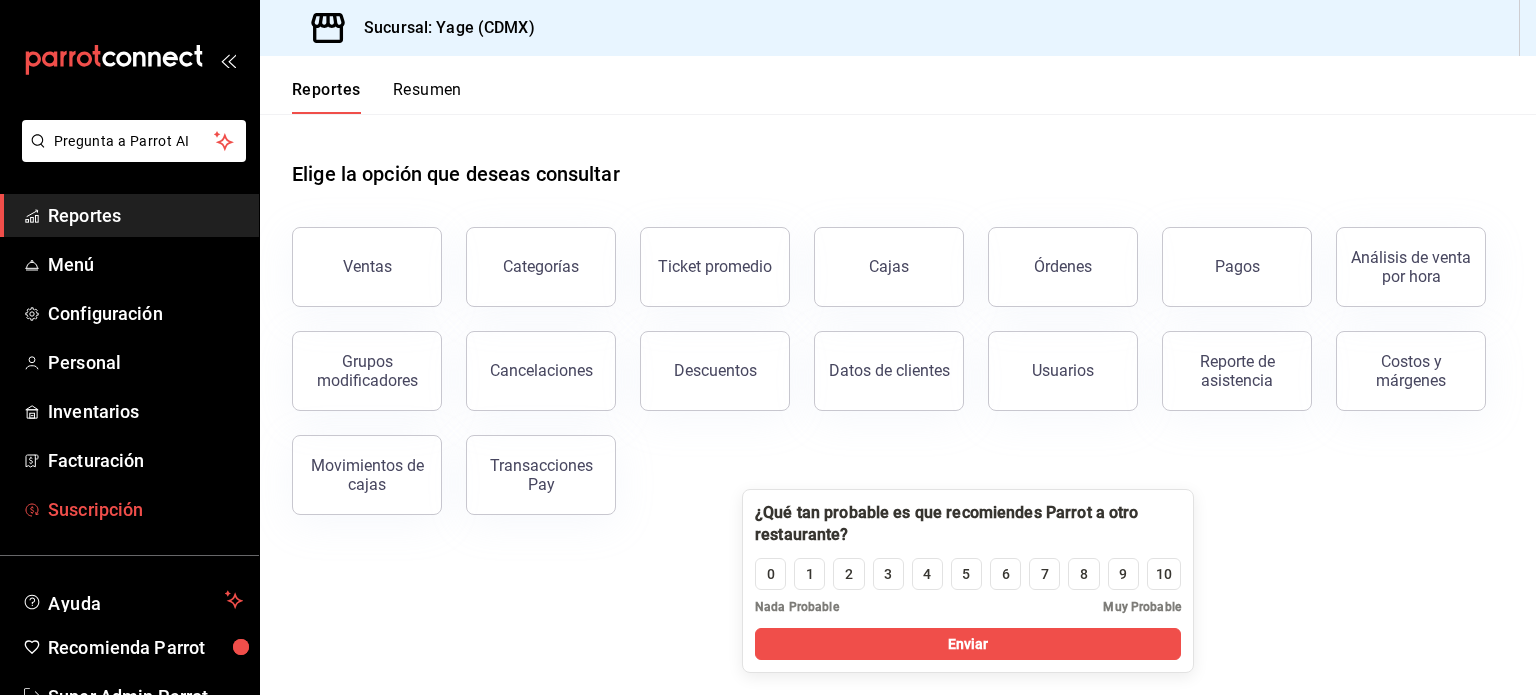 click on "Suscripción" at bounding box center (145, 509) 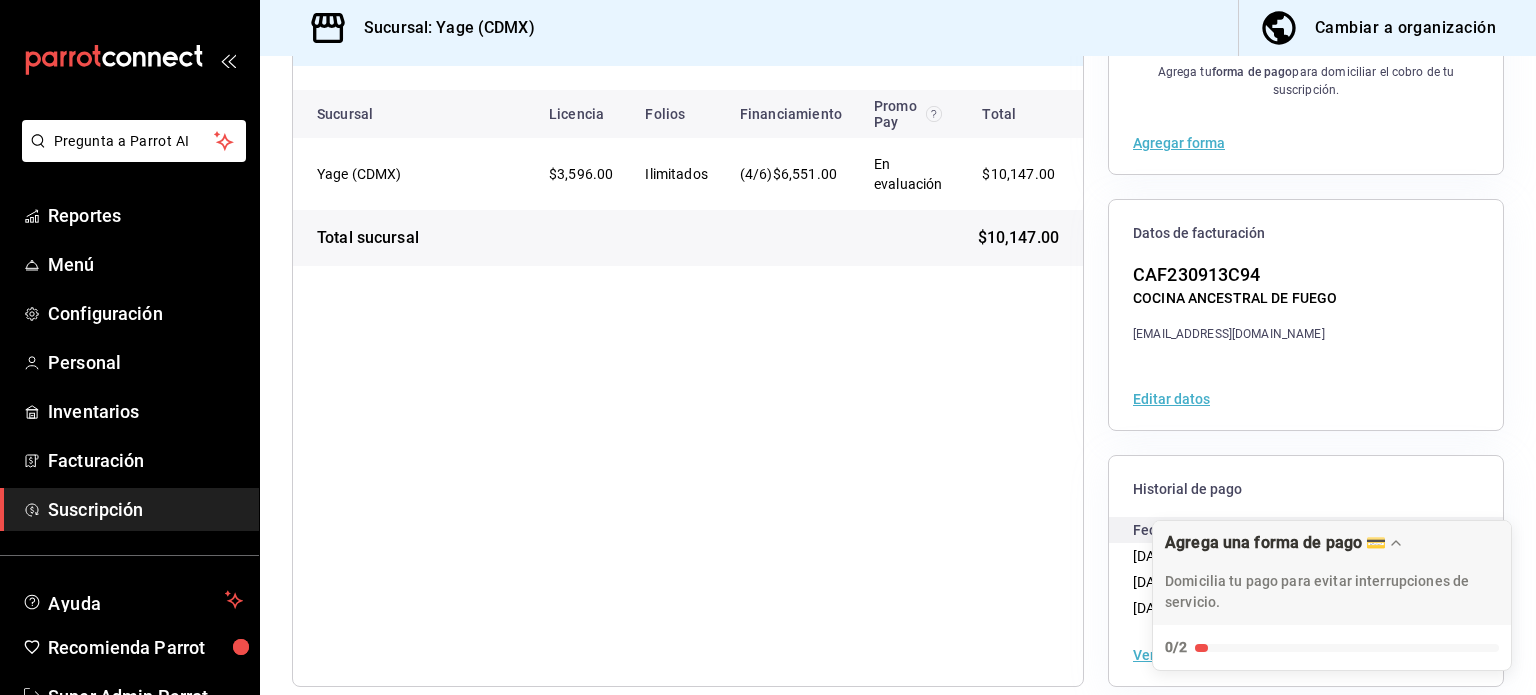 scroll, scrollTop: 250, scrollLeft: 0, axis: vertical 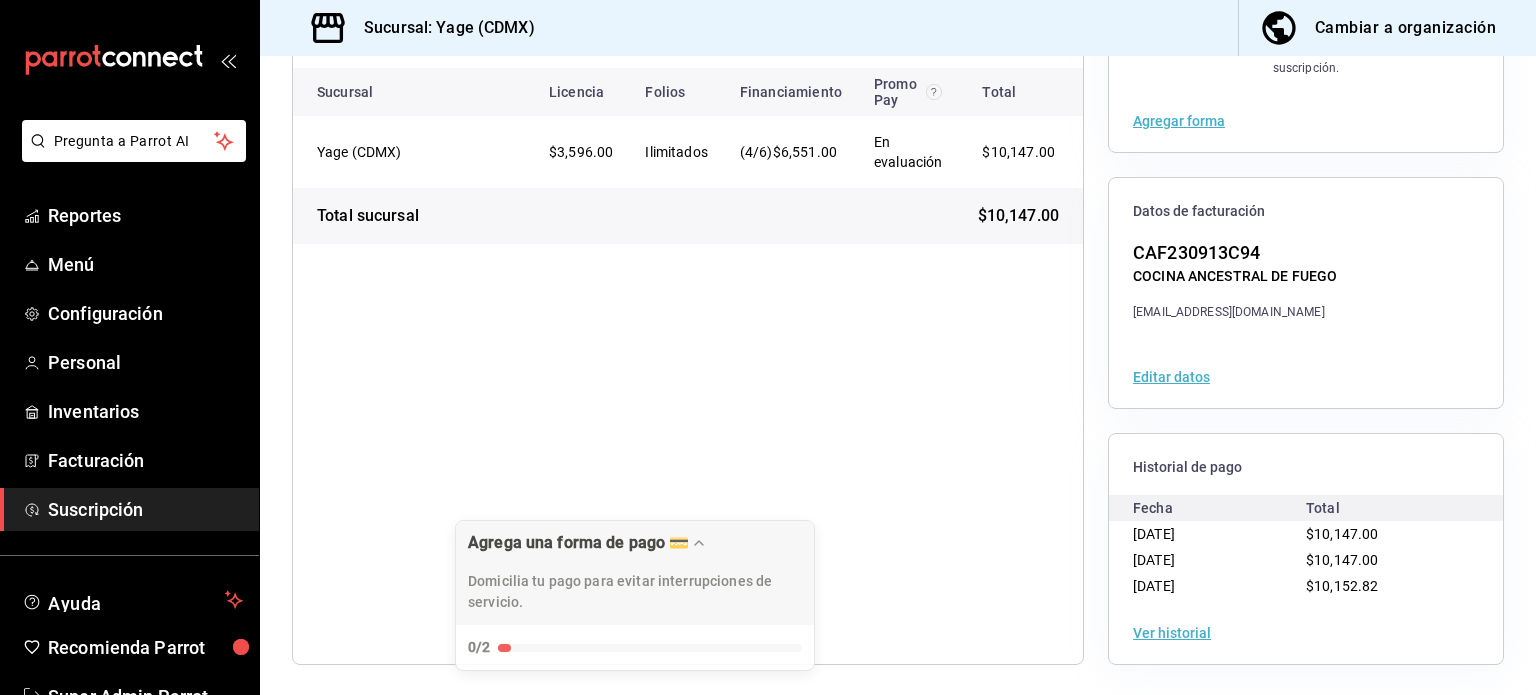 drag, startPoint x: 1241, startPoint y: 534, endPoint x: 532, endPoint y: 472, distance: 711.7057 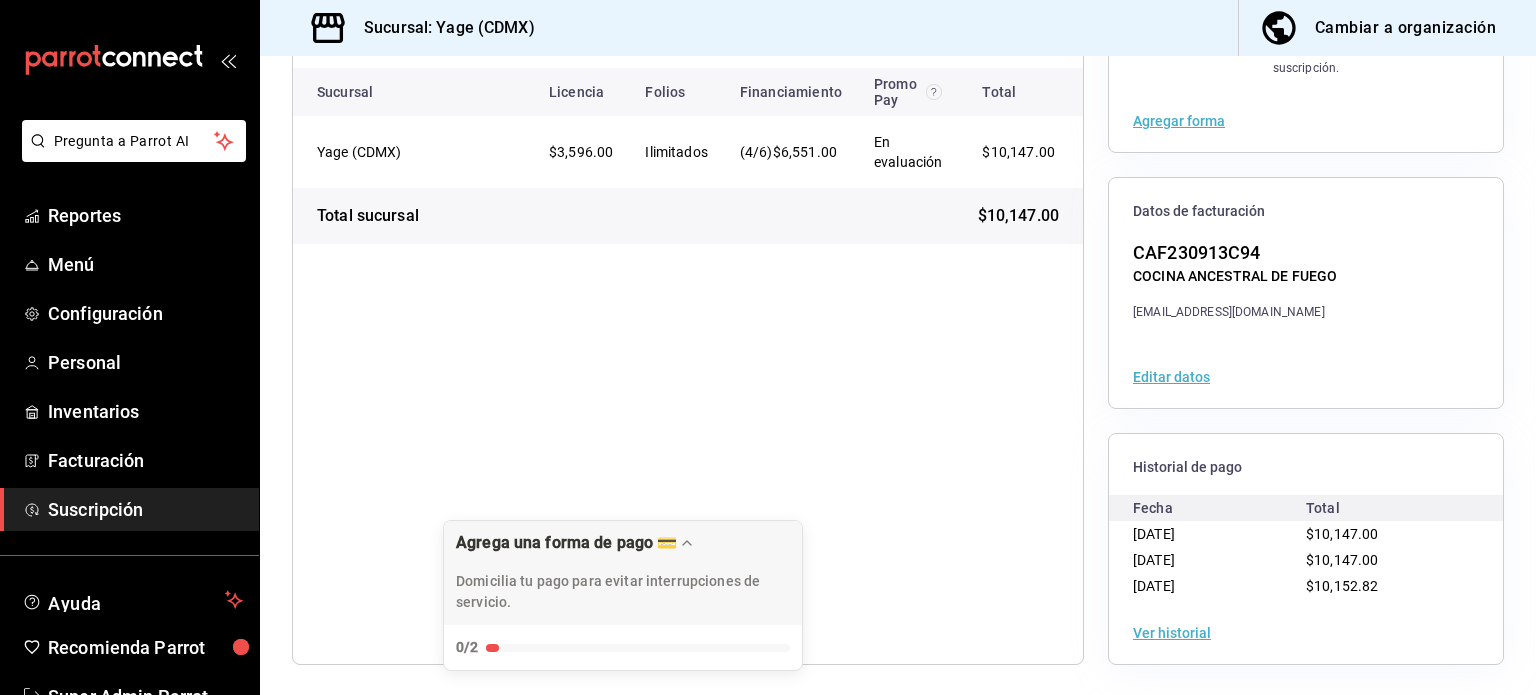 click on "Ver historial" at bounding box center [1172, 633] 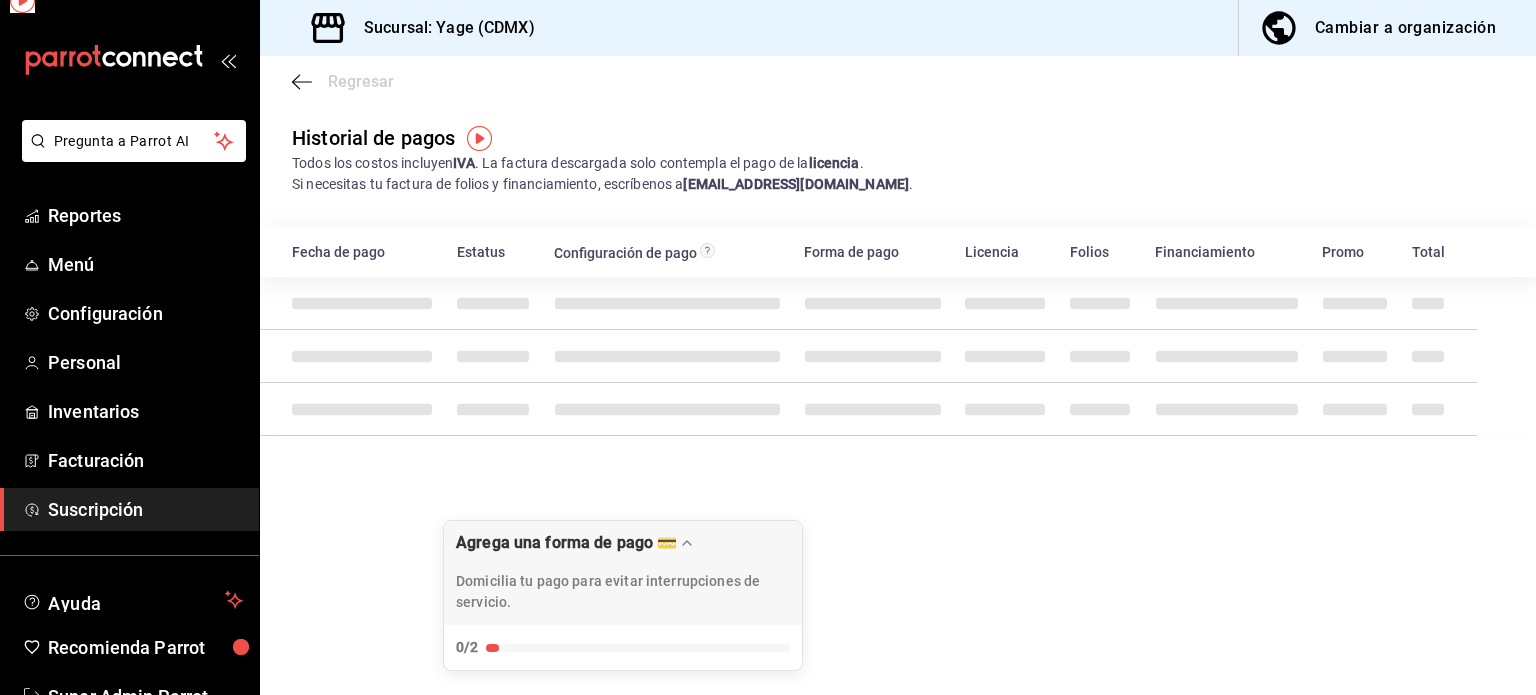 scroll, scrollTop: 0, scrollLeft: 0, axis: both 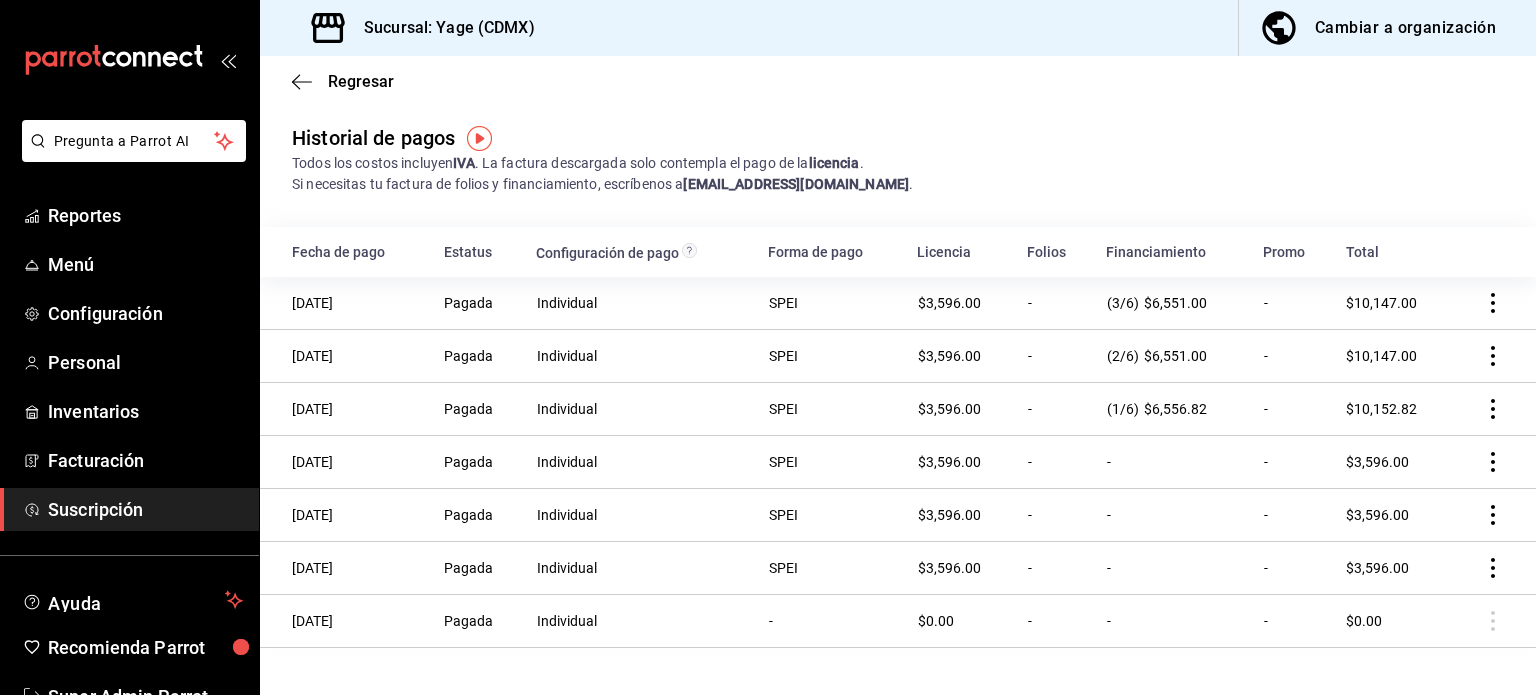 click 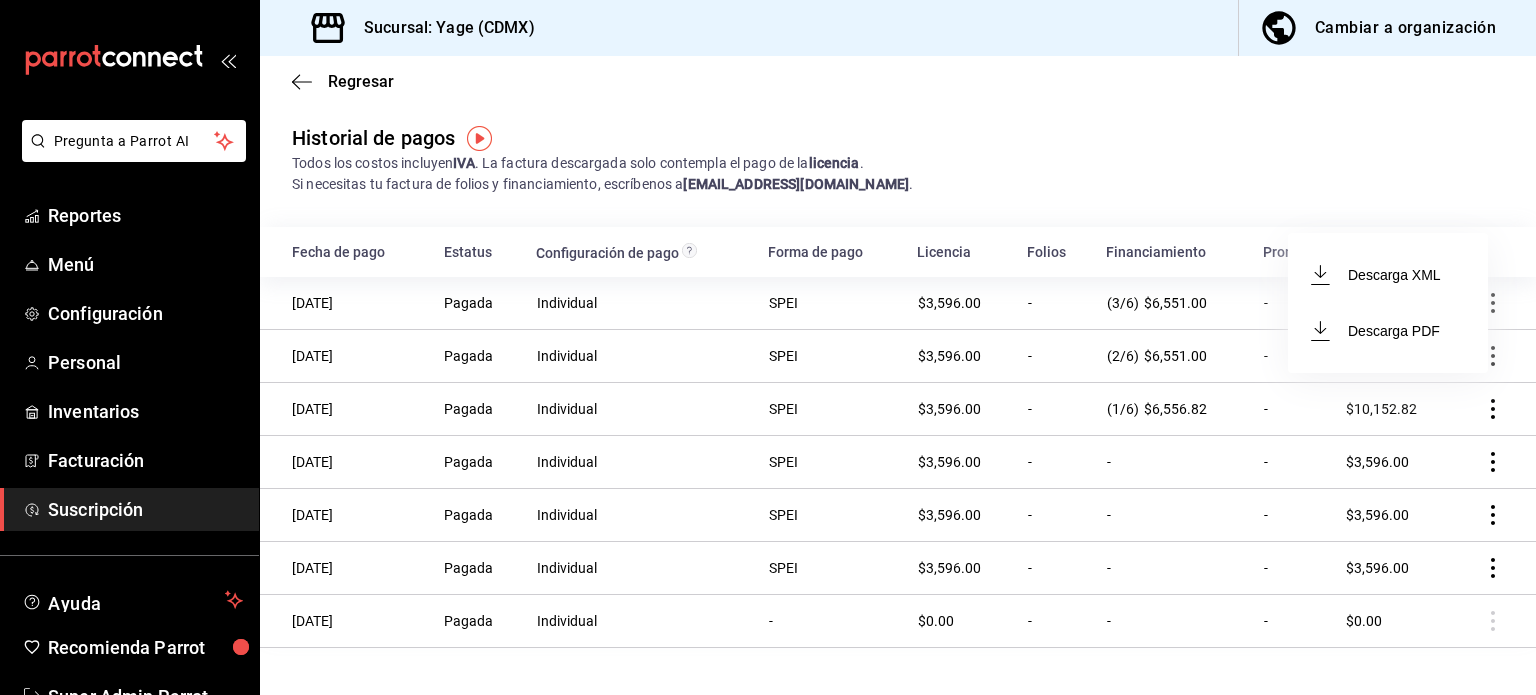 click at bounding box center [768, 347] 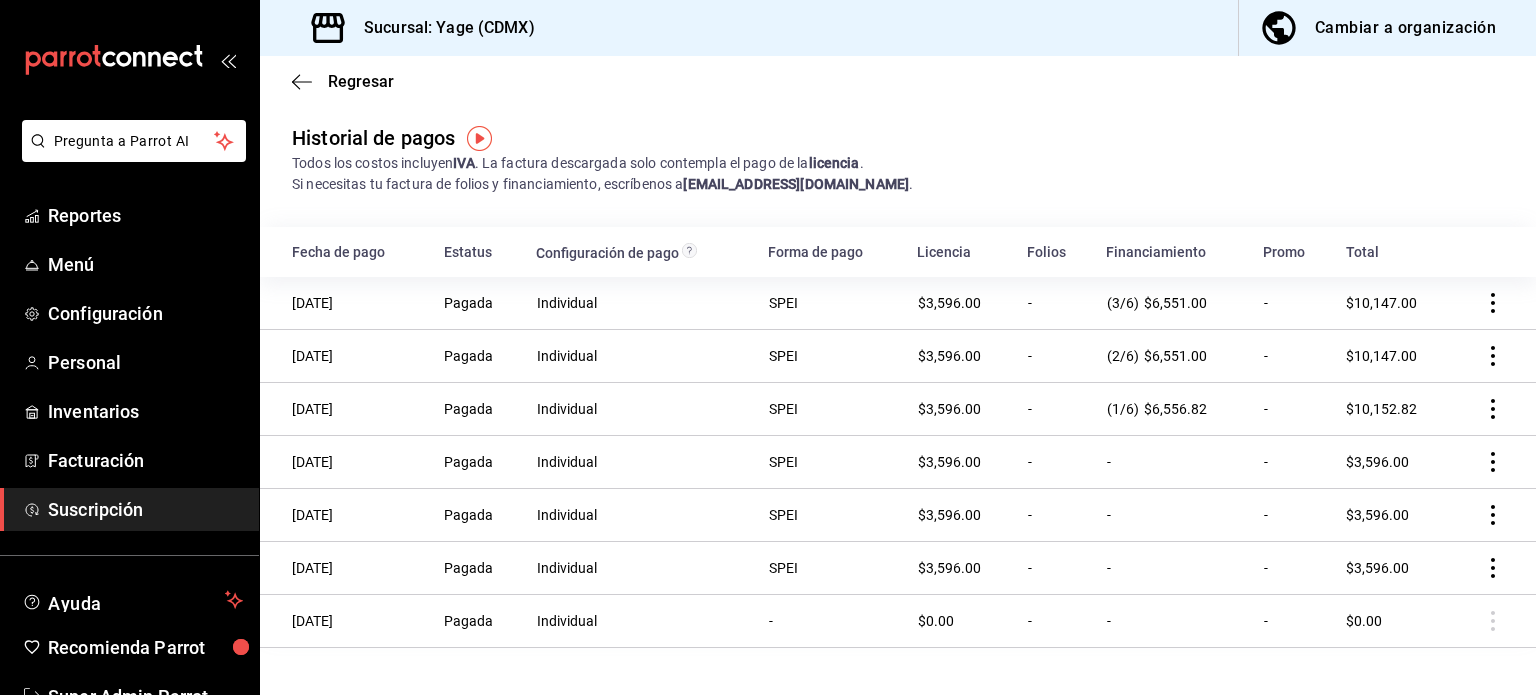 click on "Regresar" at bounding box center (898, 81) 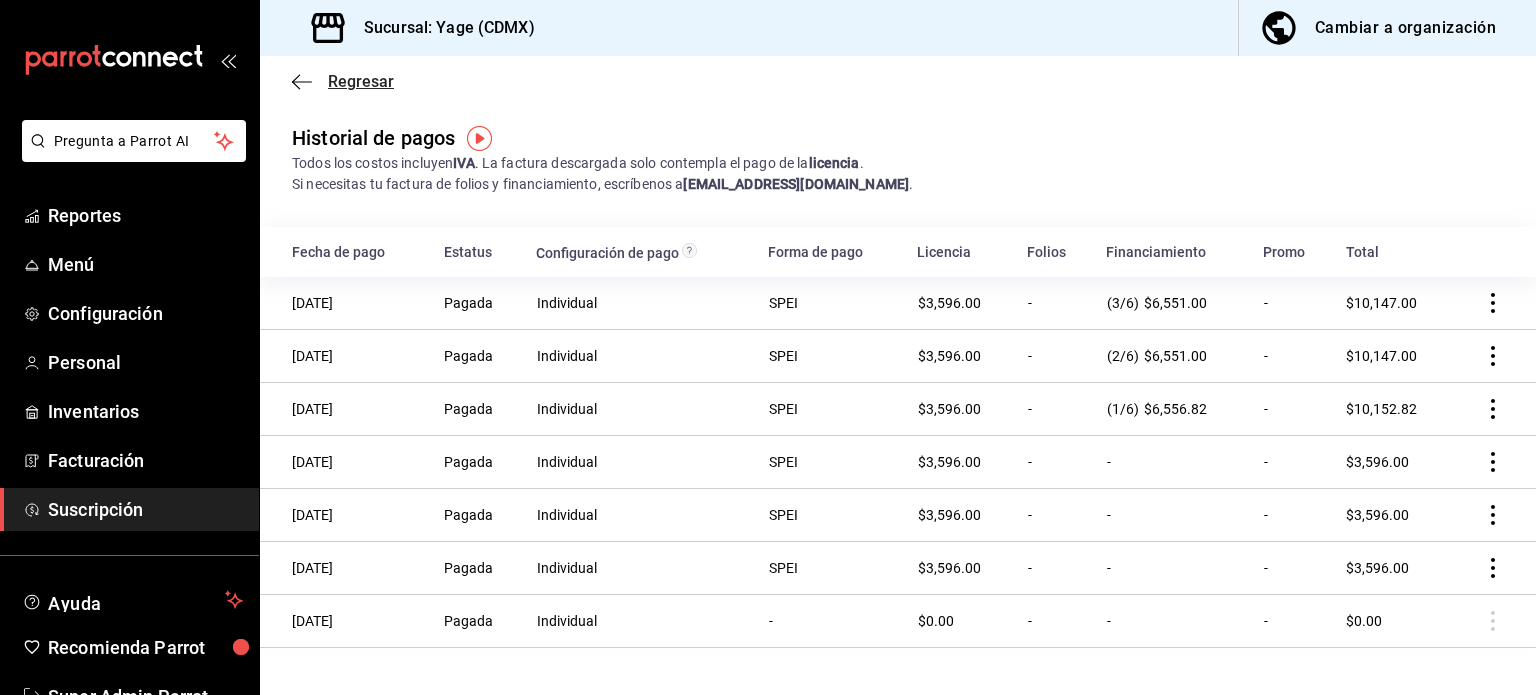 click 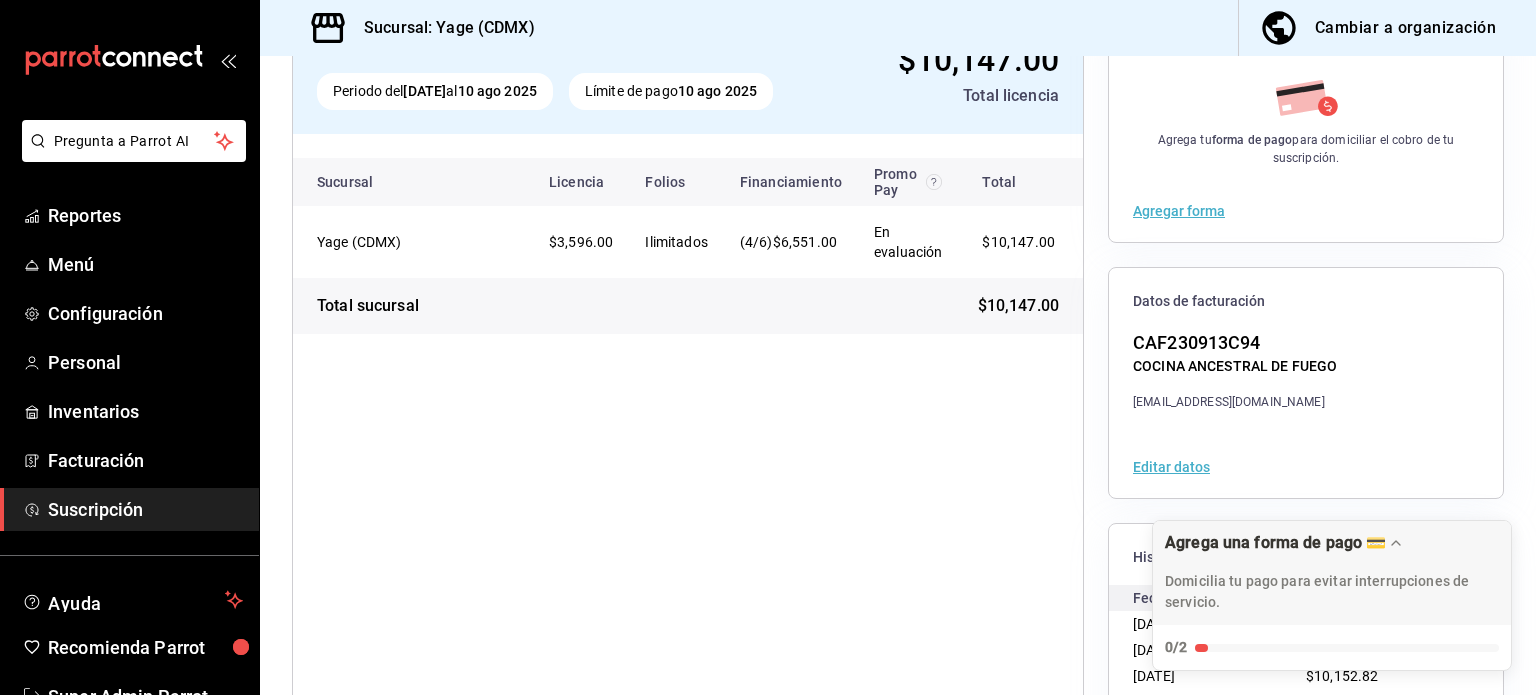 scroll, scrollTop: 250, scrollLeft: 0, axis: vertical 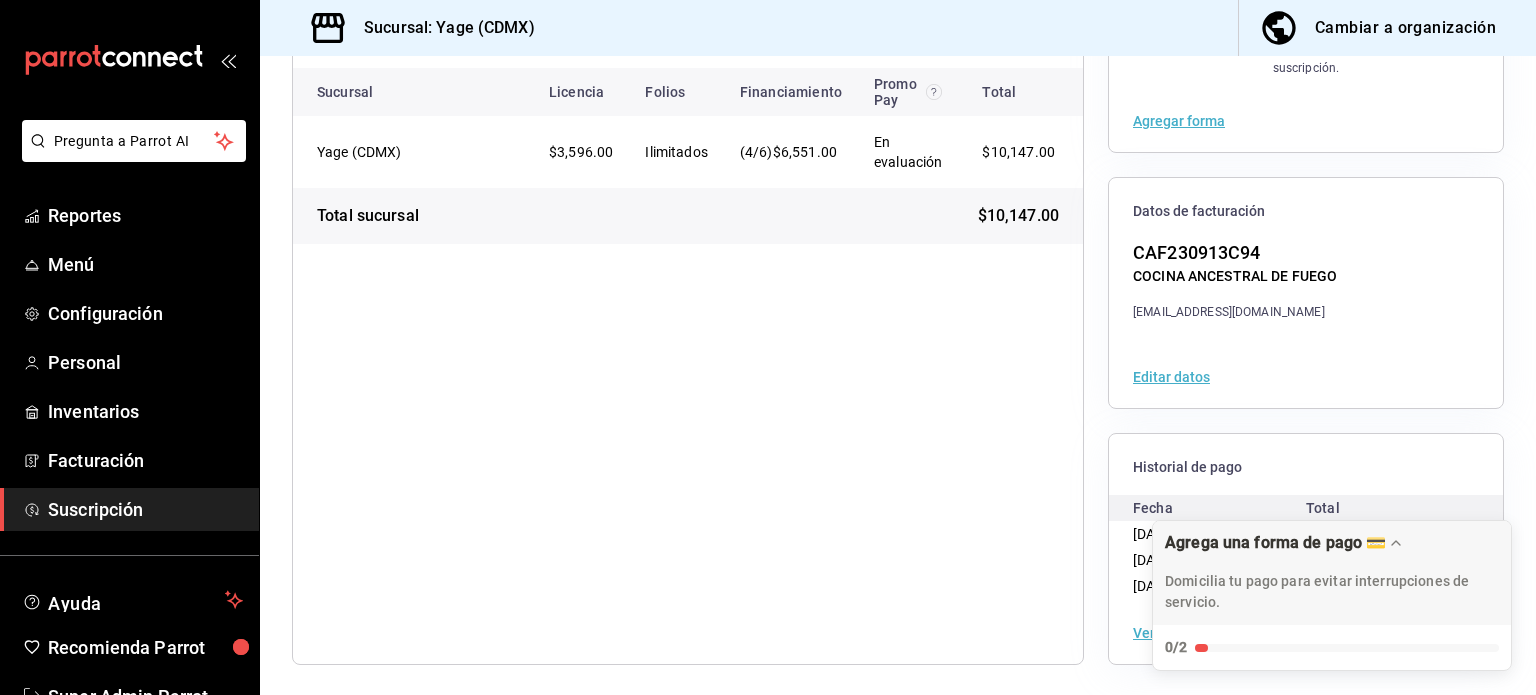 drag, startPoint x: 709, startPoint y: 378, endPoint x: 1156, endPoint y: 450, distance: 452.76154 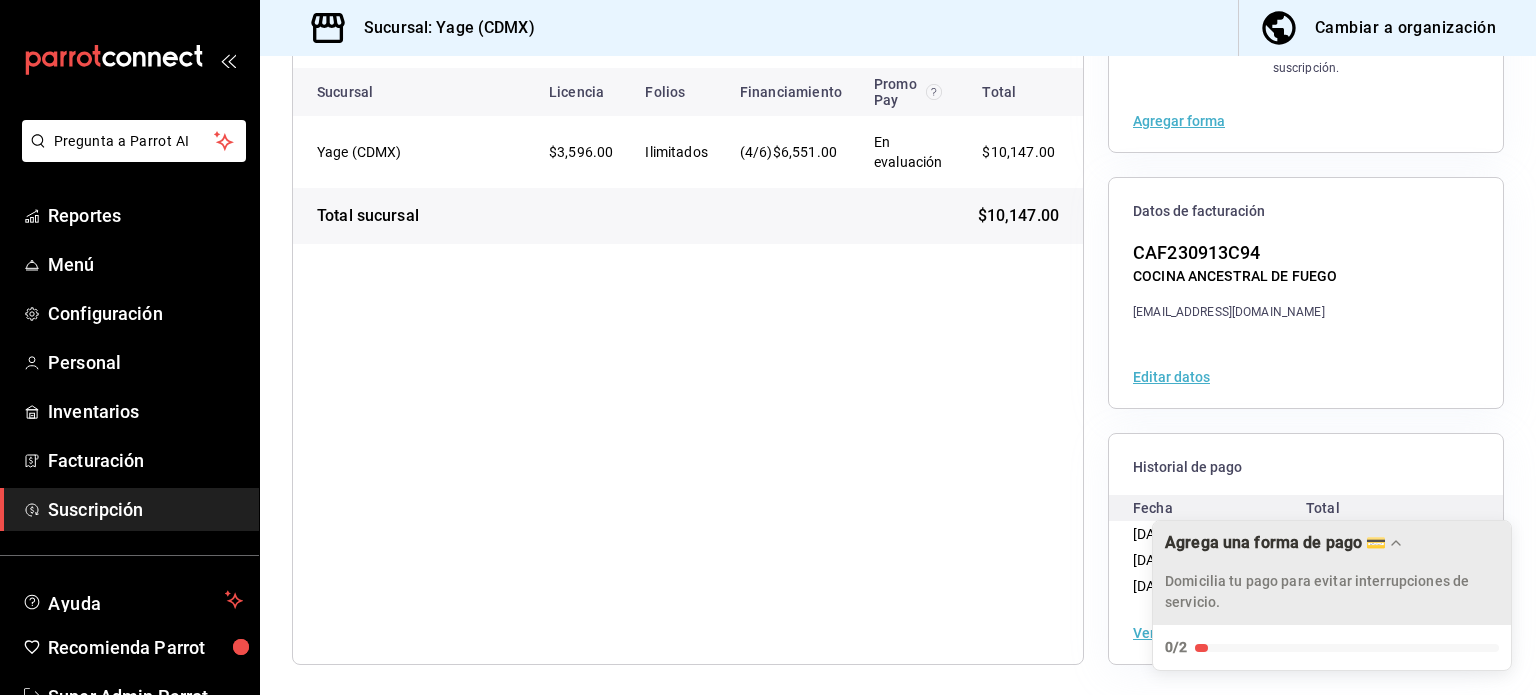 click 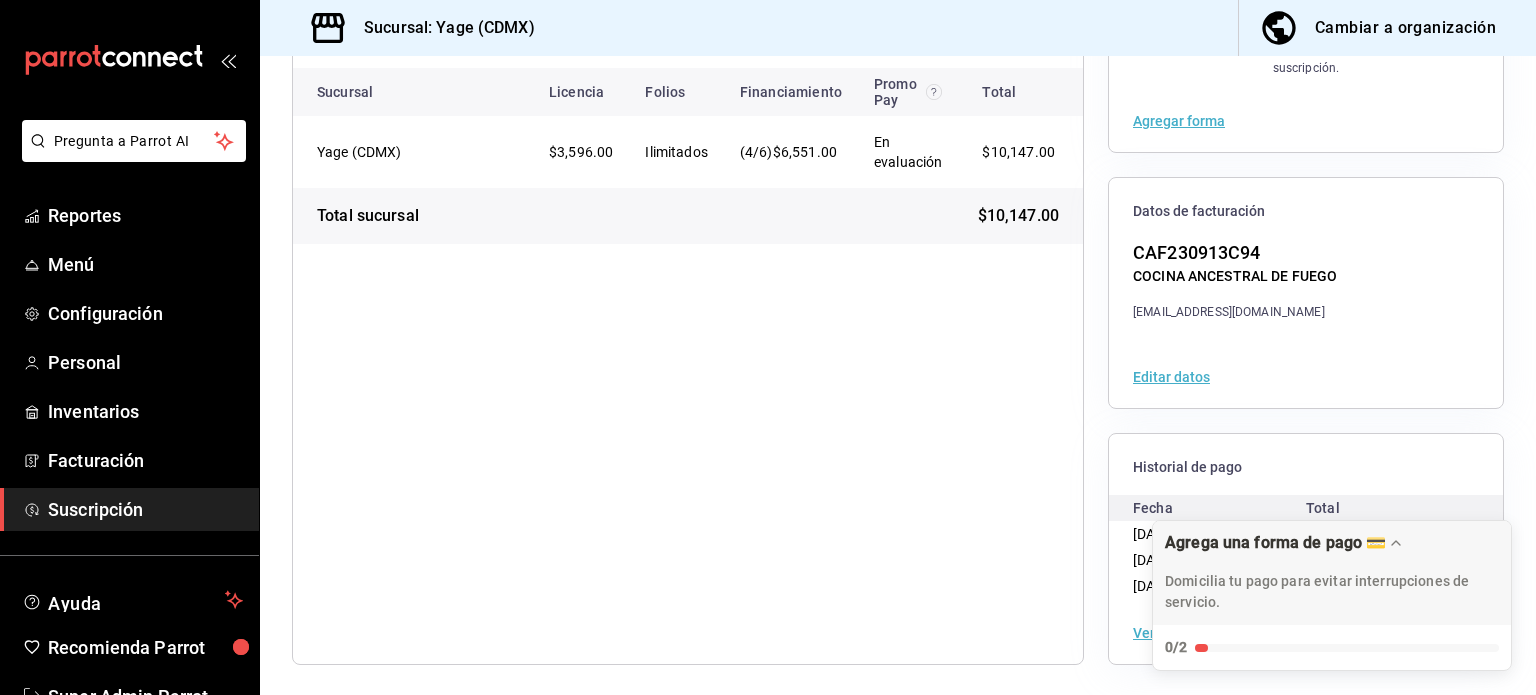 click on "All in one (FS) 2024 Periodo del  10 jul 2025  al  10 ago 2025 Límite de pago  10 ago 2025 $10,147.00 Total licencia Sucursal Licencia Folios Financiamiento Promo Pay Total Yage (CDMX) $3,596.00 Ilimitados (4/6)  $6,551.00 En evaluación $10,147.00 Total sucursal $10,147.00" at bounding box center [688, 293] 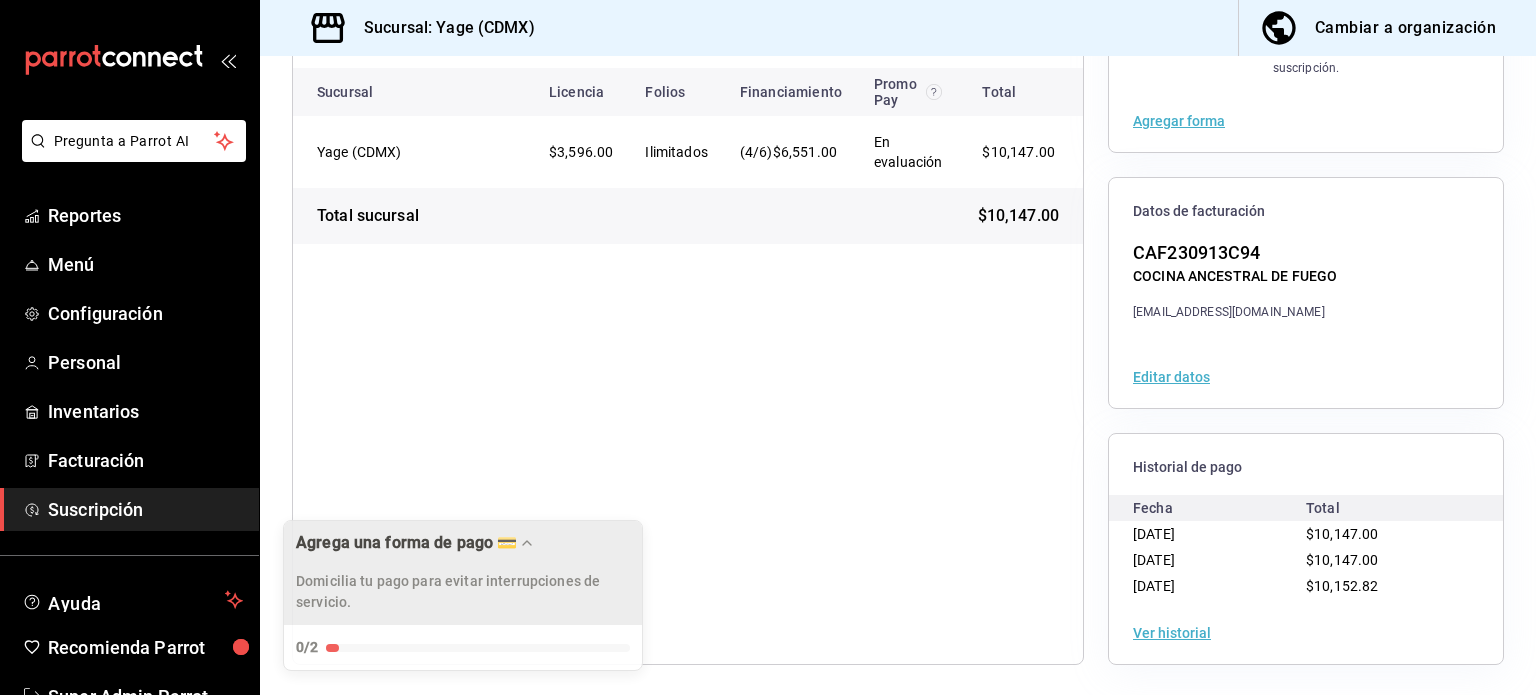drag, startPoint x: 1325, startPoint y: 529, endPoint x: 456, endPoint y: 555, distance: 869.38885 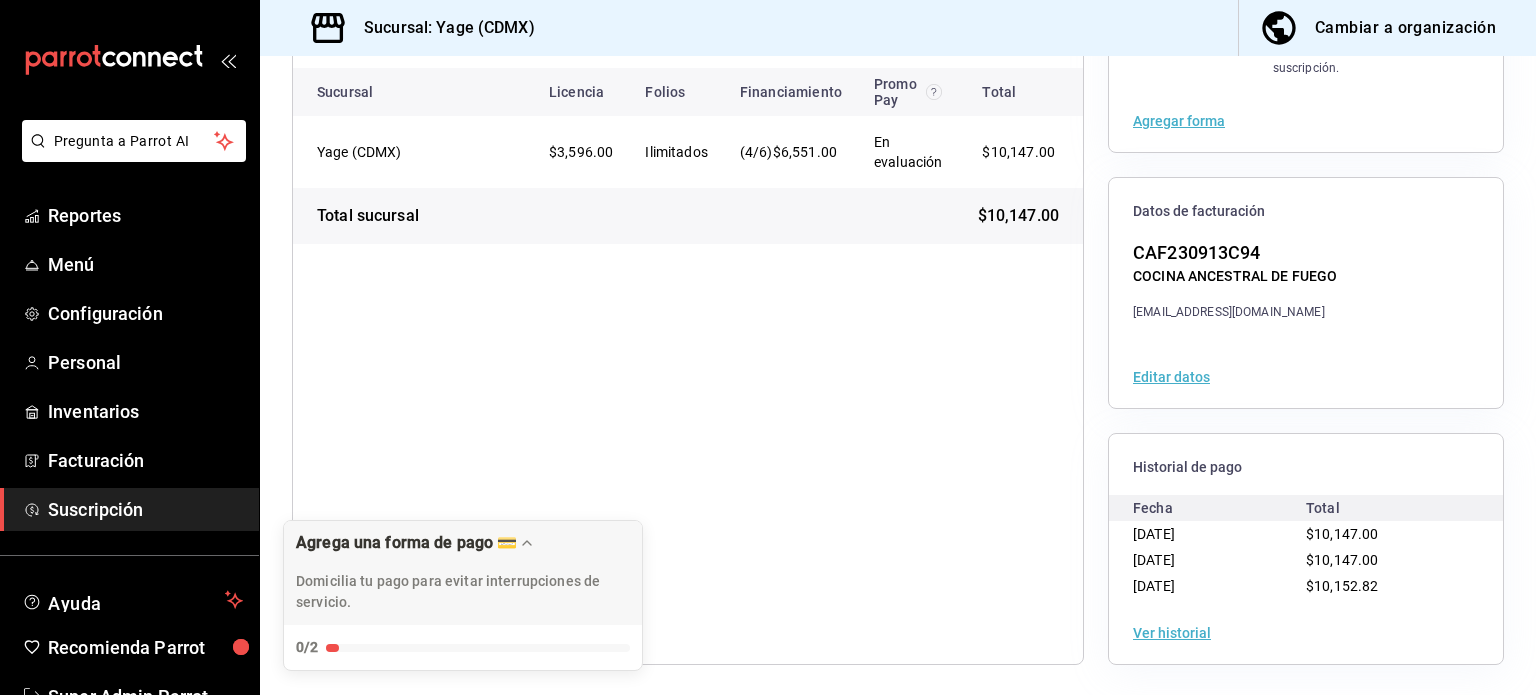 click on "All in one (FS) 2024 Periodo del  10 jul 2025  al  10 ago 2025 Límite de pago  10 ago 2025 $10,147.00 Total licencia Sucursal Licencia Folios Financiamiento Promo Pay Total Yage (CDMX) $3,596.00 Ilimitados (4/6)  $6,551.00 En evaluación $10,147.00 Total sucursal $10,147.00" at bounding box center [688, 293] 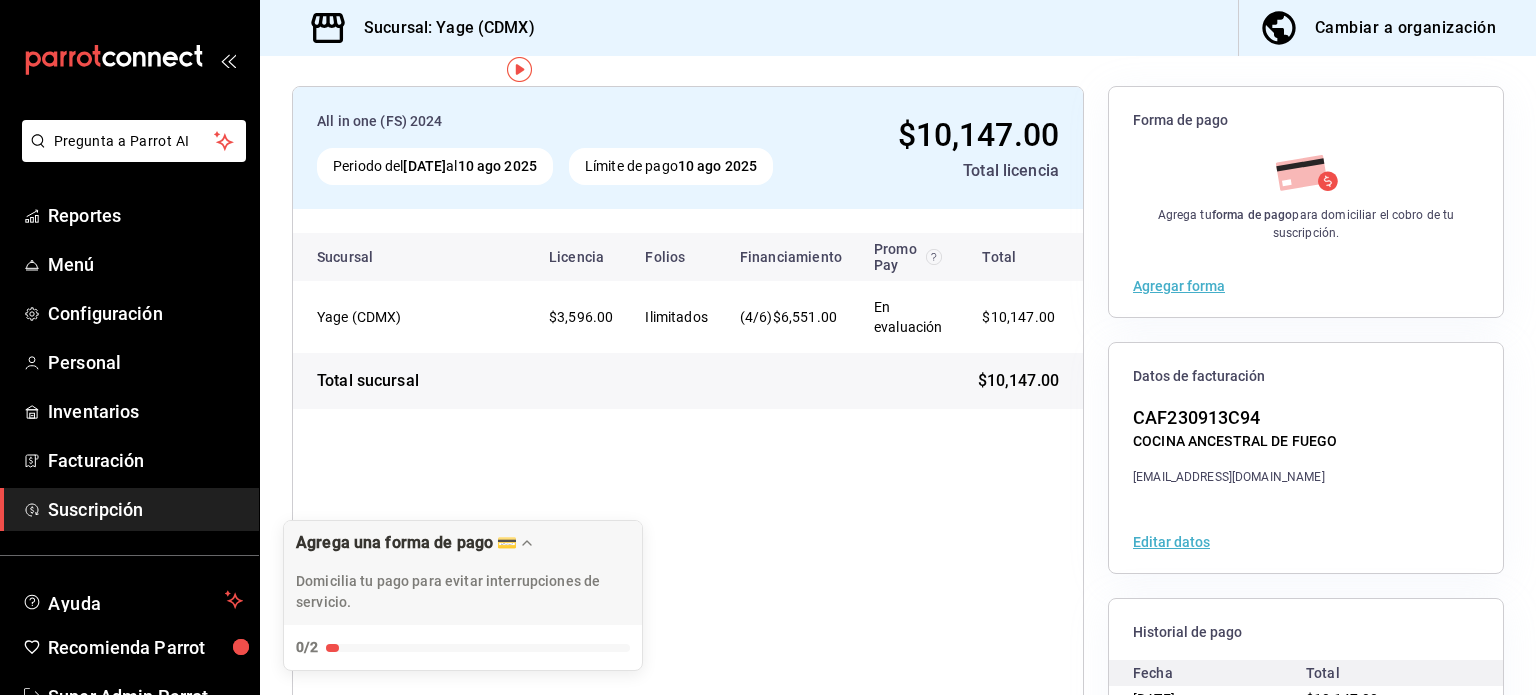 scroll, scrollTop: 250, scrollLeft: 0, axis: vertical 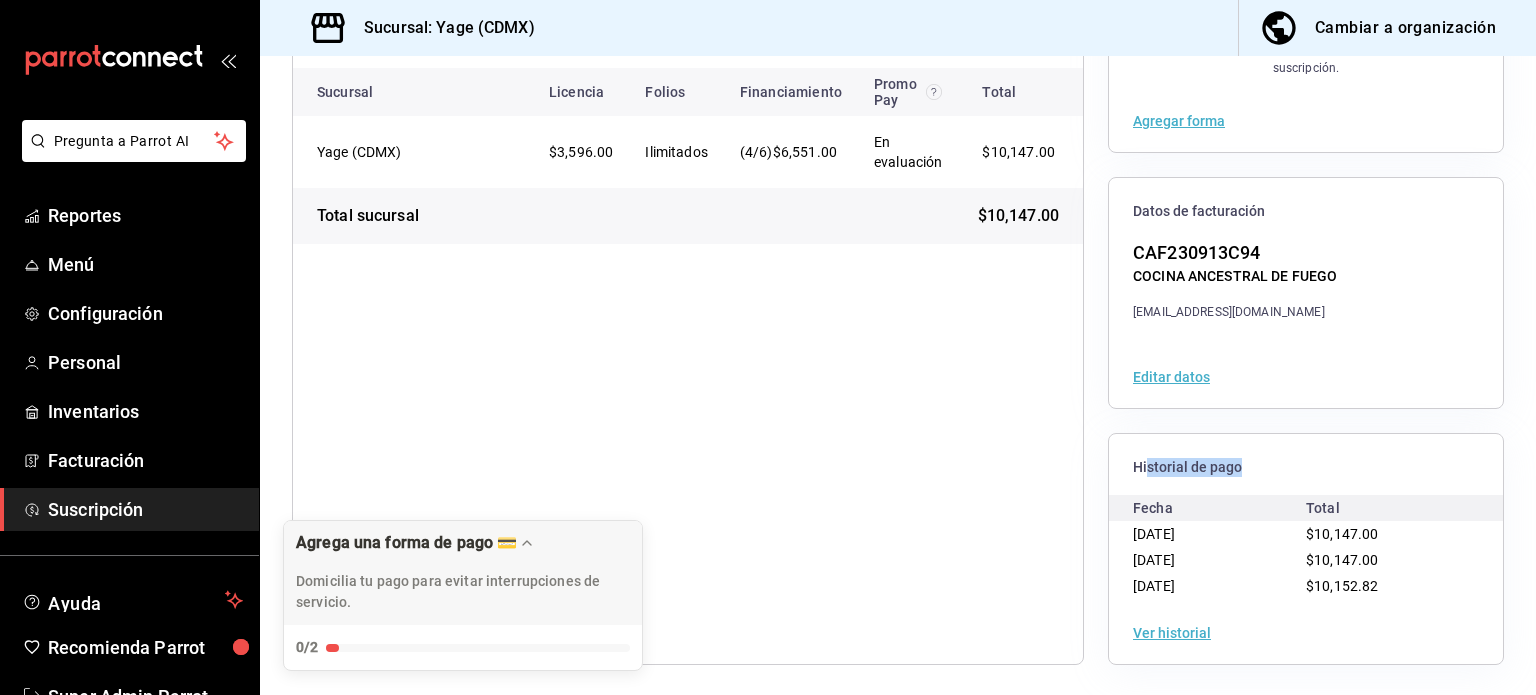 drag, startPoint x: 1135, startPoint y: 469, endPoint x: 1238, endPoint y: 475, distance: 103.17461 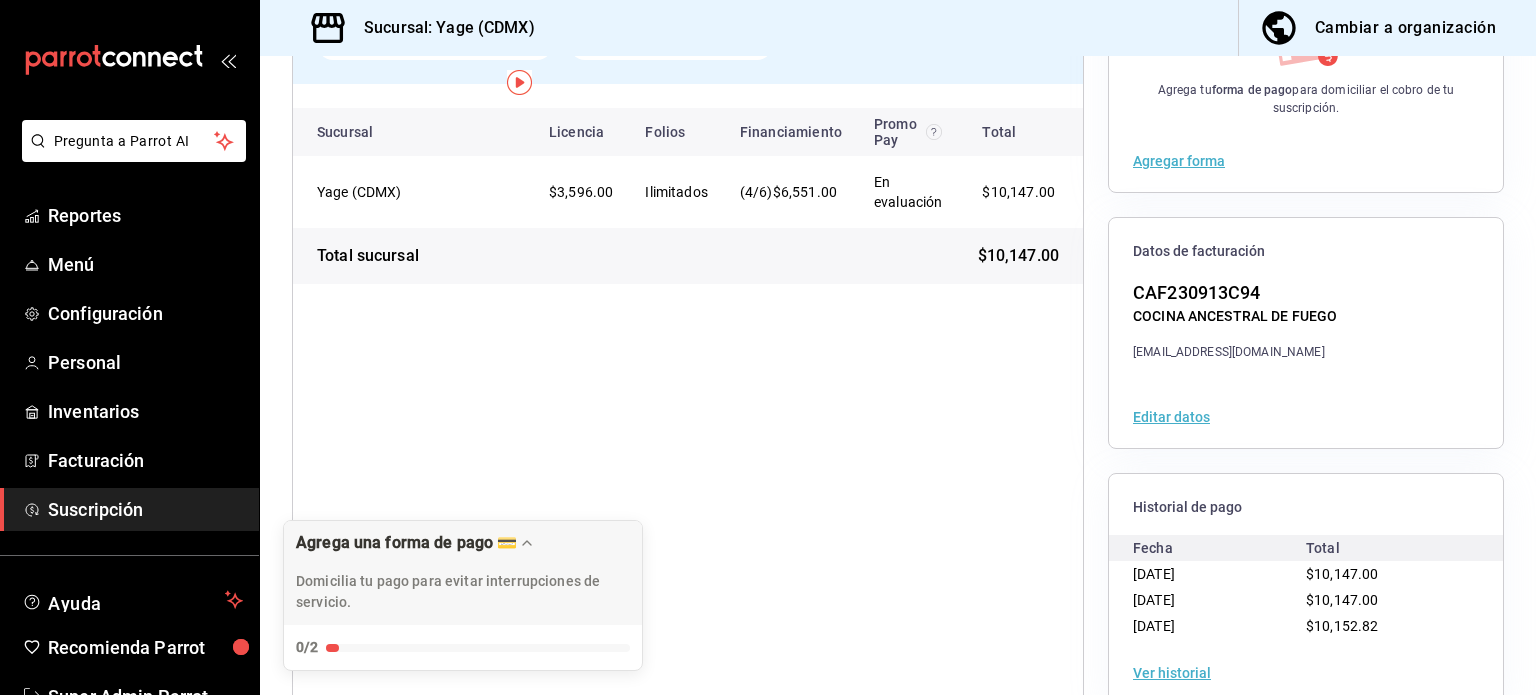 scroll, scrollTop: 250, scrollLeft: 0, axis: vertical 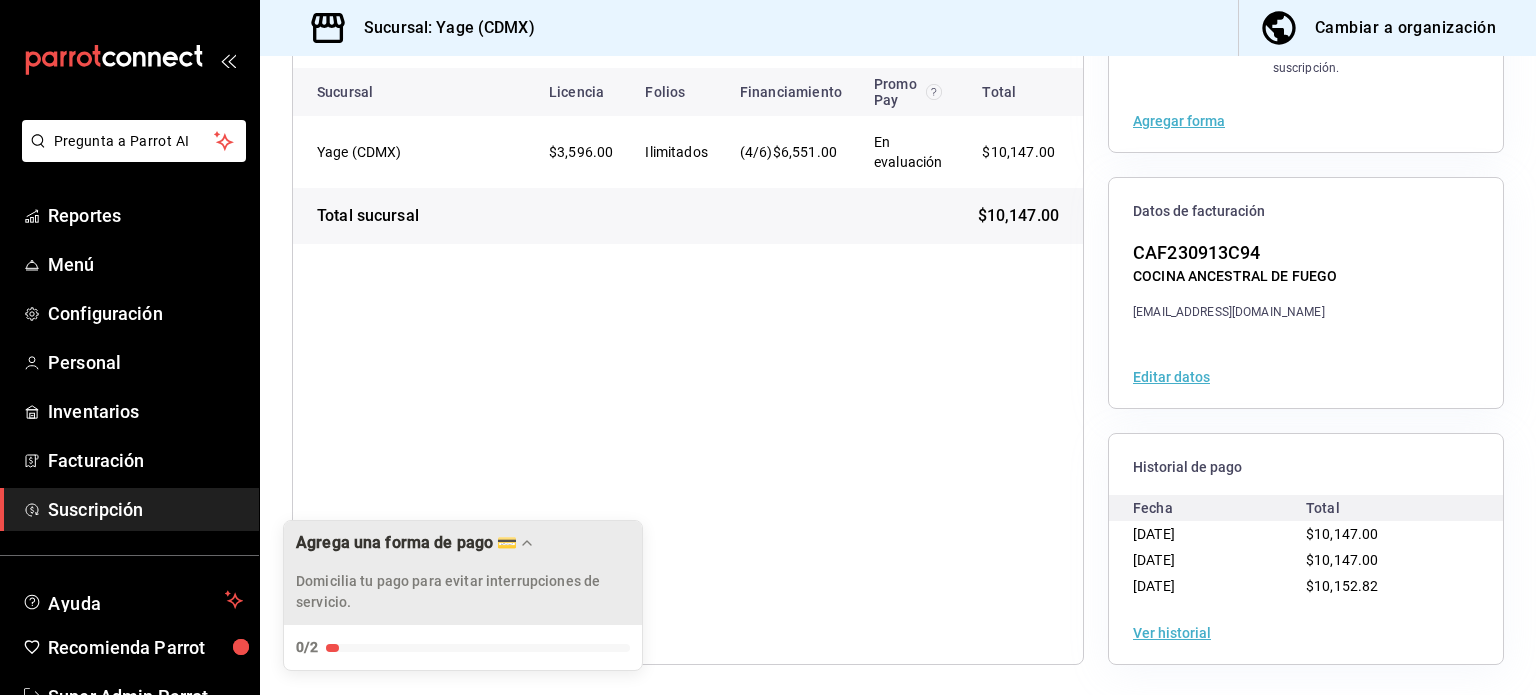 click 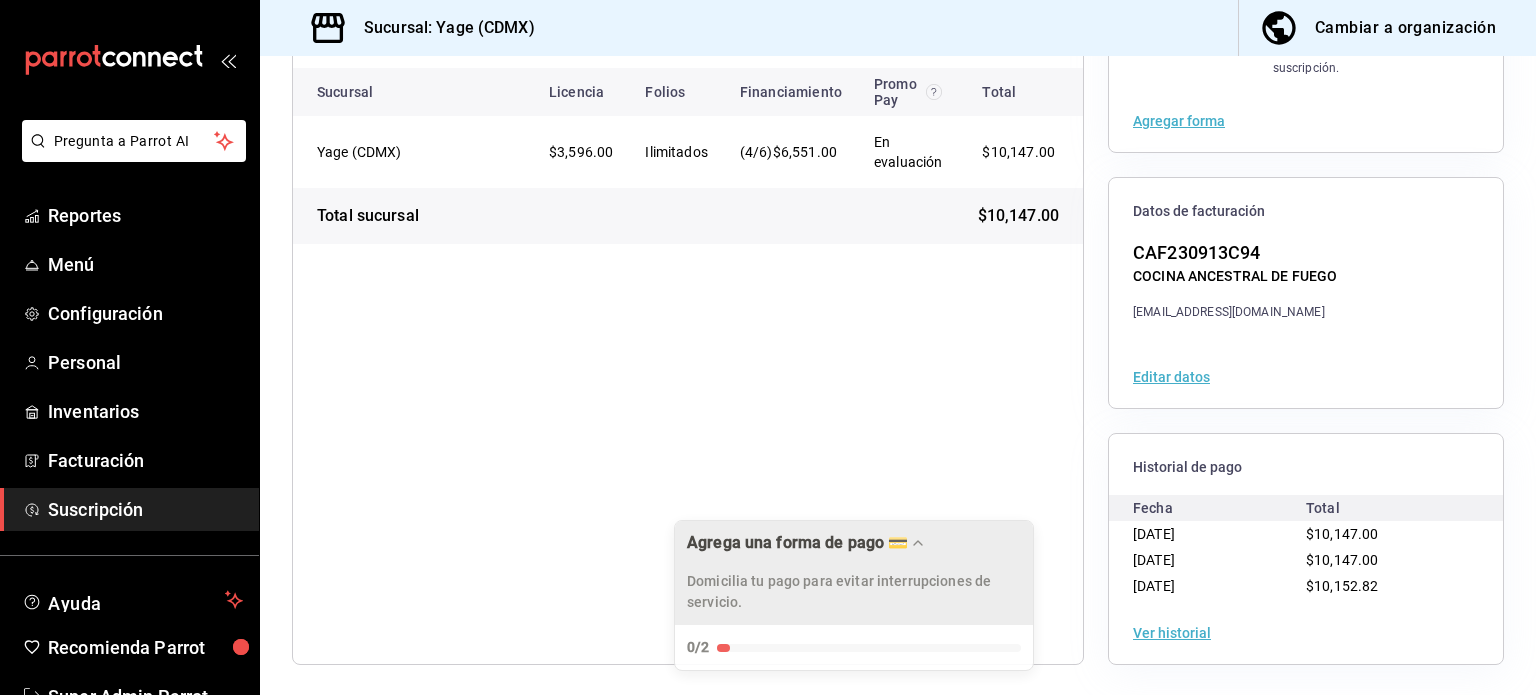 drag, startPoint x: 471, startPoint y: 569, endPoint x: 862, endPoint y: 563, distance: 391.04602 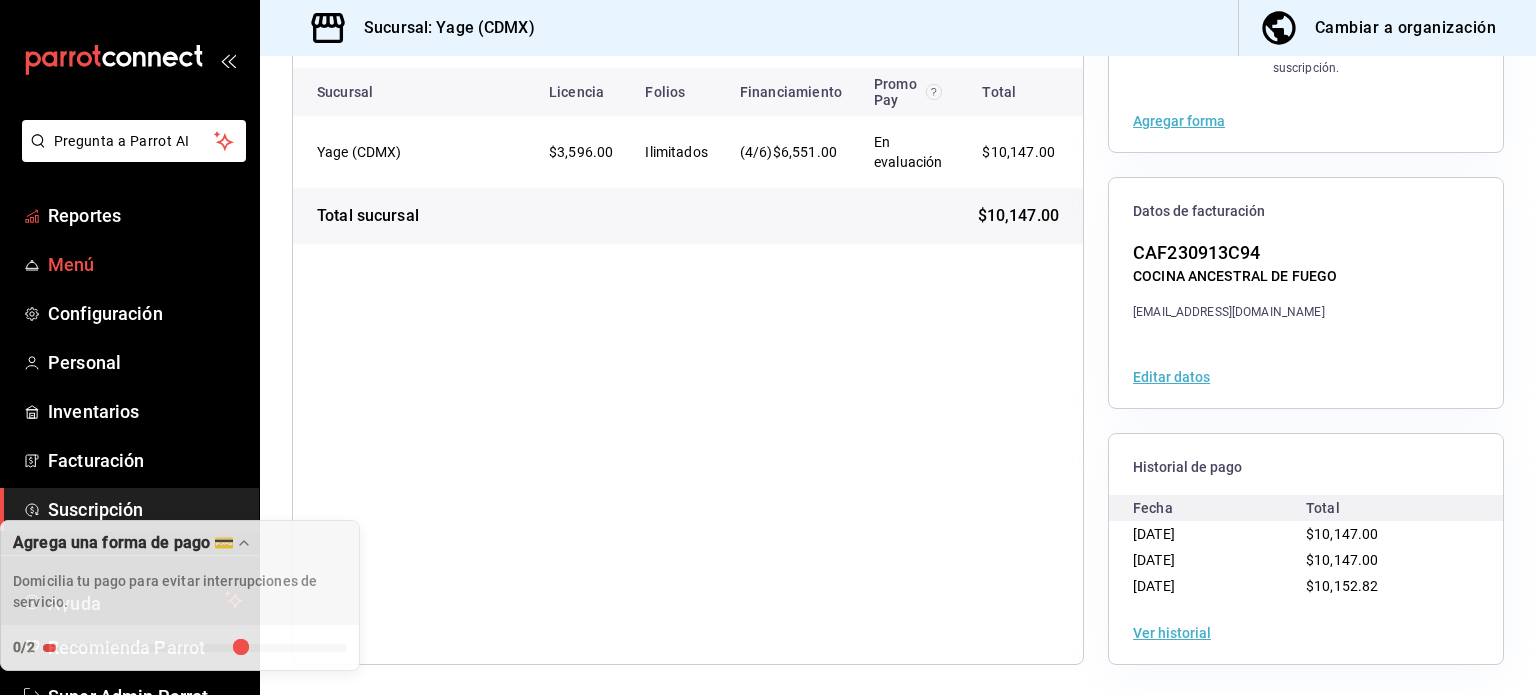 drag, startPoint x: 925, startPoint y: 561, endPoint x: 237, endPoint y: 275, distance: 745.07715 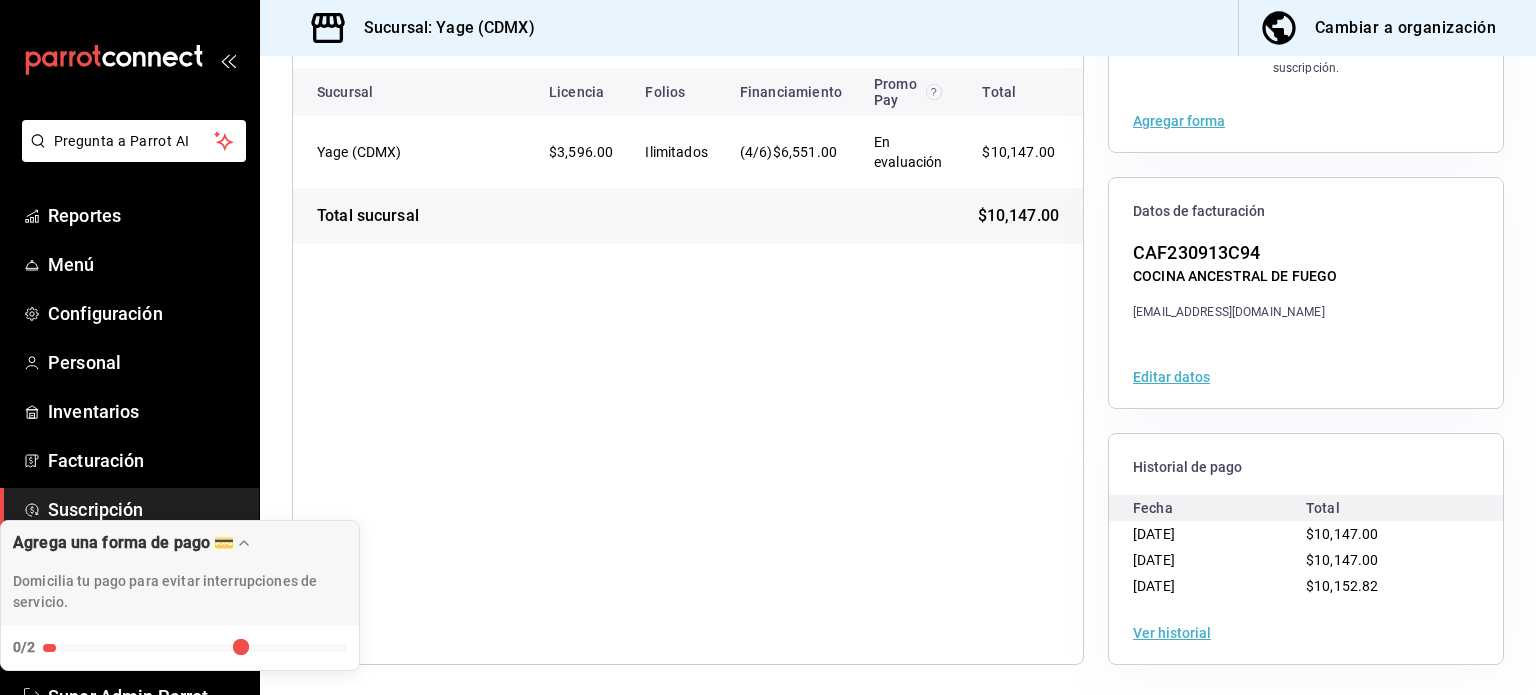 click on "All in one (FS) 2024 Periodo del  10 jul 2025  al  10 ago 2025 Límite de pago  10 ago 2025 $10,147.00 Total licencia Sucursal Licencia Folios Financiamiento Promo Pay Total Yage (CDMX) $3,596.00 Ilimitados (4/6)  $6,551.00 En evaluación $10,147.00 Total sucursal $10,147.00" at bounding box center (688, 293) 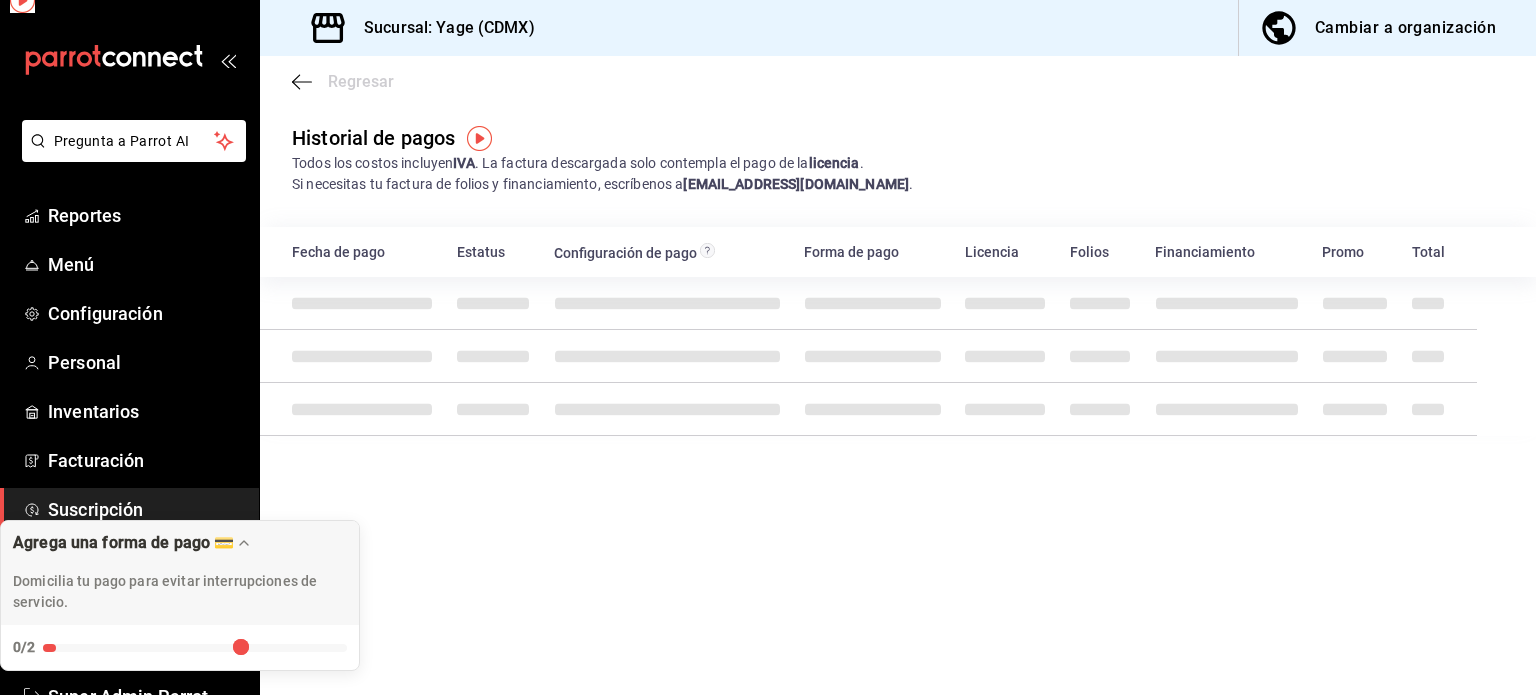 scroll, scrollTop: 0, scrollLeft: 0, axis: both 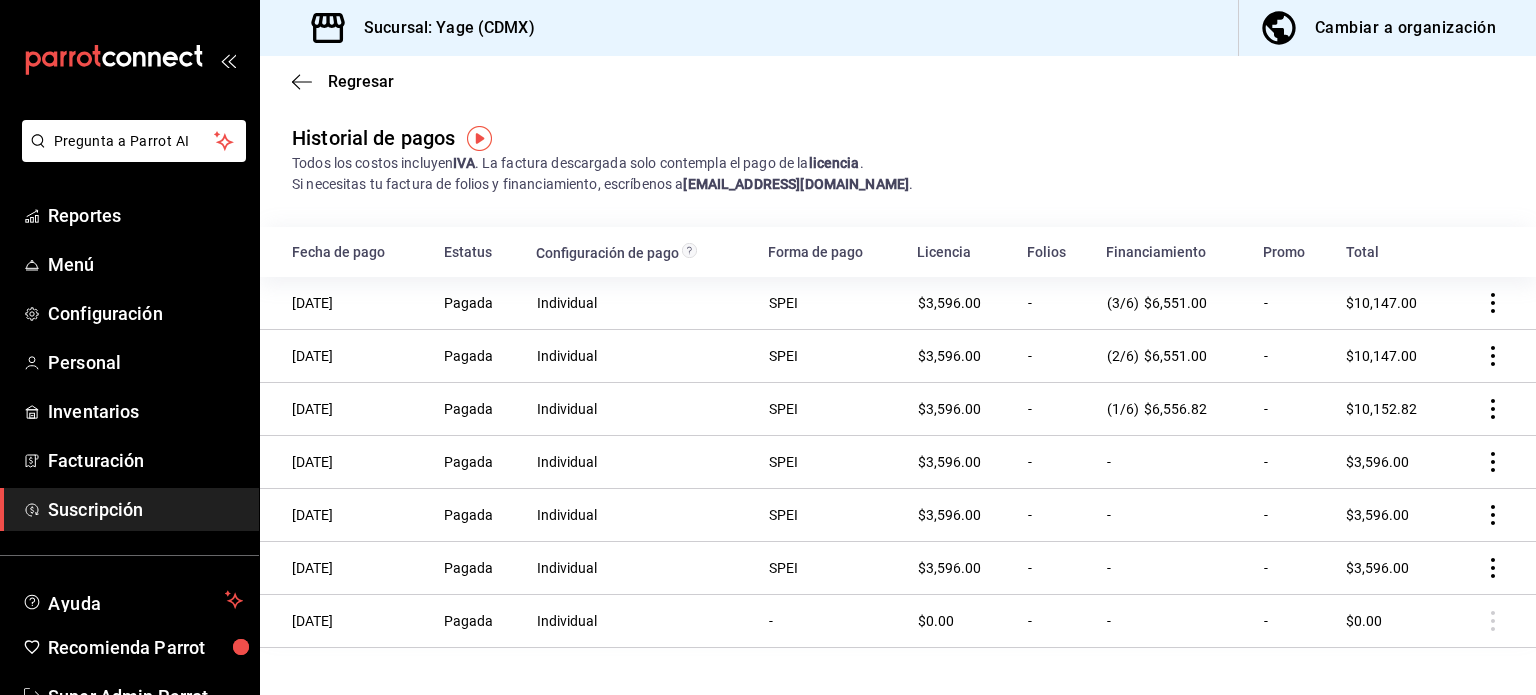 click 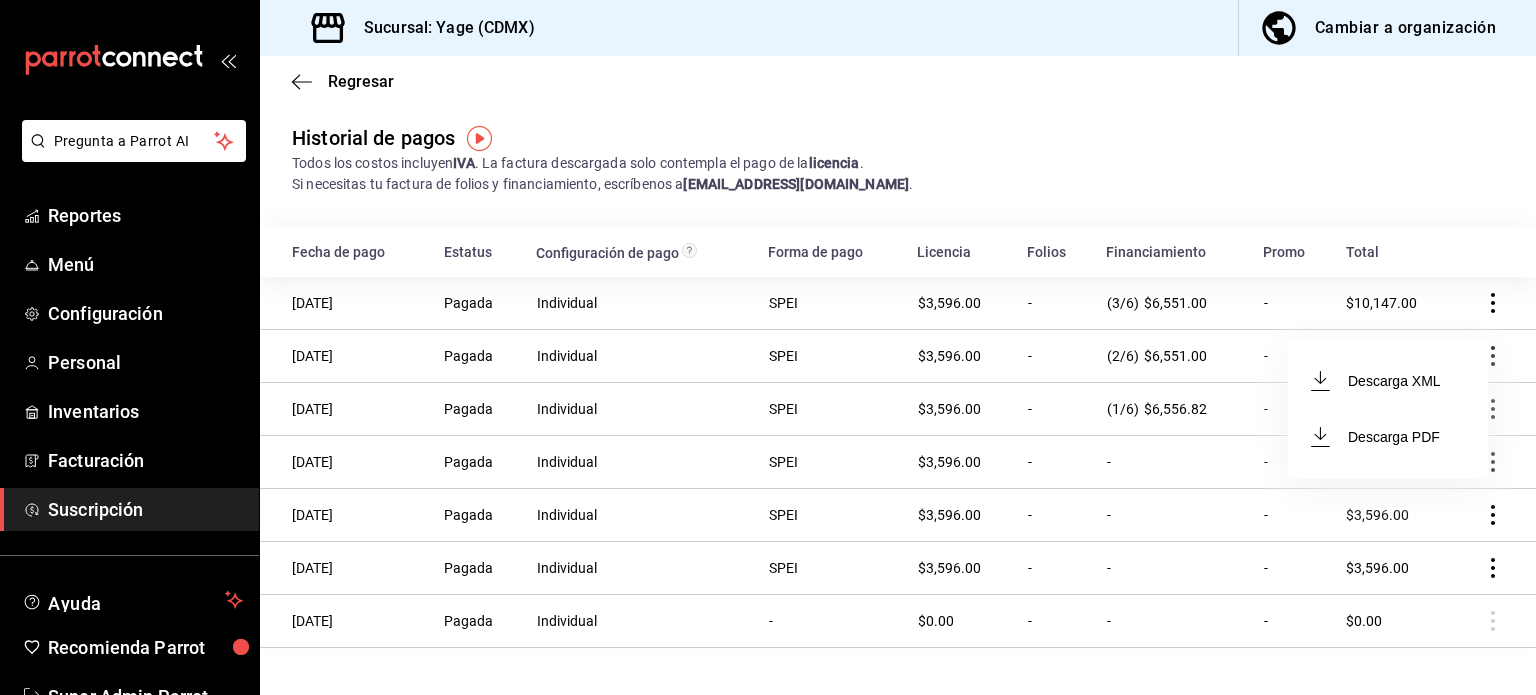 drag, startPoint x: 1431, startPoint y: 163, endPoint x: 1415, endPoint y: 161, distance: 16.124516 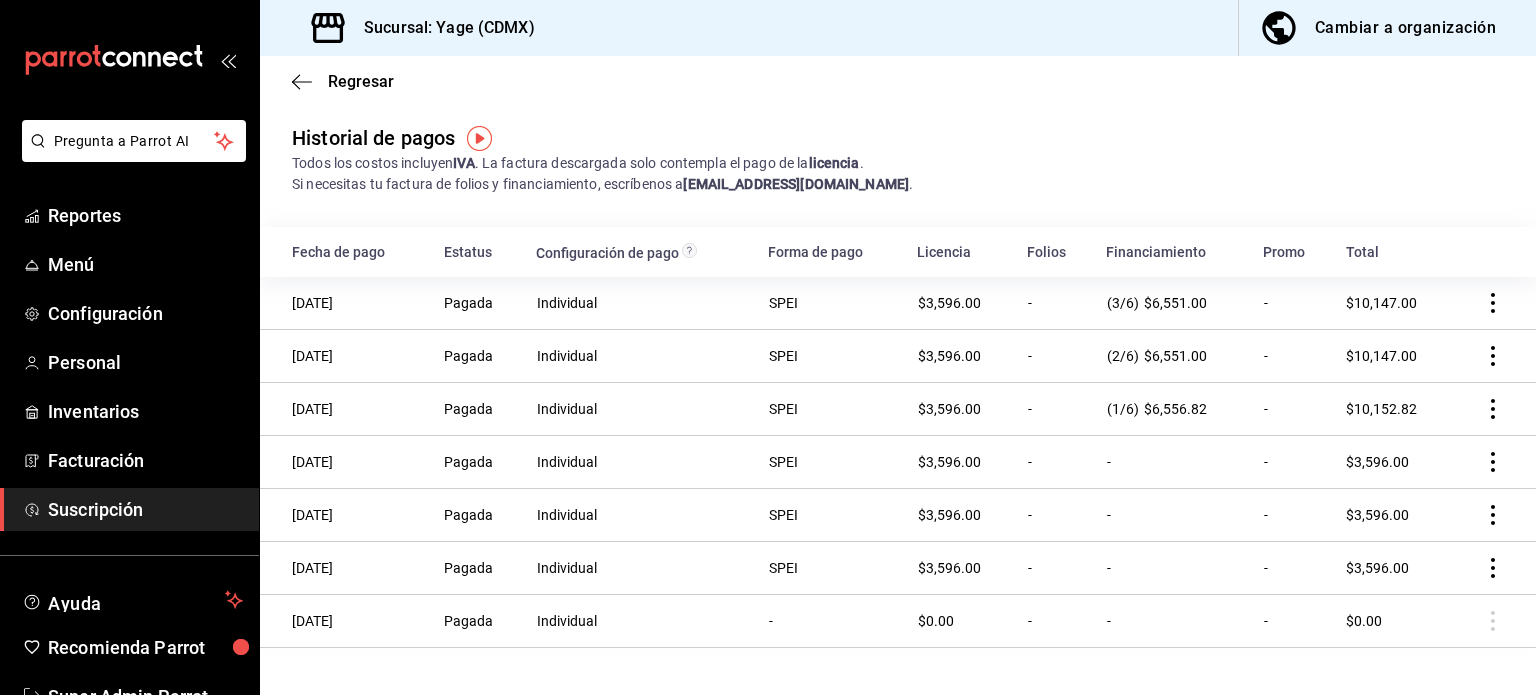 click 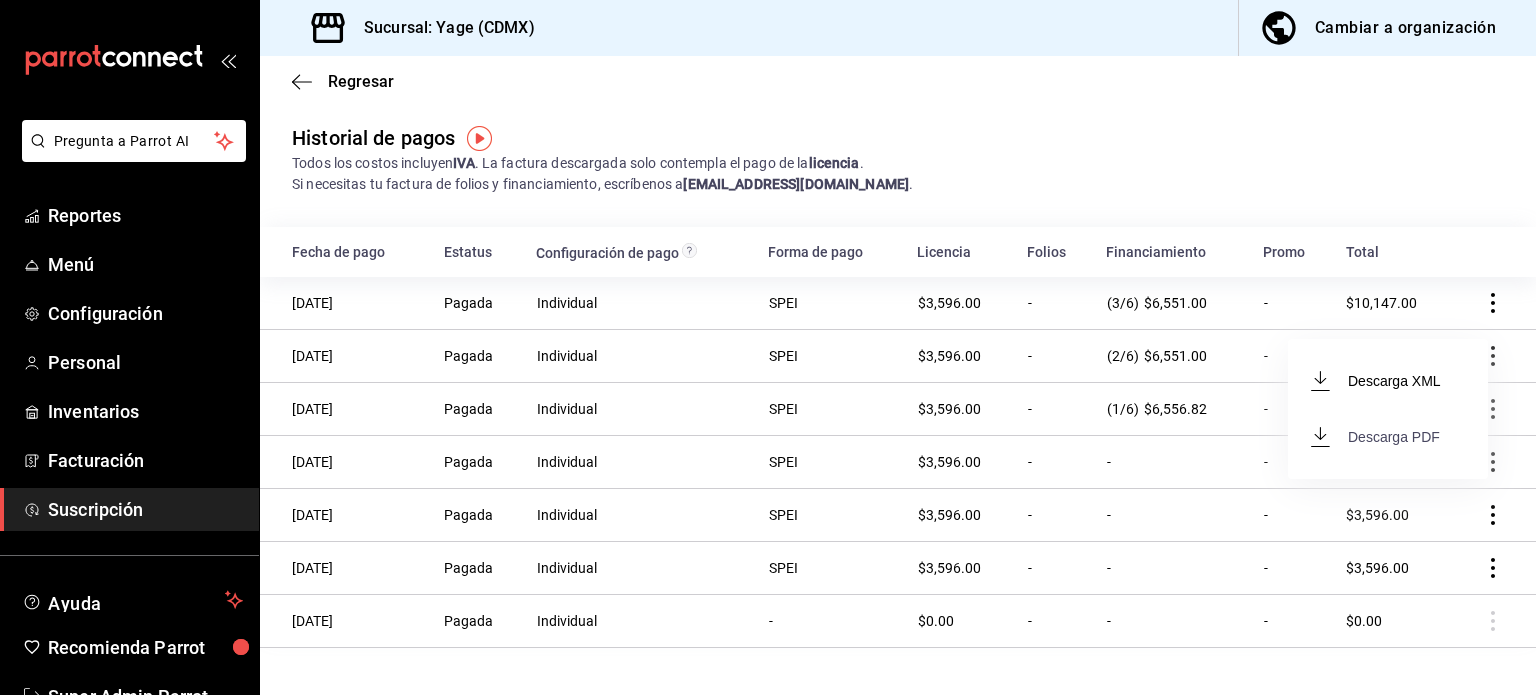 click on "Descarga PDF" at bounding box center (1376, 437) 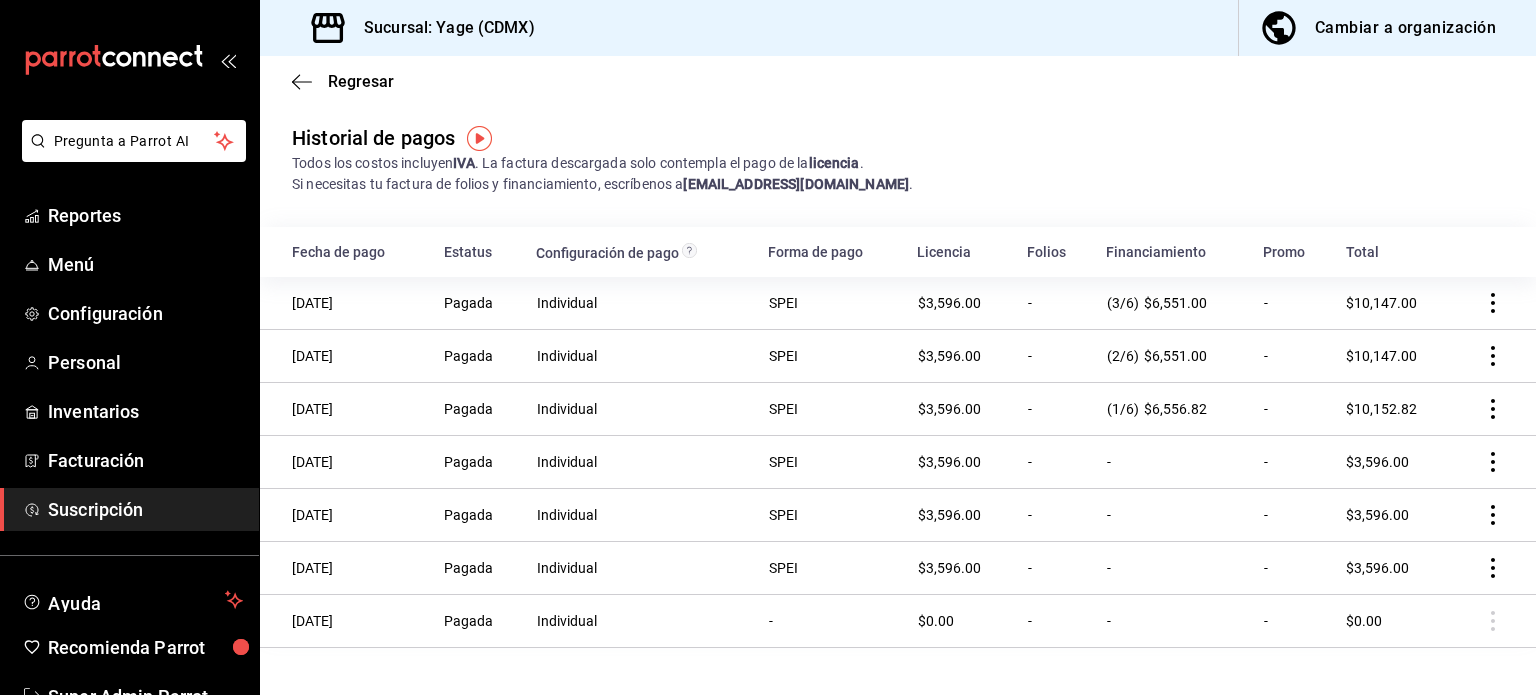 click 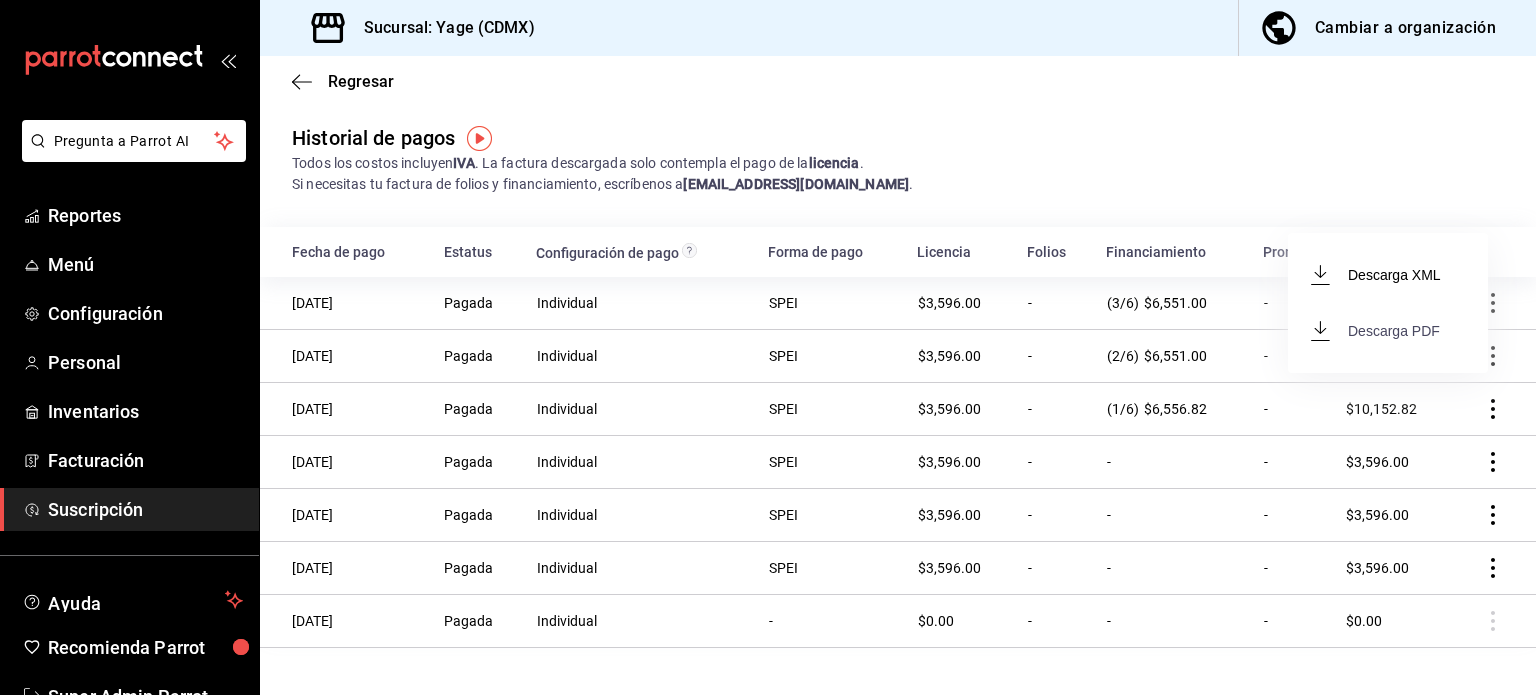 click on "Descarga PDF" at bounding box center [1376, 331] 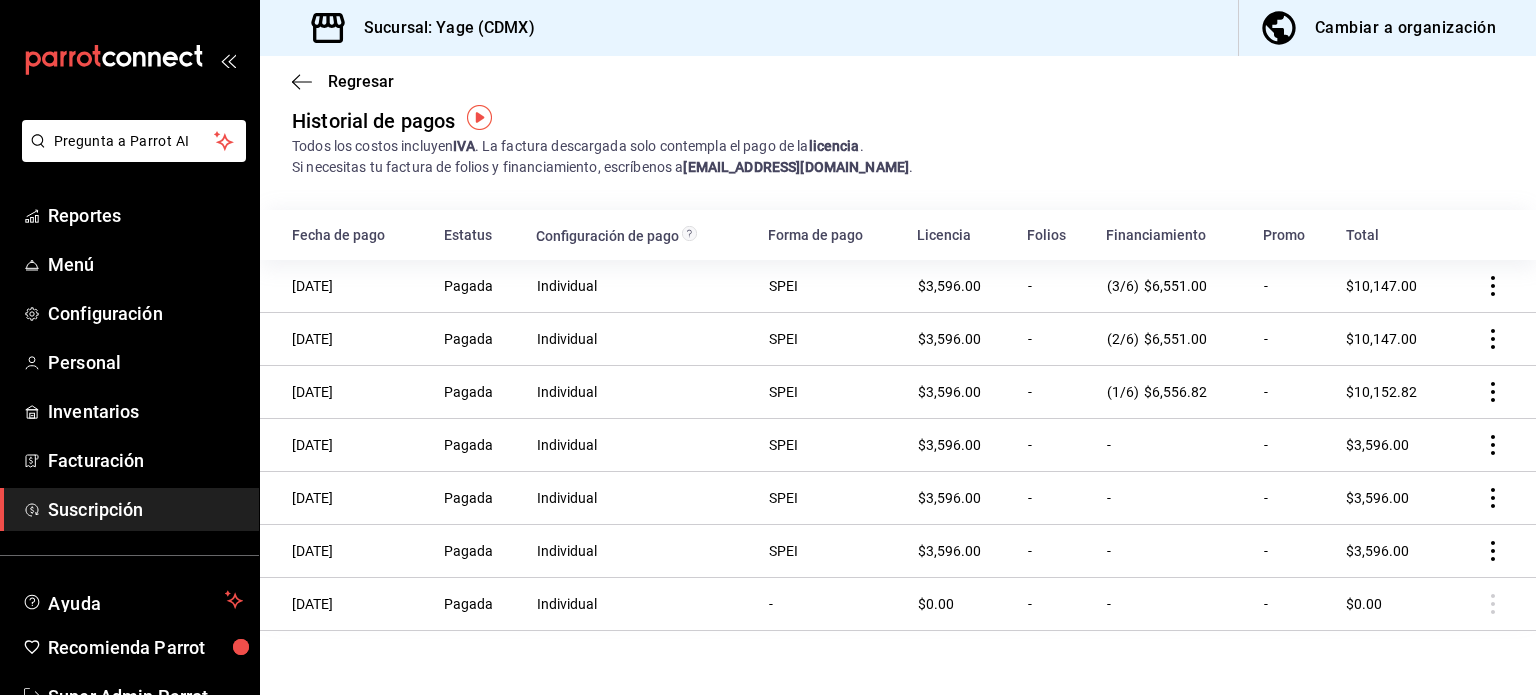 scroll, scrollTop: 32, scrollLeft: 0, axis: vertical 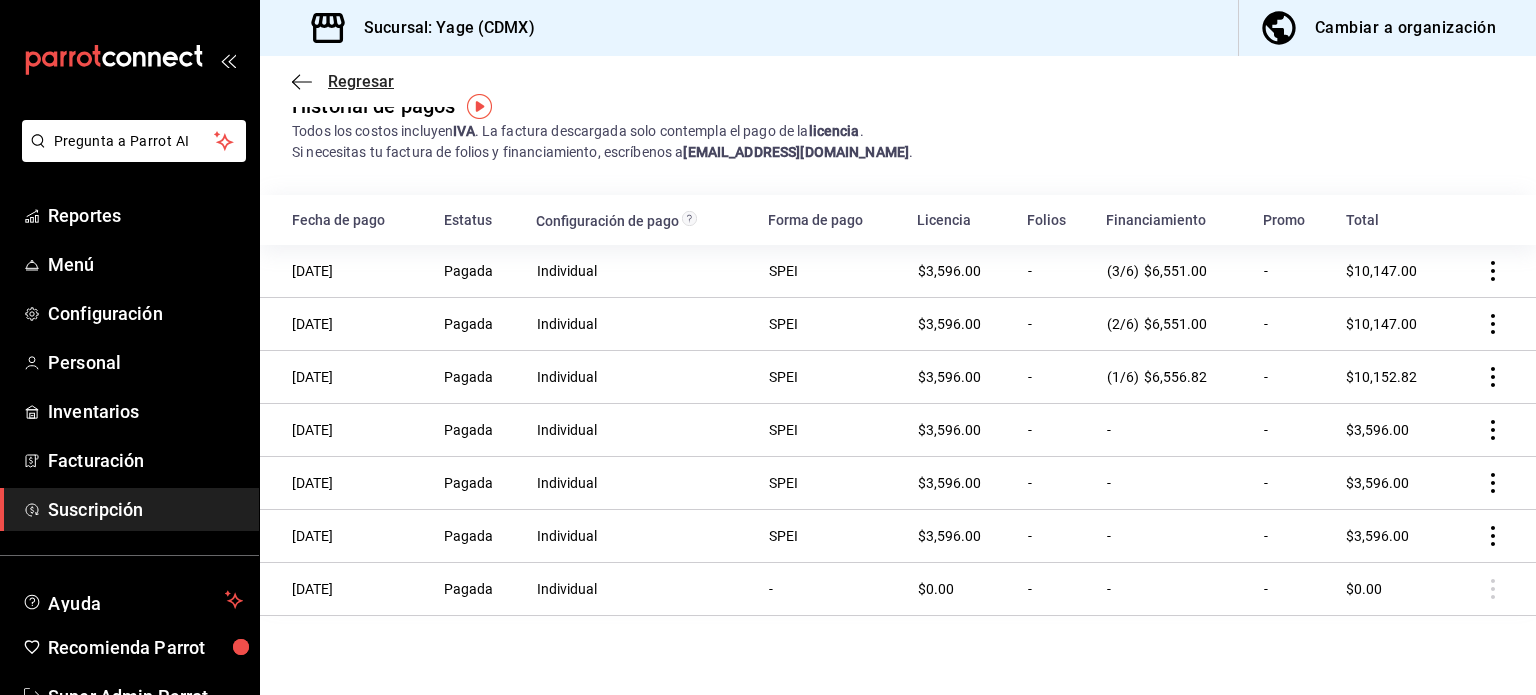 click 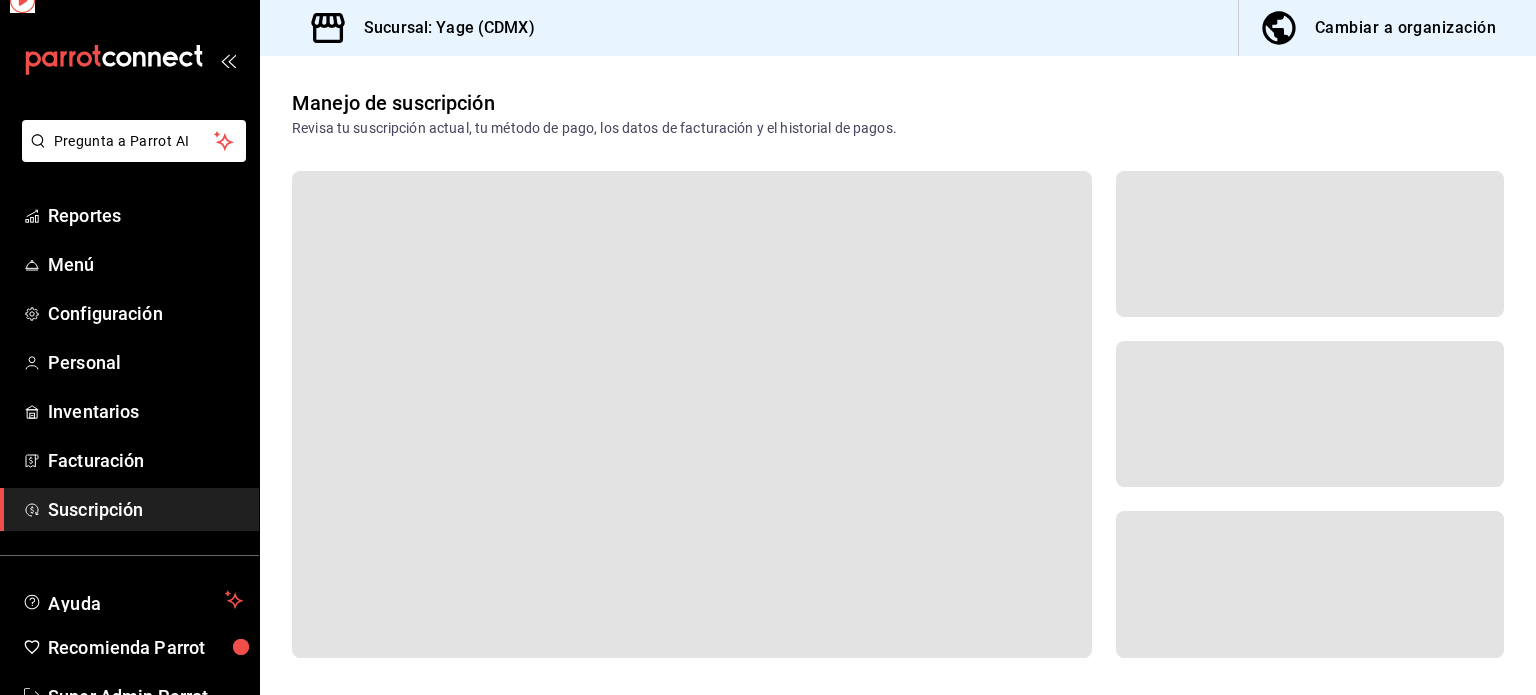 scroll, scrollTop: 0, scrollLeft: 0, axis: both 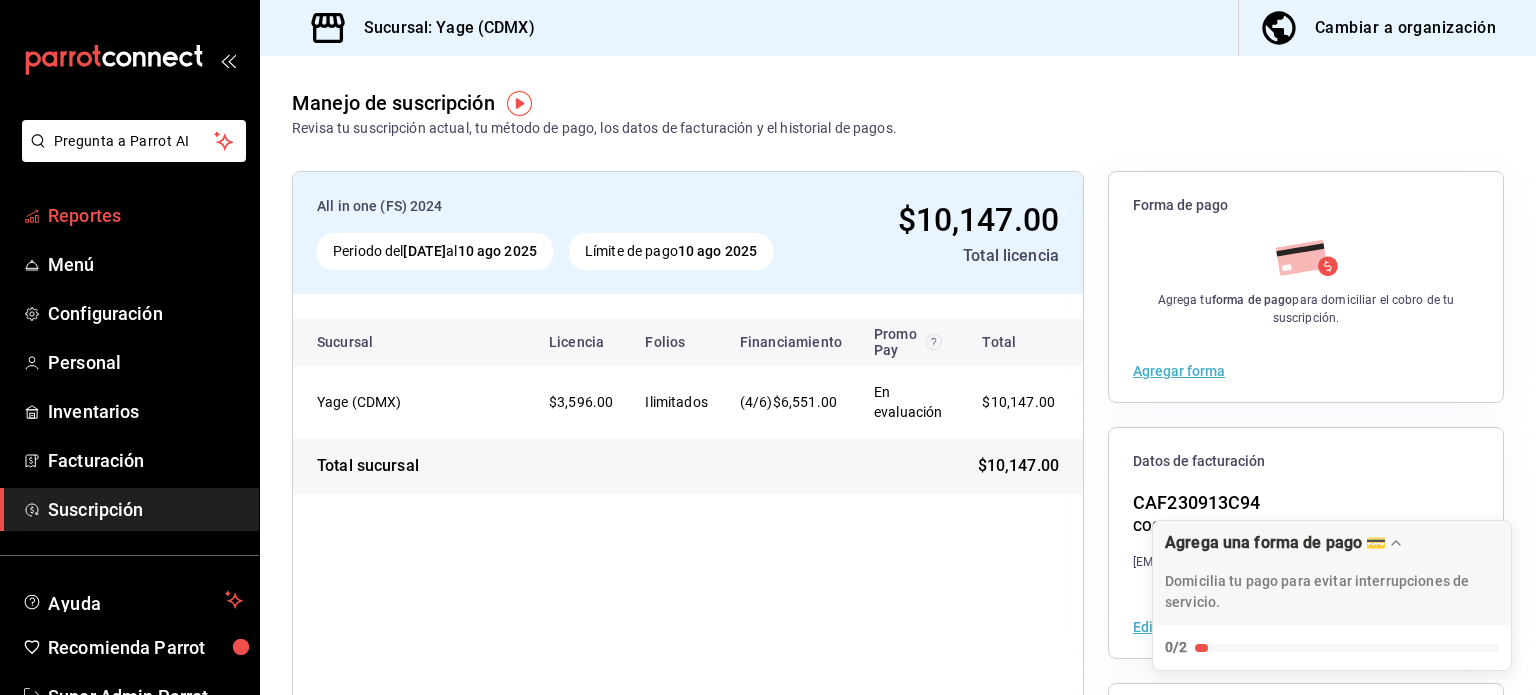 click on "Reportes" at bounding box center (145, 215) 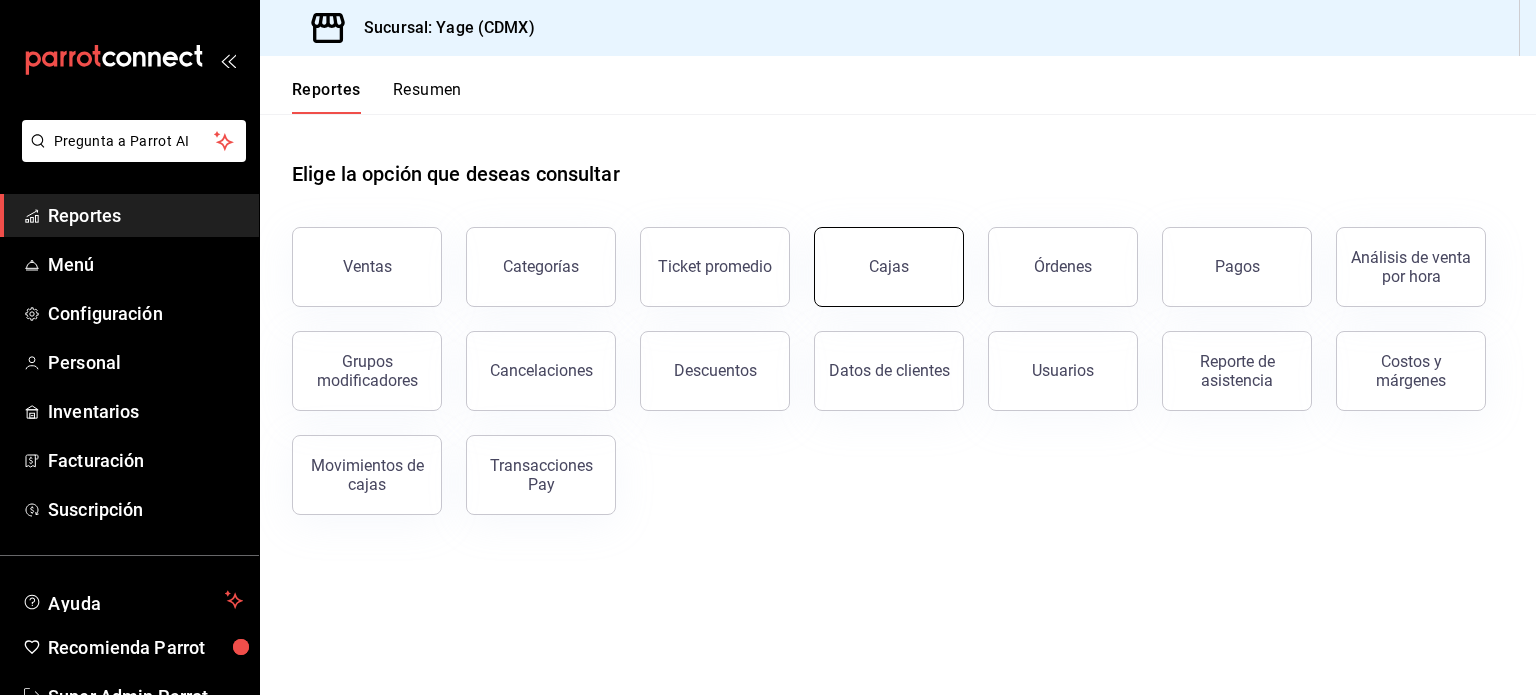 click on "Cajas" at bounding box center [889, 267] 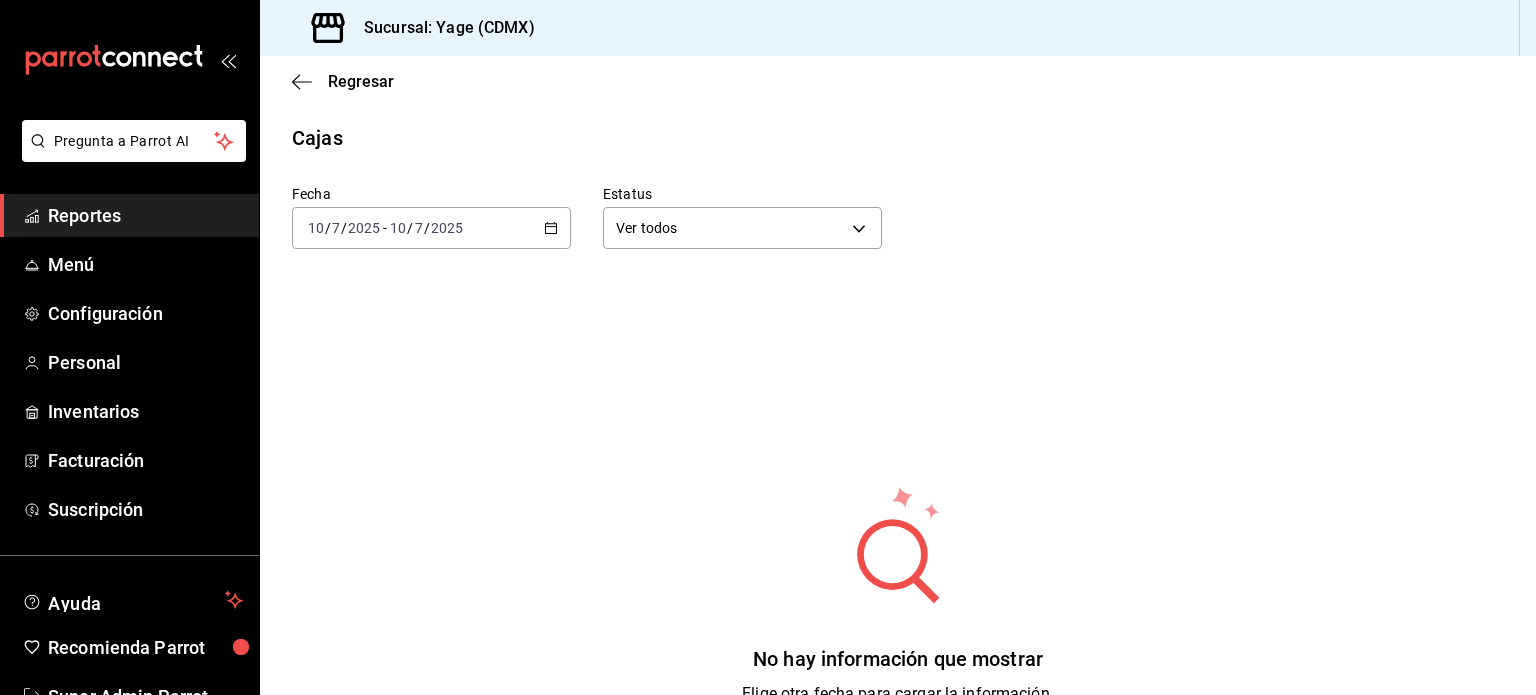 click on "2025" at bounding box center (447, 228) 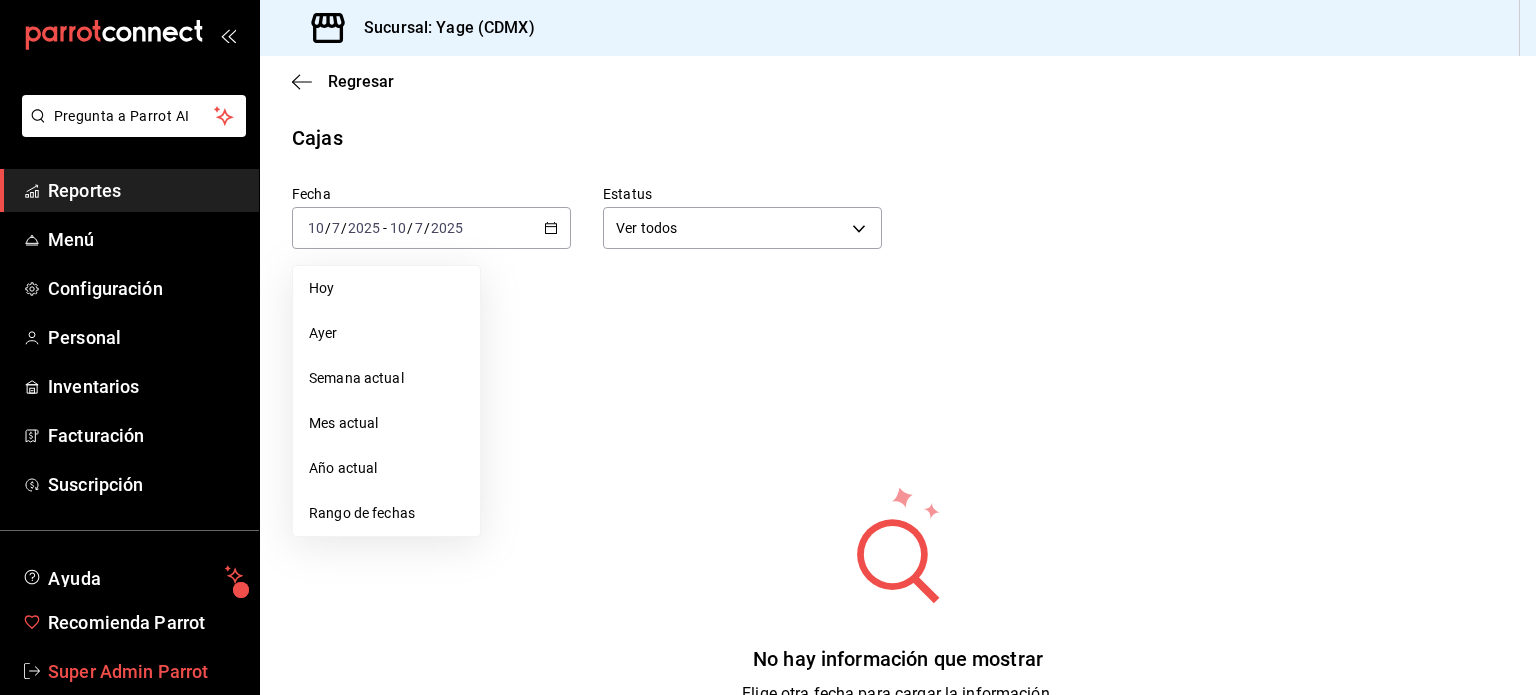 scroll, scrollTop: 59, scrollLeft: 0, axis: vertical 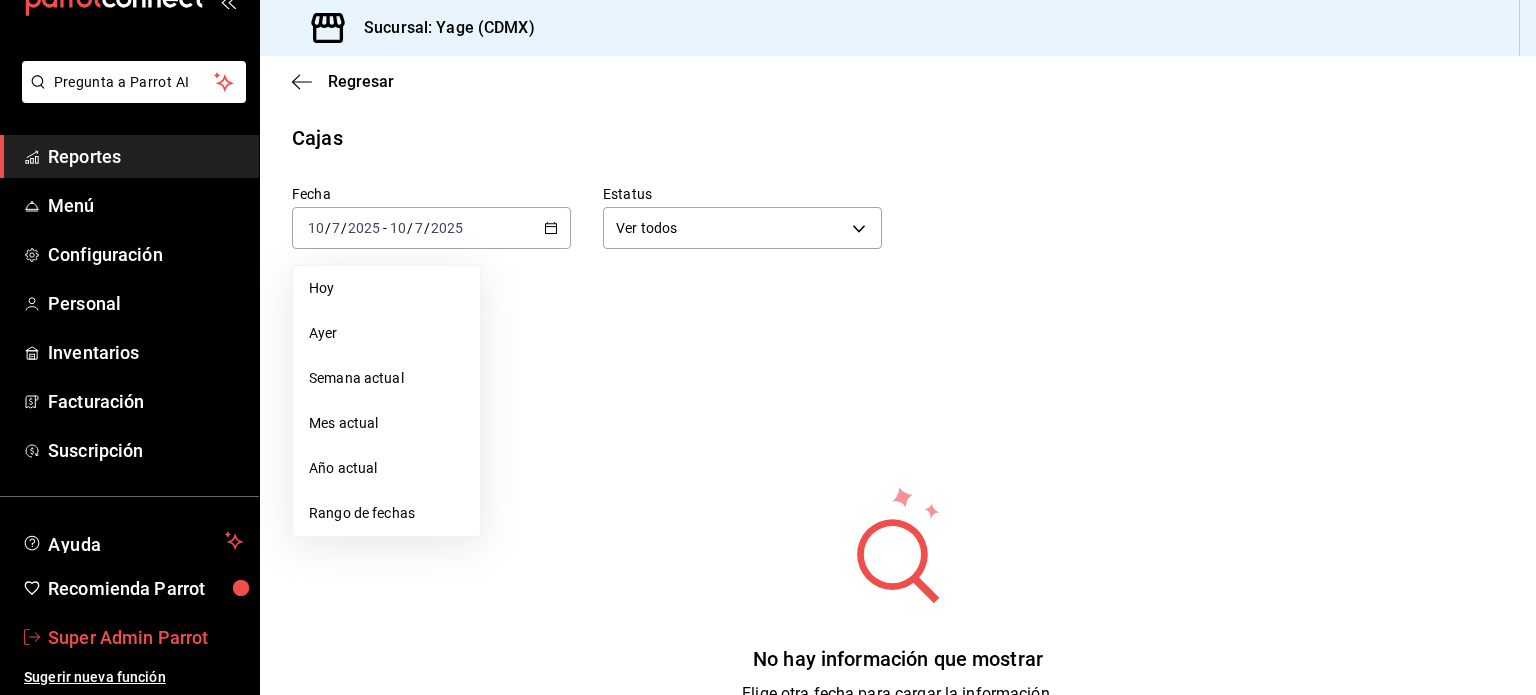 click on "Super Admin Parrot" at bounding box center [145, 637] 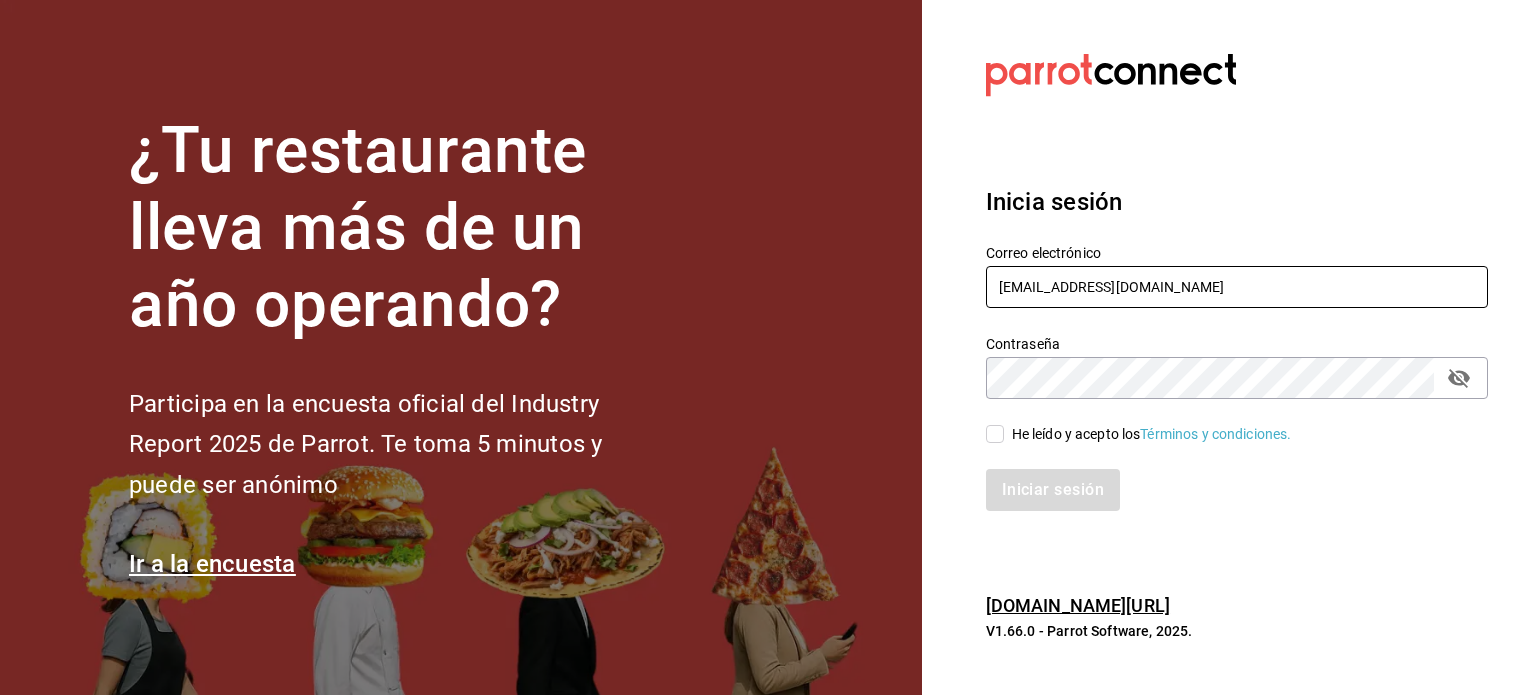 click on "yage@cdmx.com" at bounding box center (1237, 287) 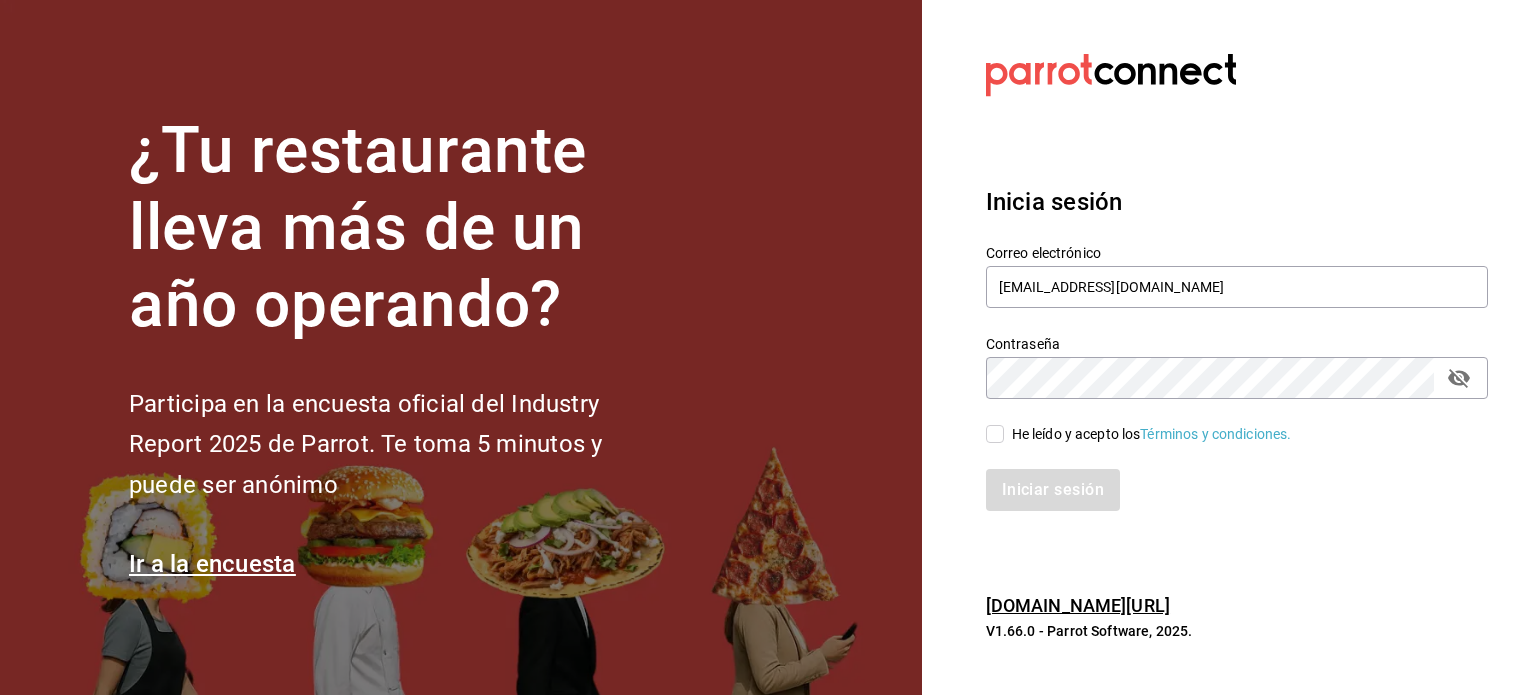 type on "bernies@tamaulipas.com" 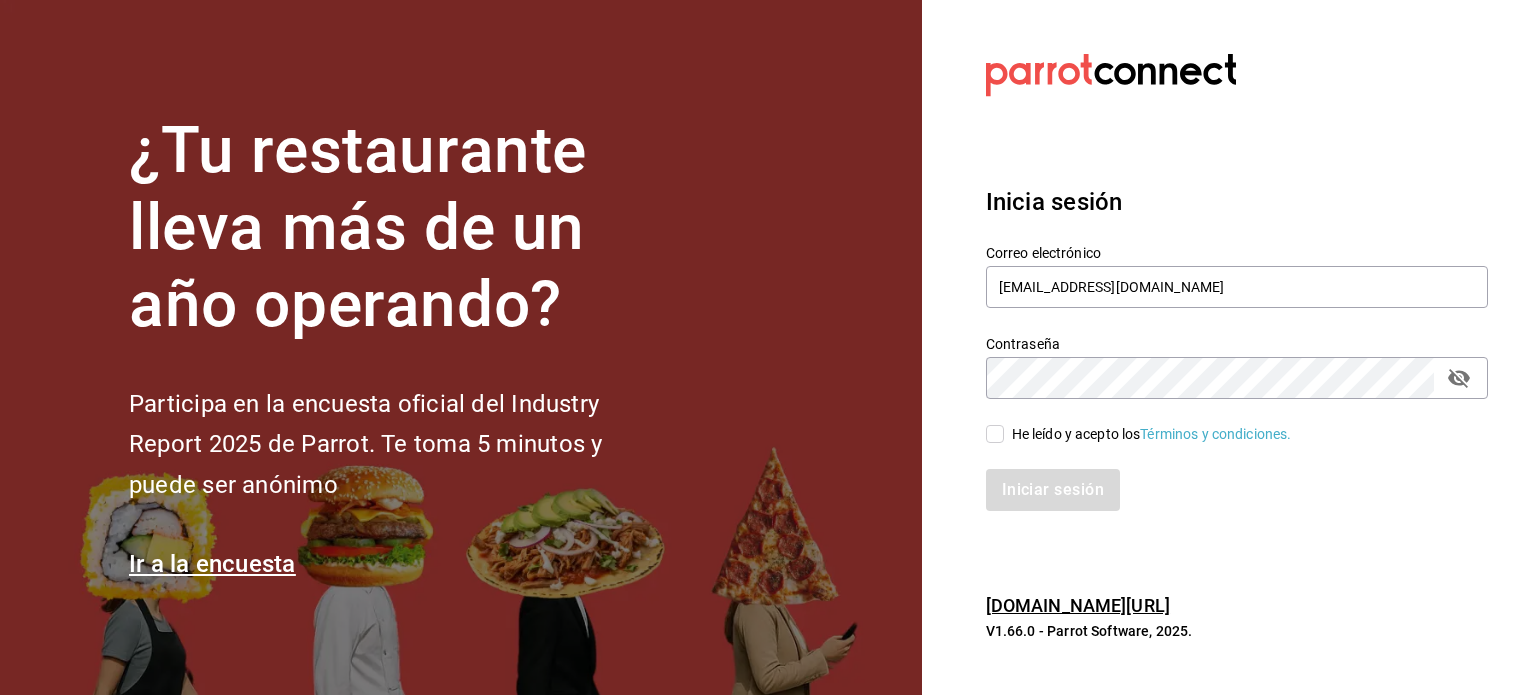 checkbox on "true" 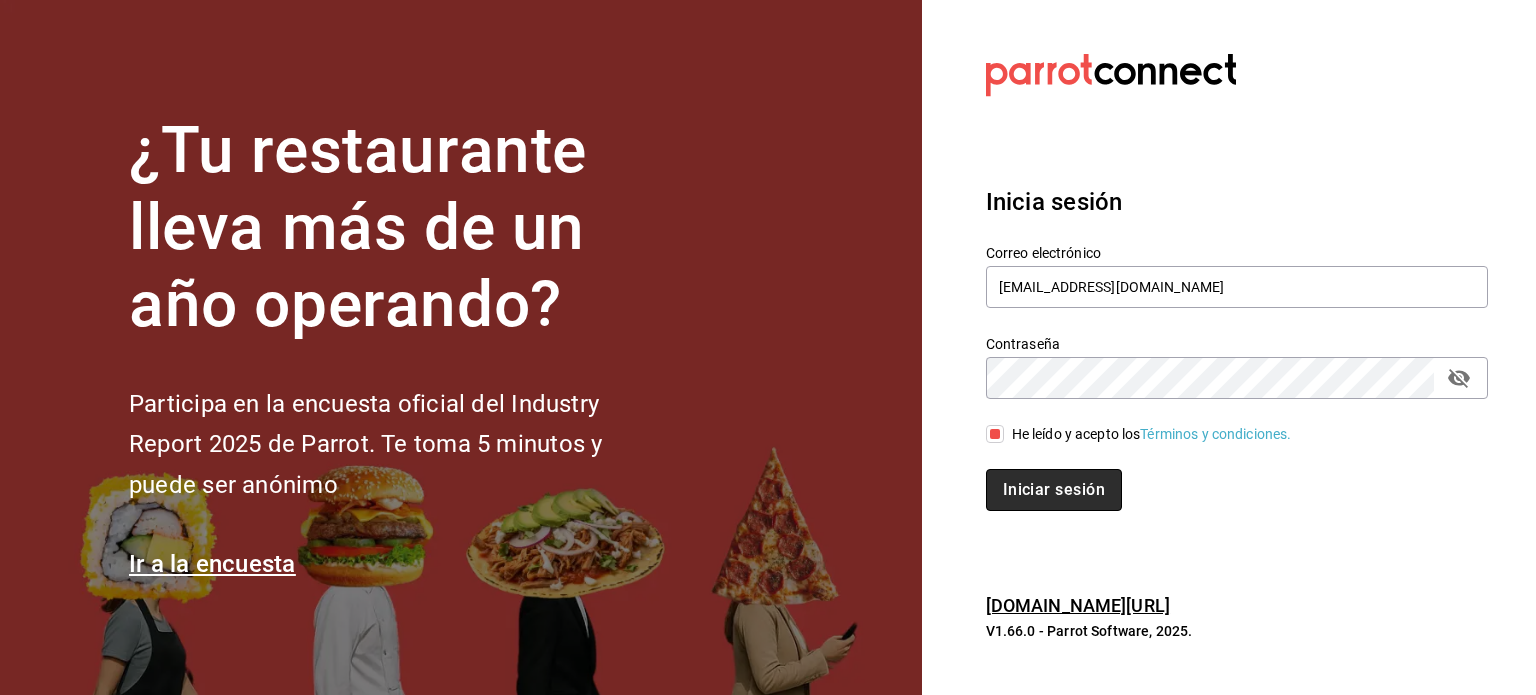 click on "Iniciar sesión" at bounding box center [1054, 490] 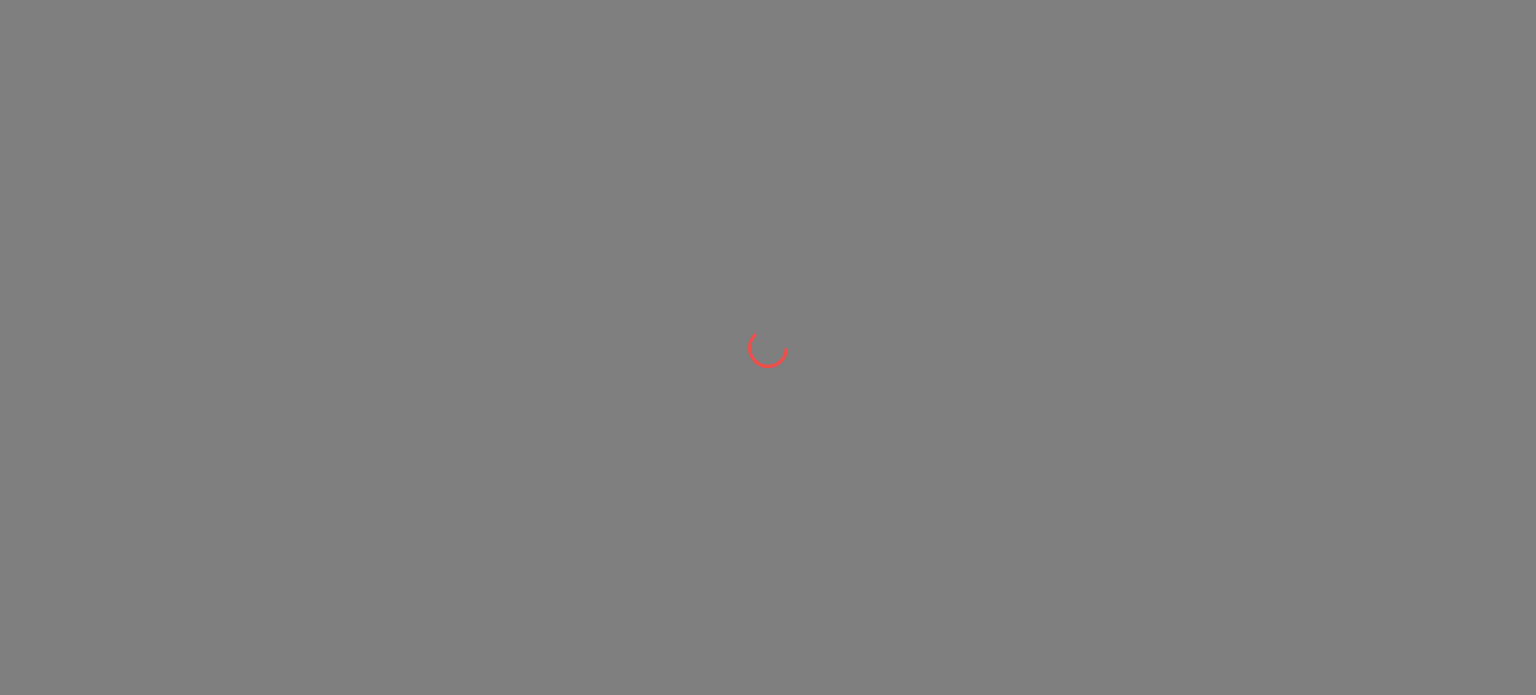 scroll, scrollTop: 0, scrollLeft: 0, axis: both 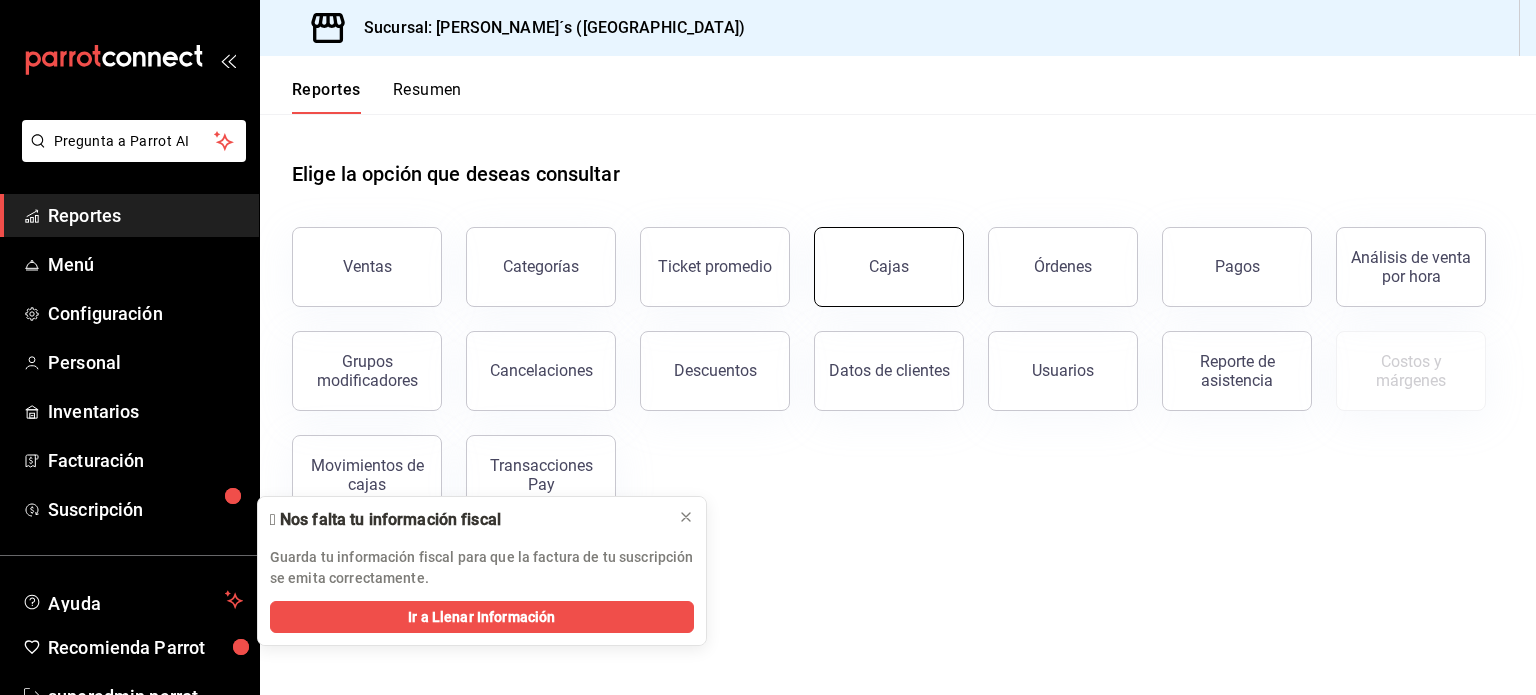 click on "Cajas" at bounding box center (889, 267) 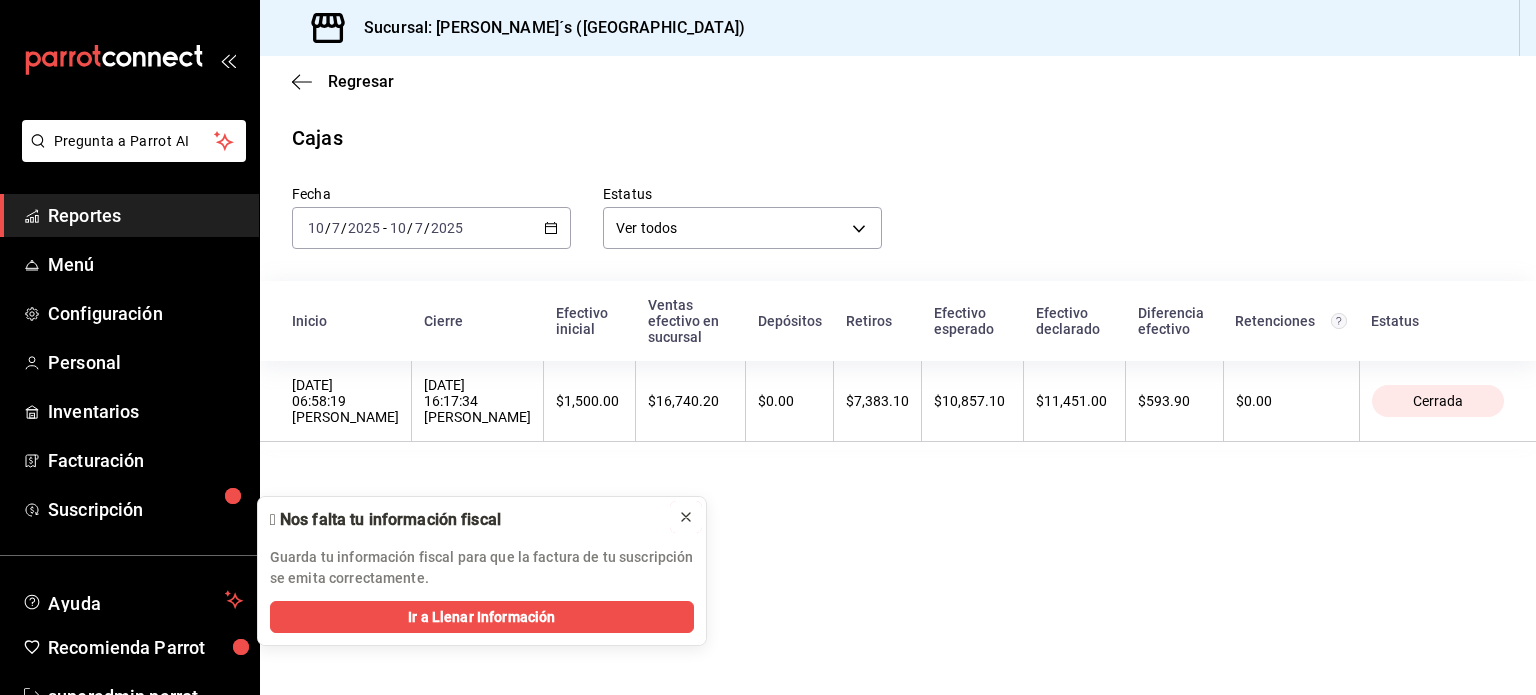 click 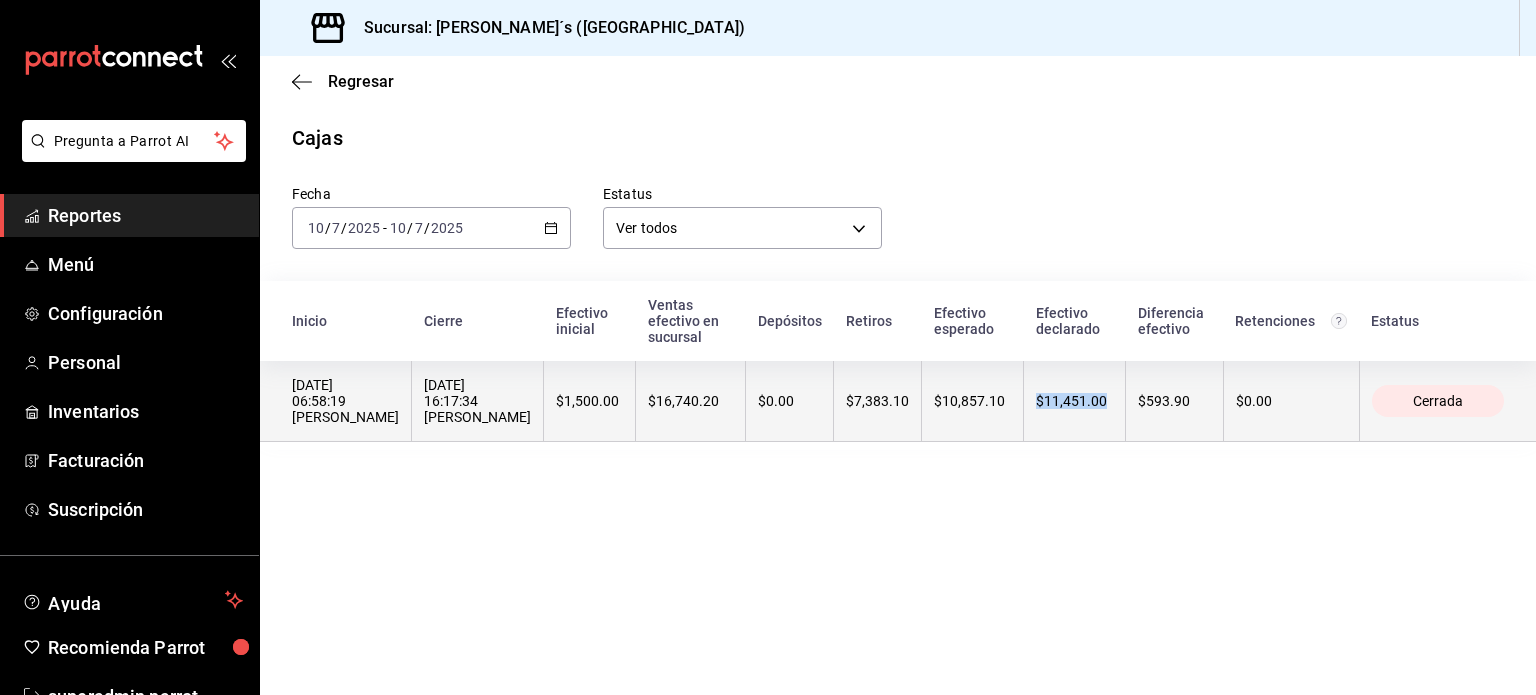 drag, startPoint x: 1091, startPoint y: 391, endPoint x: 1021, endPoint y: 395, distance: 70.11419 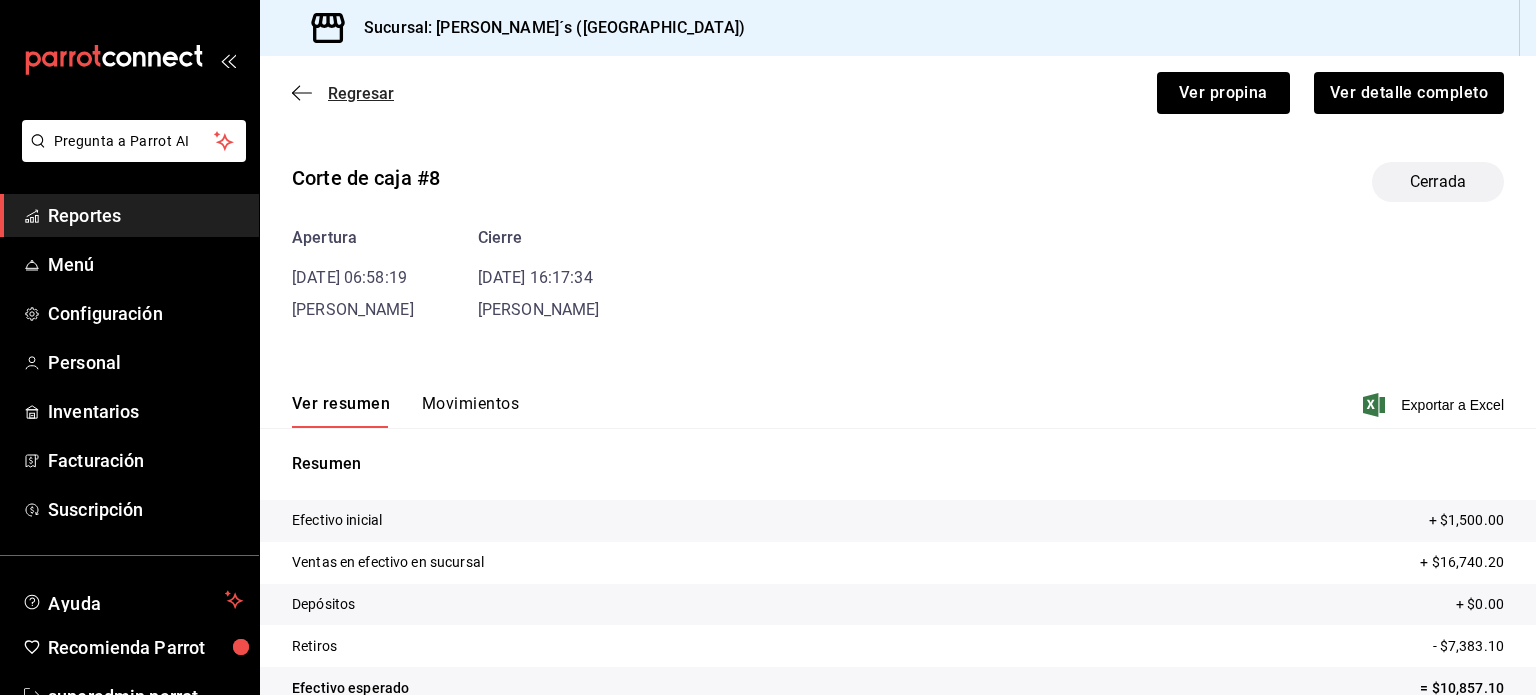 click 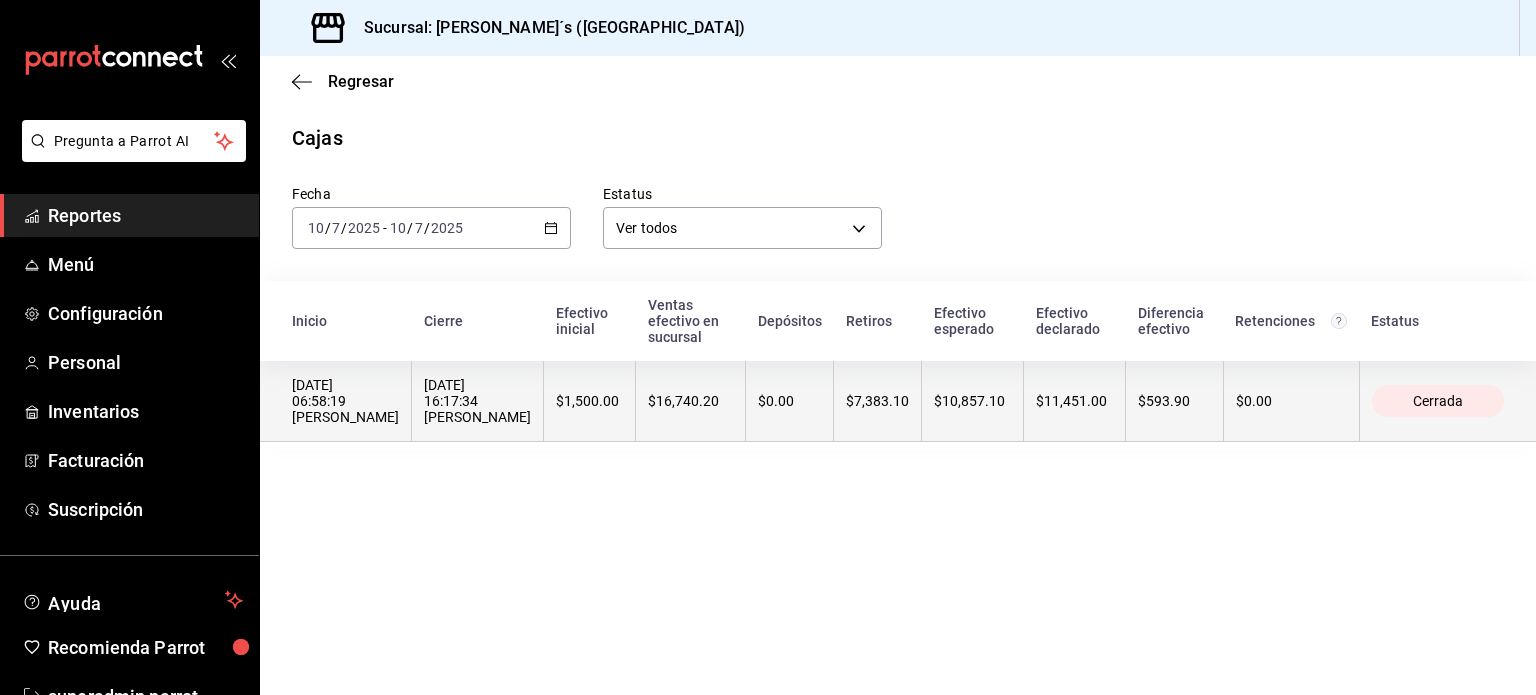 drag, startPoint x: 818, startPoint y: 500, endPoint x: 691, endPoint y: 413, distance: 153.94154 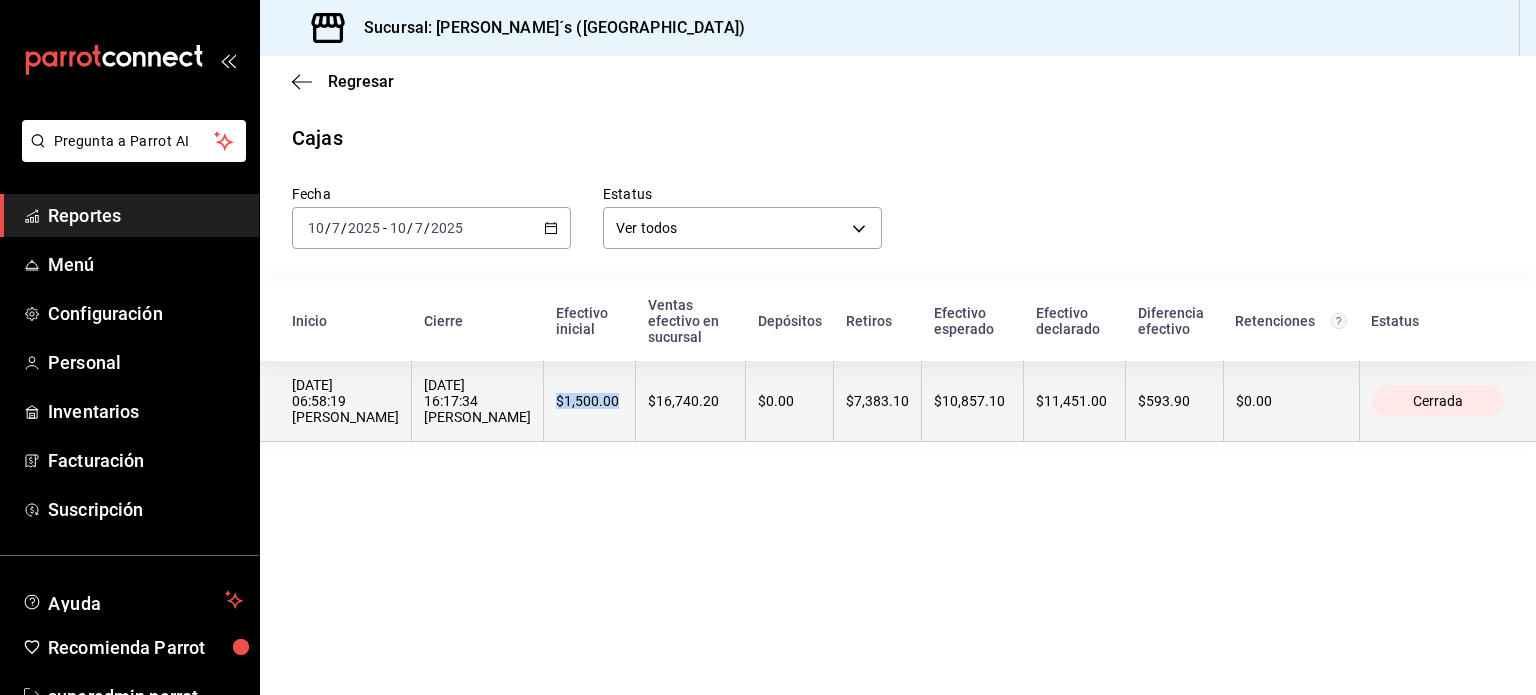 drag, startPoint x: 580, startPoint y: 391, endPoint x: 516, endPoint y: 392, distance: 64.00781 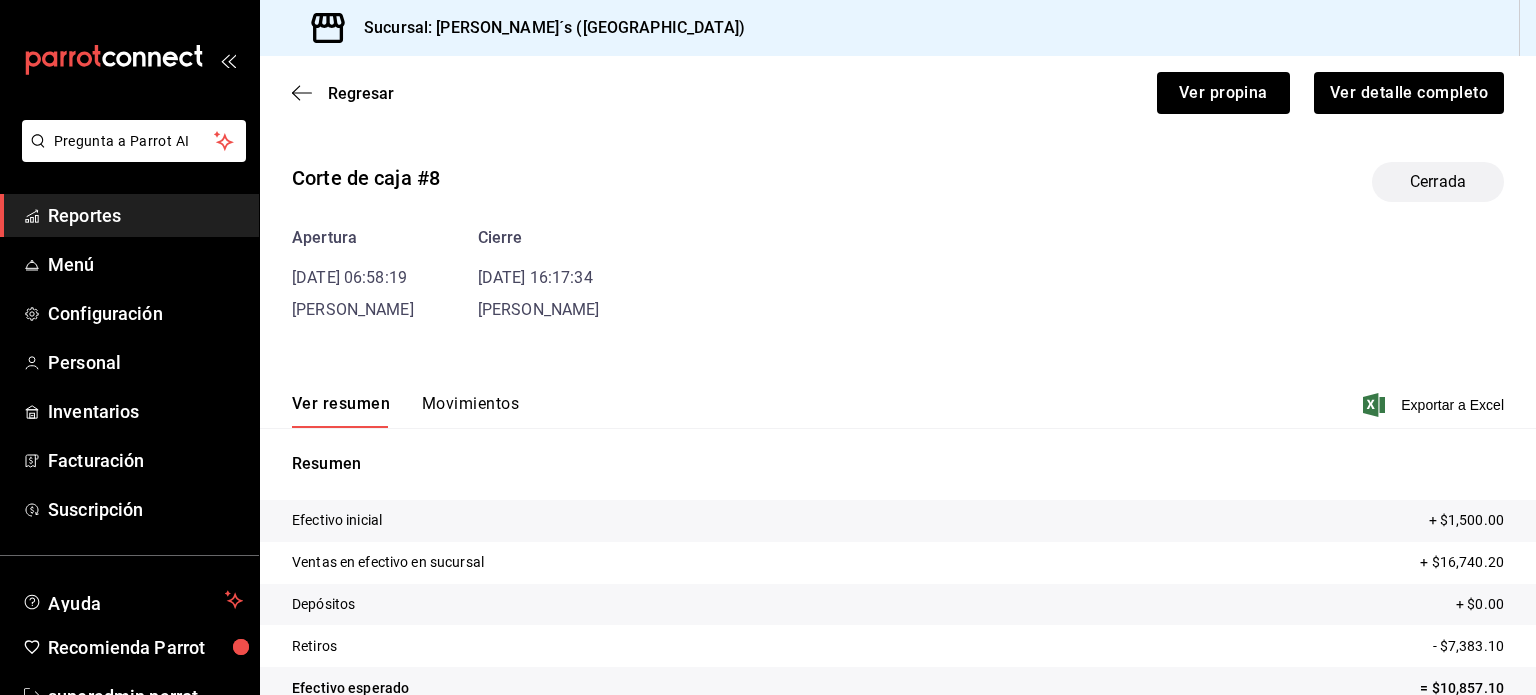 click on "Resumen Efectivo inicial + $1,500.00 Ventas en efectivo en sucursal + $16,740.20 Depósitos + $0.00 Retiros - $7,383.10 Efectivo esperado = $10,857.10 Efectivo declarado al corte  $11,451.00 Diferencia  $593.90" at bounding box center [898, 622] 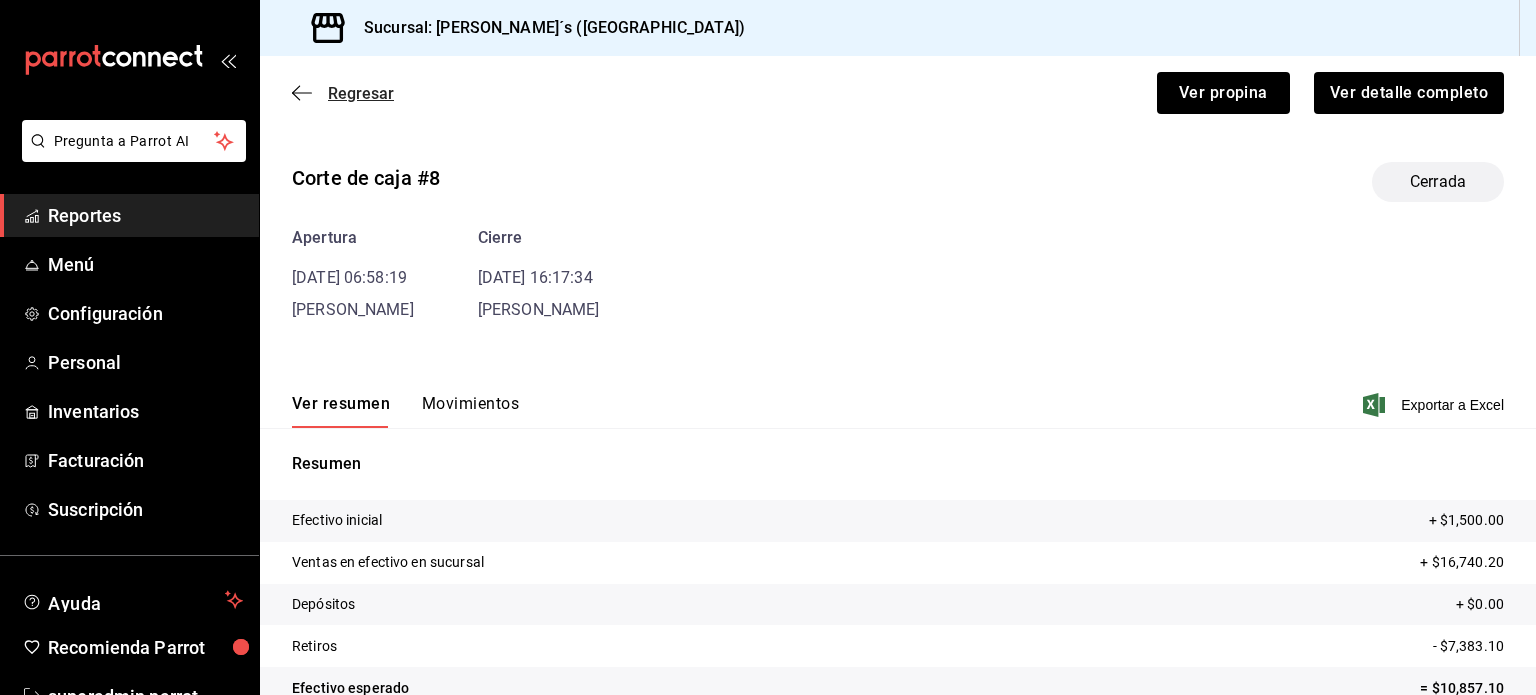 click 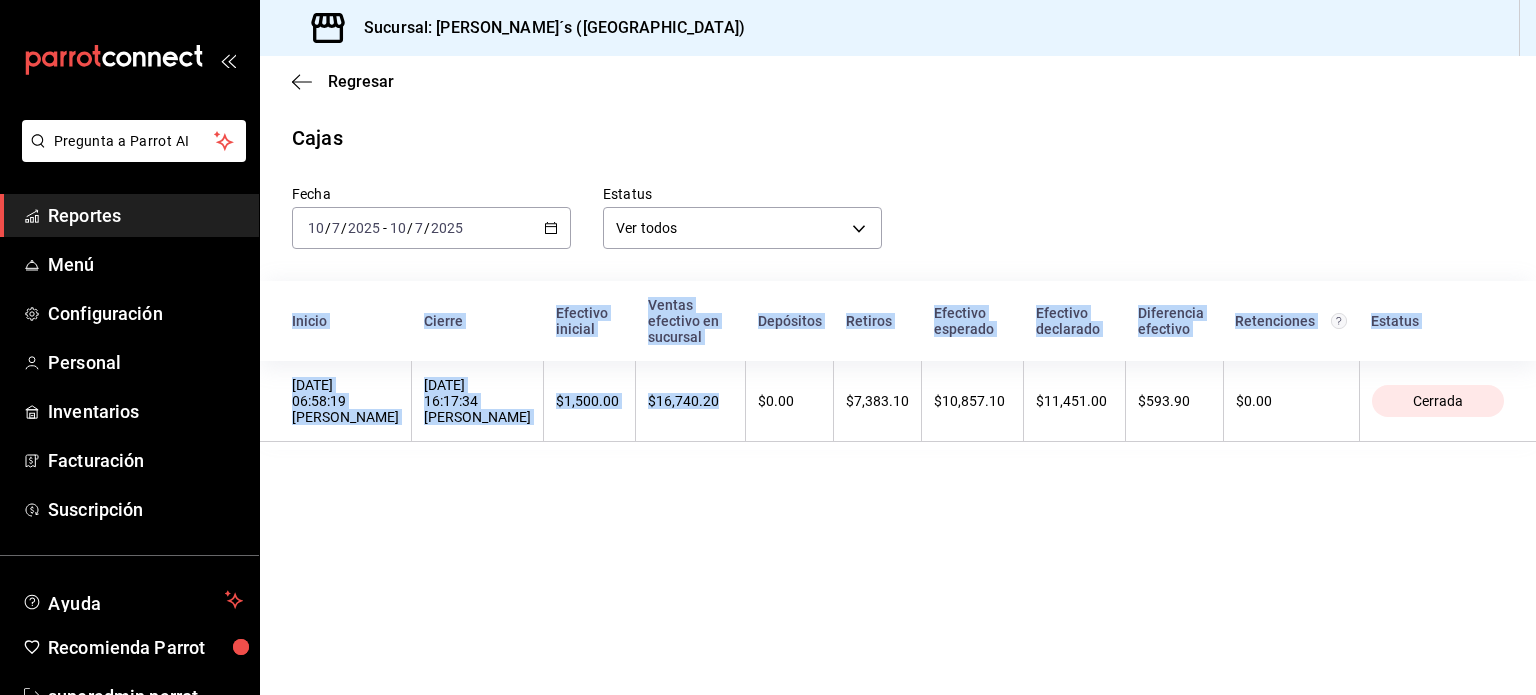 drag, startPoint x: 688, startPoint y: 391, endPoint x: 630, endPoint y: 484, distance: 109.60383 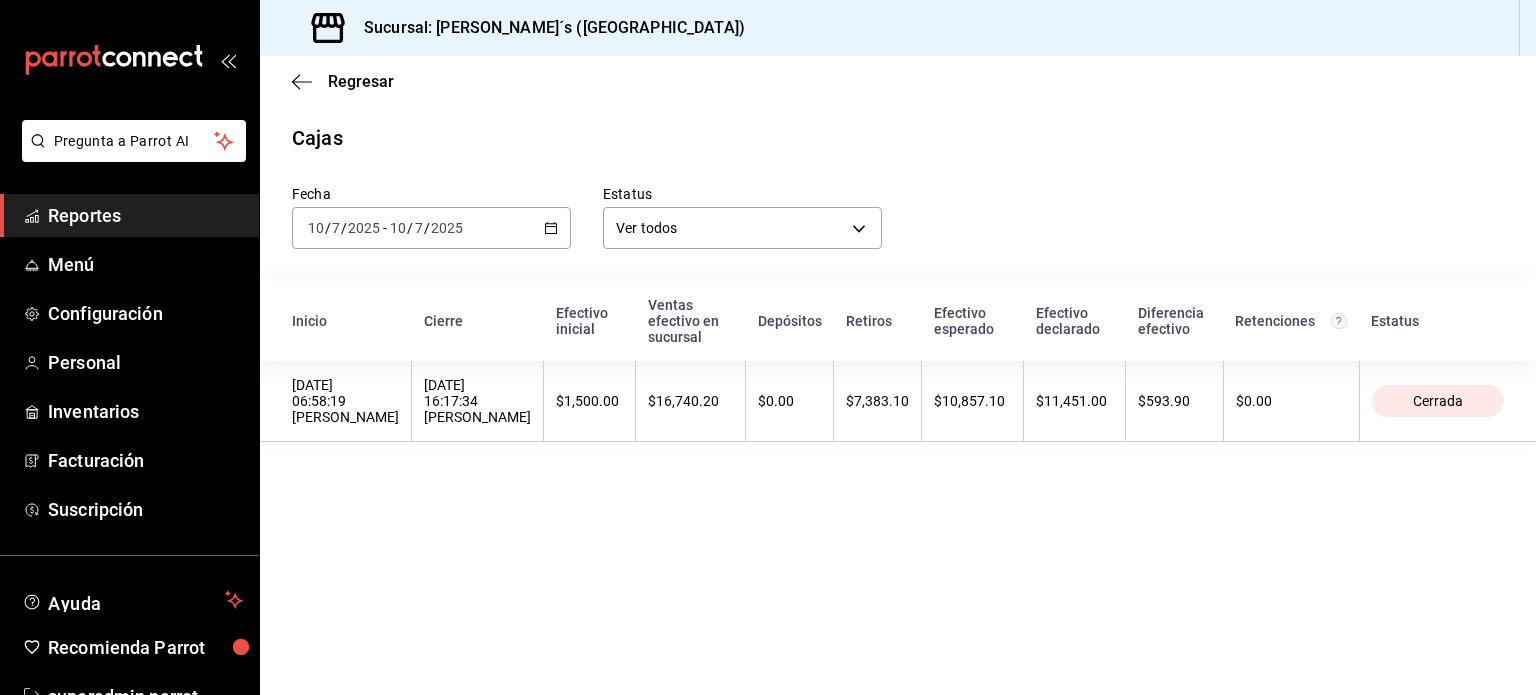drag, startPoint x: 1097, startPoint y: 466, endPoint x: 1090, endPoint y: 455, distance: 13.038404 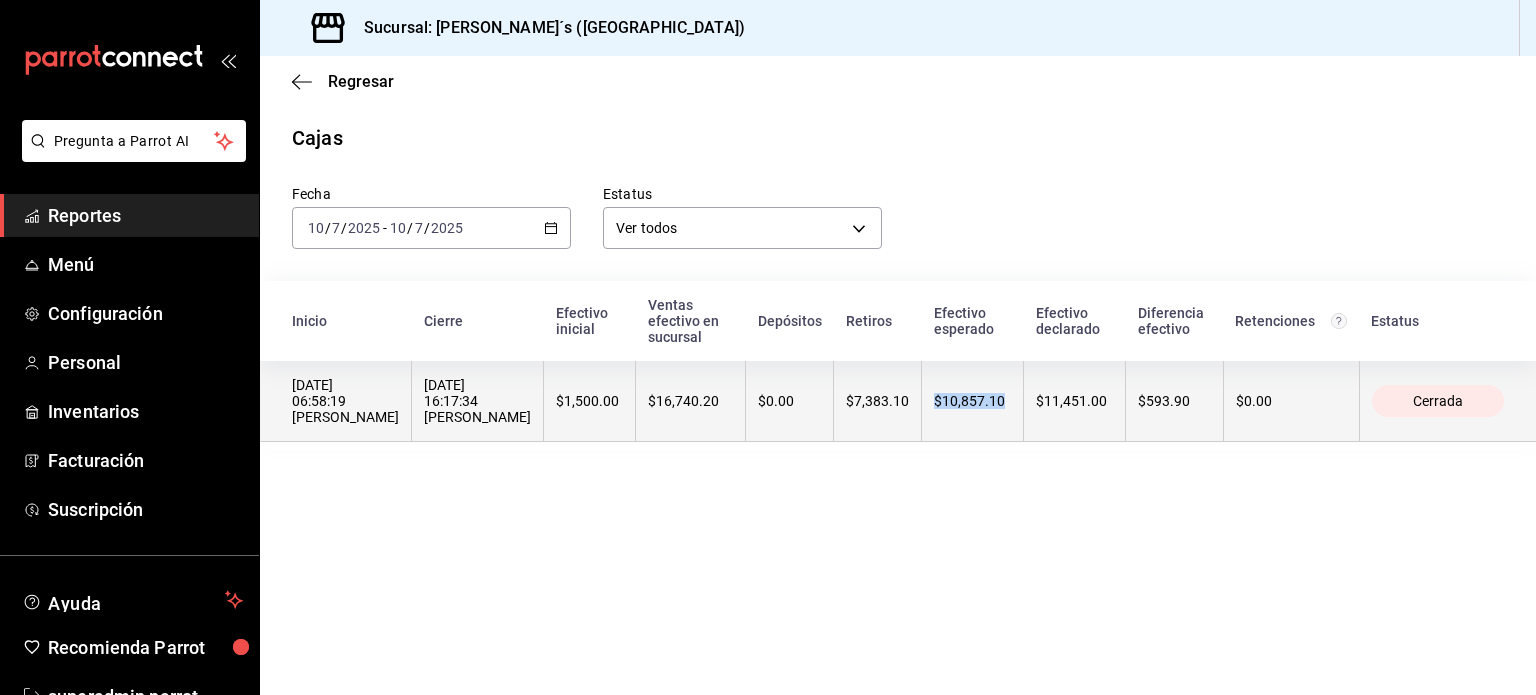 drag, startPoint x: 992, startPoint y: 395, endPoint x: 912, endPoint y: 396, distance: 80.00625 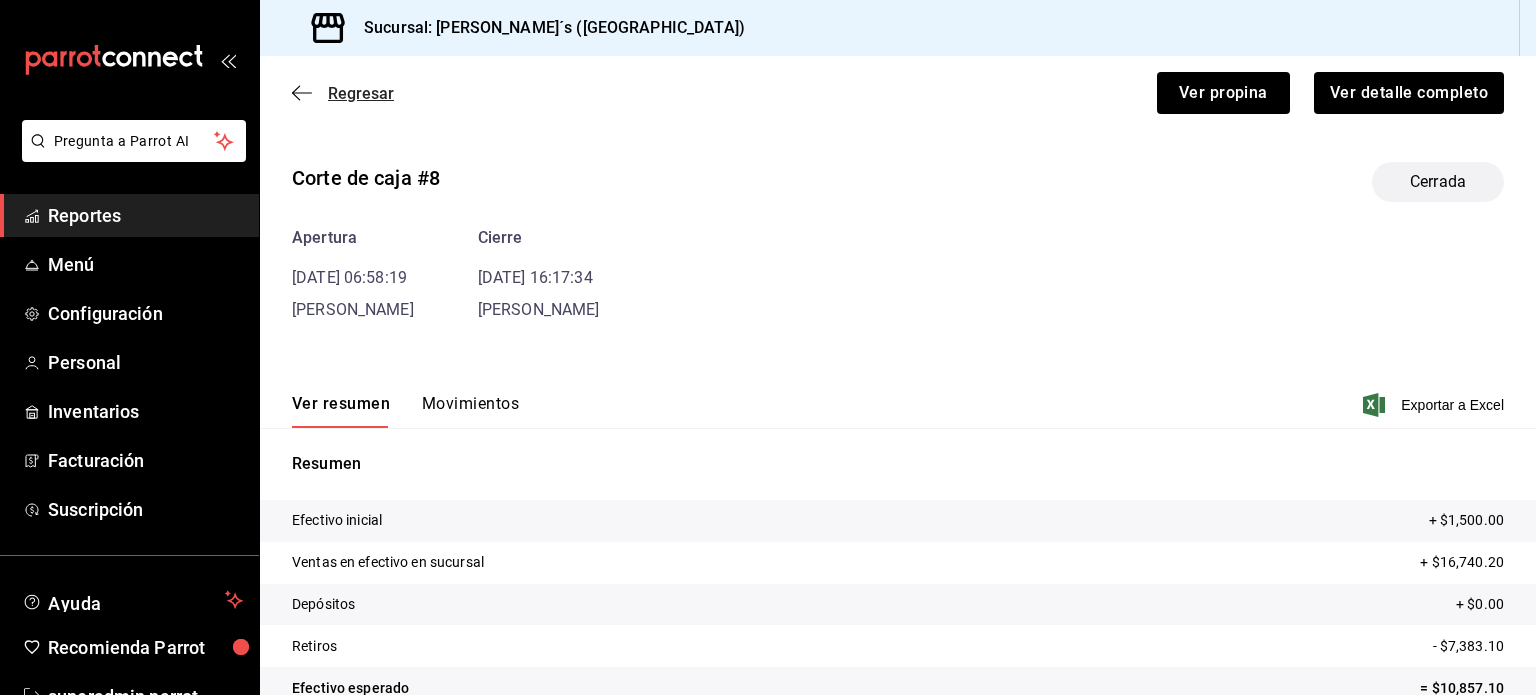 click 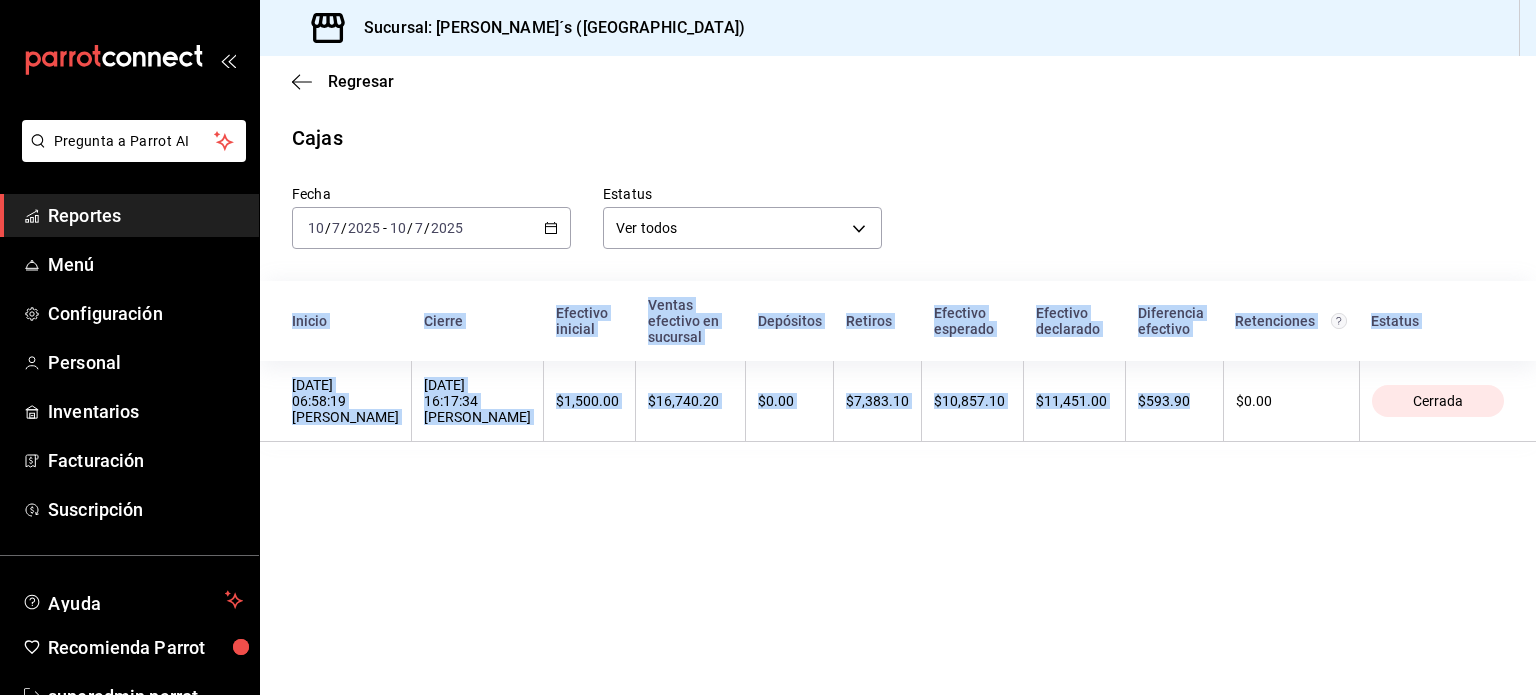 drag, startPoint x: 1178, startPoint y: 391, endPoint x: 1113, endPoint y: 483, distance: 112.64546 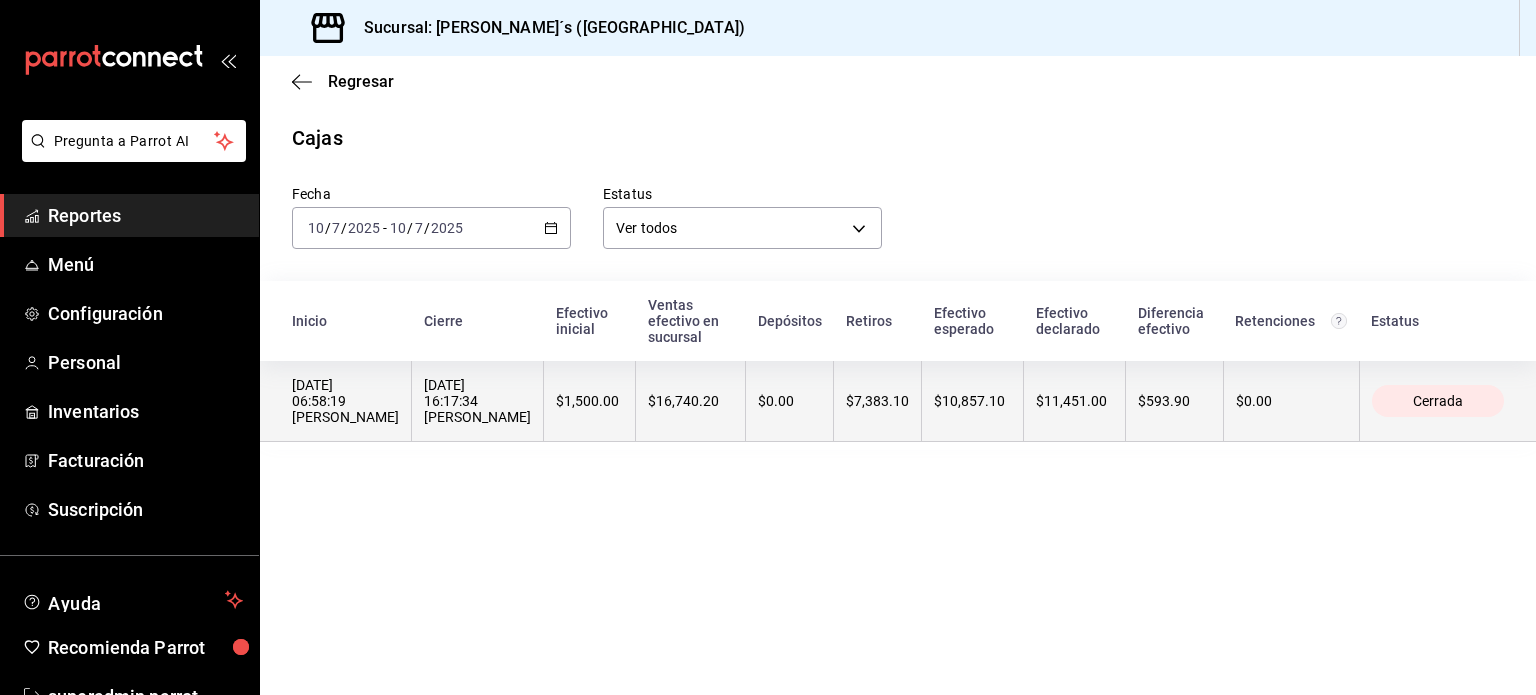 click on "$0.00" at bounding box center (790, 401) 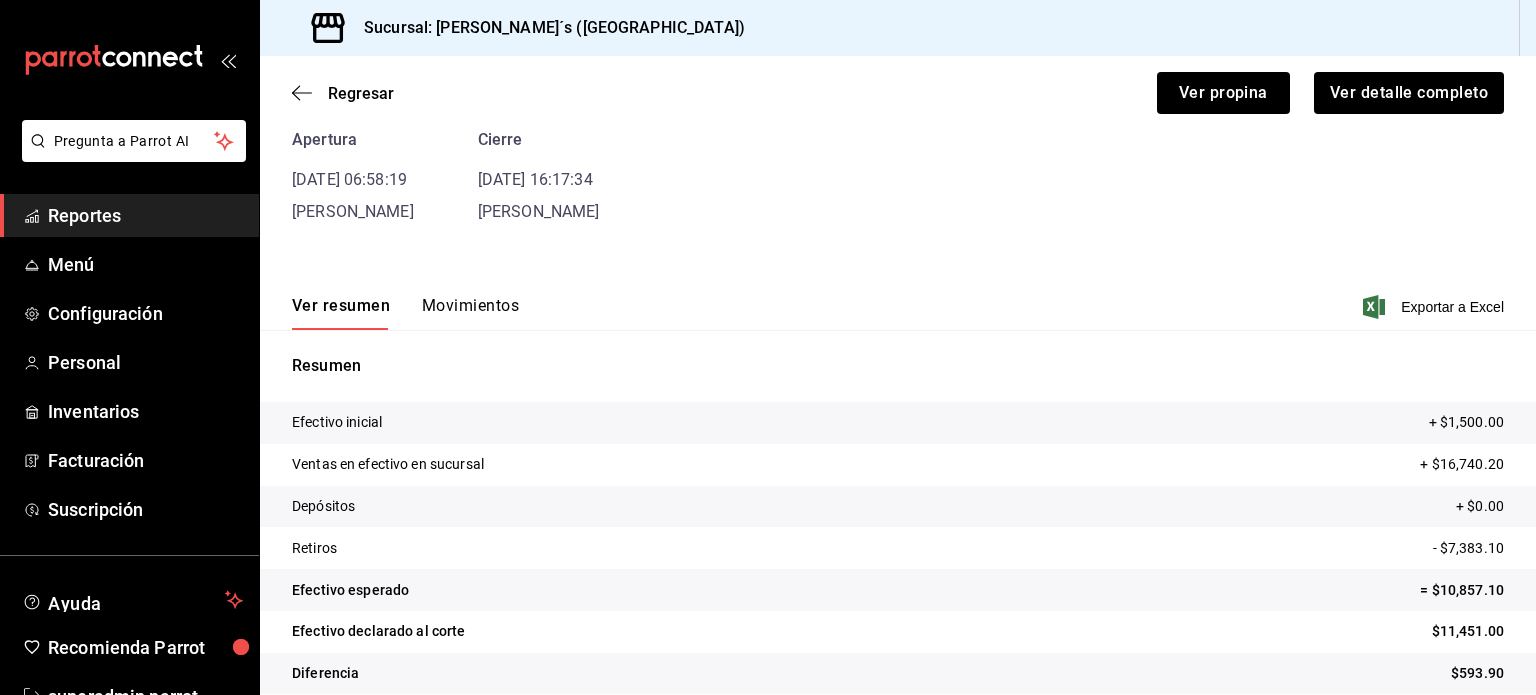 scroll, scrollTop: 121, scrollLeft: 0, axis: vertical 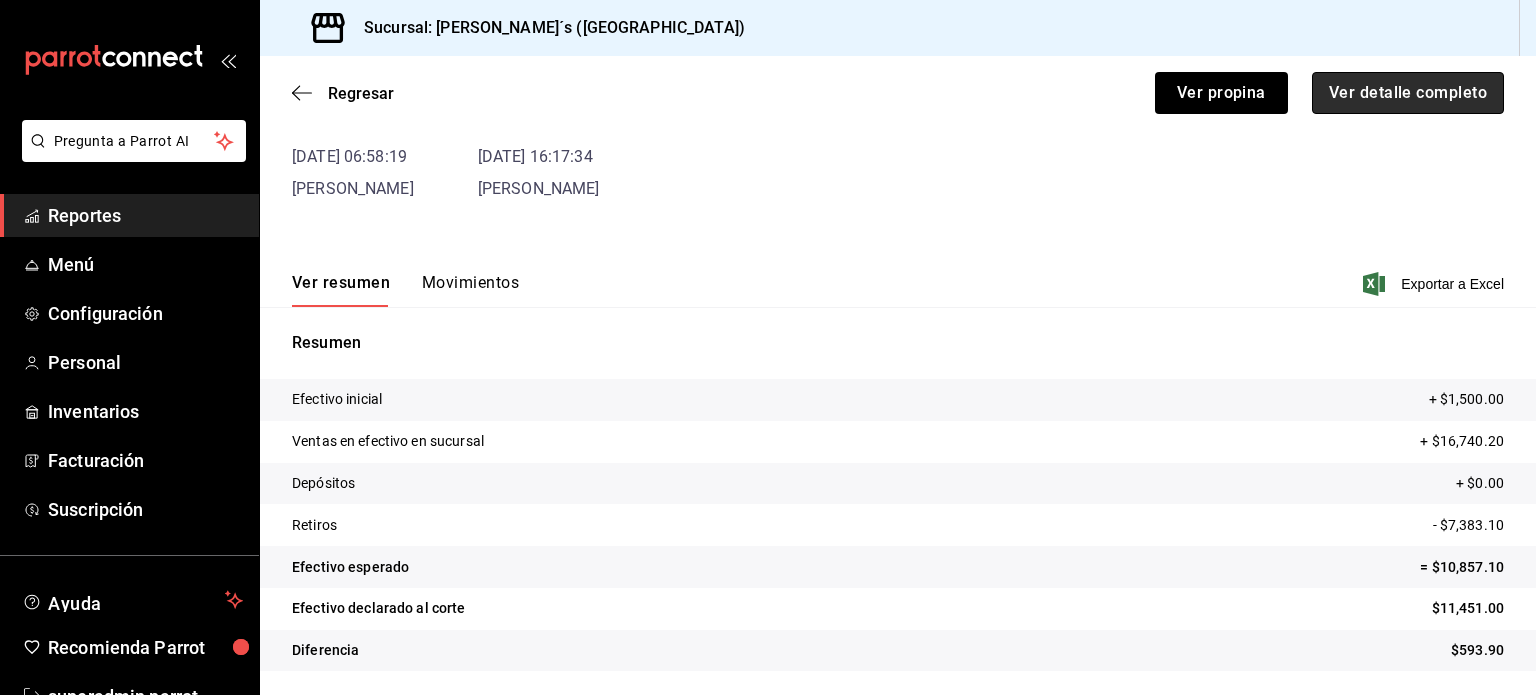 click on "Ver detalle completo" at bounding box center [1408, 93] 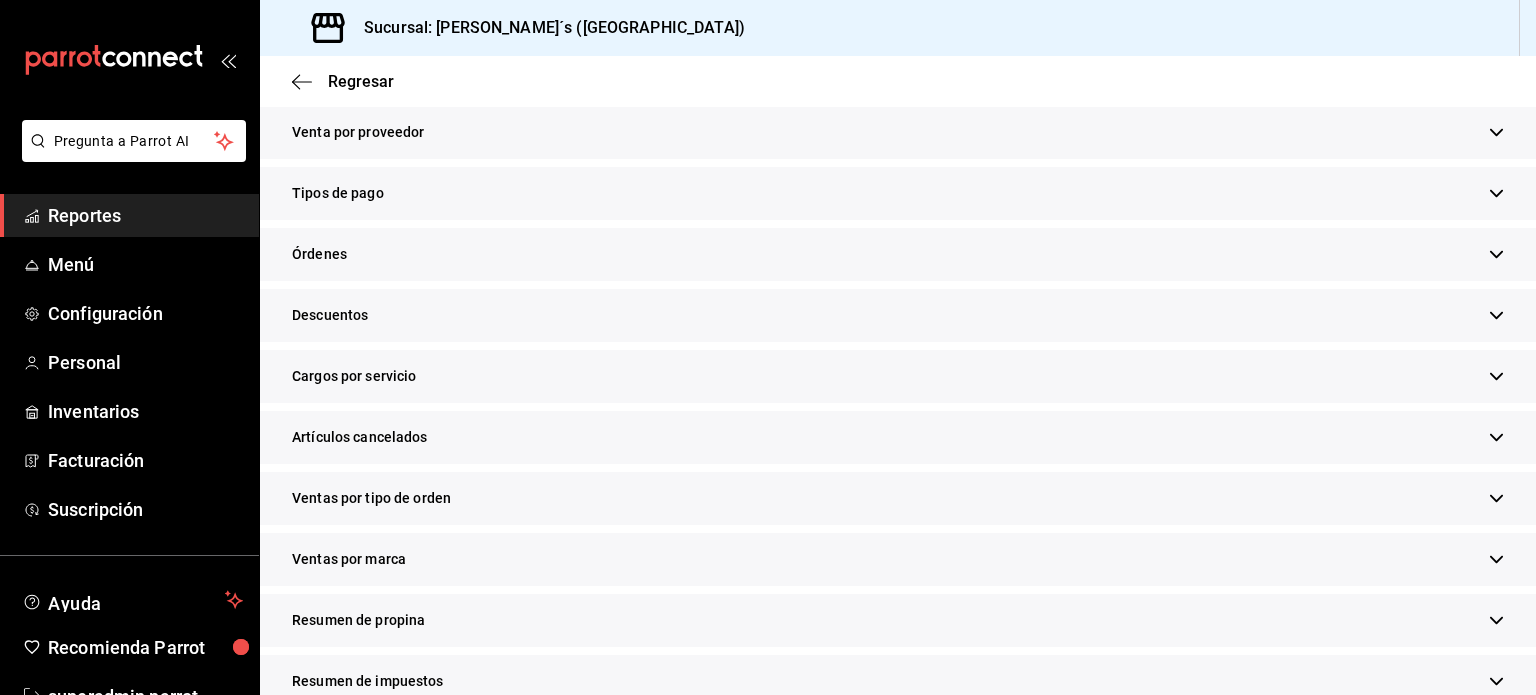 scroll, scrollTop: 521, scrollLeft: 0, axis: vertical 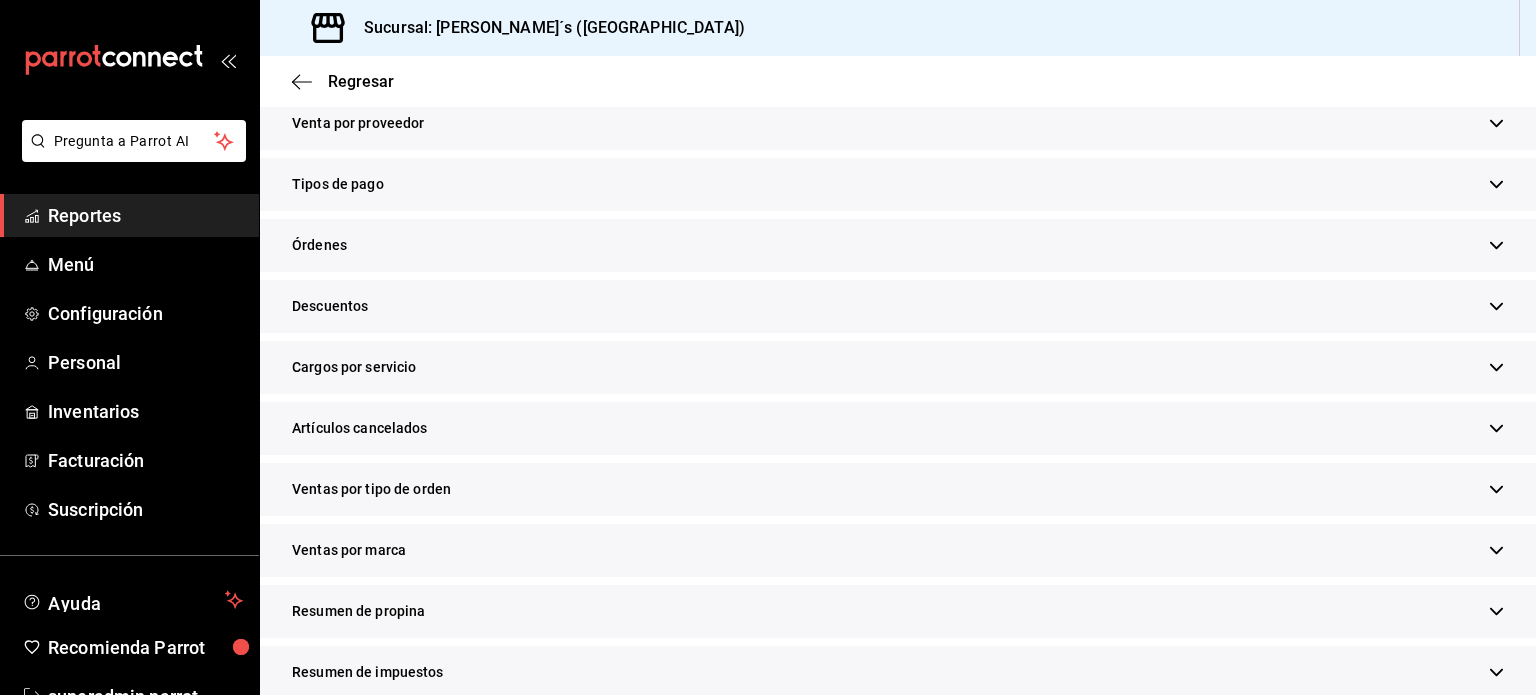 click on "Descuentos" at bounding box center [898, 306] 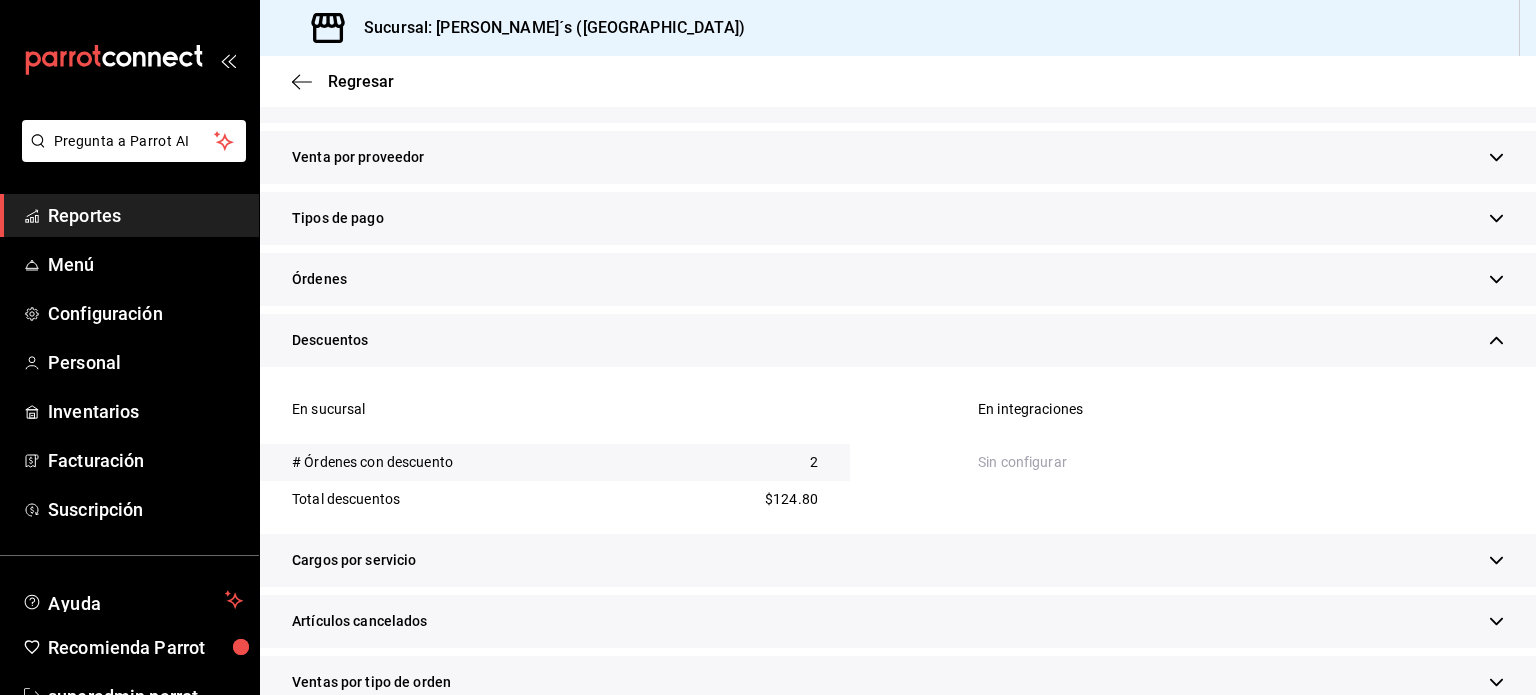 scroll, scrollTop: 468, scrollLeft: 0, axis: vertical 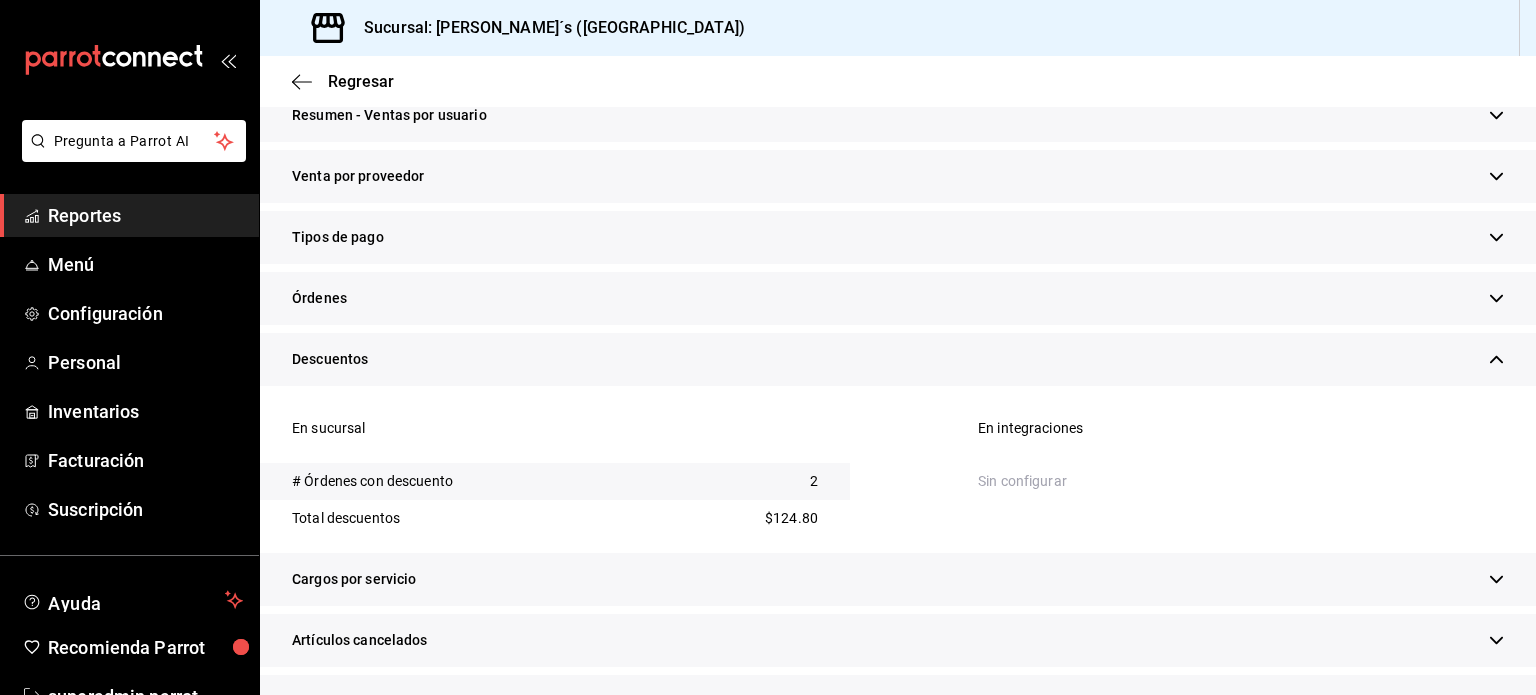 drag, startPoint x: 619, startPoint y: 475, endPoint x: 659, endPoint y: 475, distance: 40 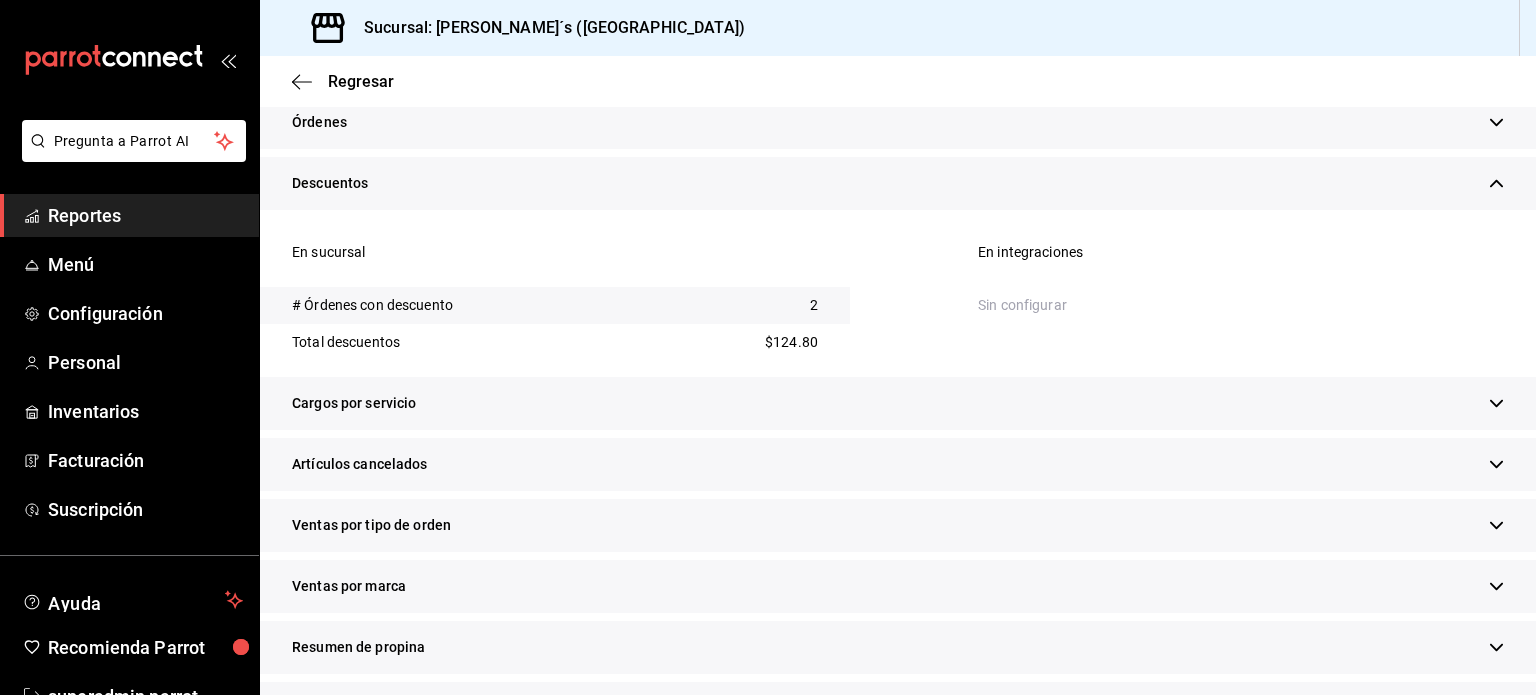 scroll, scrollTop: 668, scrollLeft: 0, axis: vertical 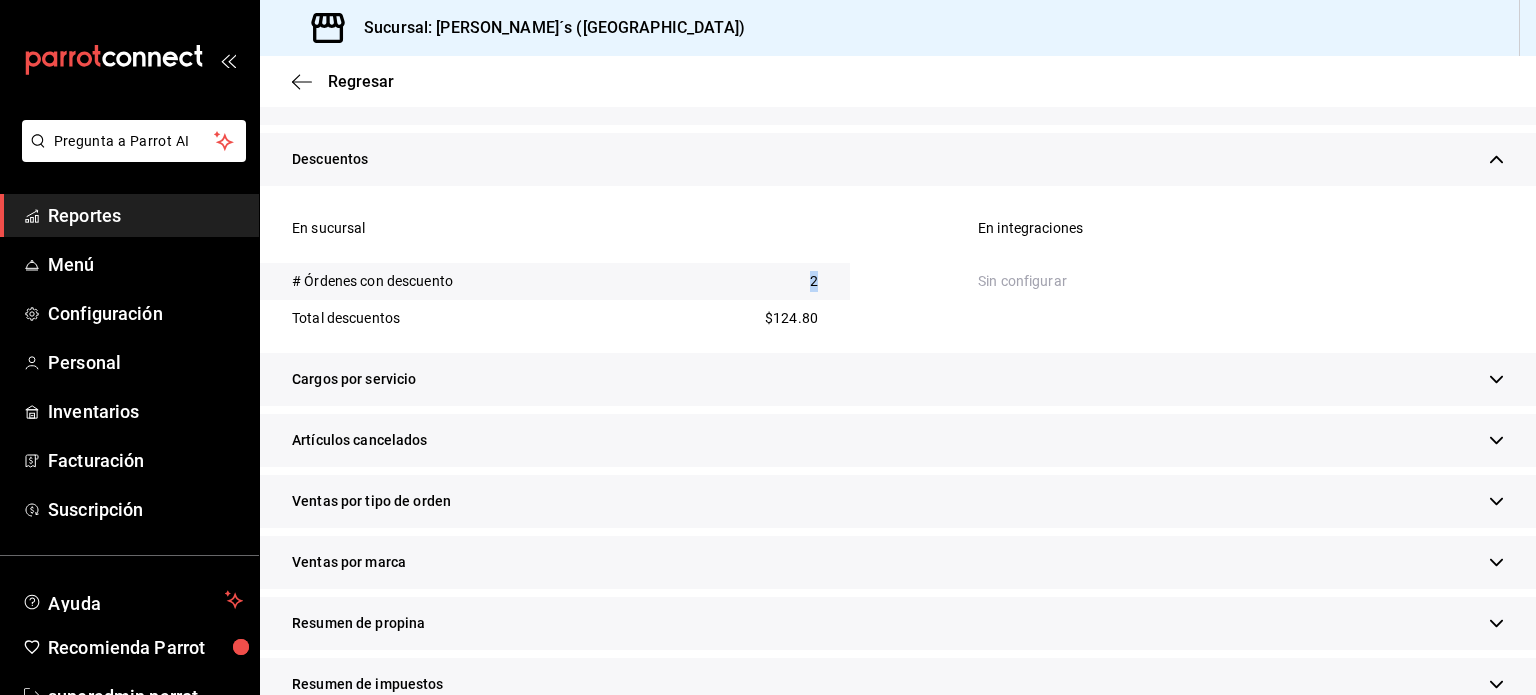 drag, startPoint x: 801, startPoint y: 273, endPoint x: 816, endPoint y: 279, distance: 16.155495 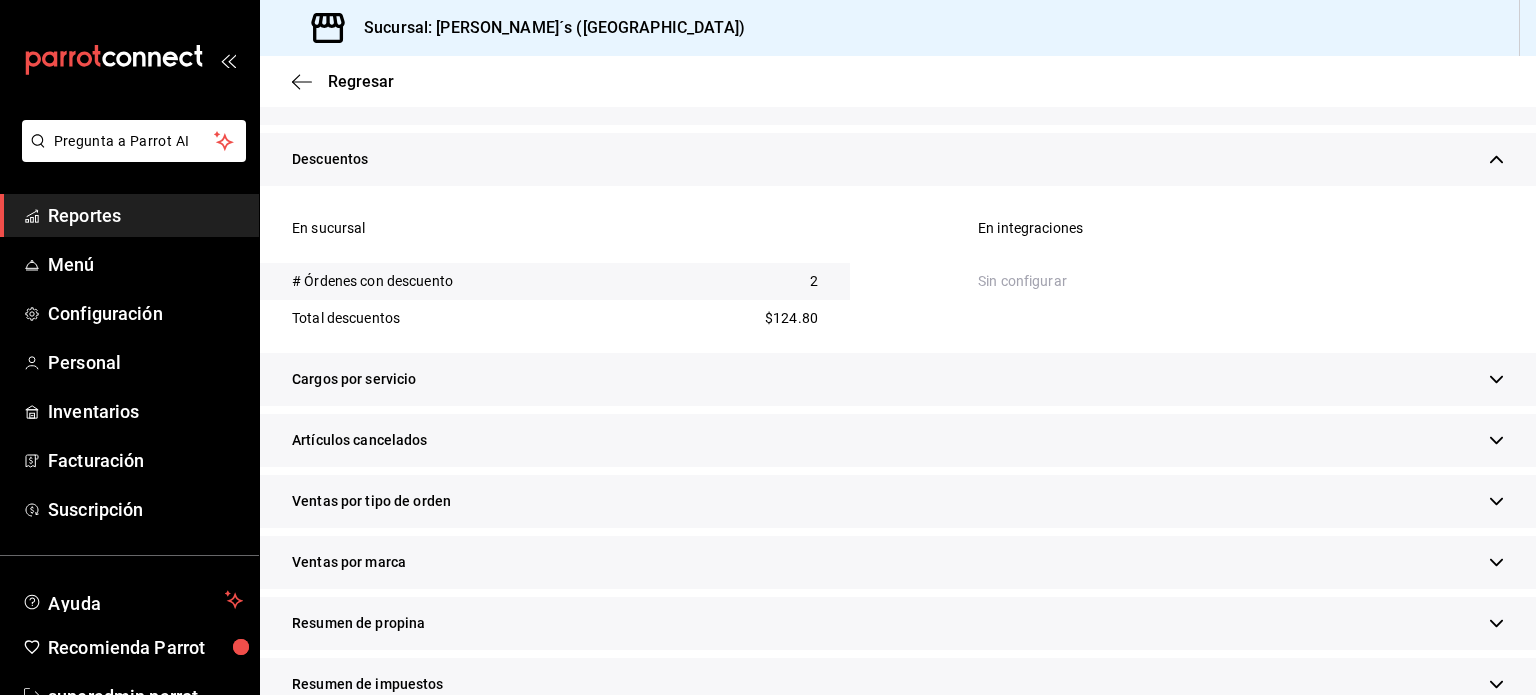 click on "Total descuentos $124.80" at bounding box center (555, 318) 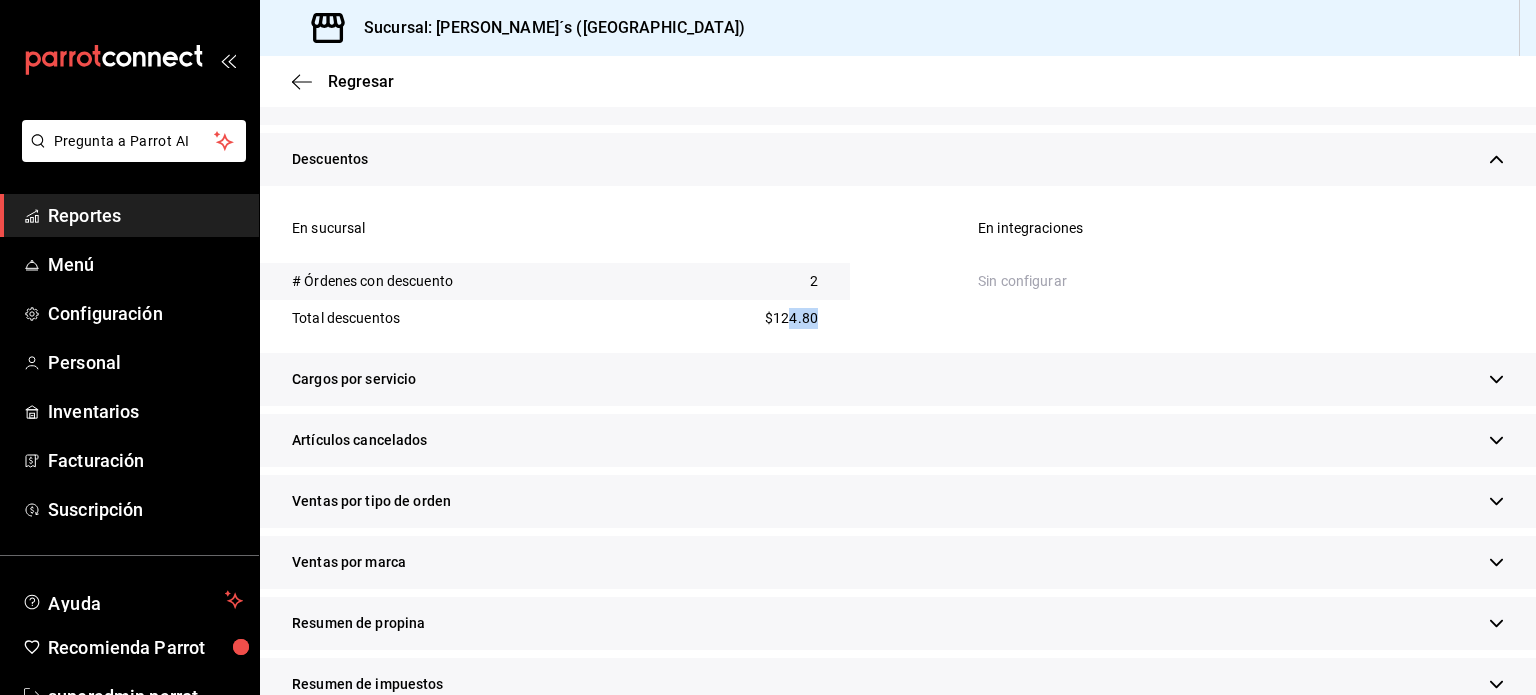 drag, startPoint x: 787, startPoint y: 319, endPoint x: 820, endPoint y: 323, distance: 33.24154 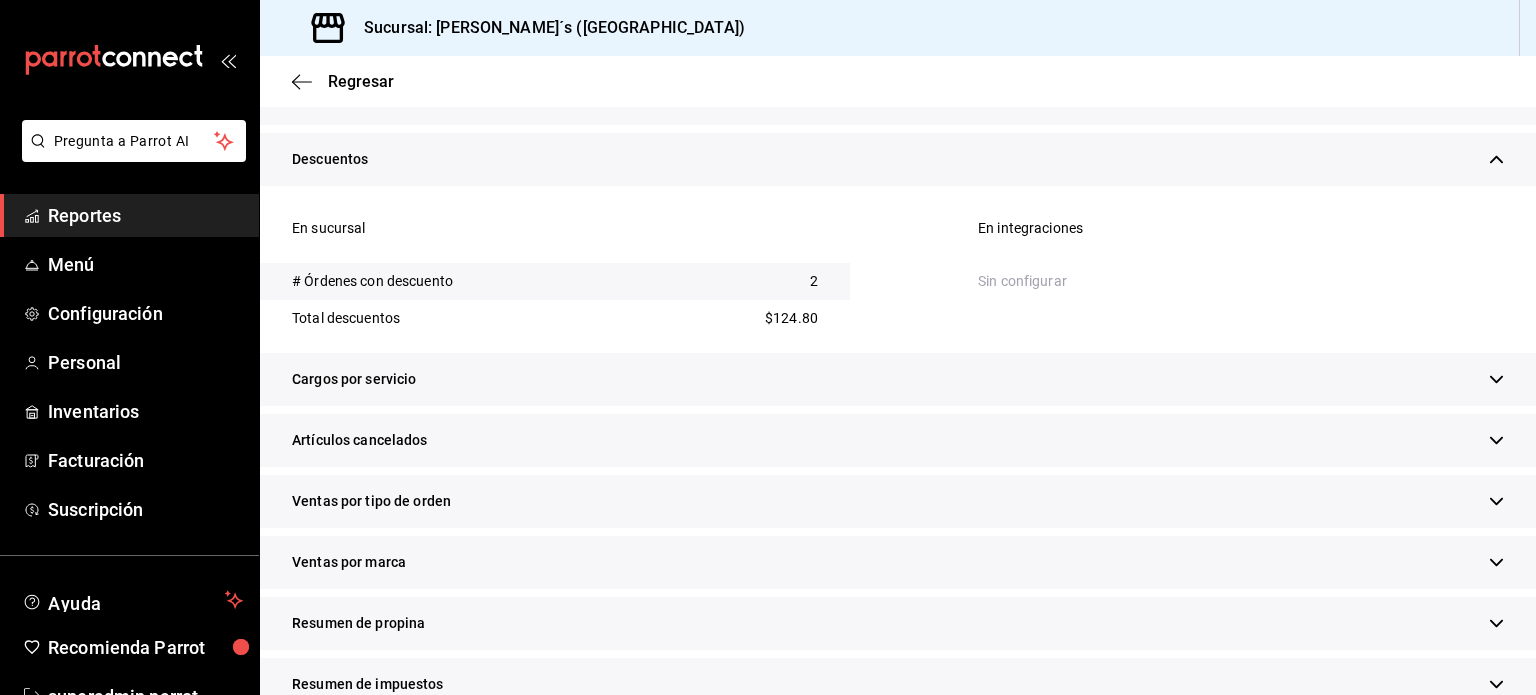 click on "Total descuentos $124.80" at bounding box center (555, 318) 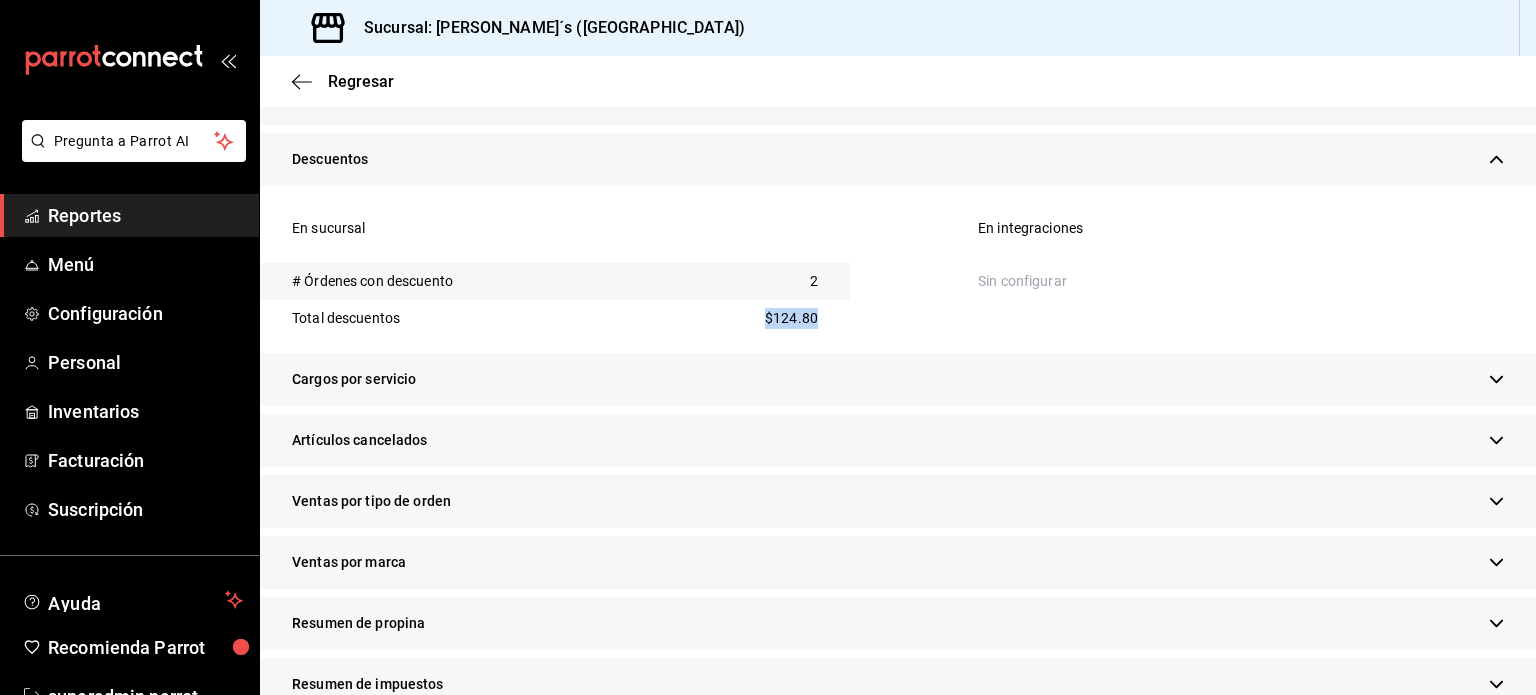 drag, startPoint x: 764, startPoint y: 317, endPoint x: 820, endPoint y: 315, distance: 56.0357 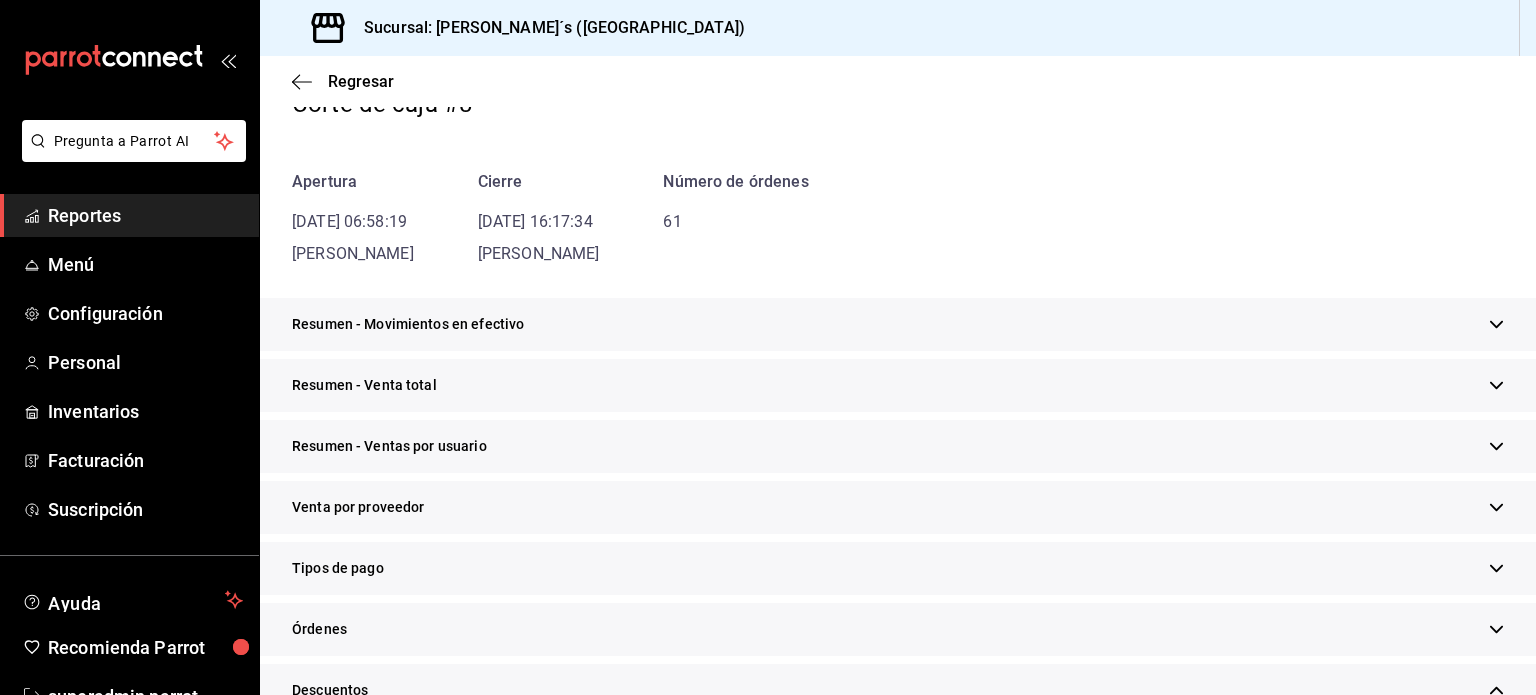 scroll, scrollTop: 300, scrollLeft: 0, axis: vertical 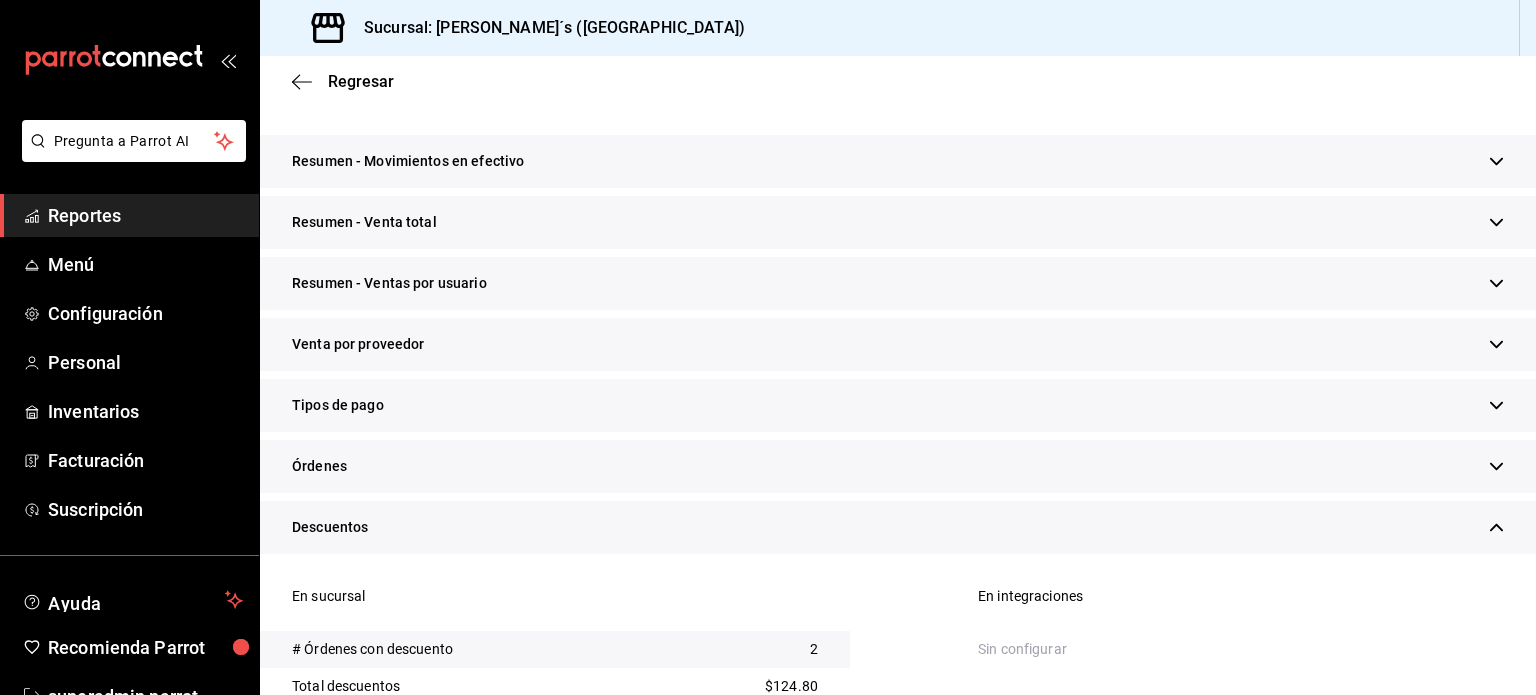 click on "Tipos de pago" at bounding box center [898, 405] 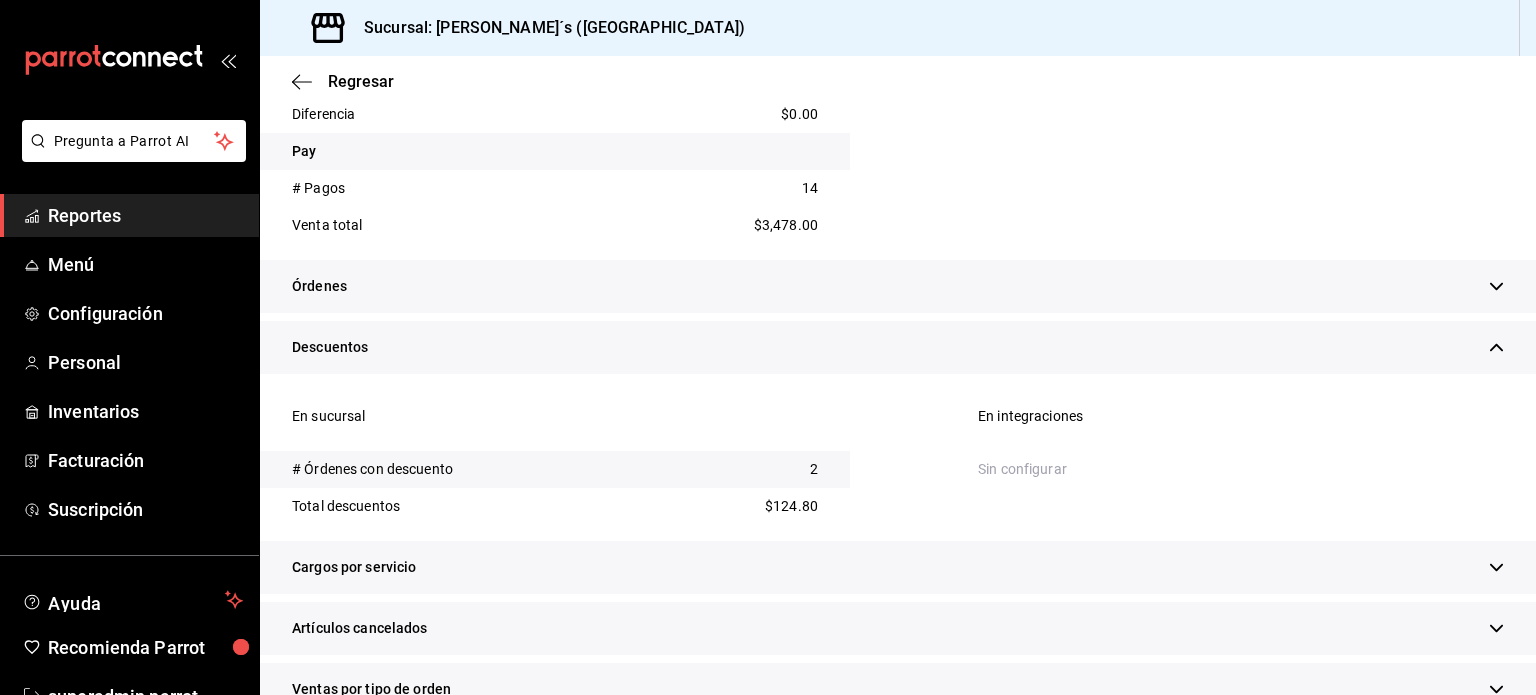 scroll, scrollTop: 1100, scrollLeft: 0, axis: vertical 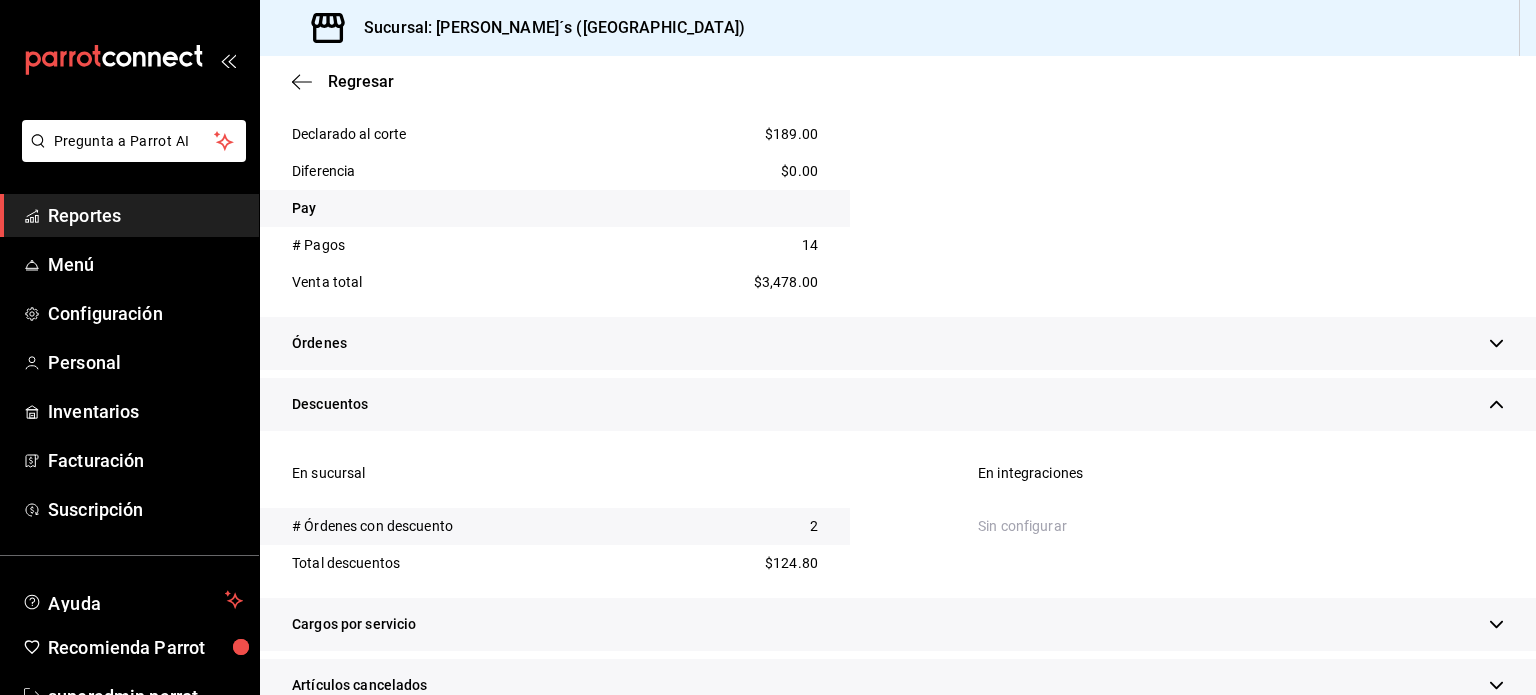 click on "Descuentos" at bounding box center [898, 404] 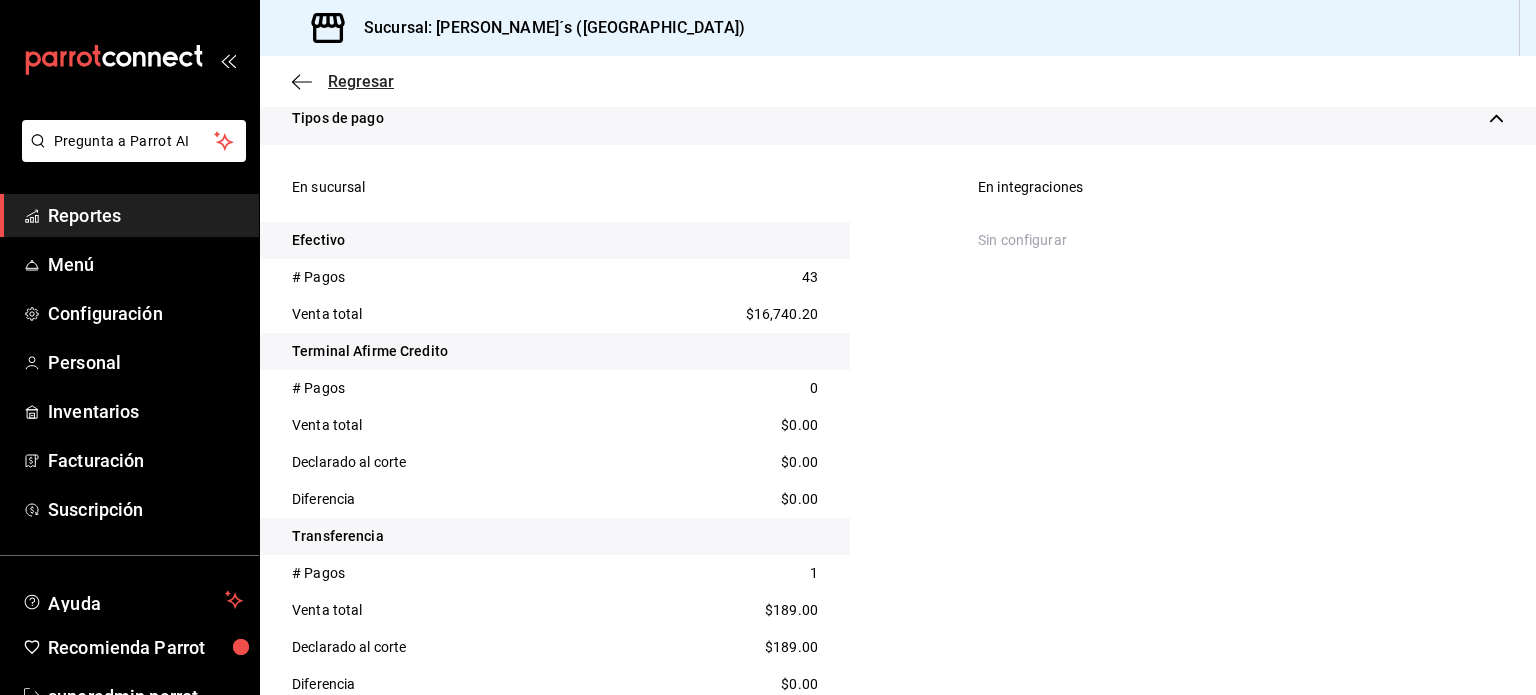 click 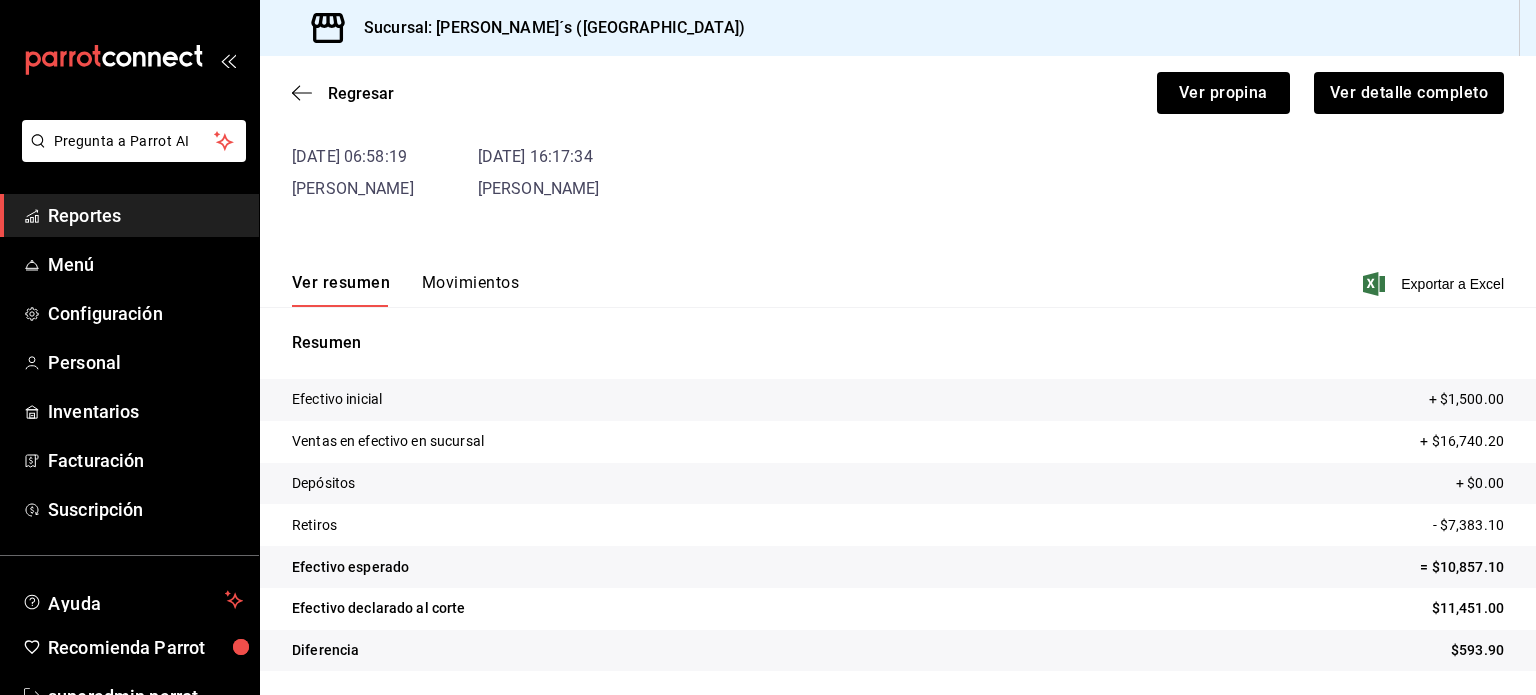 scroll, scrollTop: 121, scrollLeft: 0, axis: vertical 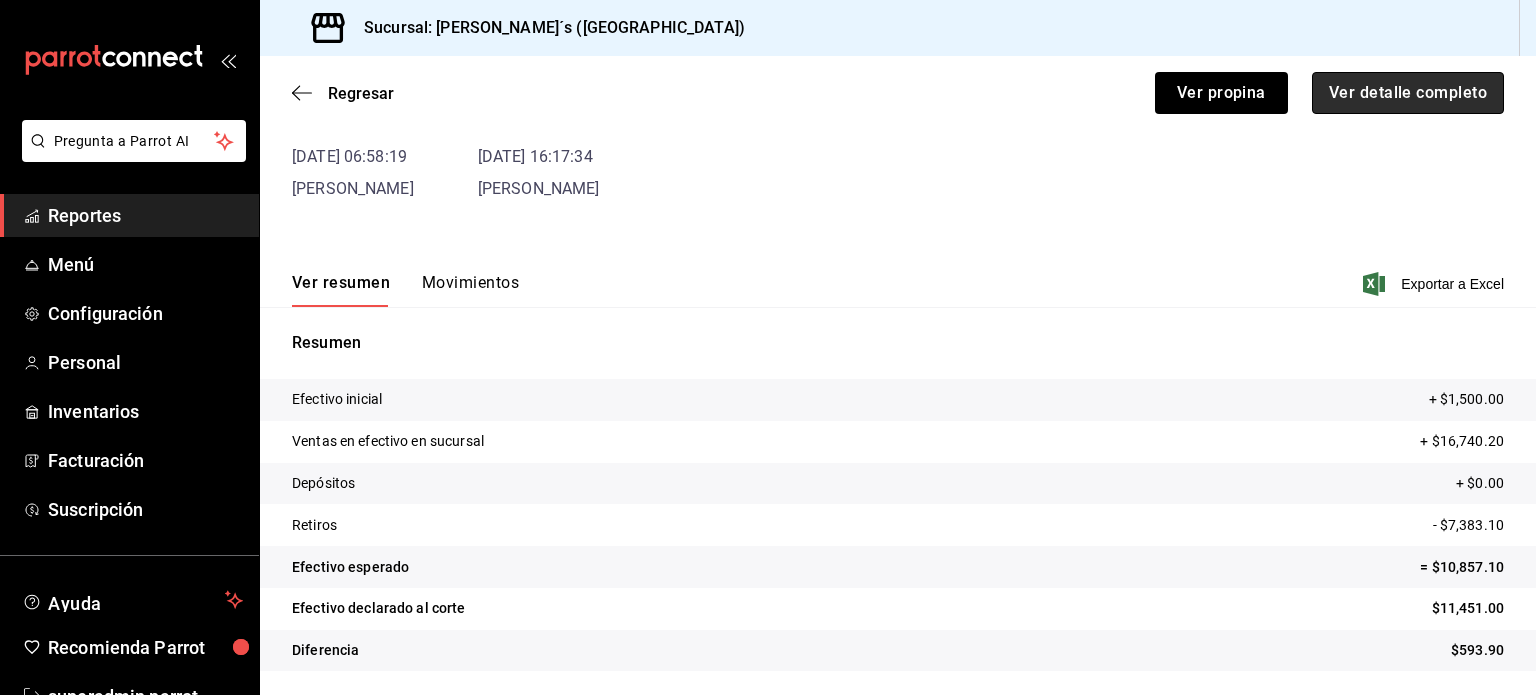 click on "Ver detalle completo" at bounding box center [1408, 93] 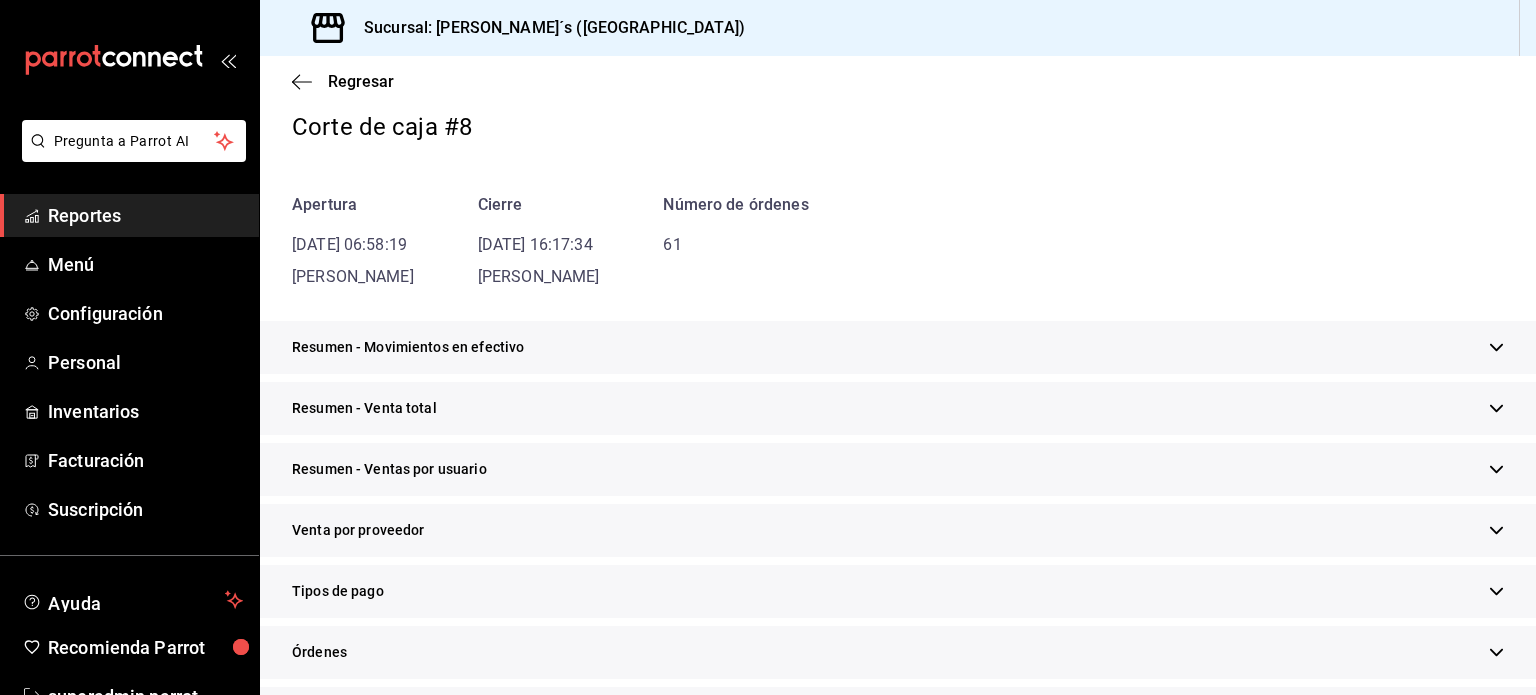 scroll, scrollTop: 109, scrollLeft: 0, axis: vertical 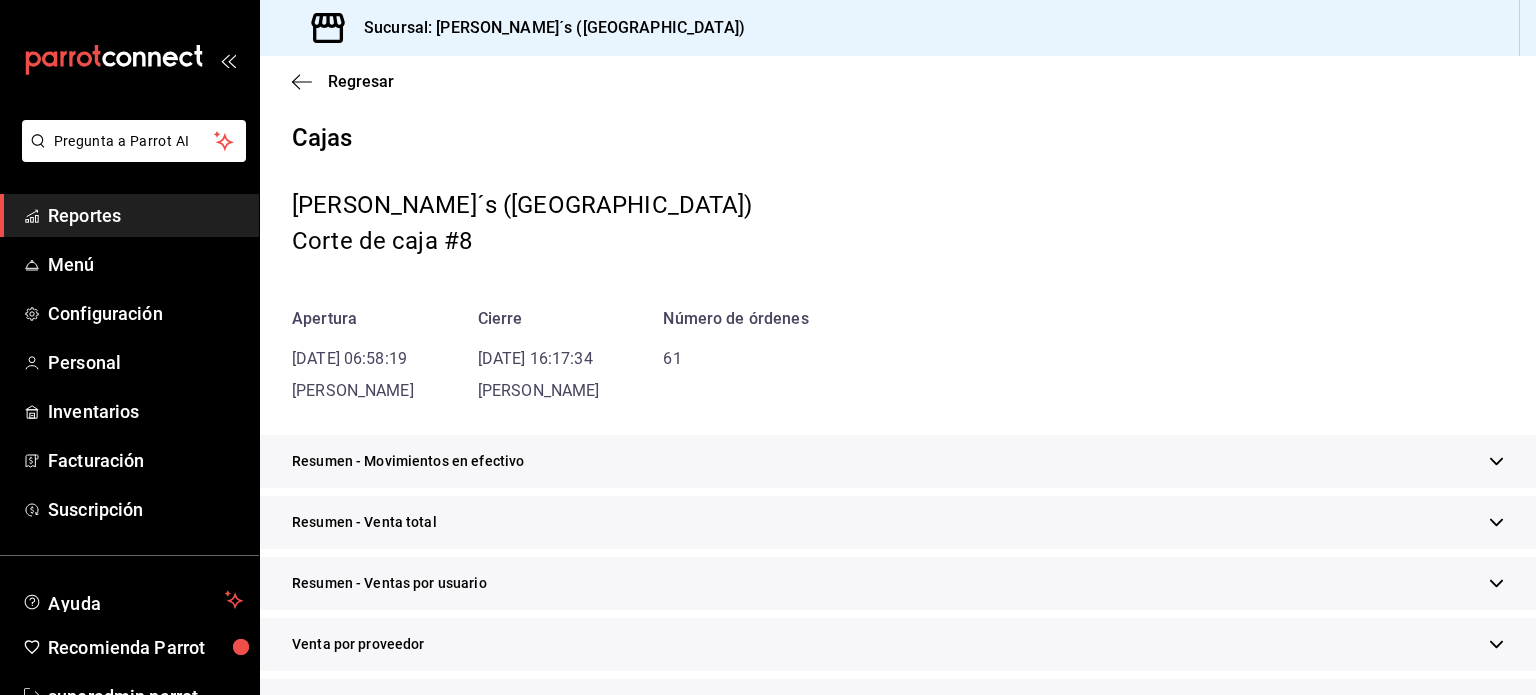 click on "Reportes" at bounding box center (145, 215) 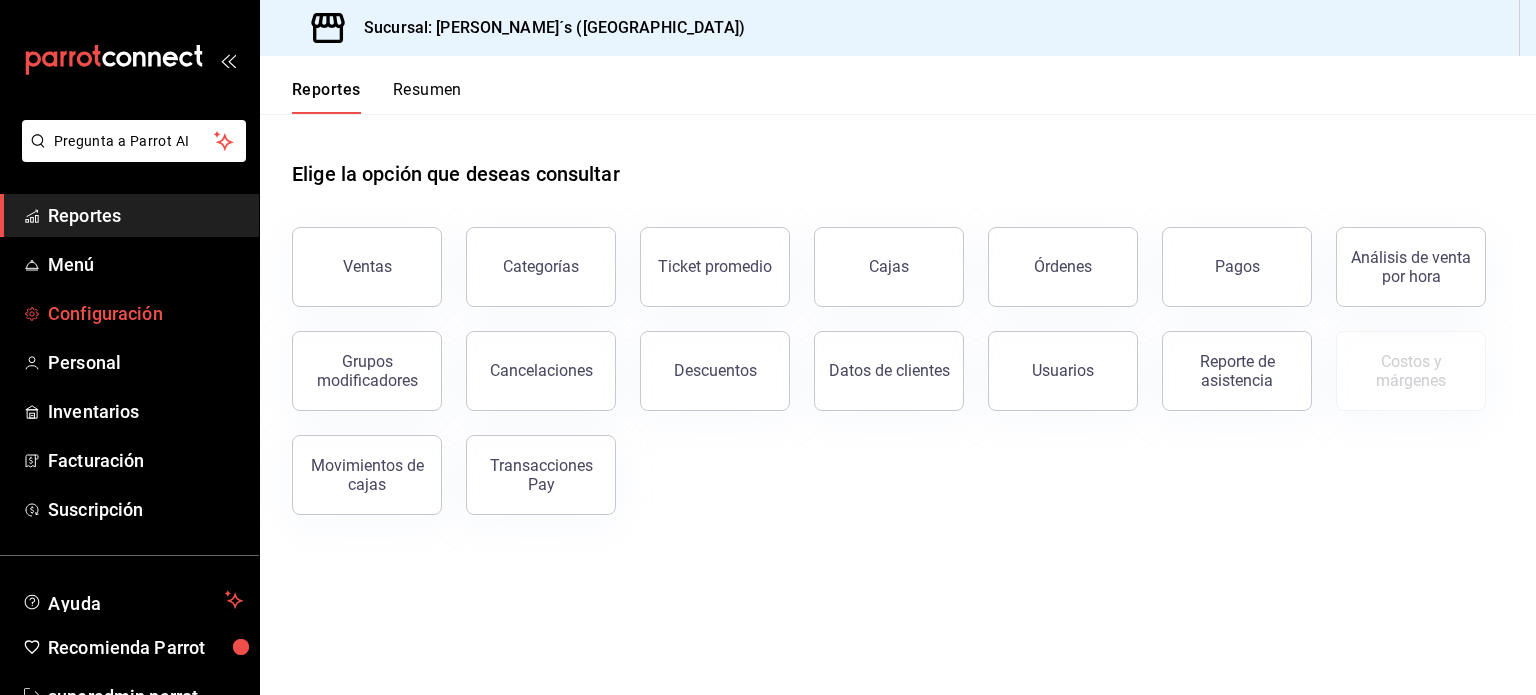 click on "Configuración" at bounding box center [145, 313] 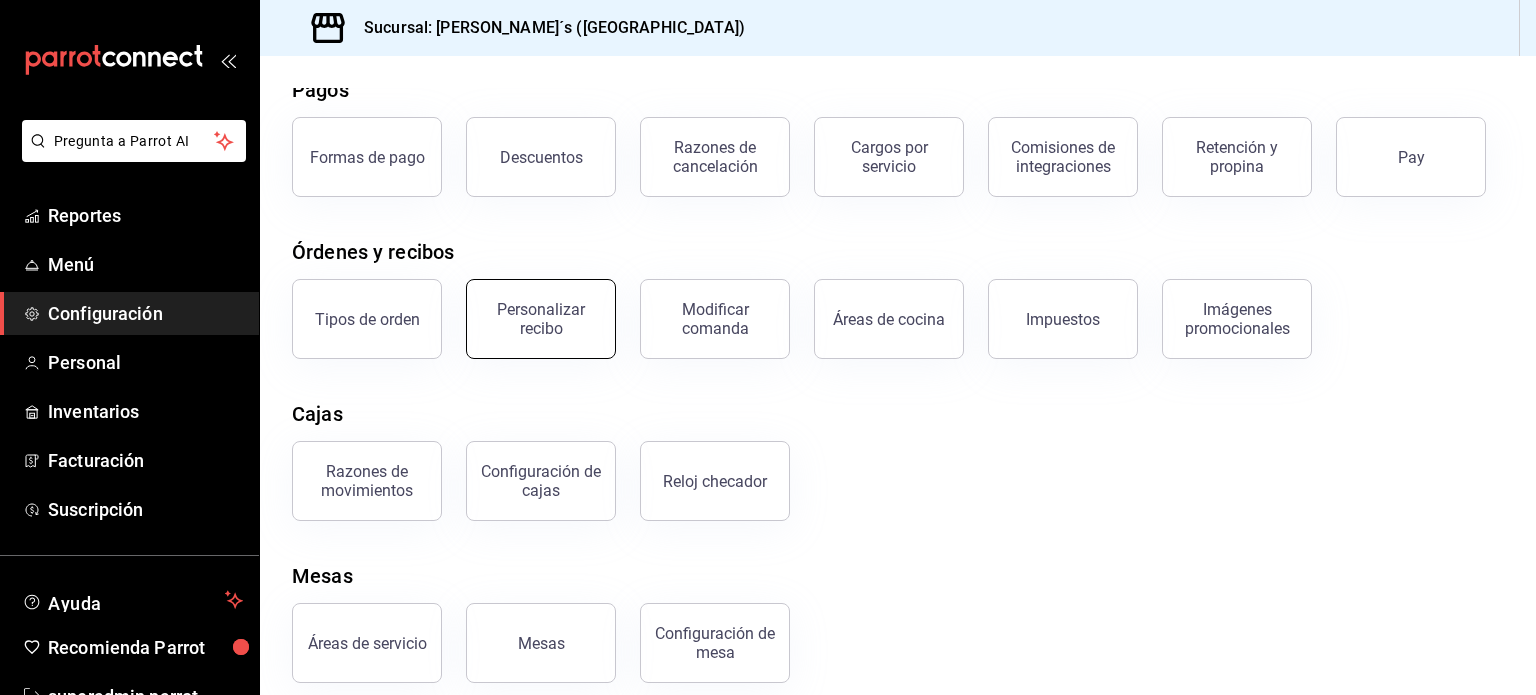 scroll, scrollTop: 111, scrollLeft: 0, axis: vertical 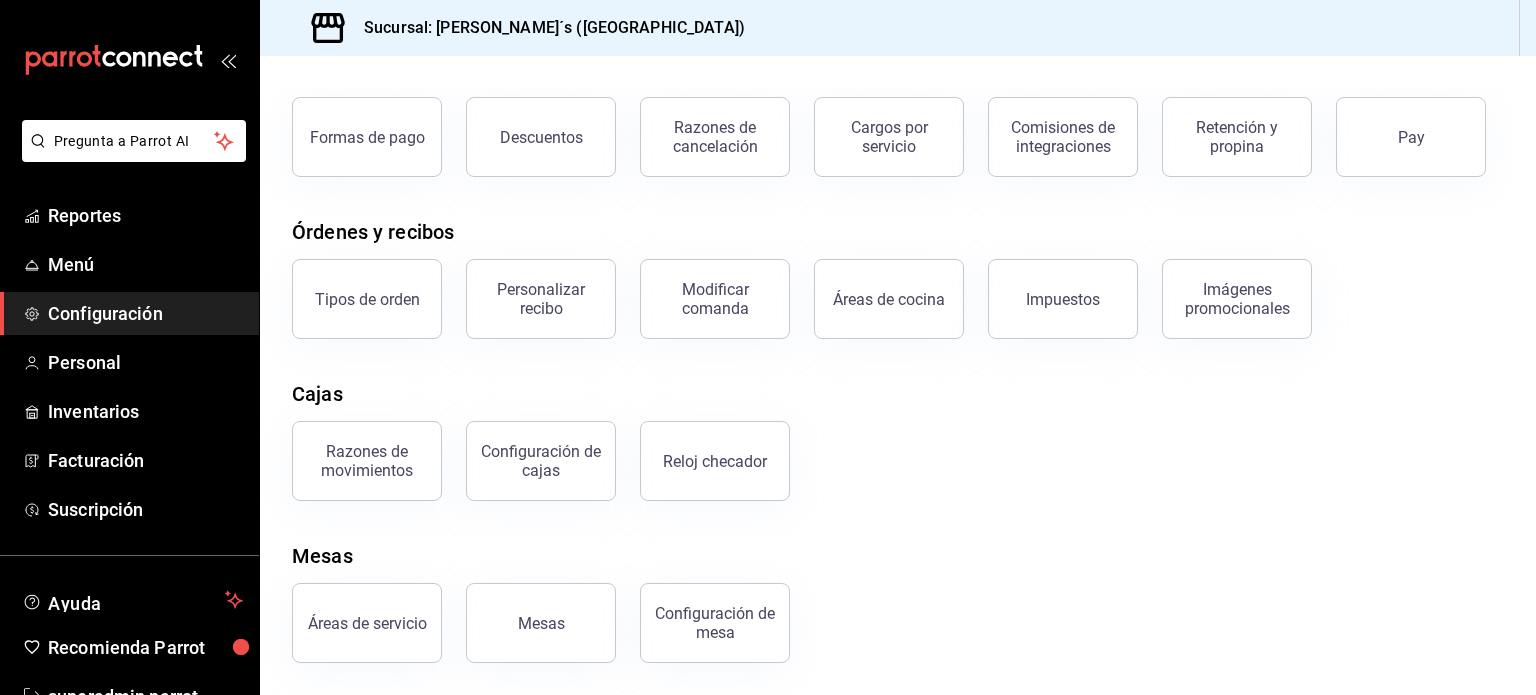 click on "Configuración" at bounding box center [145, 313] 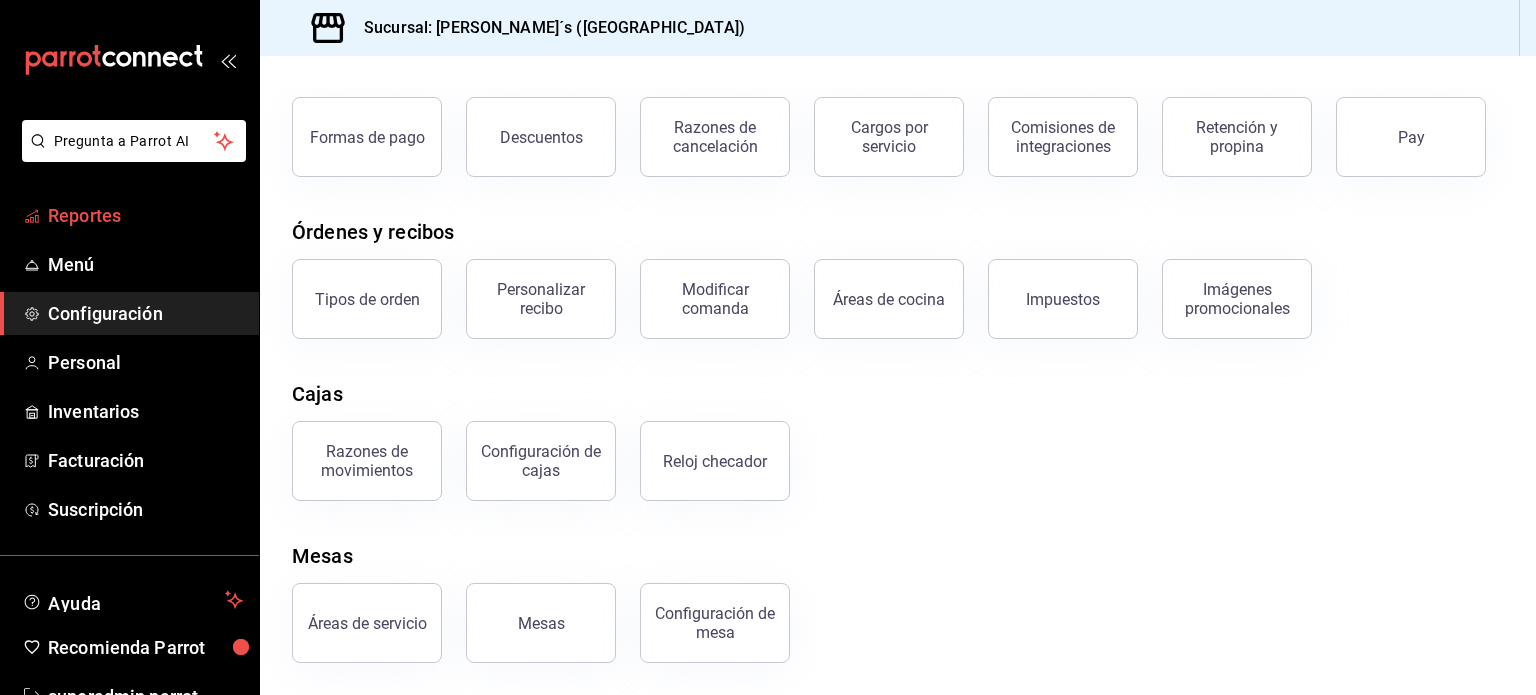 click on "Reportes" at bounding box center [145, 215] 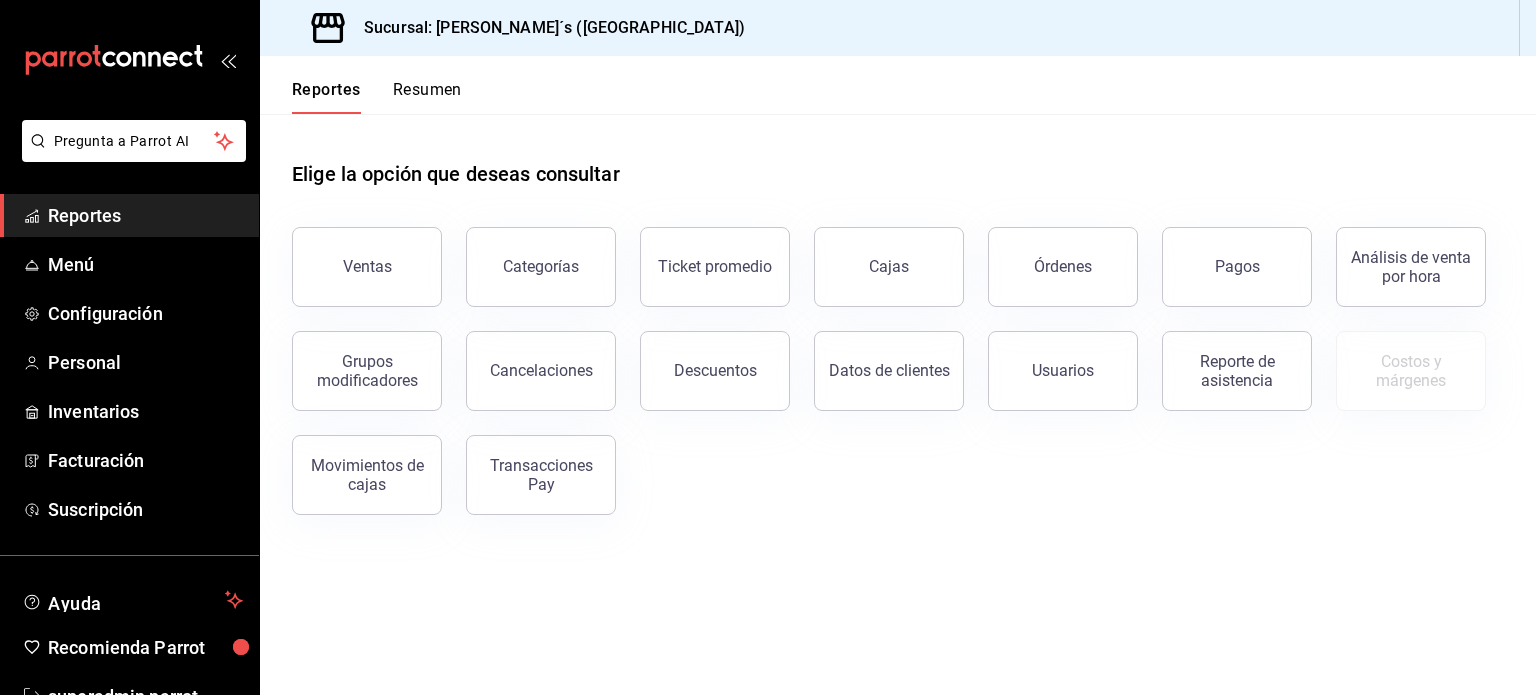 click on "Resumen" at bounding box center [427, 97] 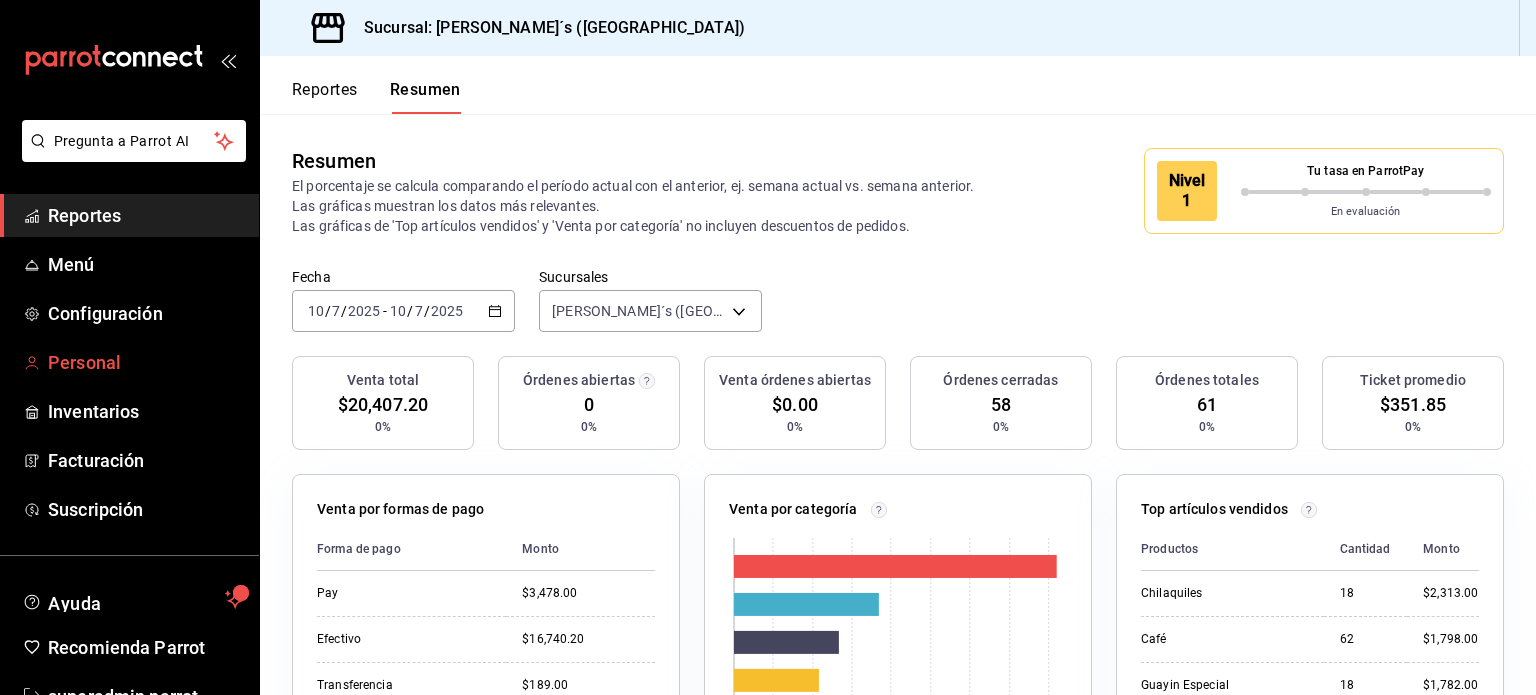 scroll, scrollTop: 59, scrollLeft: 0, axis: vertical 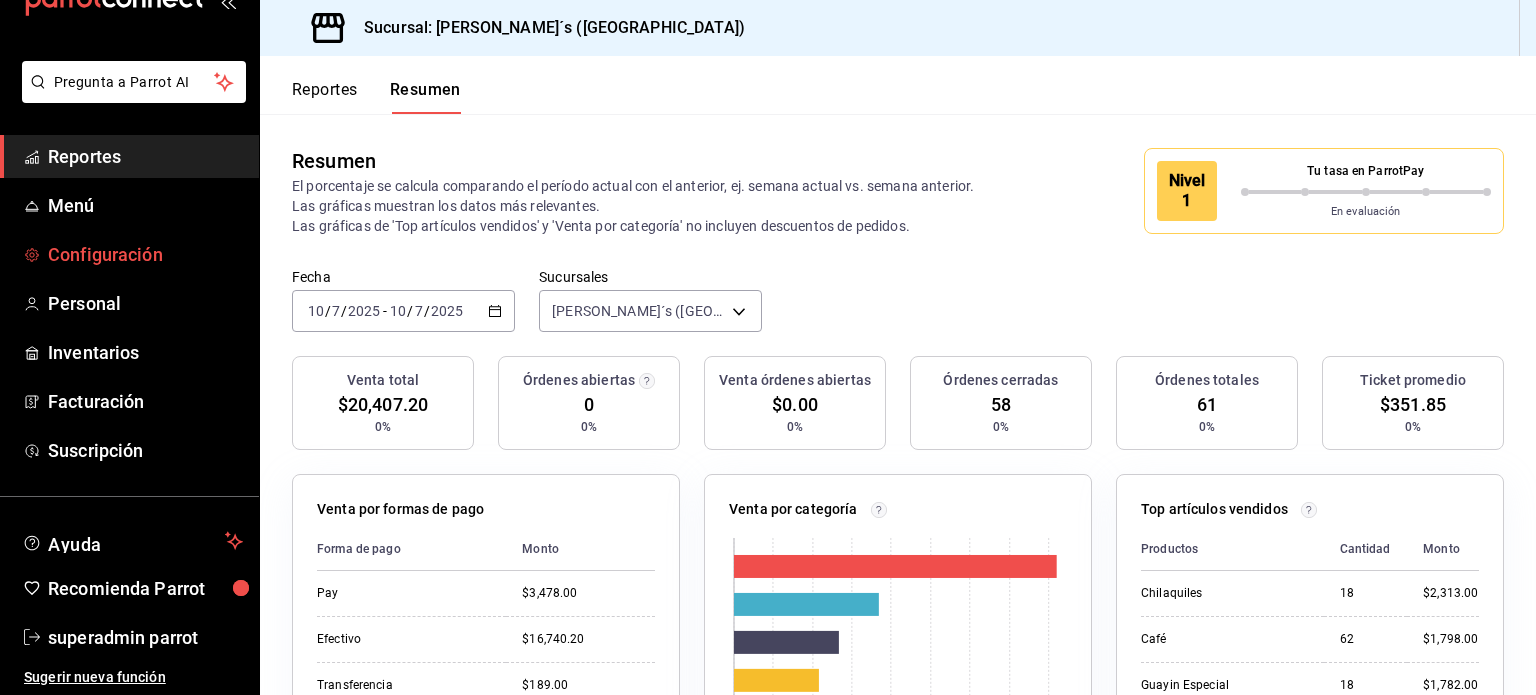 click on "Configuración" at bounding box center (145, 254) 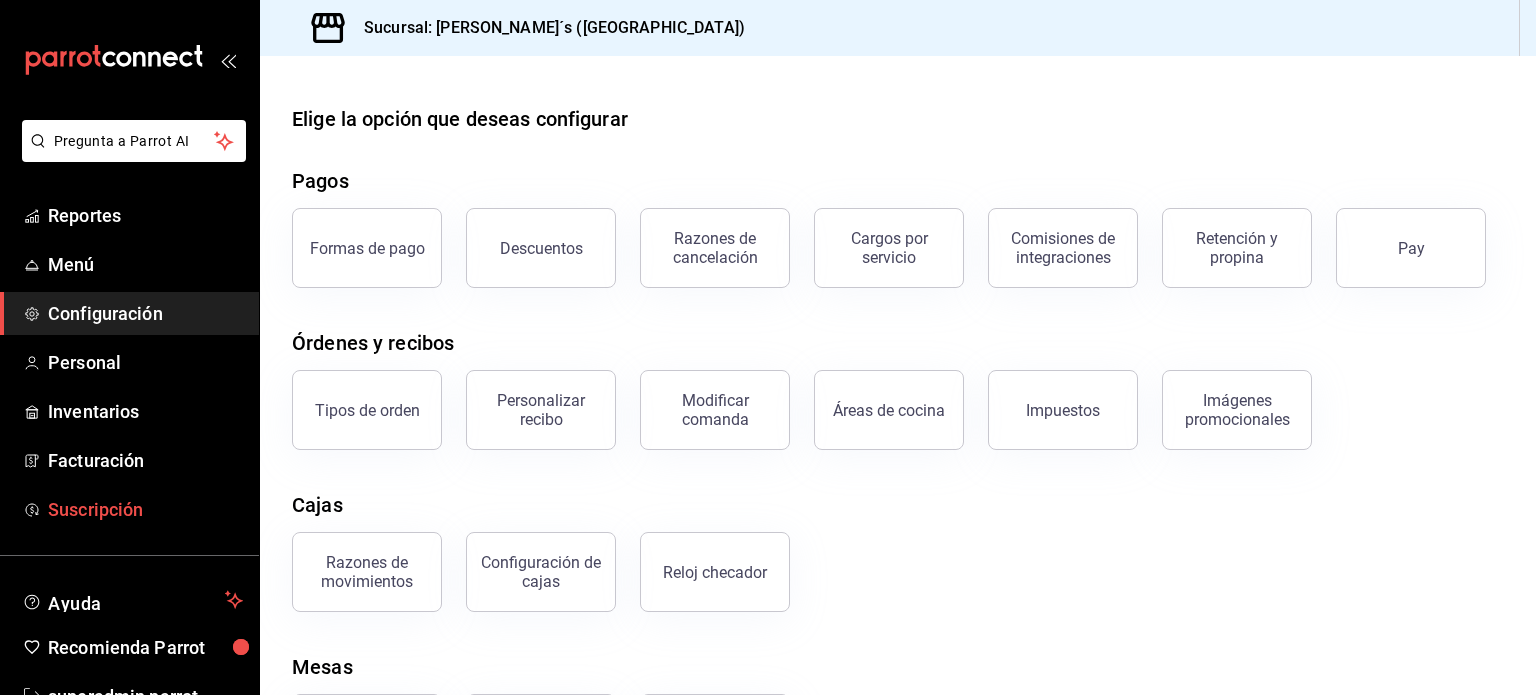 scroll, scrollTop: 59, scrollLeft: 0, axis: vertical 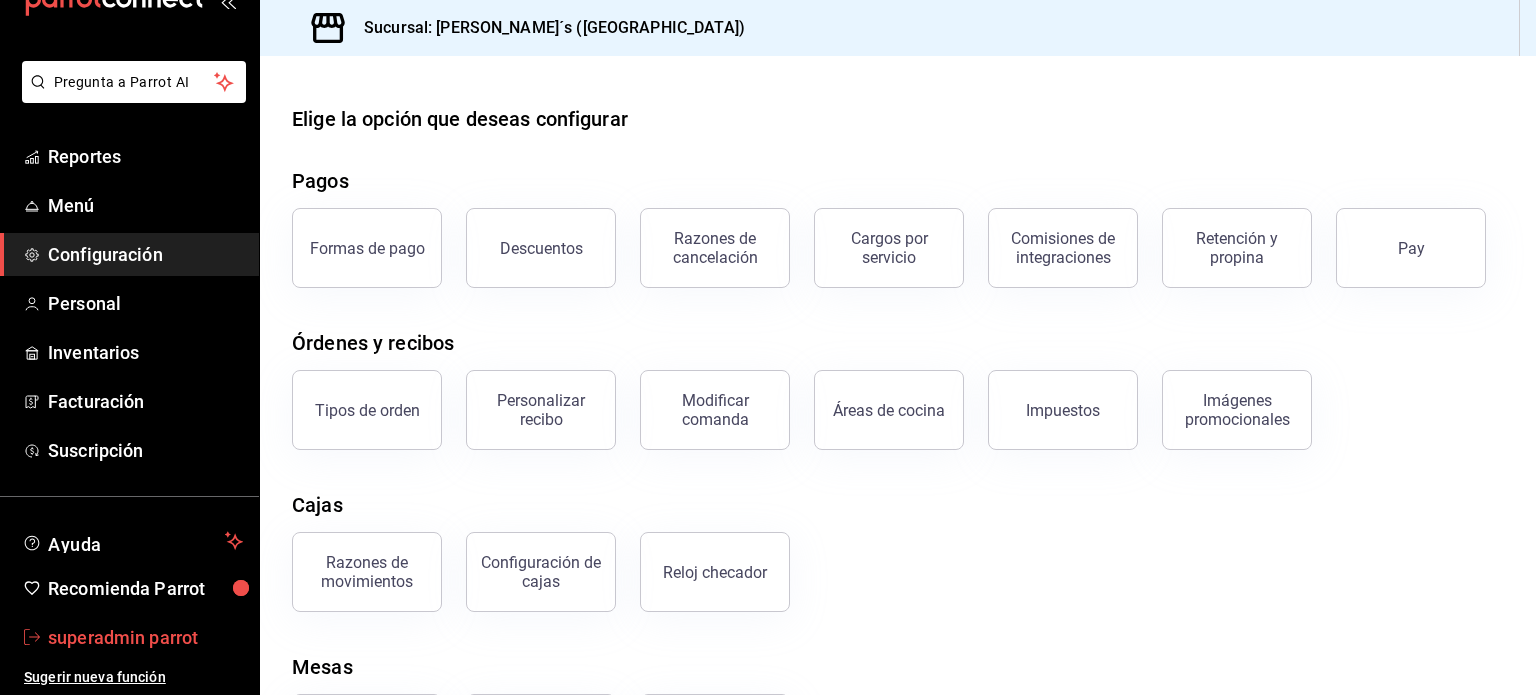 click on "superadmin parrot" at bounding box center (145, 637) 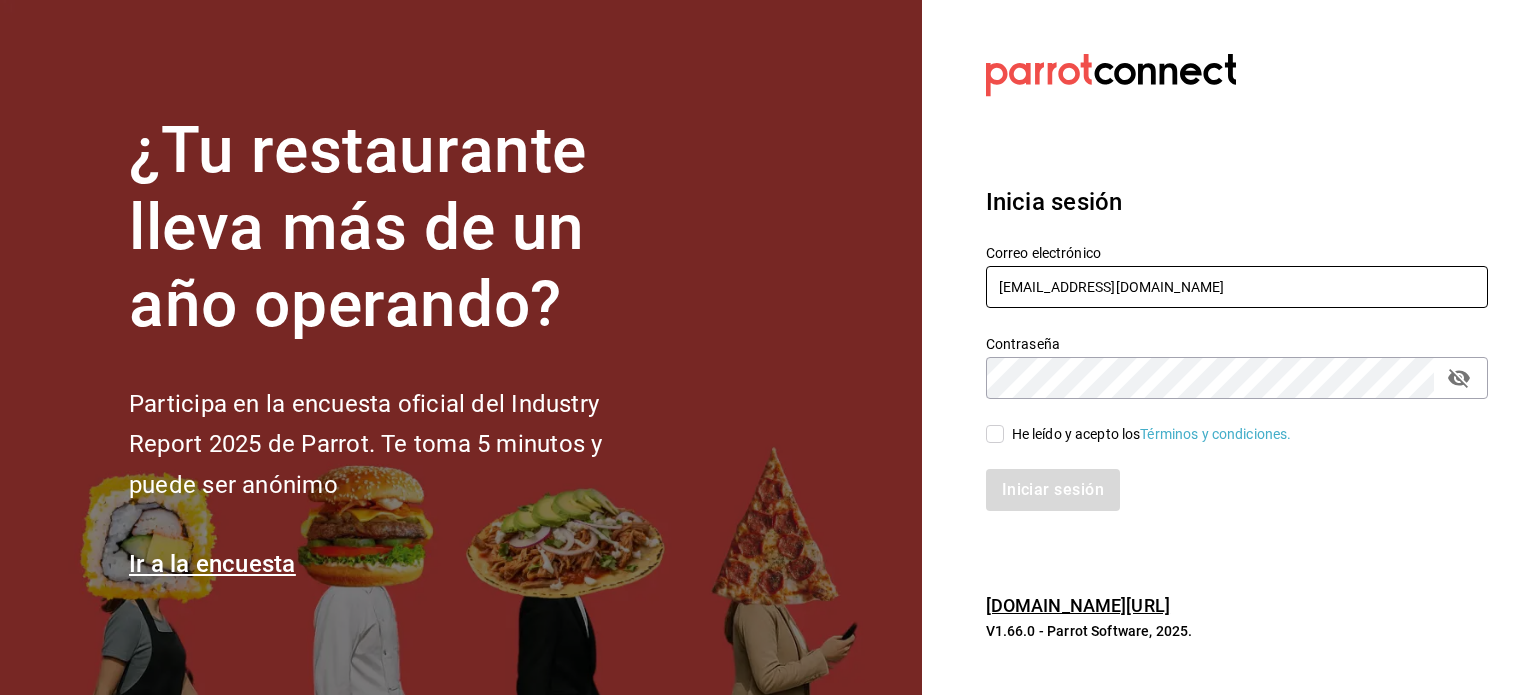 click on "[EMAIL_ADDRESS][DOMAIN_NAME]" at bounding box center [1237, 287] 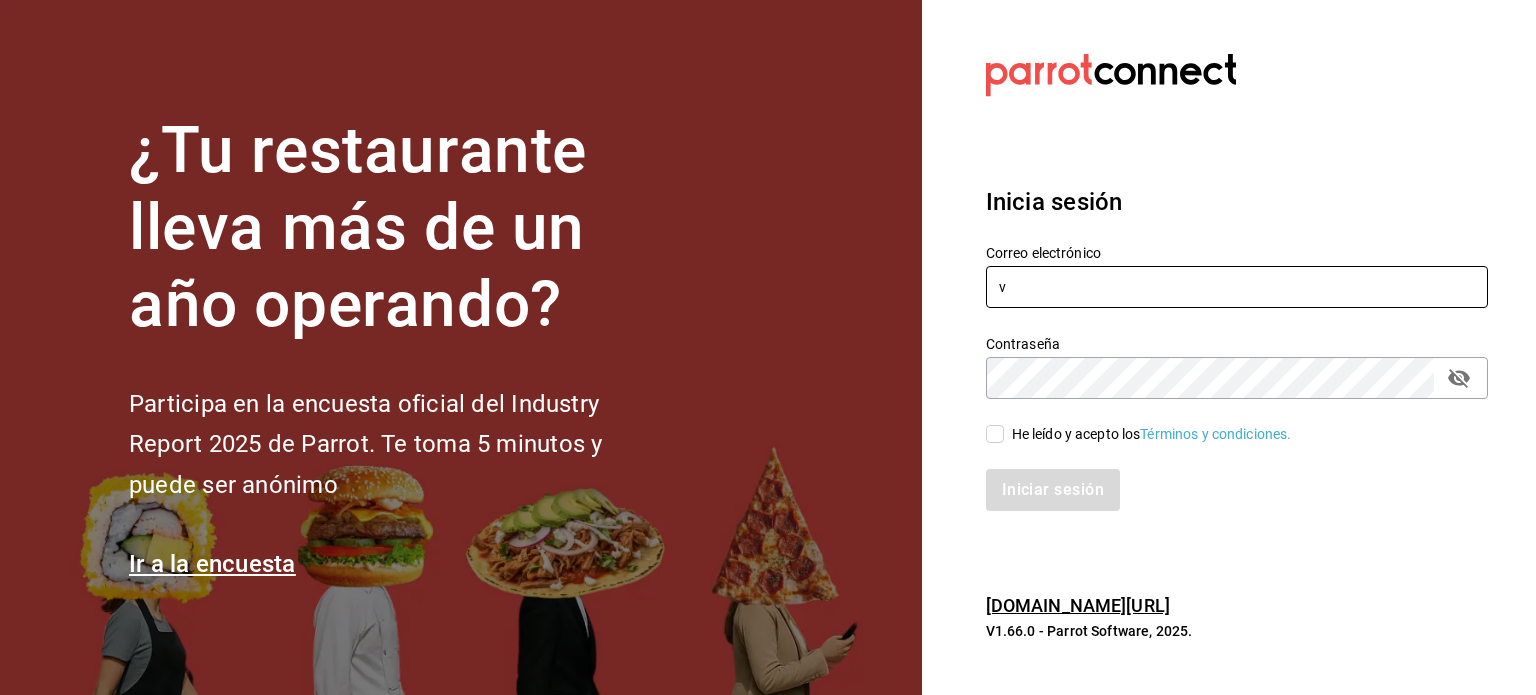 click on "v" at bounding box center [1237, 287] 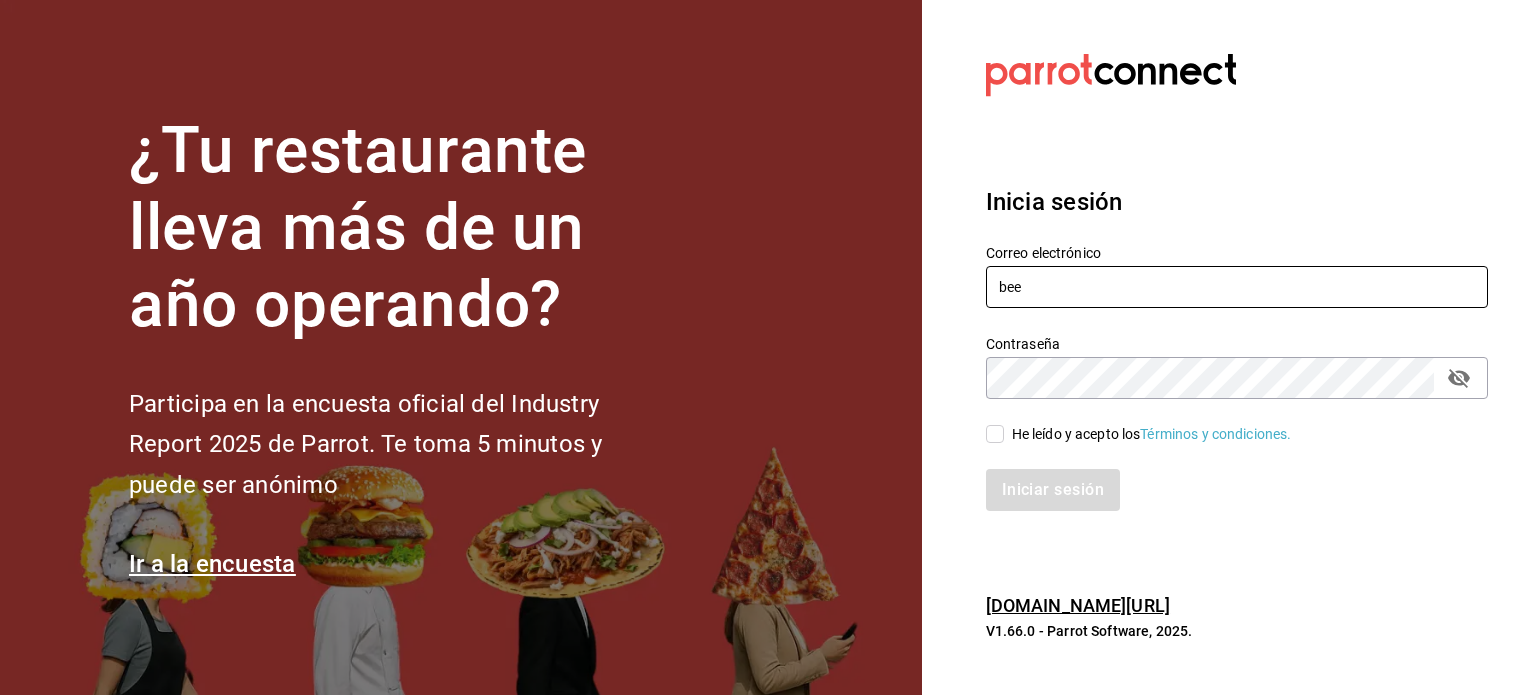 type on "[EMAIL_ADDRESS][DOMAIN_NAME]" 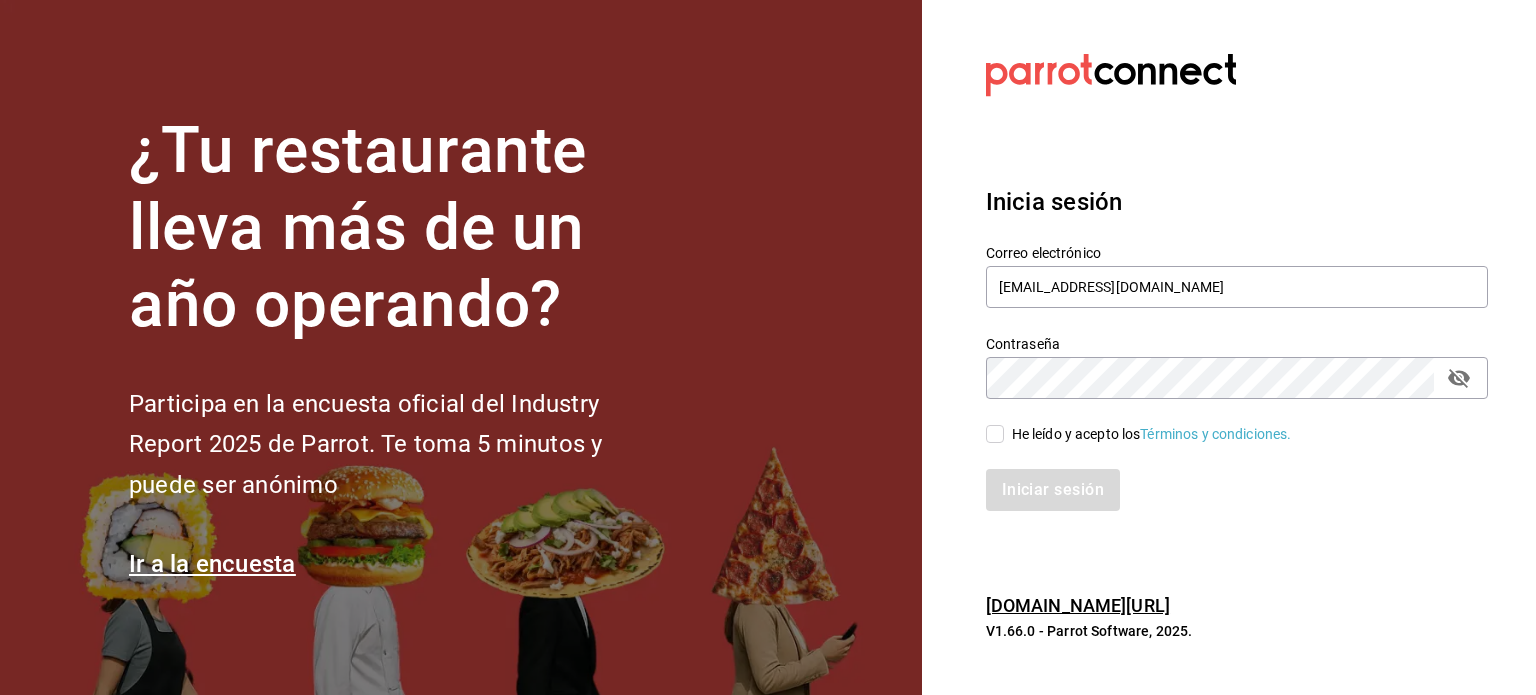 click on "He leído y acepto los  Términos y condiciones." at bounding box center (1152, 434) 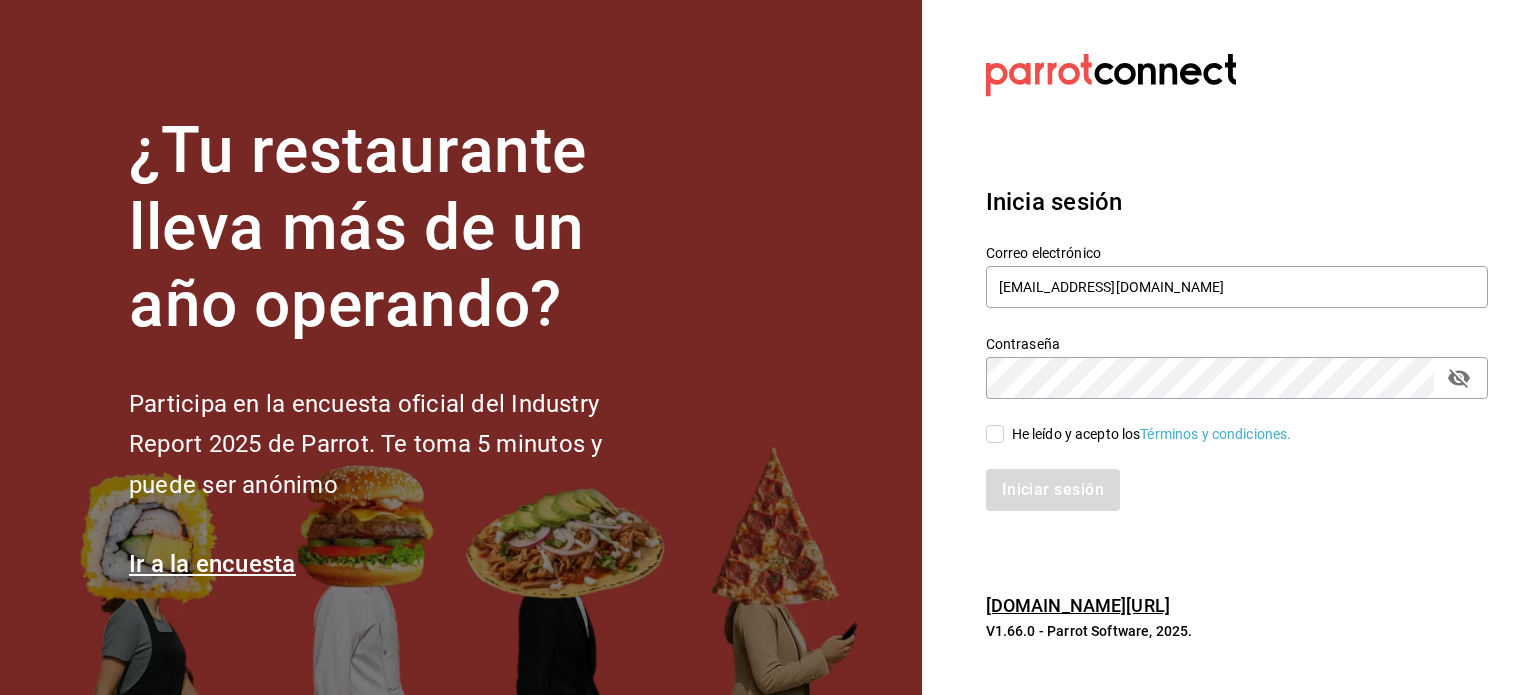 checkbox on "true" 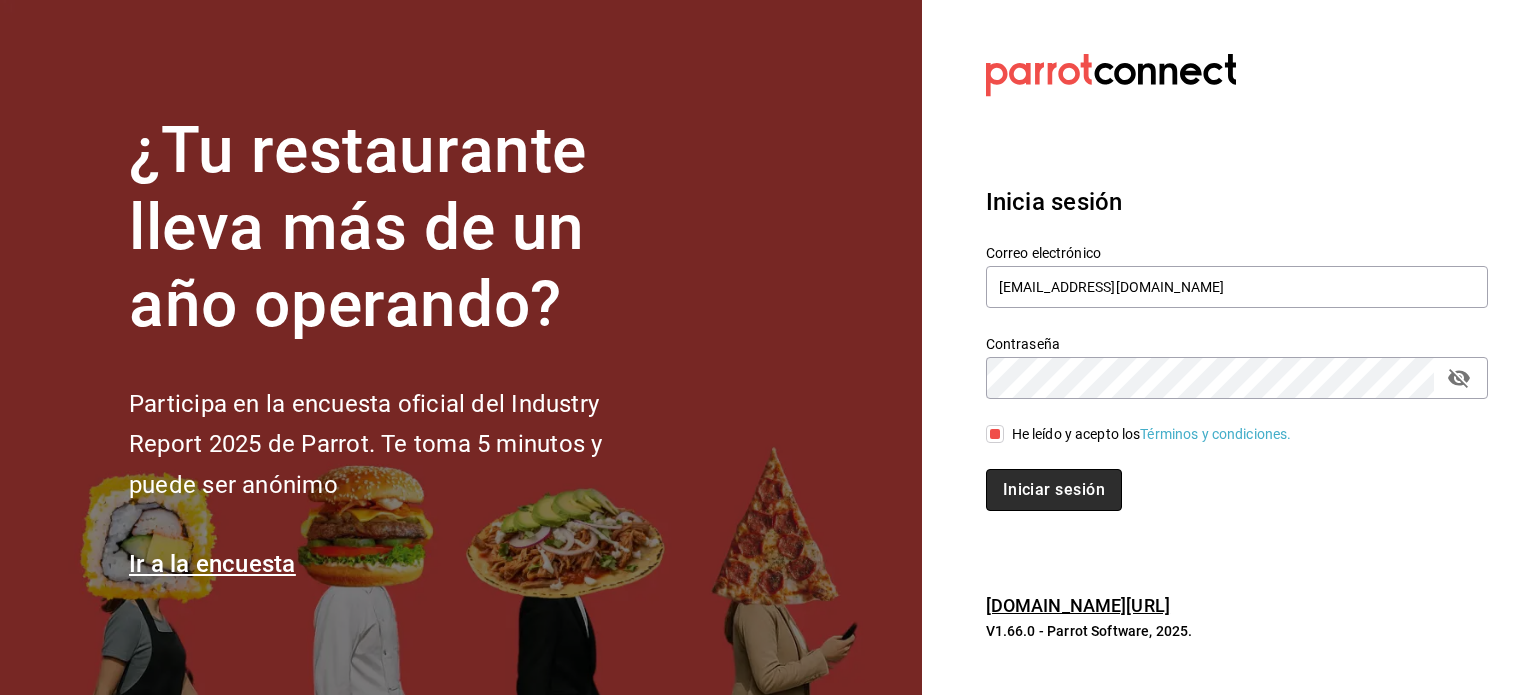 click on "Iniciar sesión" at bounding box center (1054, 490) 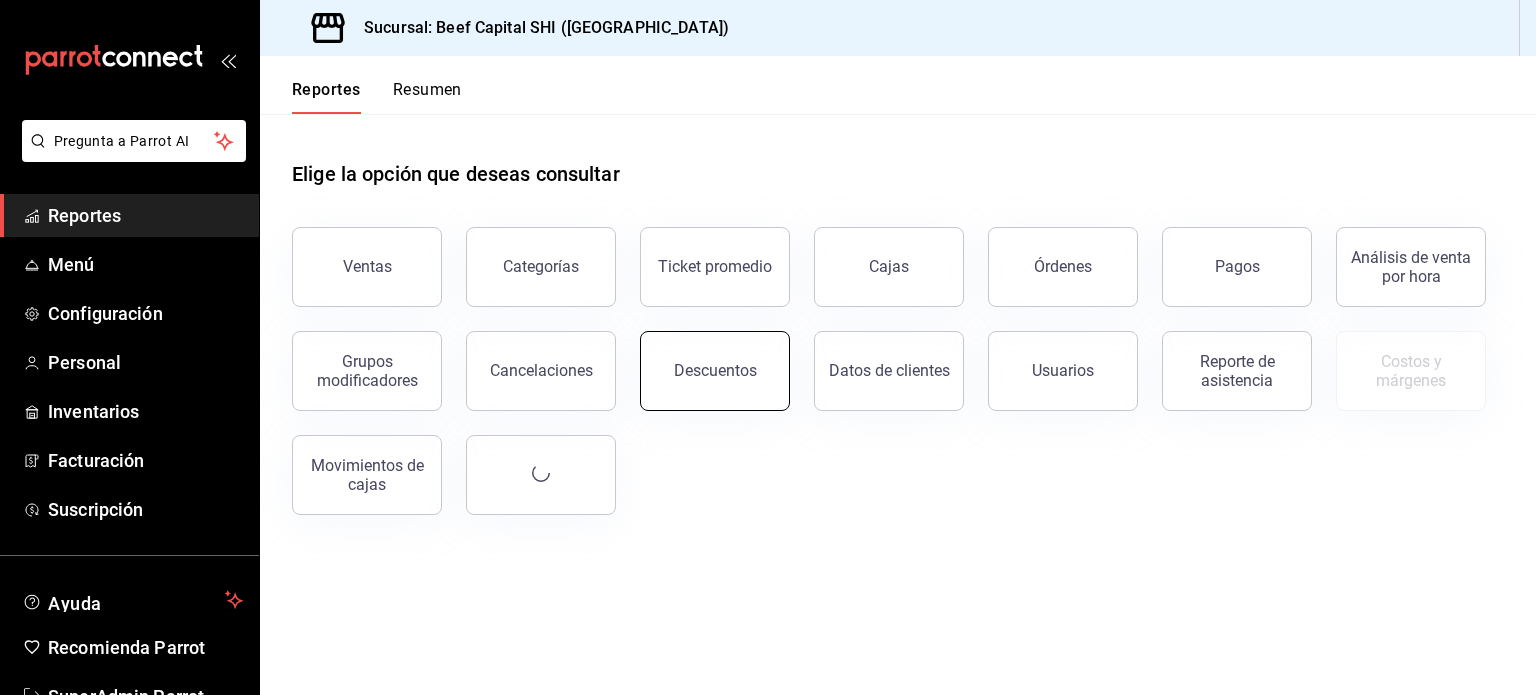 scroll, scrollTop: 0, scrollLeft: 0, axis: both 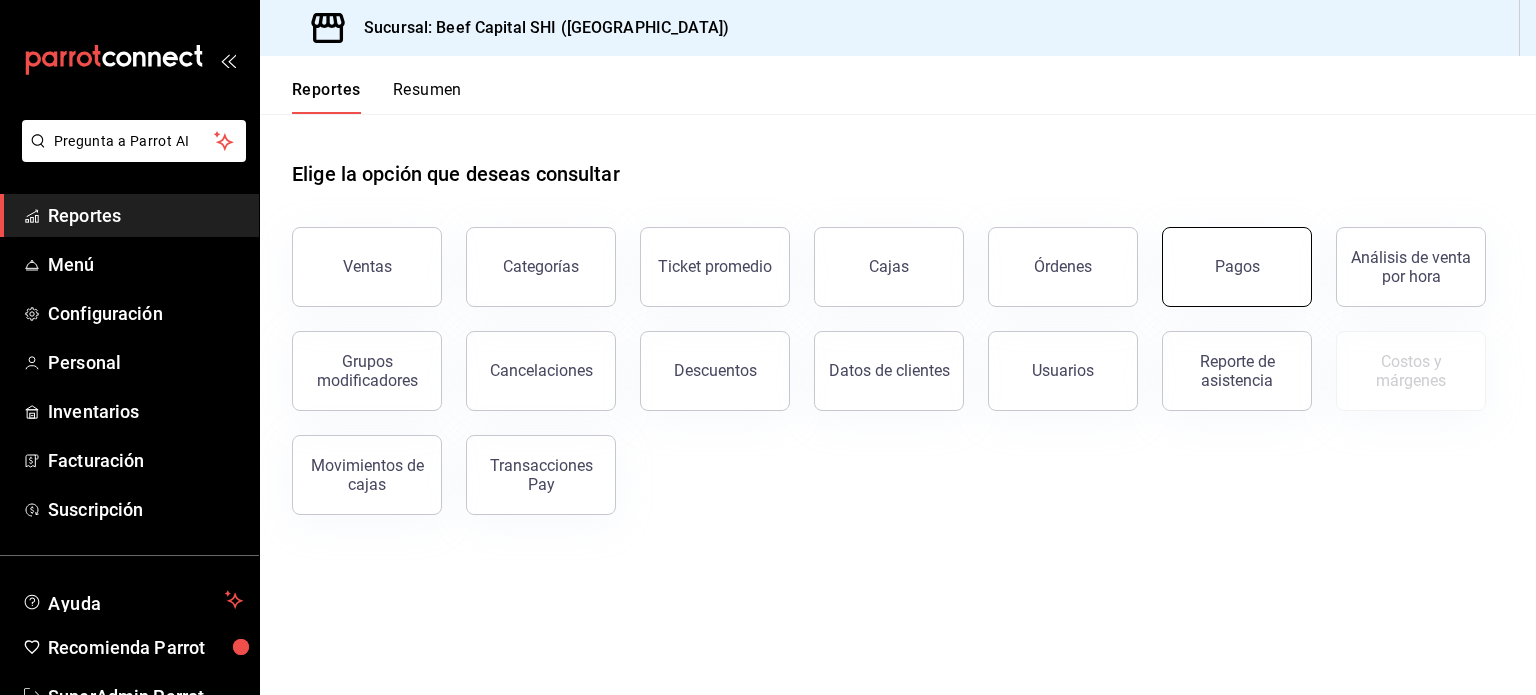 click on "Pagos" at bounding box center (1237, 267) 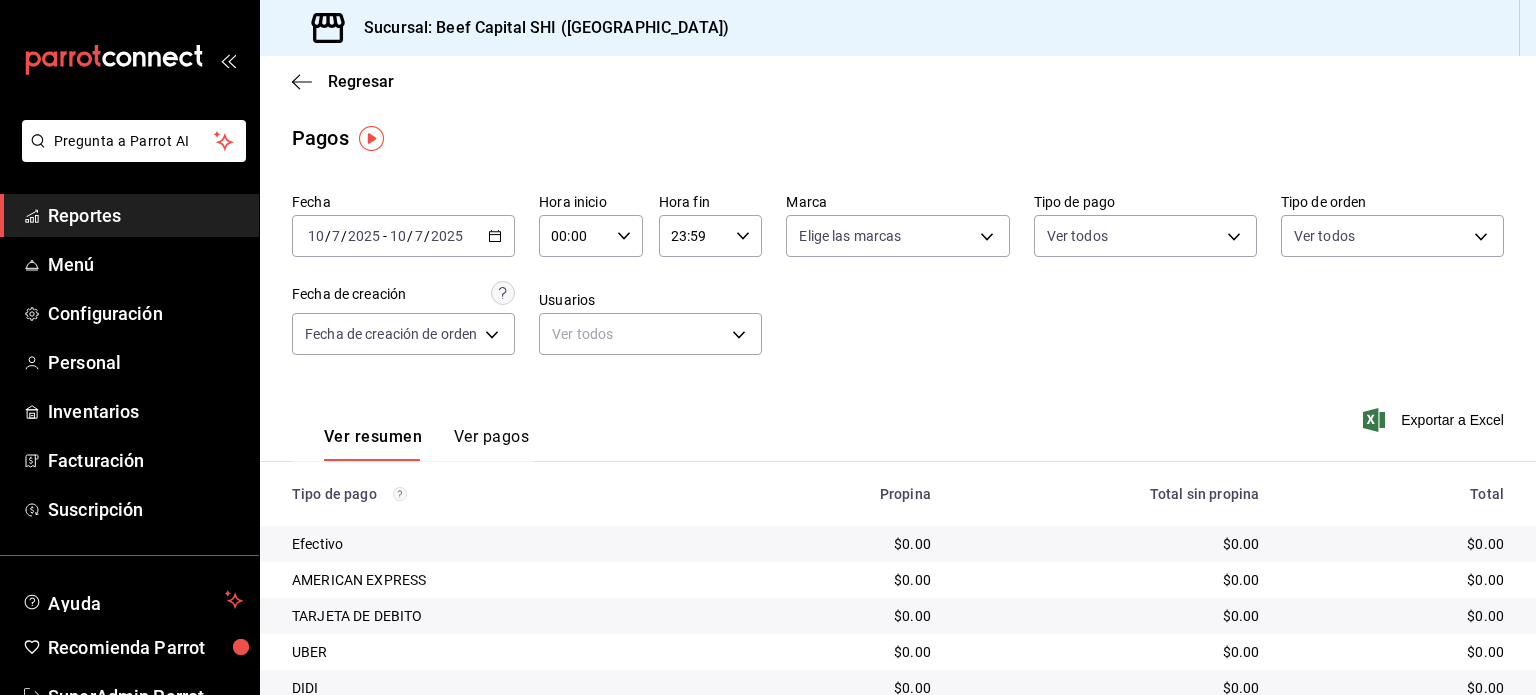 click 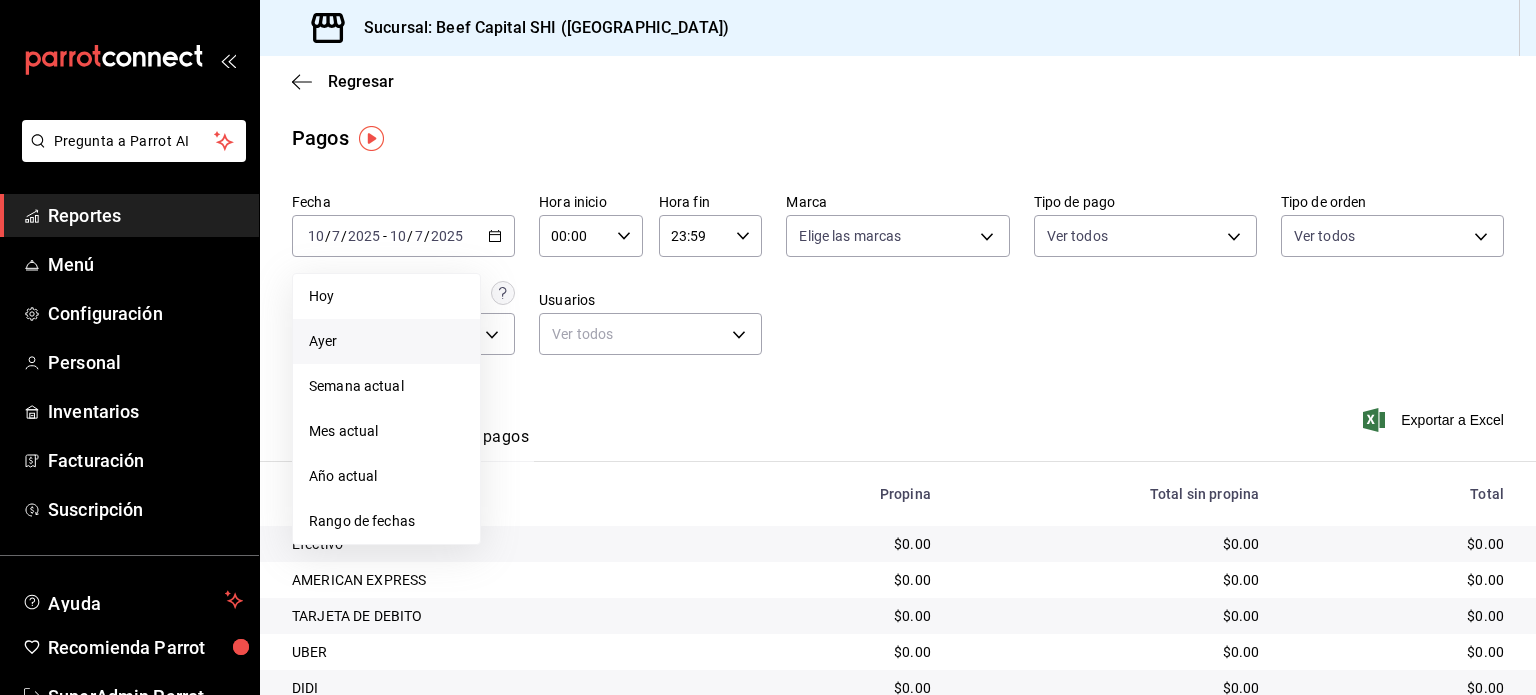 click on "Ayer" at bounding box center (386, 341) 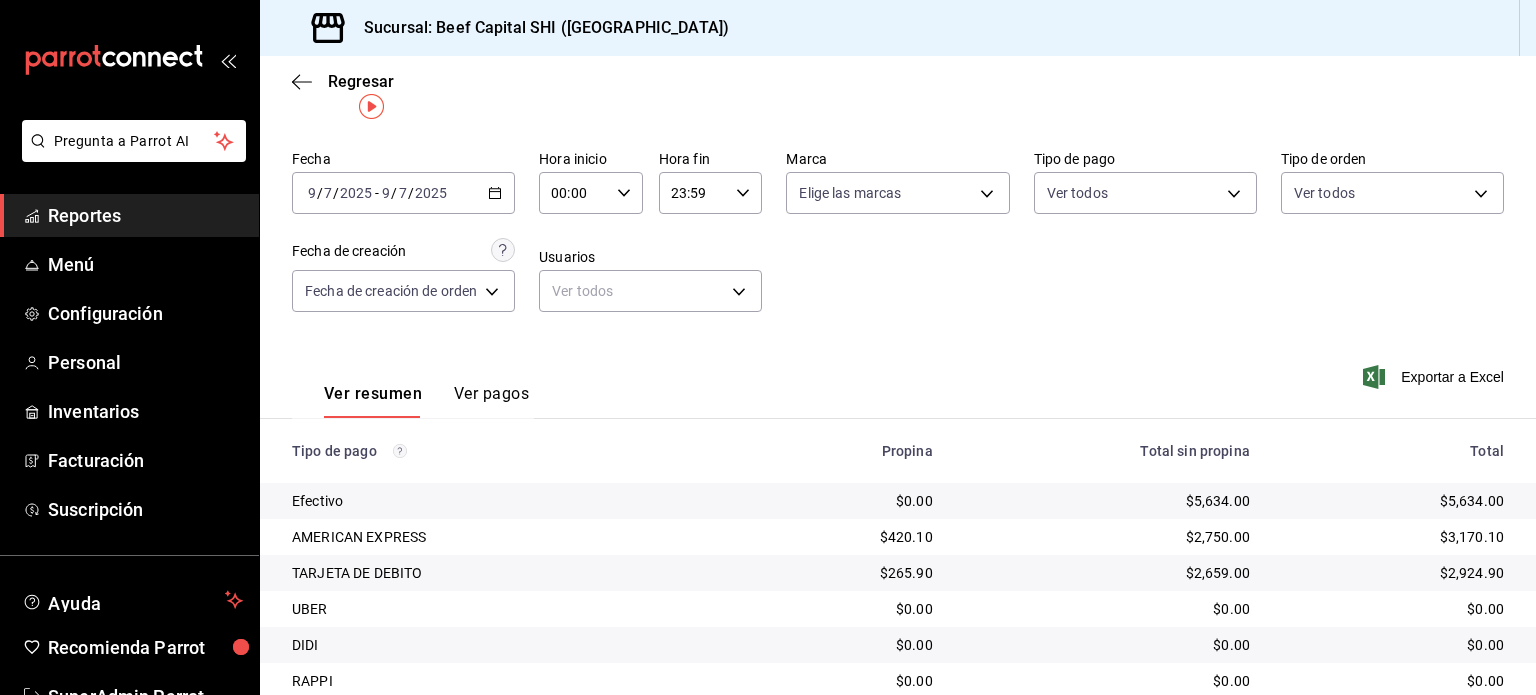 scroll, scrollTop: 32, scrollLeft: 0, axis: vertical 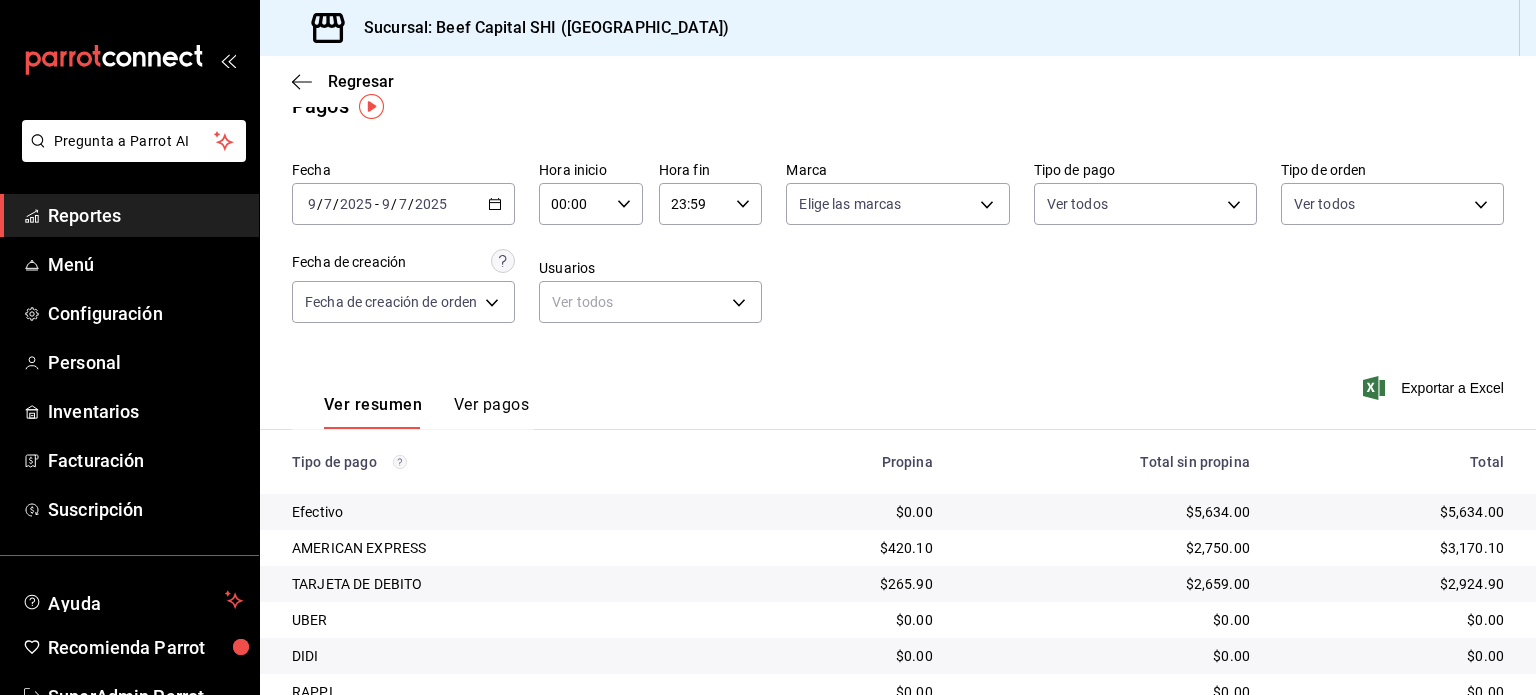 click on "Ver pagos" at bounding box center (491, 412) 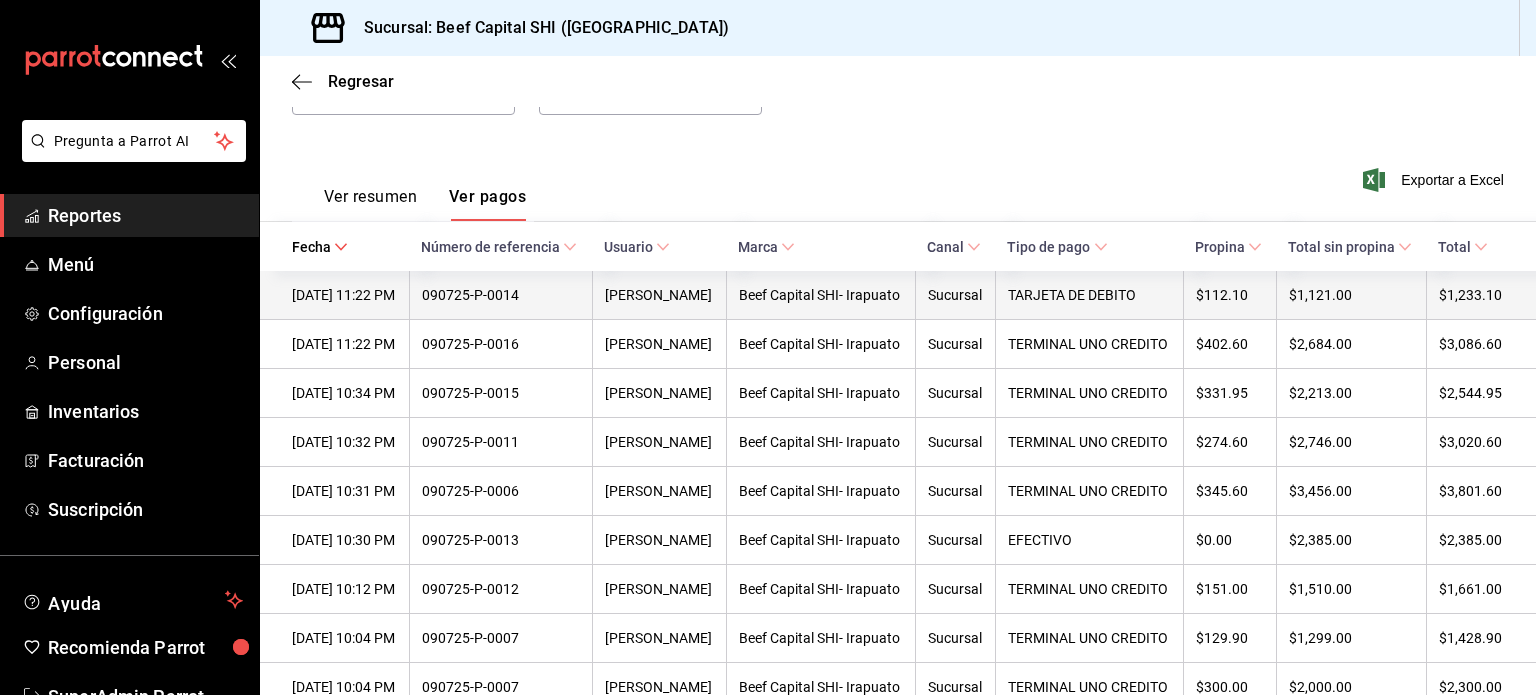 scroll, scrollTop: 232, scrollLeft: 0, axis: vertical 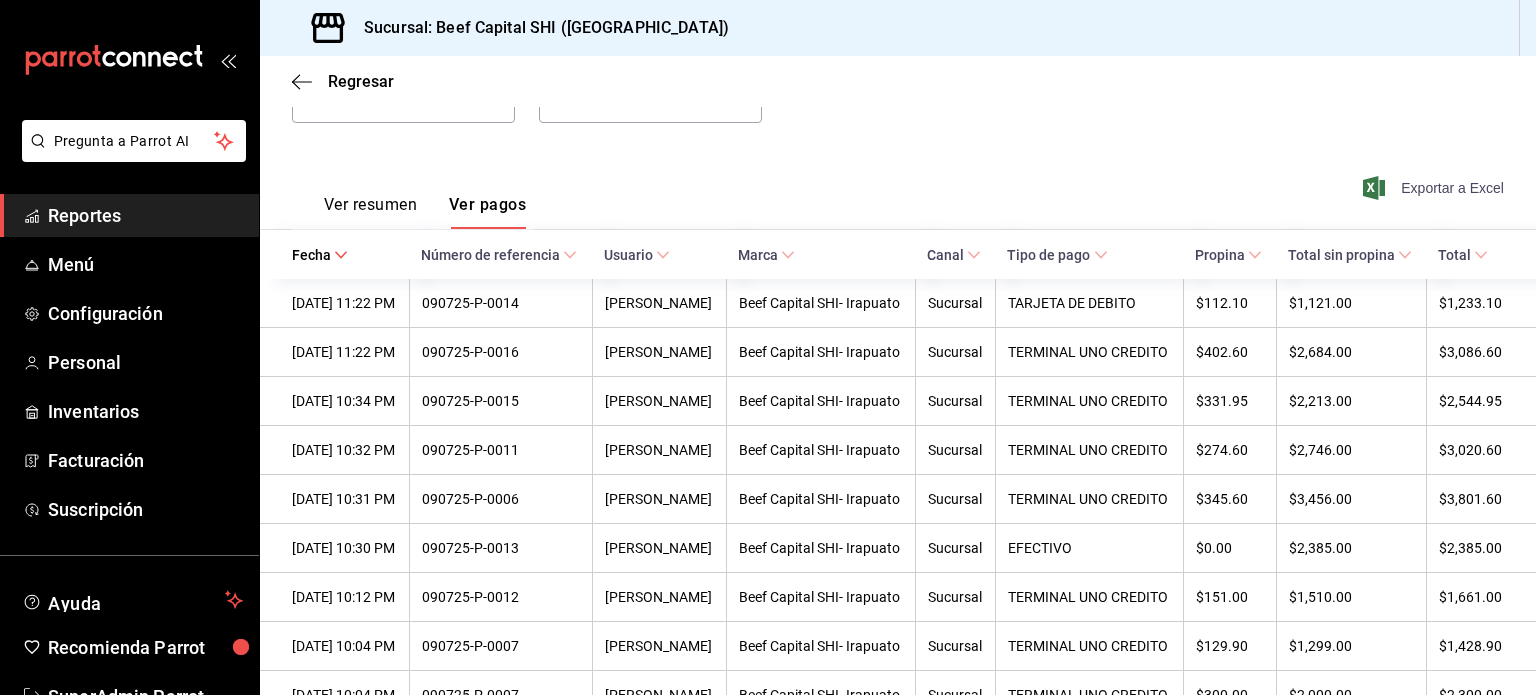 click on "Exportar a Excel" at bounding box center (1435, 188) 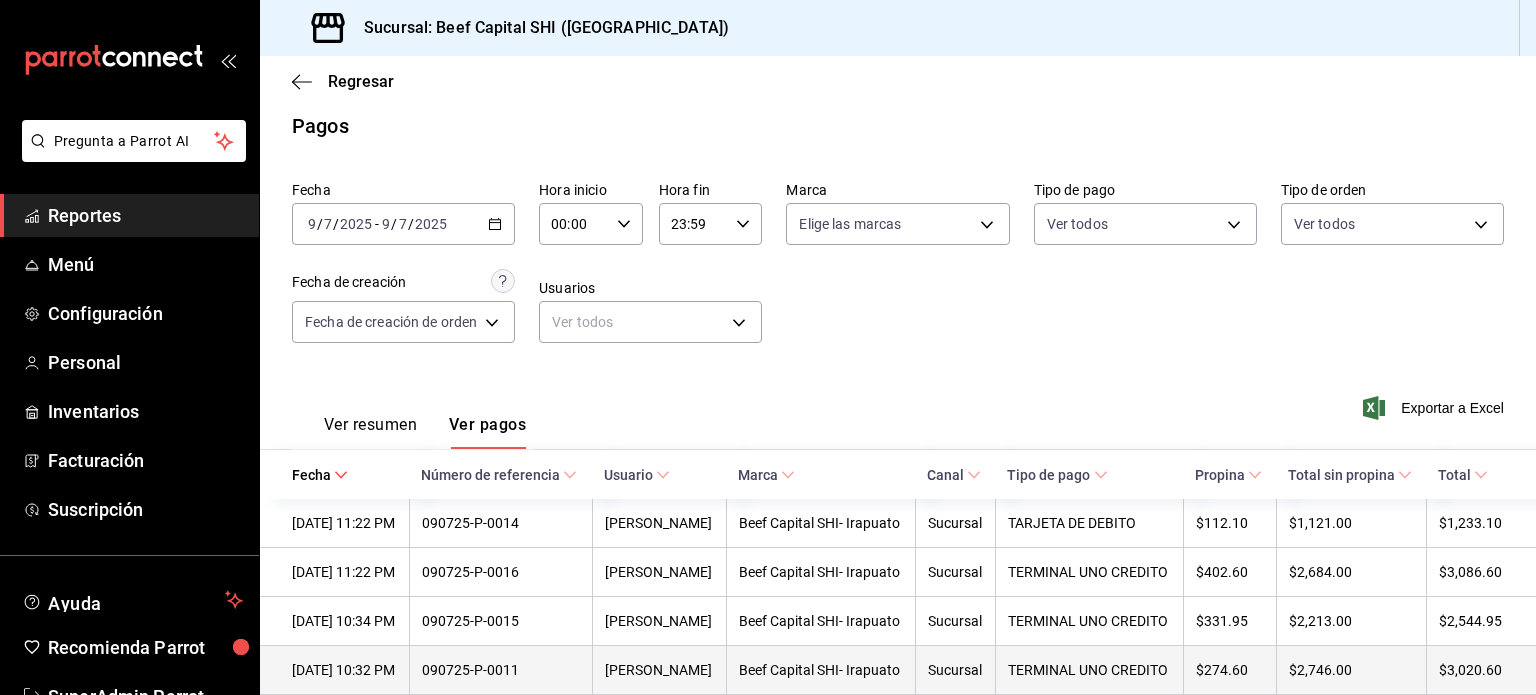 scroll, scrollTop: 0, scrollLeft: 0, axis: both 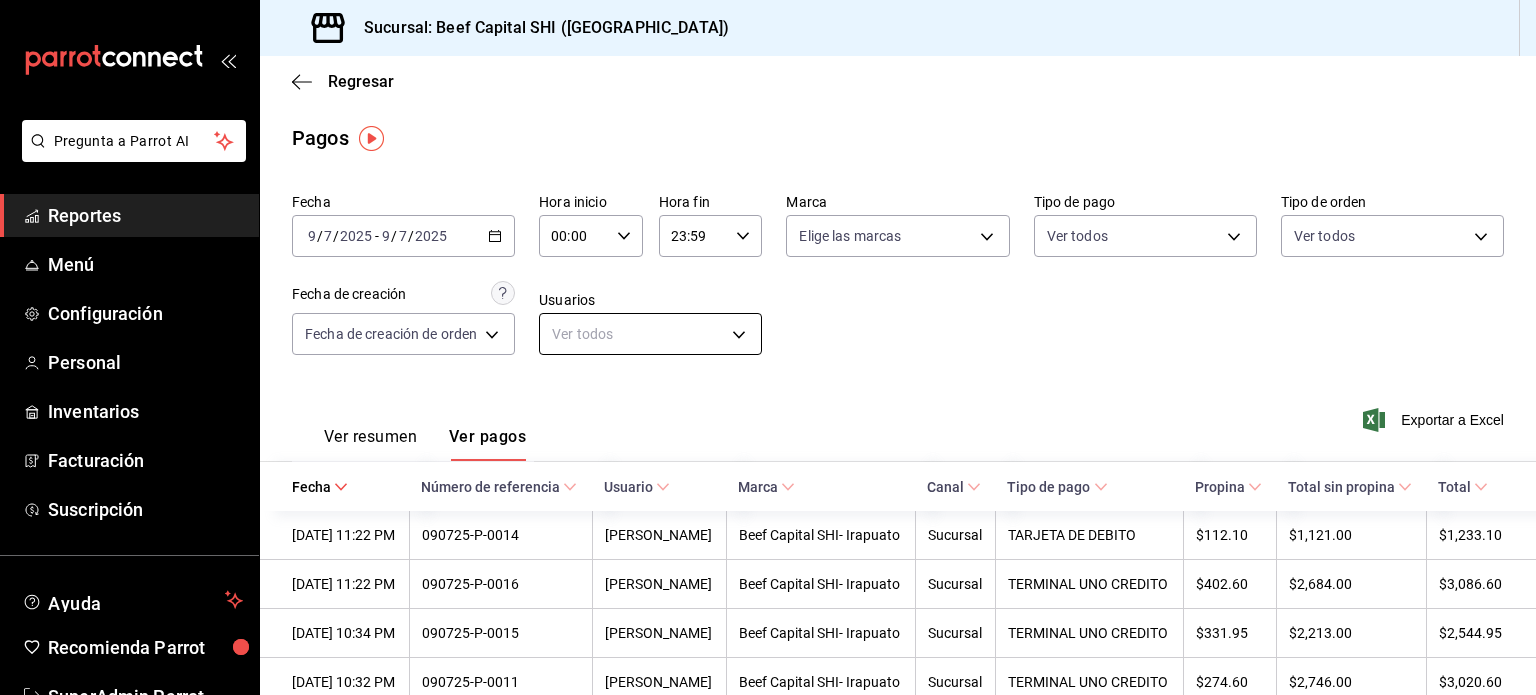click on "Pregunta a Parrot AI Reportes   Menú   Configuración   Personal   Inventarios   Facturación   Suscripción   Ayuda Recomienda Parrot   SuperAdmin Parrot   Sugerir nueva función   Sucursal: Beef Capital SHI ([GEOGRAPHIC_DATA]) Regresar Pagos Fecha [DATE] [DATE] - [DATE] [DATE] Hora inicio 00:00 Hora inicio Hora fin 23:59 Hora fin Marca Elige las marcas Tipo de pago Ver todos Tipo de orden Ver todos Fecha de creación   Fecha de creación de orden ORDER Usuarios Ver todos null Ver resumen Ver pagos Exportar a Excel Fecha Número de referencia Usuario Marca Canal Tipo de pago Propina Total sin propina Total [DATE] 11:22 PM 090725-P-0014 [PERSON_NAME] Beef Capital SHI- [GEOGRAPHIC_DATA] Sucursal TARJETA DE DEBITO $112.10 $1,121.00 $1,233.10 [DATE] 11:22 PM 090725-P-0016 [PERSON_NAME] Beef Capital SHI- [GEOGRAPHIC_DATA] Sucursal TERMINAL UNO CREDITO $402.60 $2,684.00 $3,086.60 [DATE] 10:34 PM 090725-P-0015 [PERSON_NAME] Beef Capital SHI- [GEOGRAPHIC_DATA] Sucursal TERMINAL UNO CREDITO $331.95" at bounding box center [768, 347] 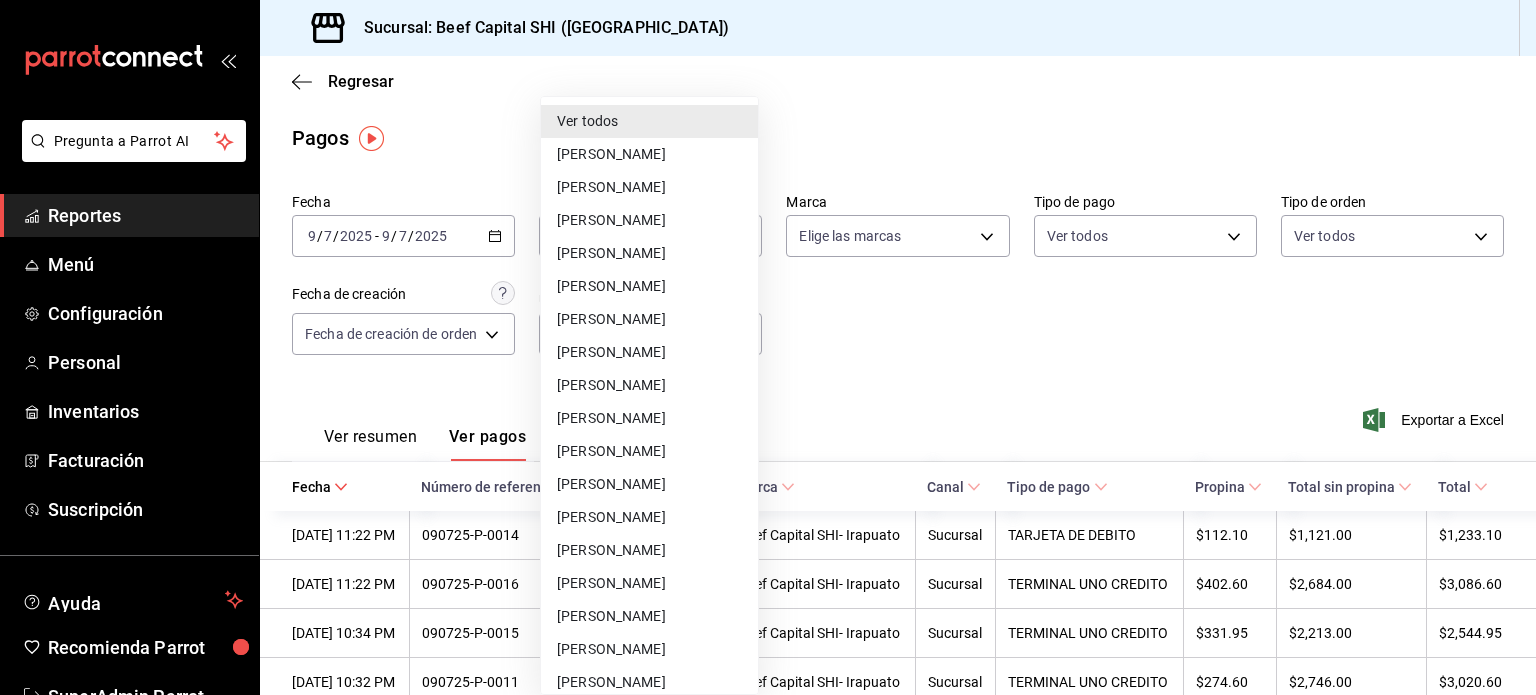 click at bounding box center [768, 347] 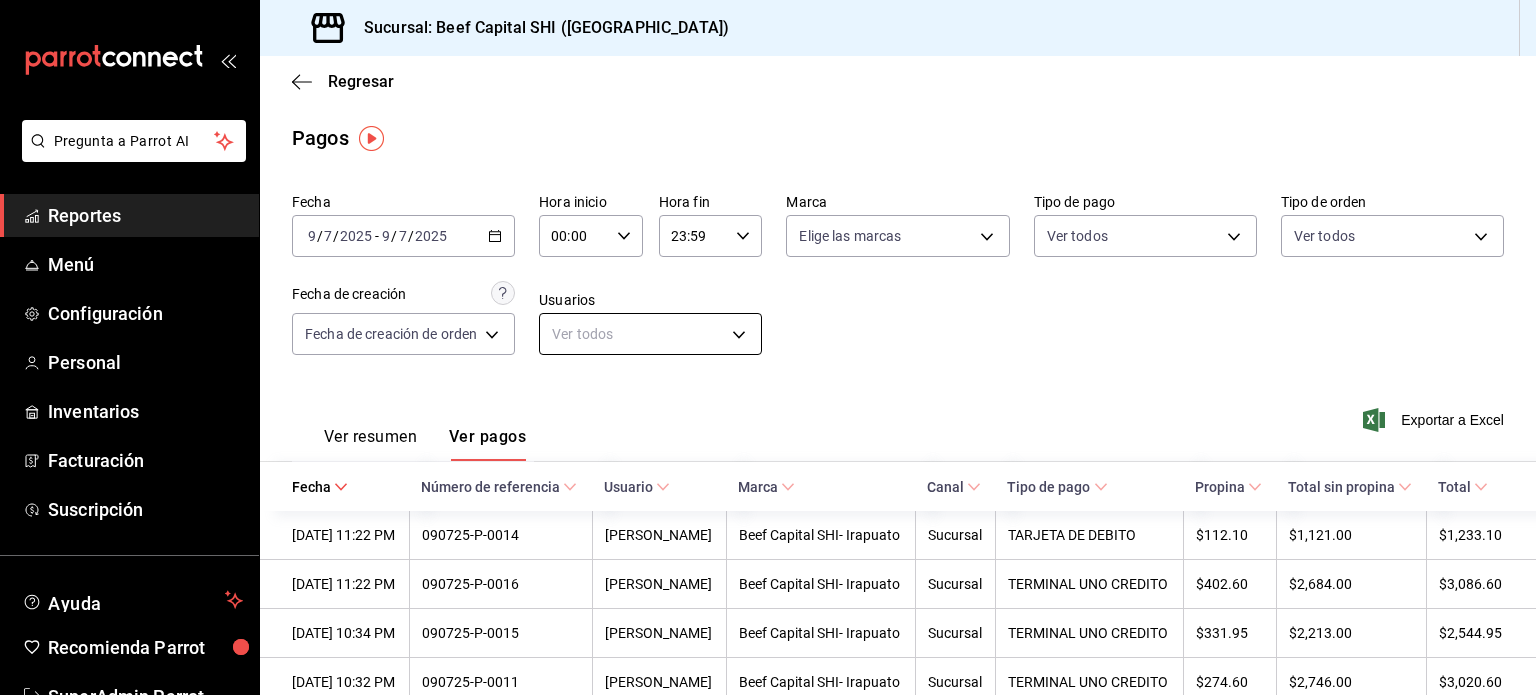 click on "Pregunta a Parrot AI Reportes   Menú   Configuración   Personal   Inventarios   Facturación   Suscripción   Ayuda Recomienda Parrot   SuperAdmin Parrot   Sugerir nueva función   Sucursal: Beef Capital SHI ([GEOGRAPHIC_DATA]) Regresar Pagos Fecha [DATE] [DATE] - [DATE] [DATE] Hora inicio 00:00 Hora inicio Hora fin 23:59 Hora fin Marca Elige las marcas Tipo de pago Ver todos Tipo de orden Ver todos Fecha de creación   Fecha de creación de orden ORDER Usuarios Ver todos null Ver resumen Ver pagos Exportar a Excel Fecha Número de referencia Usuario Marca Canal Tipo de pago Propina Total sin propina Total [DATE] 11:22 PM 090725-P-0014 [PERSON_NAME] Beef Capital SHI- [GEOGRAPHIC_DATA] Sucursal TARJETA DE DEBITO $112.10 $1,121.00 $1,233.10 [DATE] 11:22 PM 090725-P-0016 [PERSON_NAME] Beef Capital SHI- [GEOGRAPHIC_DATA] Sucursal TERMINAL UNO CREDITO $402.60 $2,684.00 $3,086.60 [DATE] 10:34 PM 090725-P-0015 [PERSON_NAME] Beef Capital SHI- [GEOGRAPHIC_DATA] Sucursal TERMINAL UNO CREDITO $331.95" at bounding box center [768, 347] 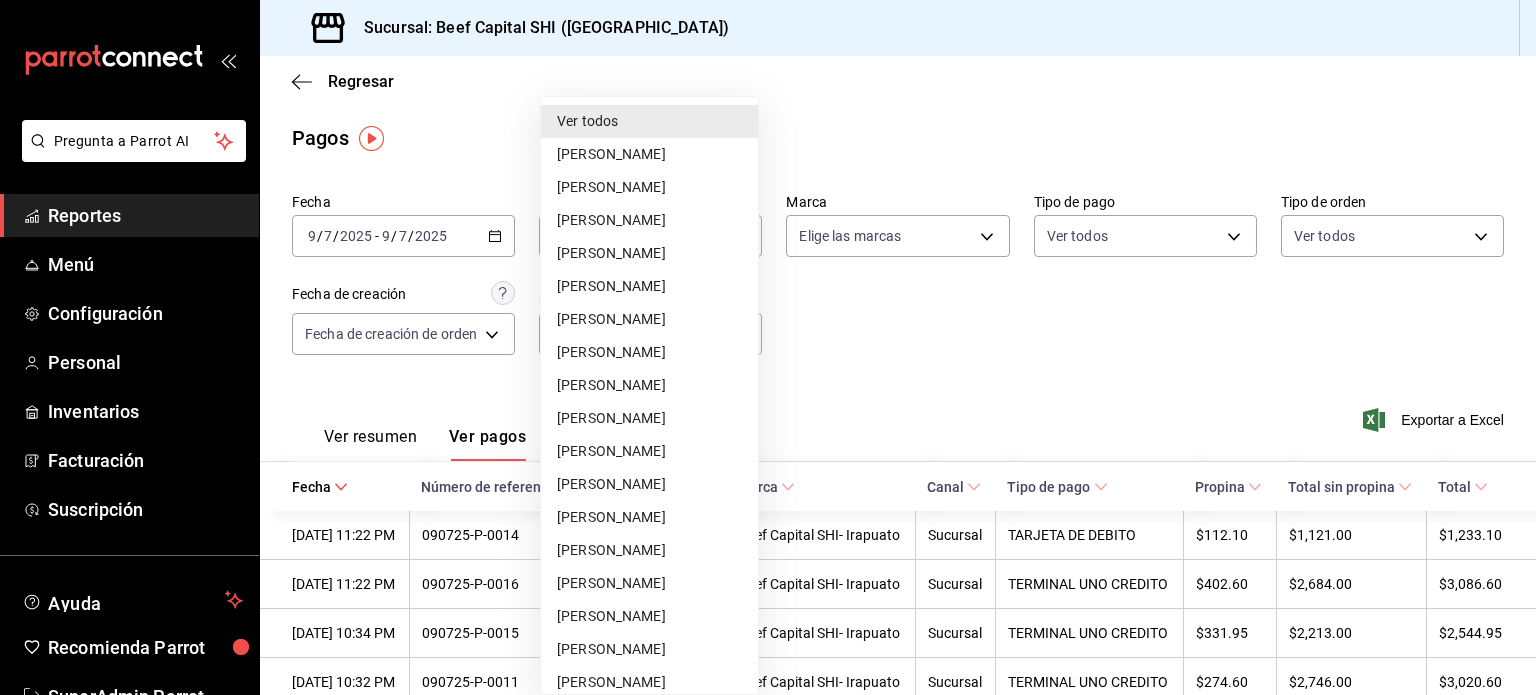 click at bounding box center [768, 347] 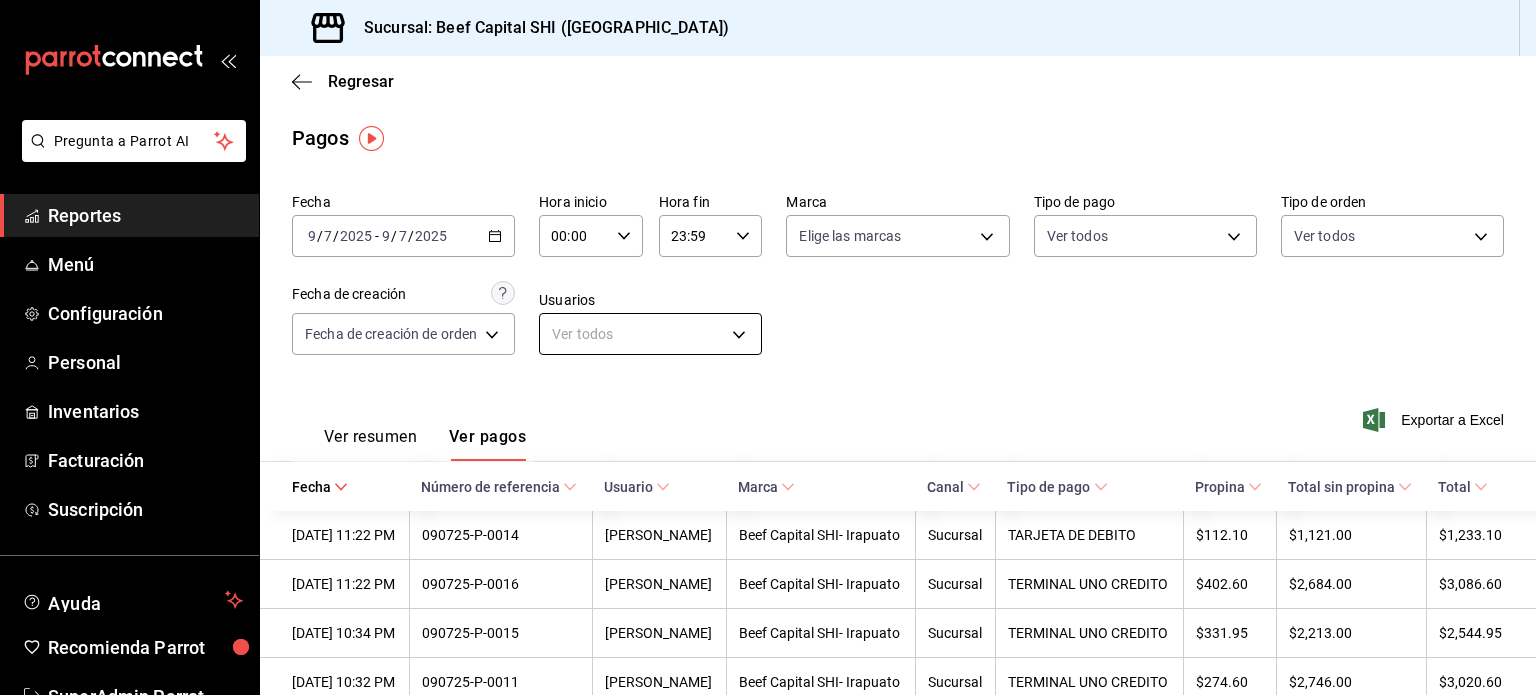 click on "Pregunta a Parrot AI Reportes   Menú   Configuración   Personal   Inventarios   Facturación   Suscripción   Ayuda Recomienda Parrot   SuperAdmin Parrot   Sugerir nueva función   Sucursal: Beef Capital SHI ([GEOGRAPHIC_DATA]) Regresar Pagos Fecha [DATE] [DATE] - [DATE] [DATE] Hora inicio 00:00 Hora inicio Hora fin 23:59 Hora fin Marca Elige las marcas Tipo de pago Ver todos Tipo de orden Ver todos Fecha de creación   Fecha de creación de orden ORDER Usuarios Ver todos null Ver resumen Ver pagos Exportar a Excel Fecha Número de referencia Usuario Marca Canal Tipo de pago Propina Total sin propina Total [DATE] 11:22 PM 090725-P-0014 [PERSON_NAME] Beef Capital SHI- [GEOGRAPHIC_DATA] Sucursal TARJETA DE DEBITO $112.10 $1,121.00 $1,233.10 [DATE] 11:22 PM 090725-P-0016 [PERSON_NAME] Beef Capital SHI- [GEOGRAPHIC_DATA] Sucursal TERMINAL UNO CREDITO $402.60 $2,684.00 $3,086.60 [DATE] 10:34 PM 090725-P-0015 [PERSON_NAME] Beef Capital SHI- [GEOGRAPHIC_DATA] Sucursal TERMINAL UNO CREDITO $331.95" at bounding box center (768, 347) 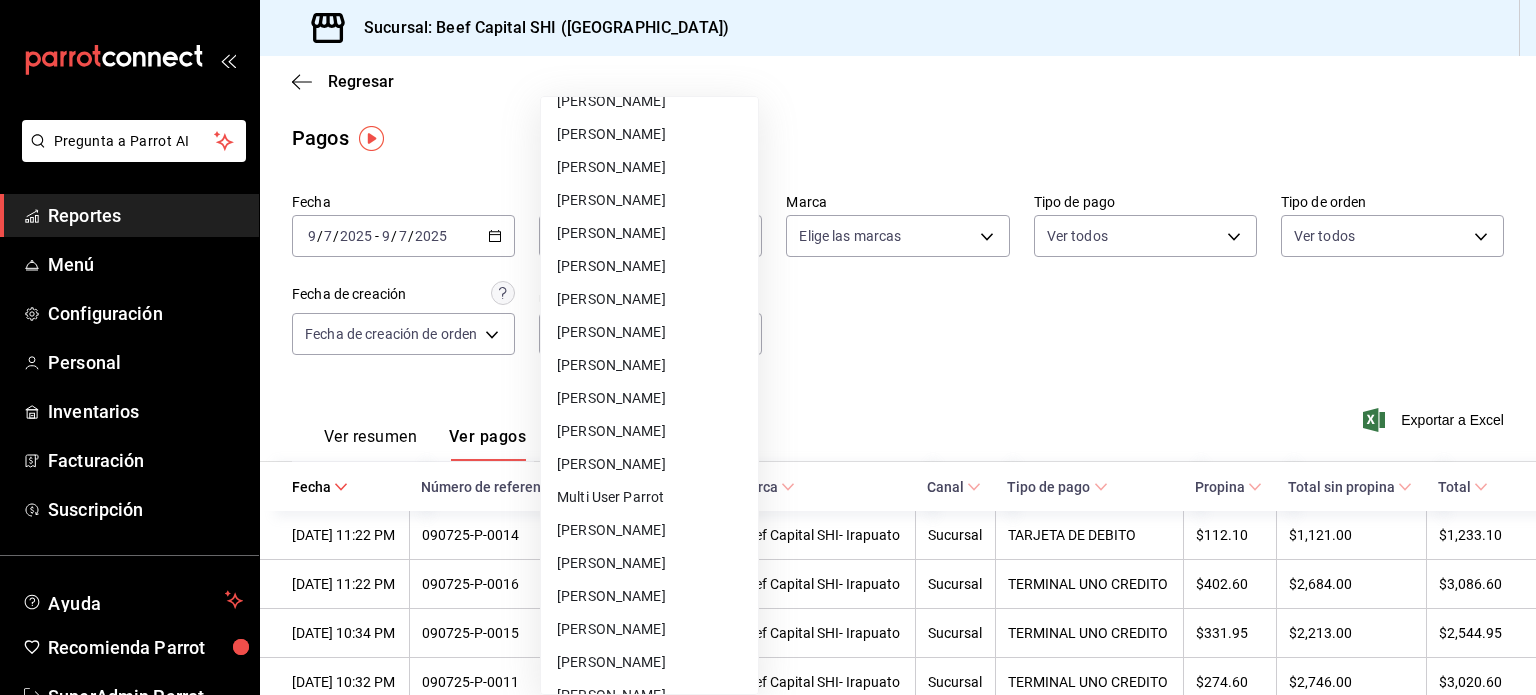 scroll, scrollTop: 242, scrollLeft: 0, axis: vertical 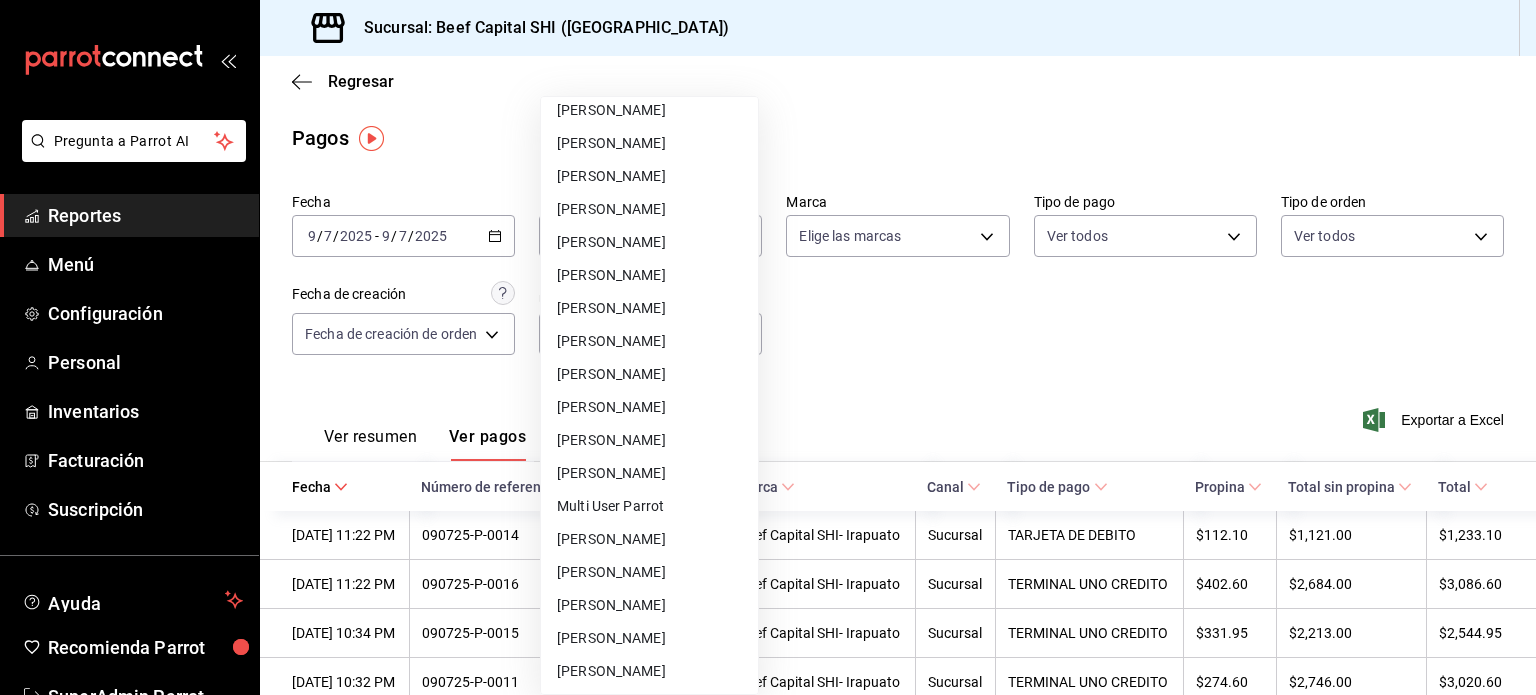 click on "[PERSON_NAME]" at bounding box center [649, 440] 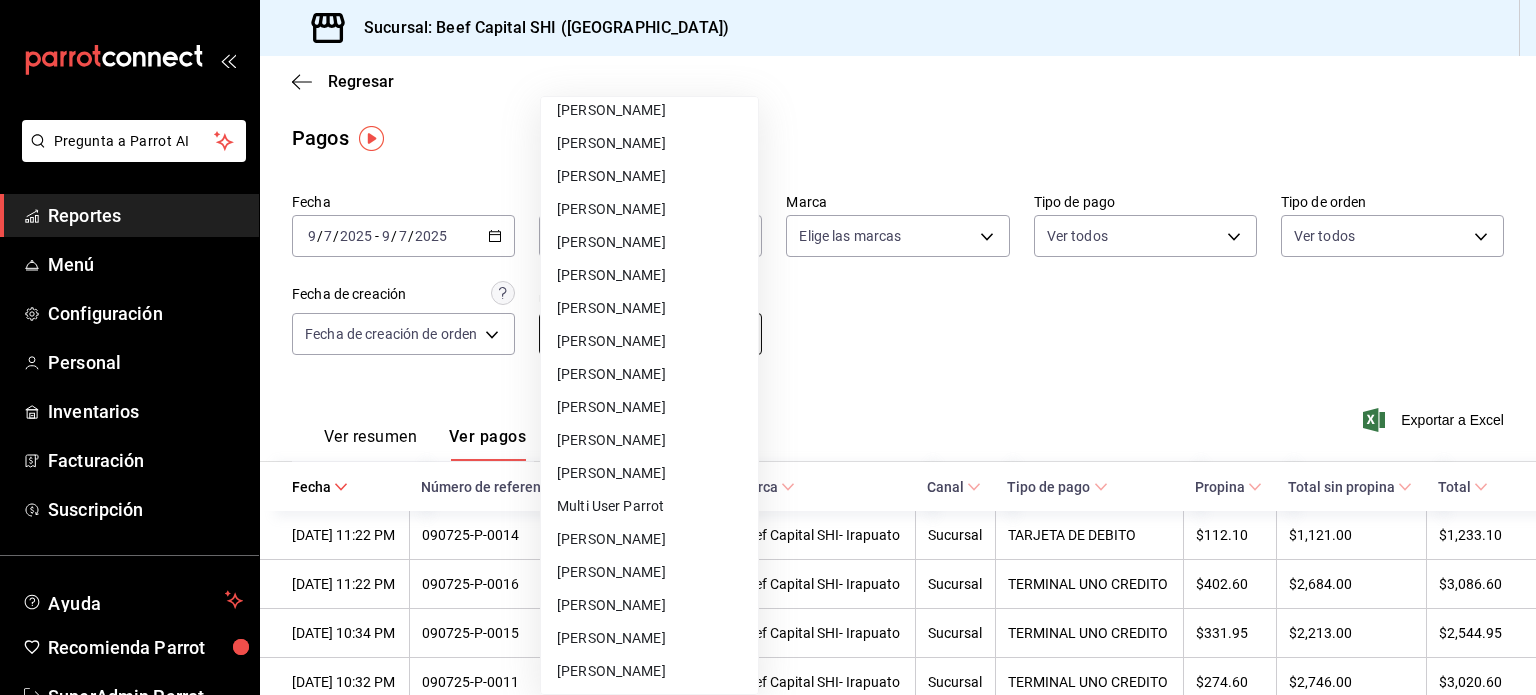 type on "02f6d160-c53c-4b9b-9a3b-ce20458cebb5" 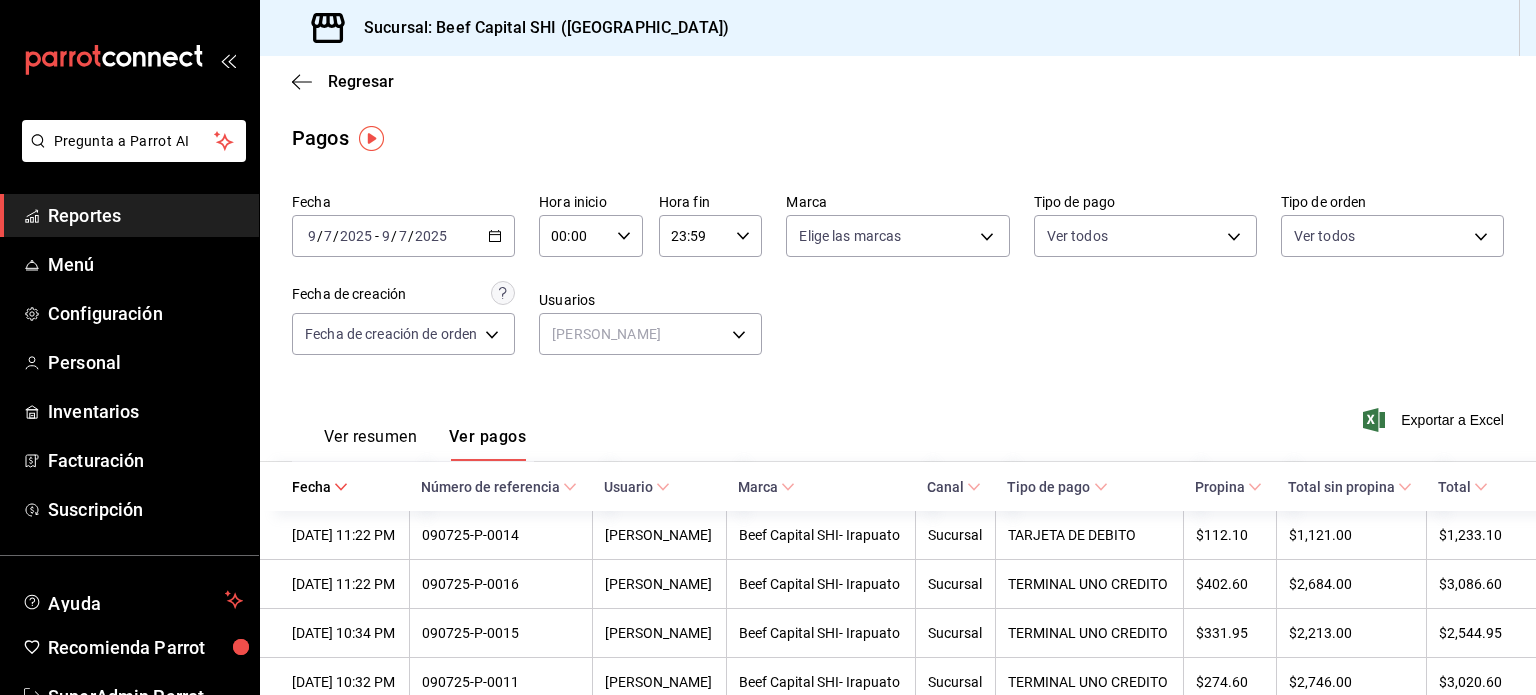 click on "Ver resumen Ver pagos Exportar a Excel" at bounding box center (898, 432) 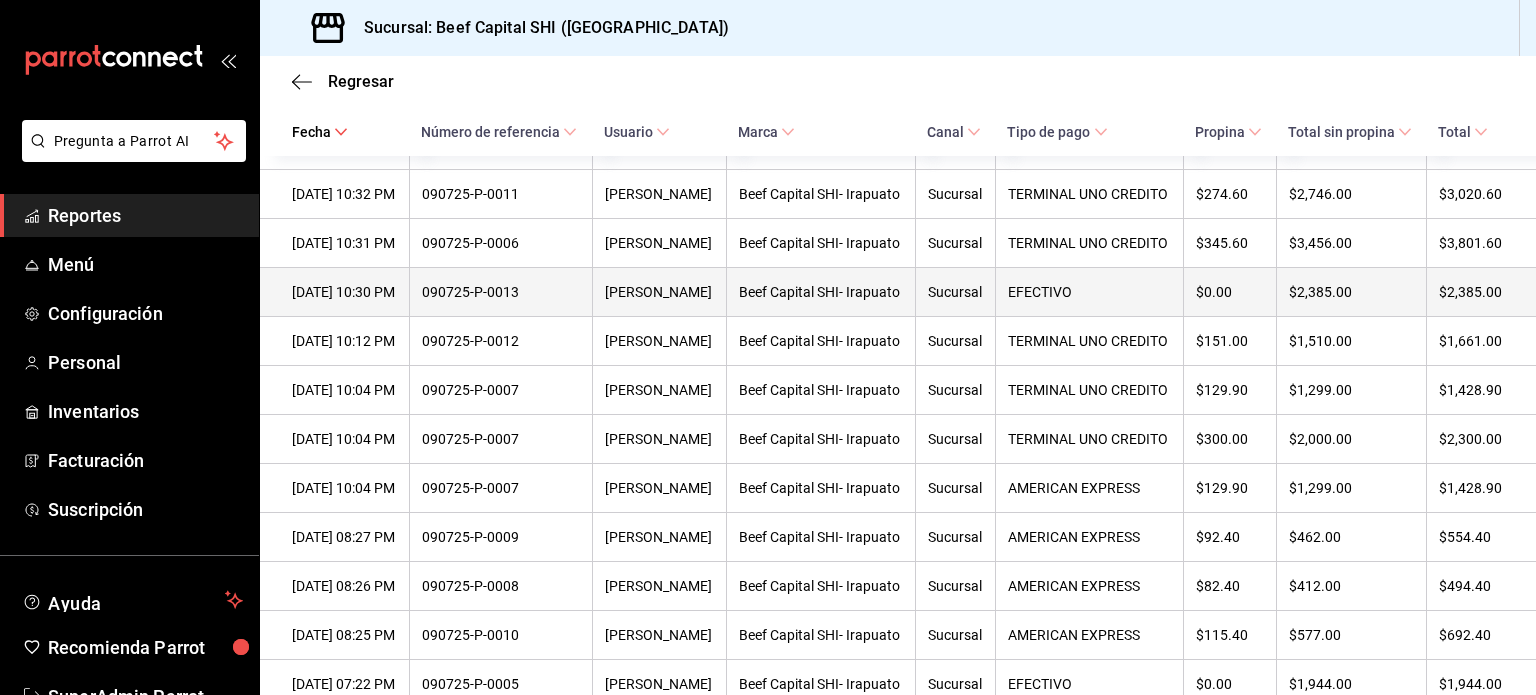scroll, scrollTop: 500, scrollLeft: 0, axis: vertical 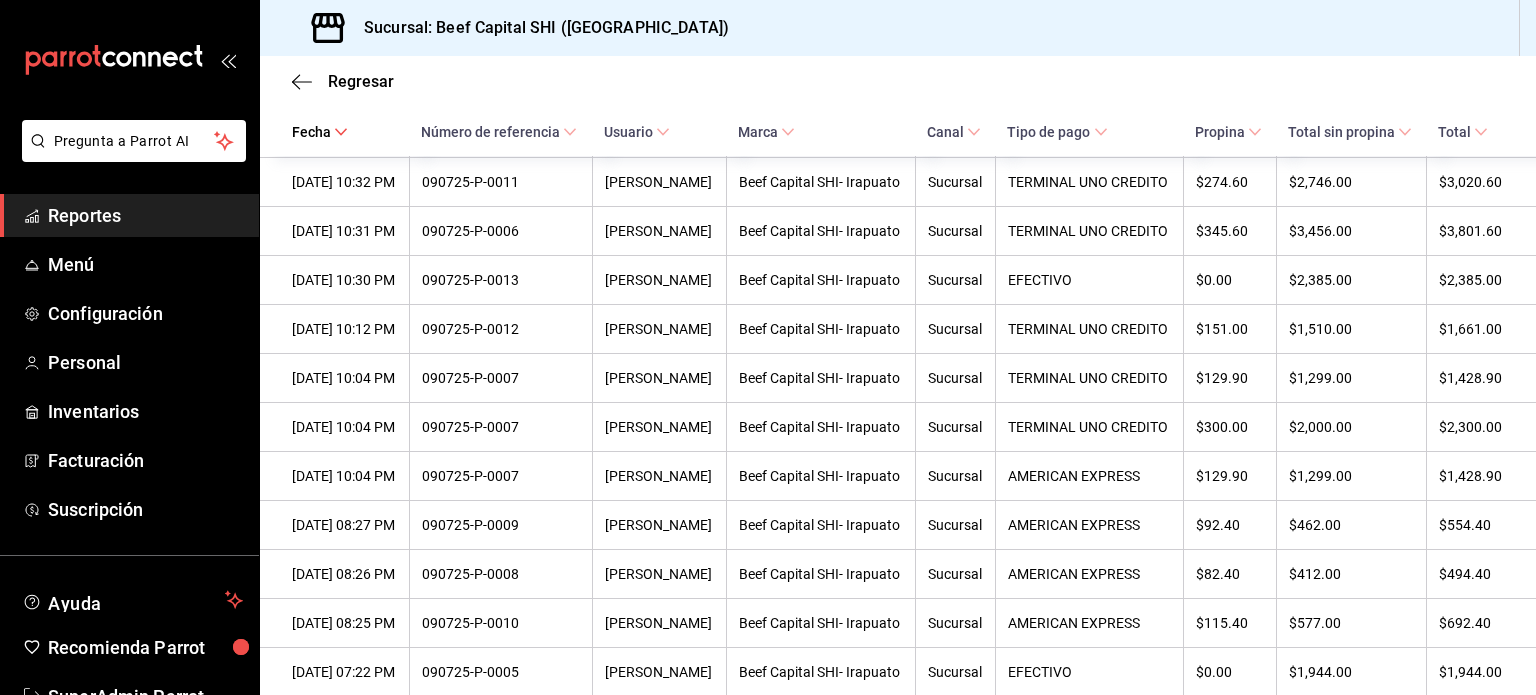click on "Reportes" at bounding box center [145, 215] 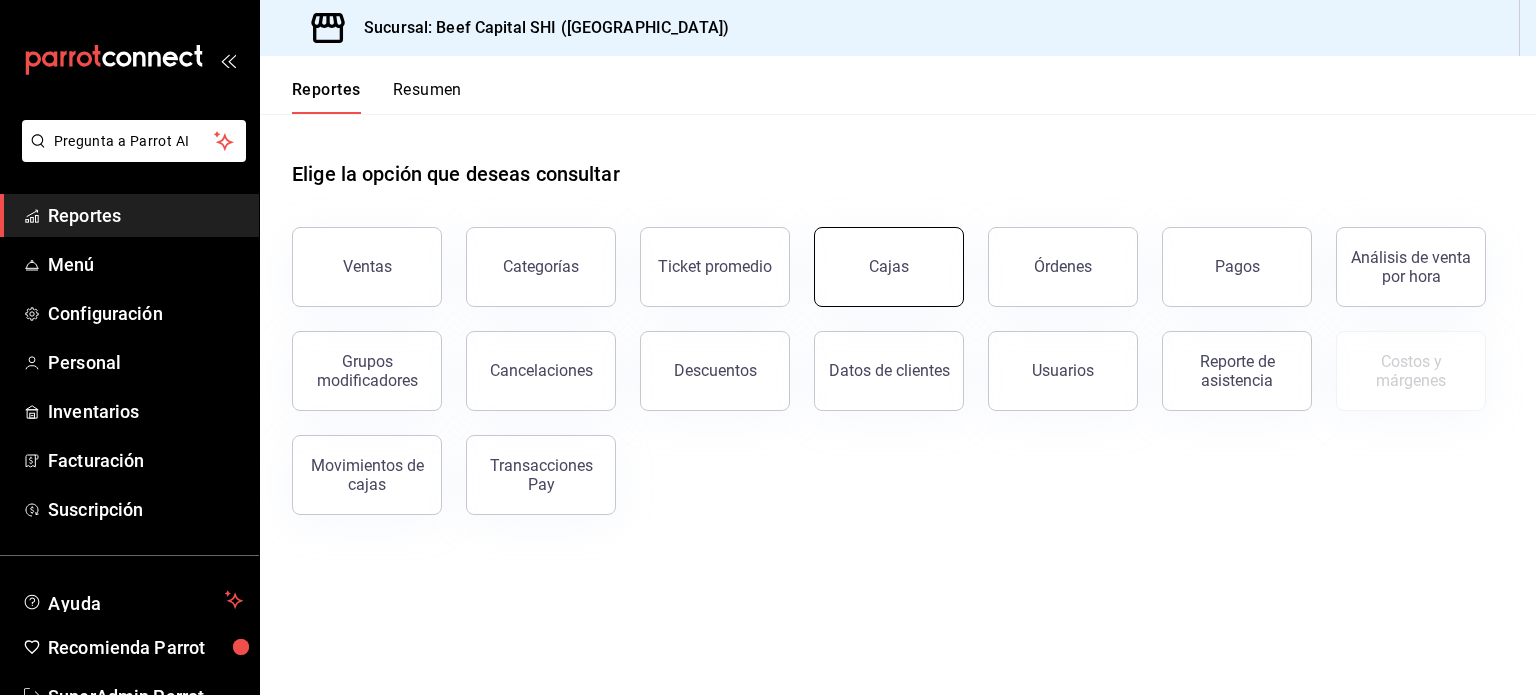 click on "Cajas" at bounding box center (889, 267) 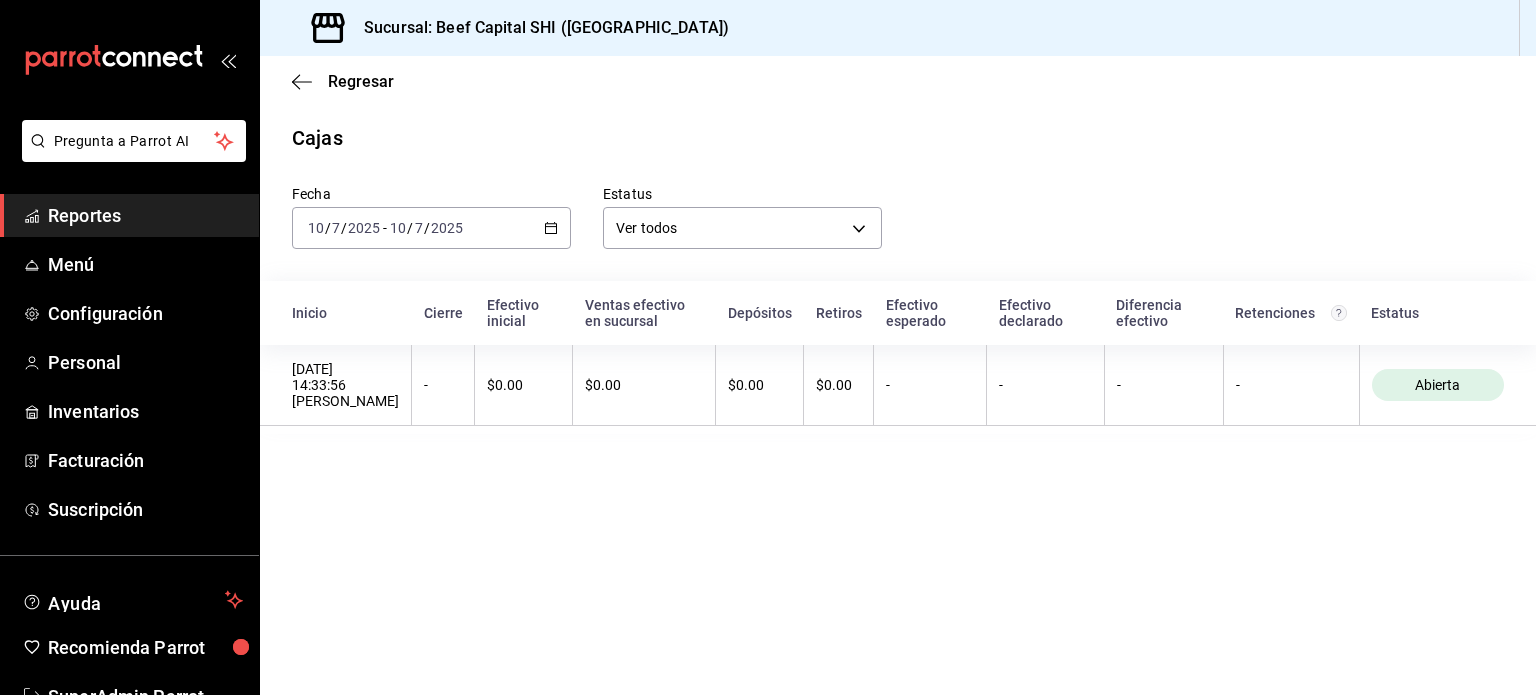 click on "[DATE] [DATE] - [DATE] [DATE]" at bounding box center [431, 228] 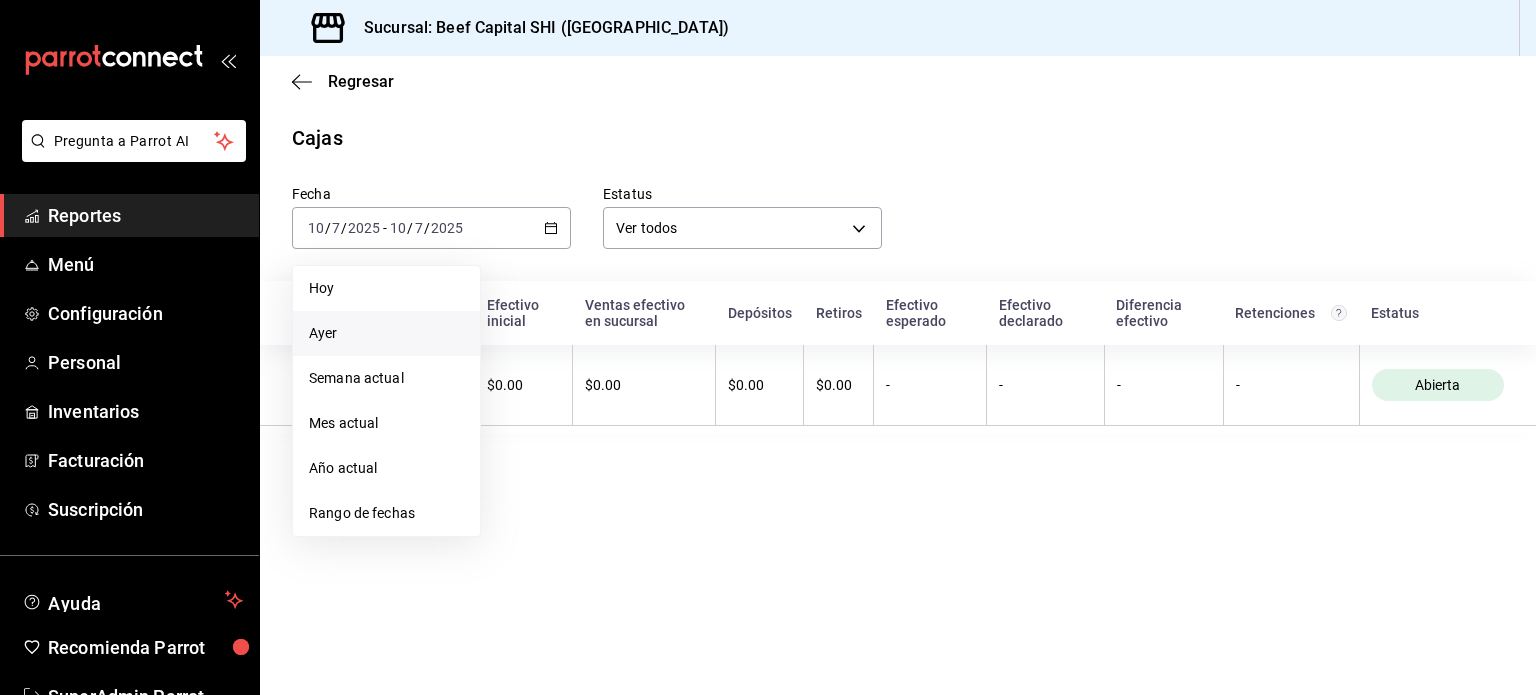 click on "Ayer" at bounding box center [386, 333] 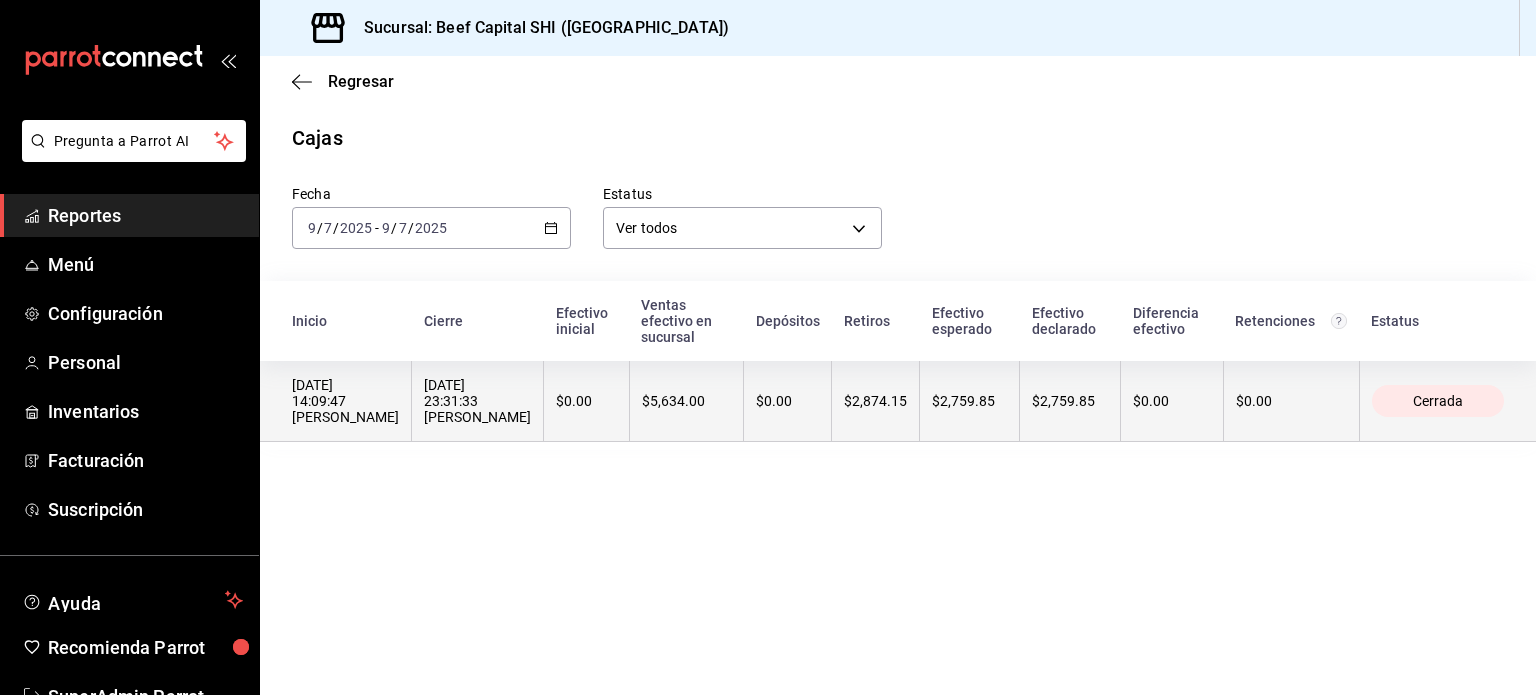 click on "$5,634.00" at bounding box center [686, 401] 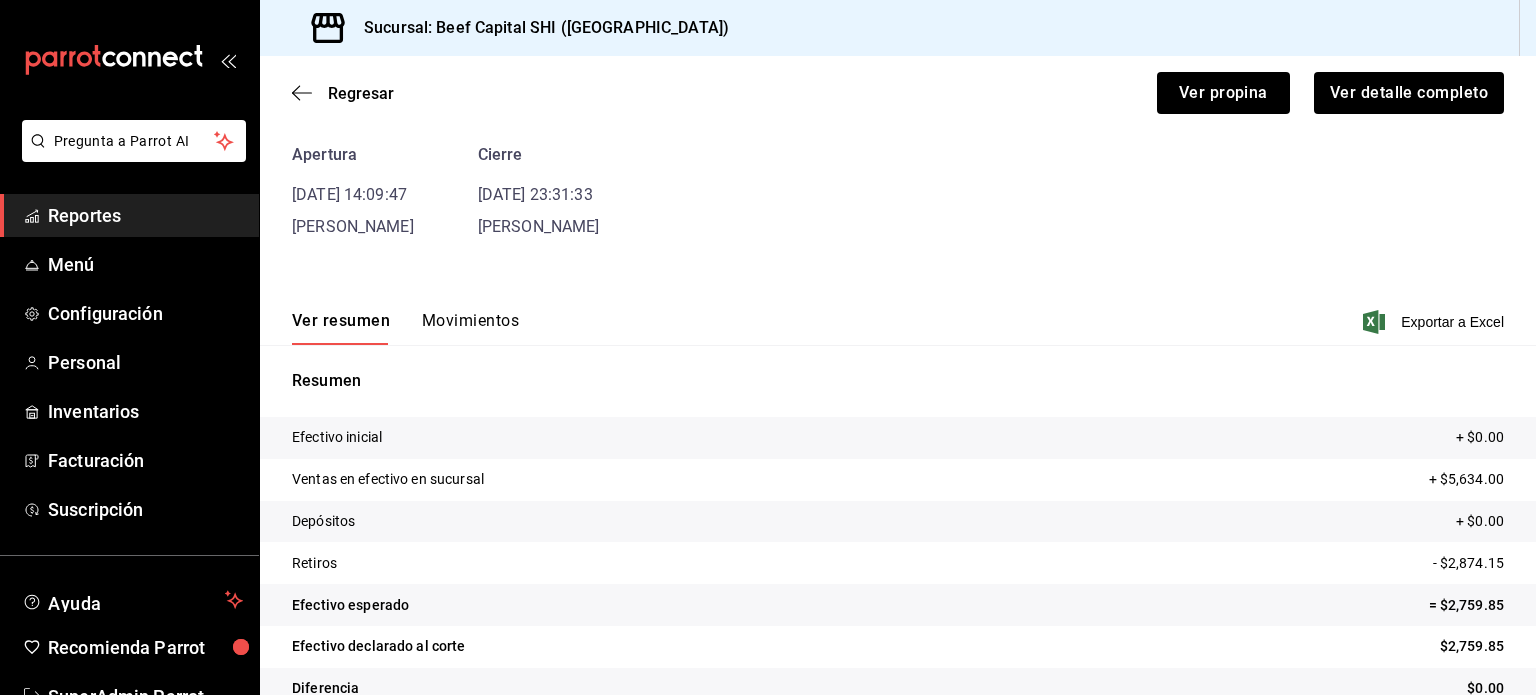 scroll, scrollTop: 100, scrollLeft: 0, axis: vertical 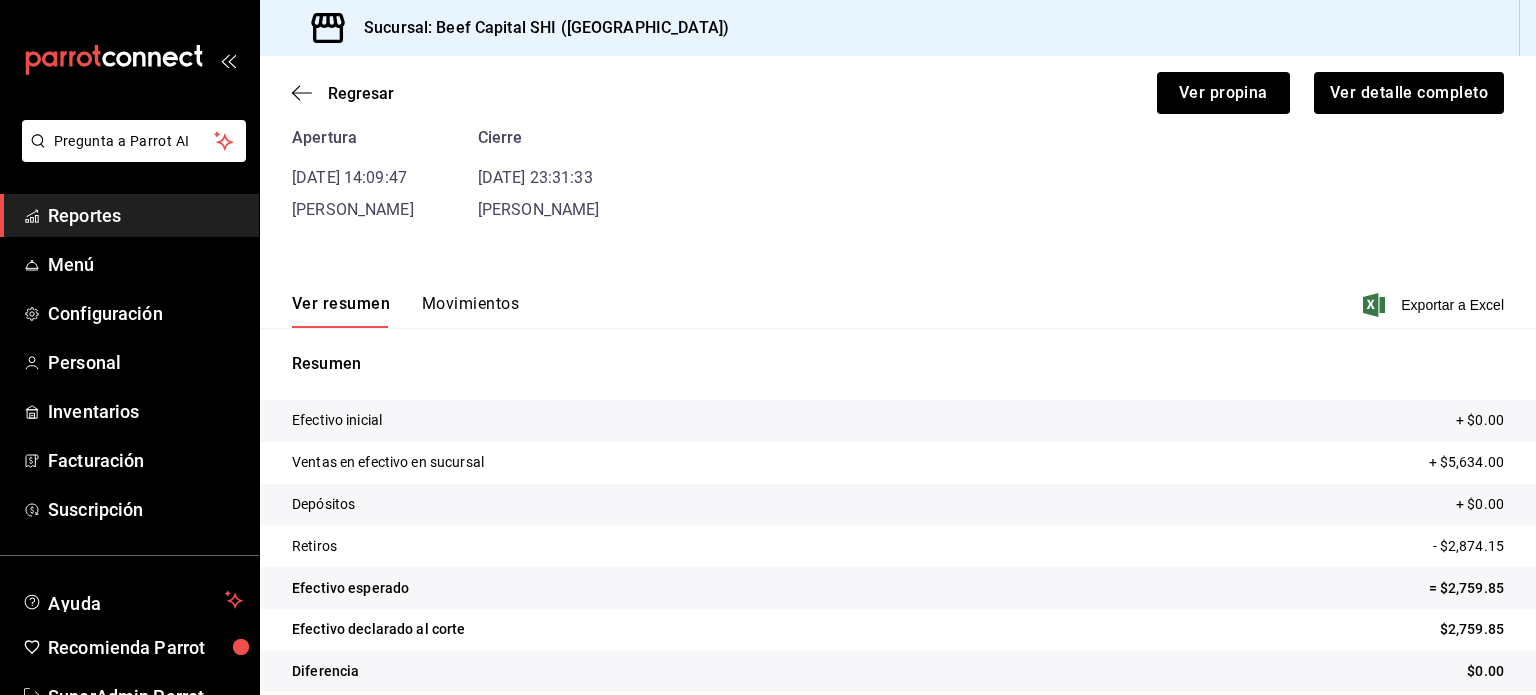 click on "Movimientos" at bounding box center (470, 311) 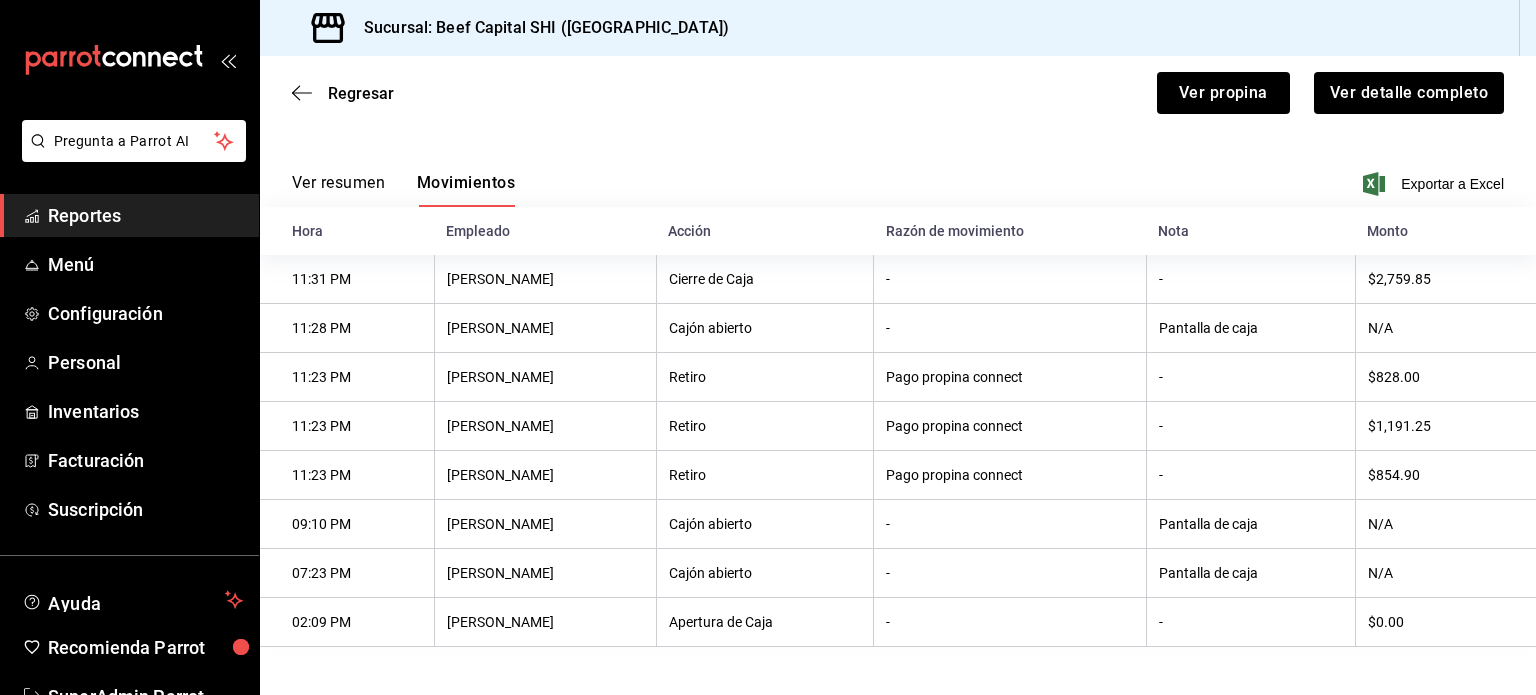scroll, scrollTop: 226, scrollLeft: 0, axis: vertical 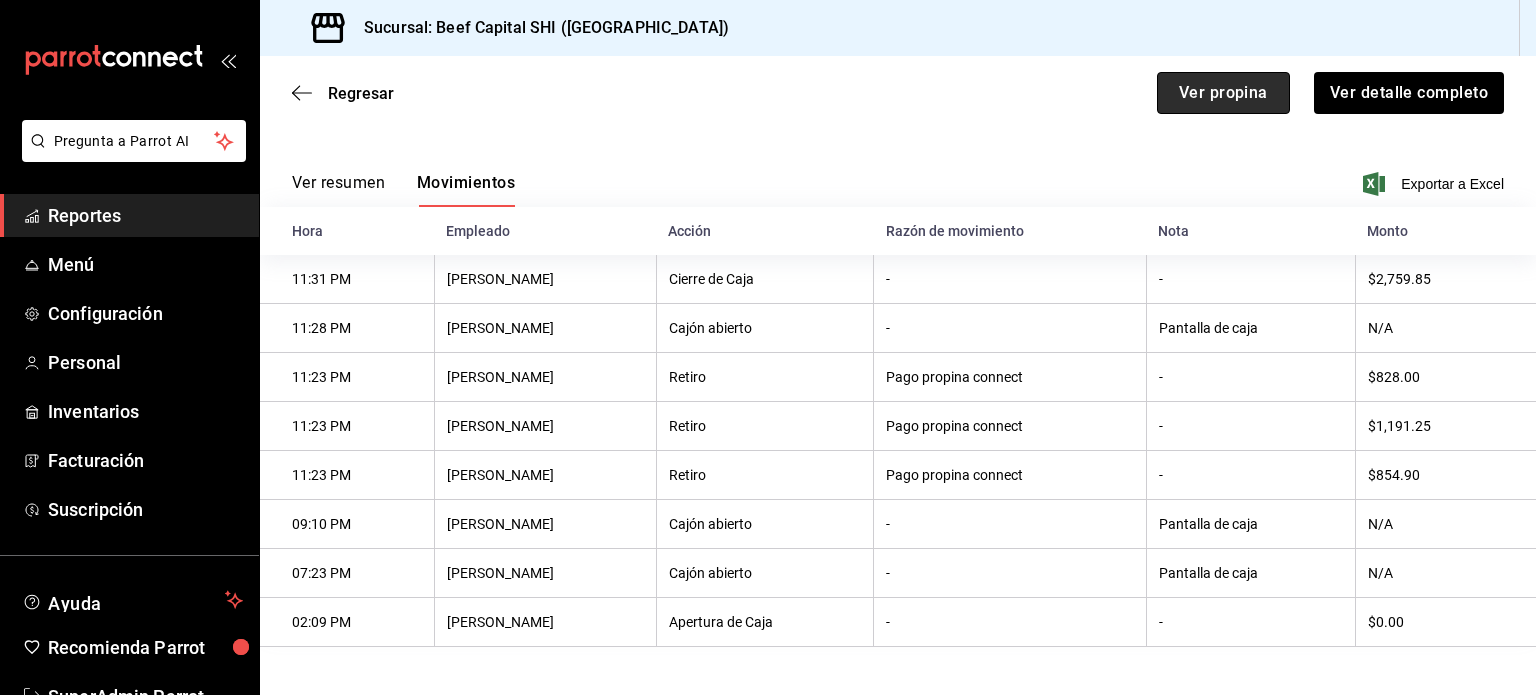 click on "Ver propina" at bounding box center (1223, 93) 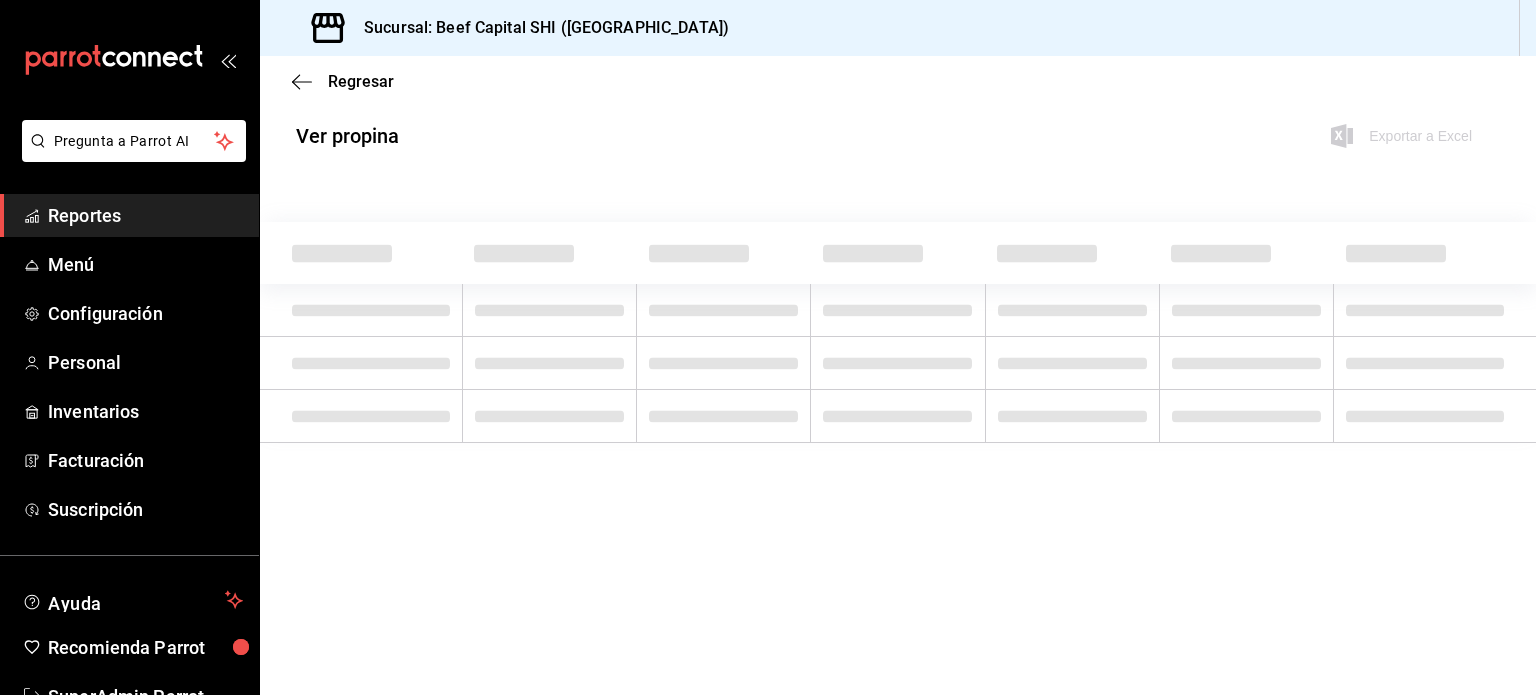scroll, scrollTop: 0, scrollLeft: 0, axis: both 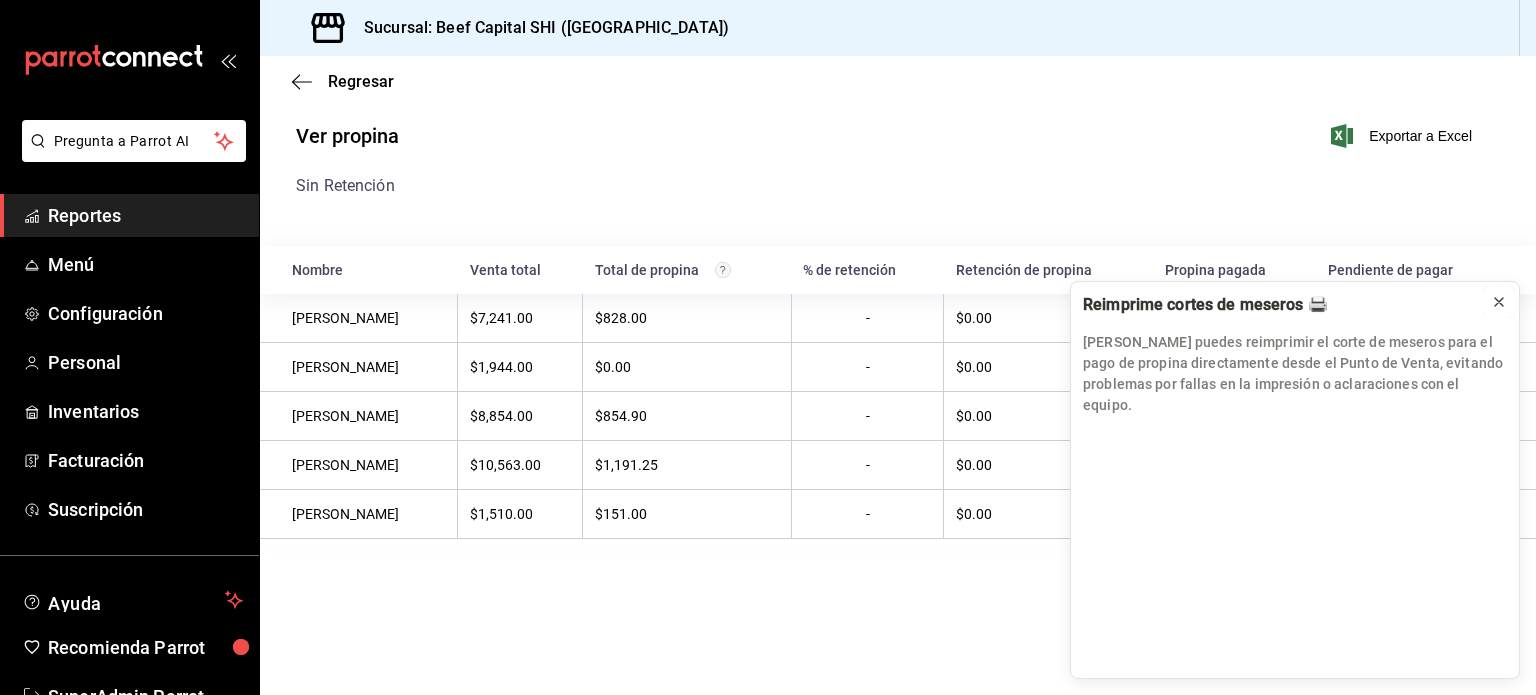 click 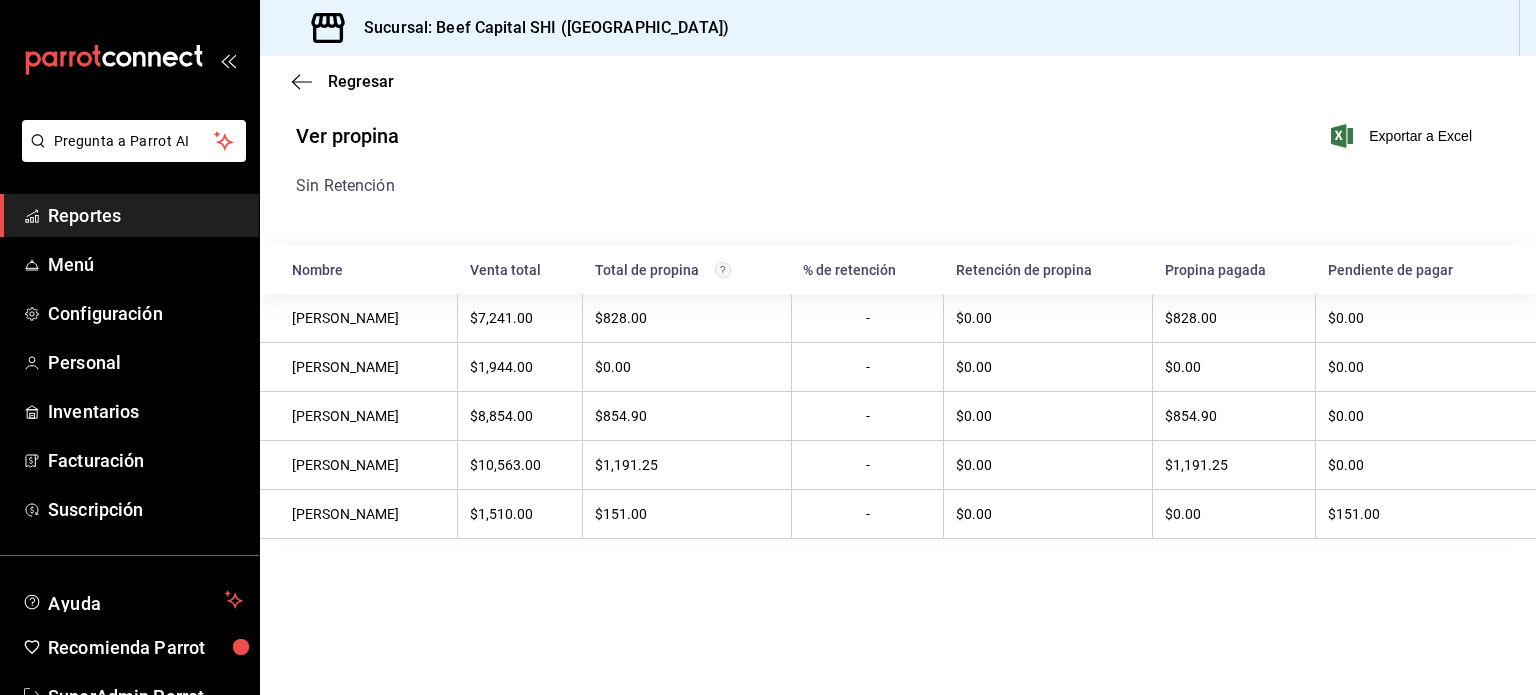 click on "Regresar Ver propina Exportar a Excel Sin Retención Nombre Venta total Total de propina % de retención Retención de propina Propina pagada Pendiente de pagar [PERSON_NAME] $7,241.00 $828.00 - $0.00 $828.00 $0.00 [PERSON_NAME] $1,944.00 $0.00 - $0.00 $0.00 $0.00 [PERSON_NAME] $8,854.00 $854.90 - $0.00 $854.90 $0.00 [PERSON_NAME] $10,563.00 $1,191.25 - $0.00 $1,191.25 $0.00 [PERSON_NAME] $1,510.00 $151.00 - $0.00 $0.00 $151.00" at bounding box center [898, 375] 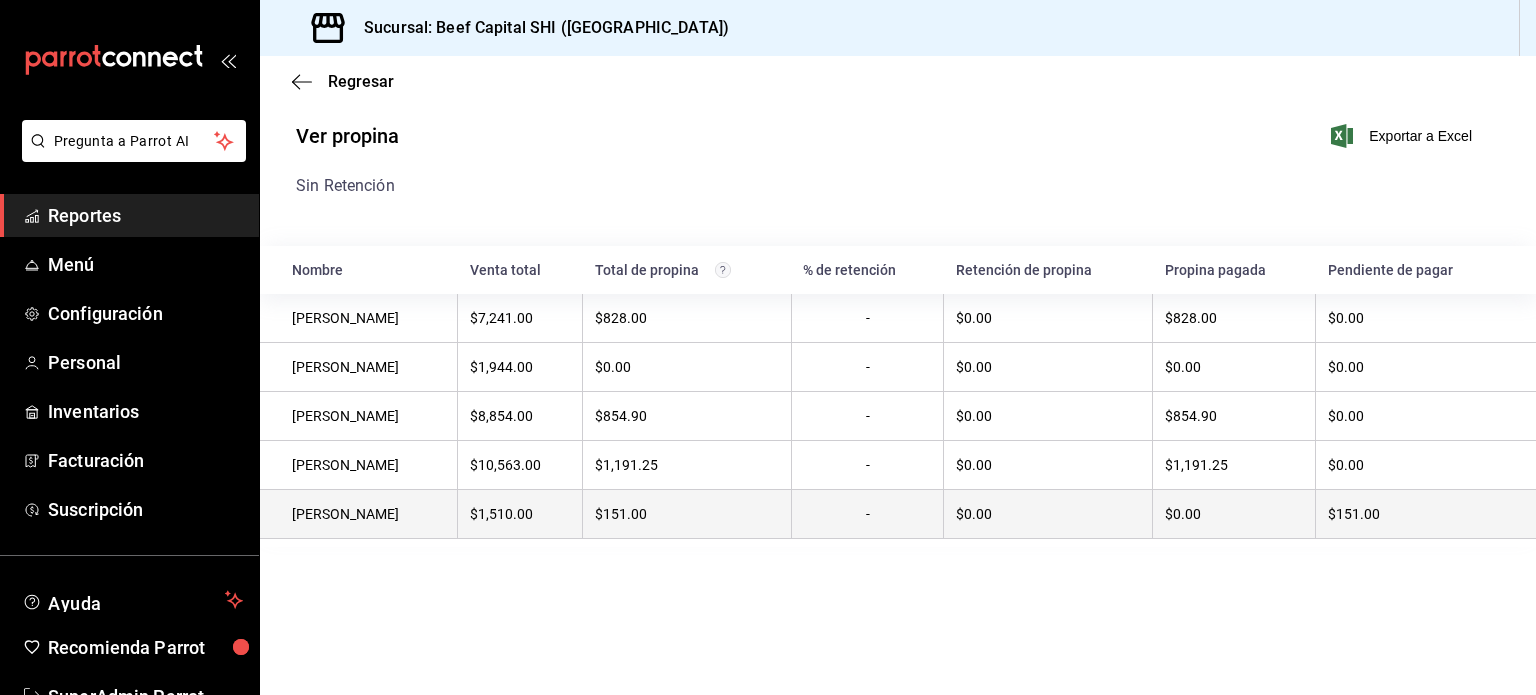 click on "$0.00" at bounding box center [1048, 513] 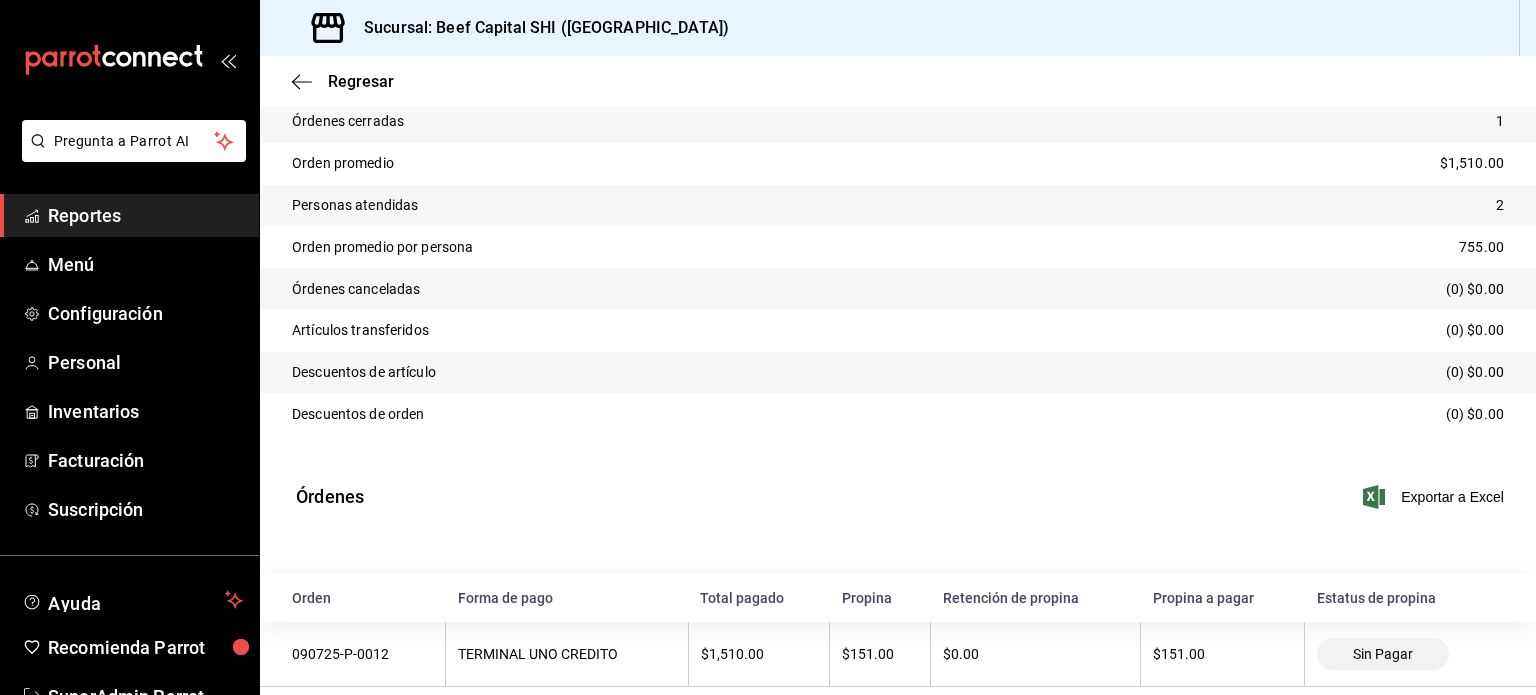 scroll, scrollTop: 183, scrollLeft: 0, axis: vertical 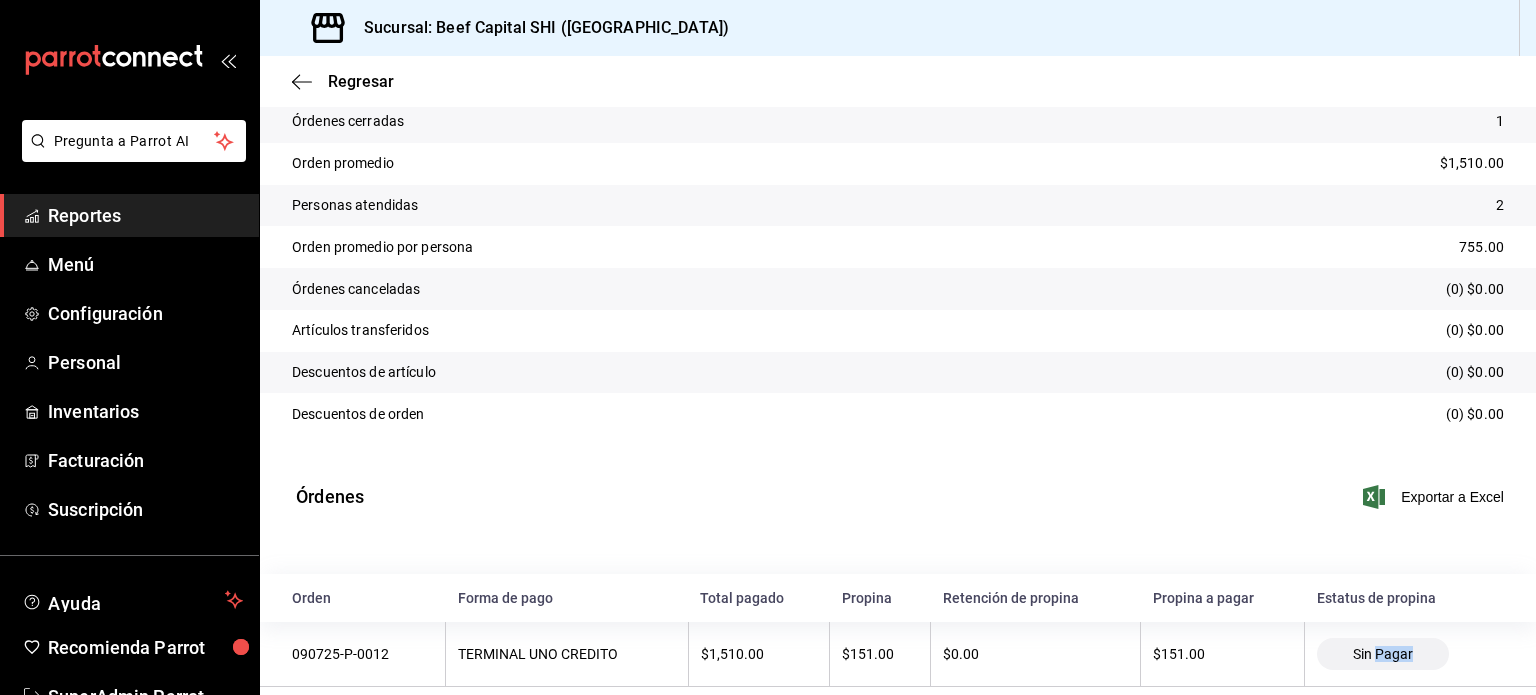 click on "Sin Pagar" at bounding box center (1383, 654) 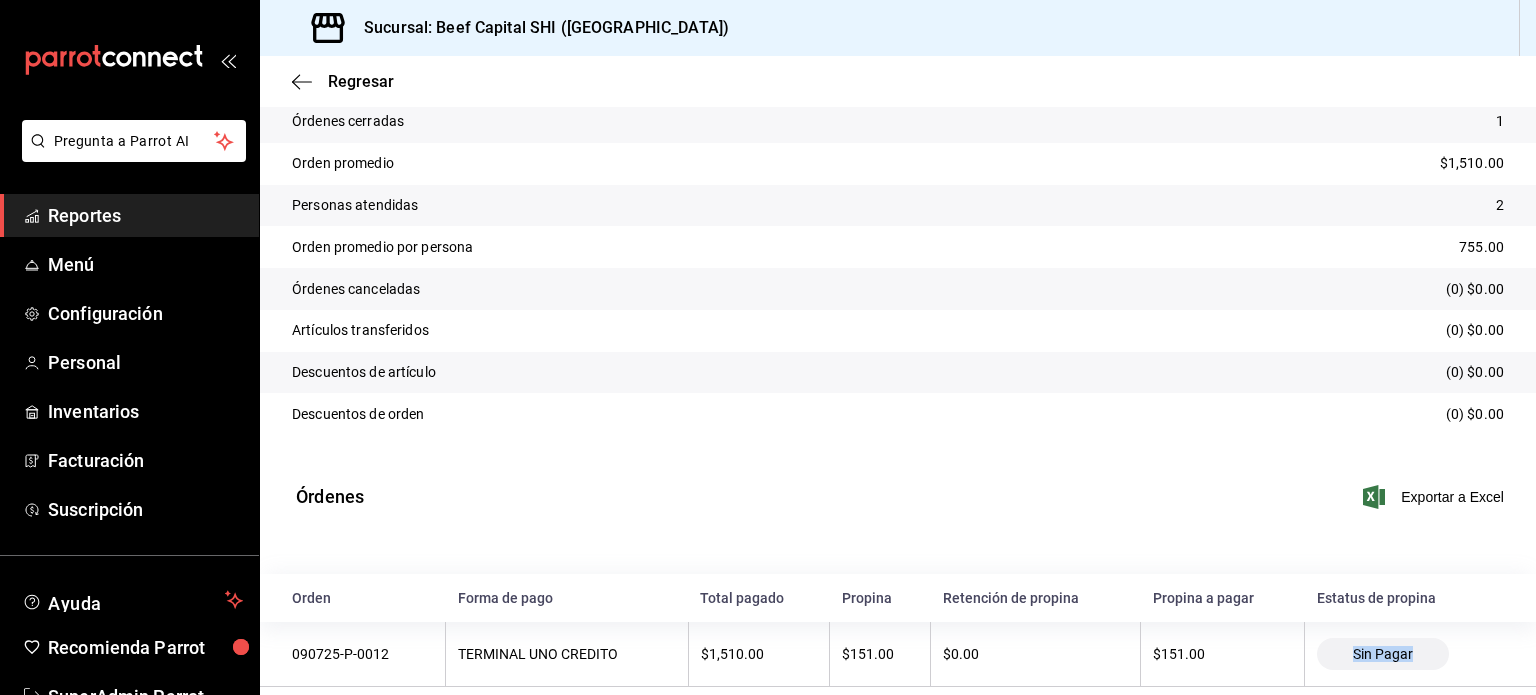 click on "Sin Pagar" at bounding box center (1383, 654) 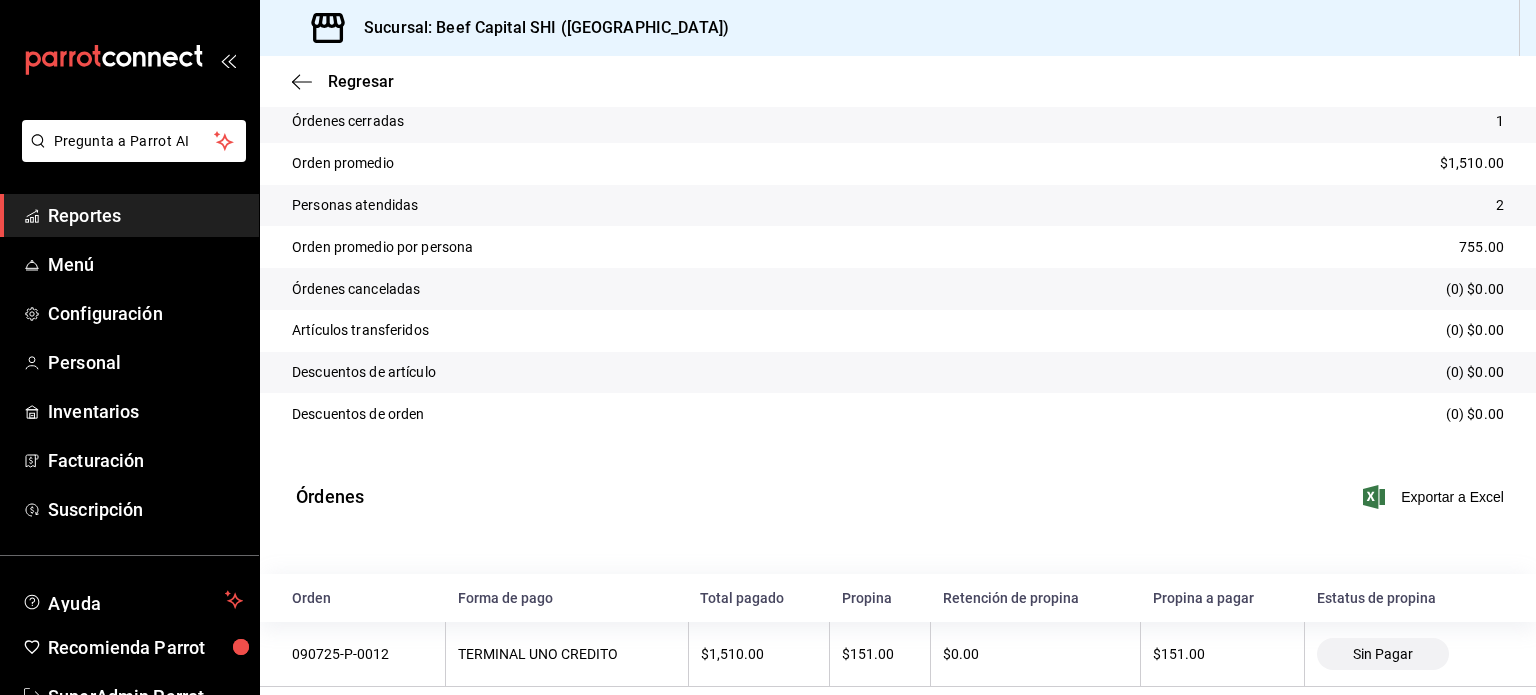 click on "Órdenes Exportar a Excel" at bounding box center (900, 508) 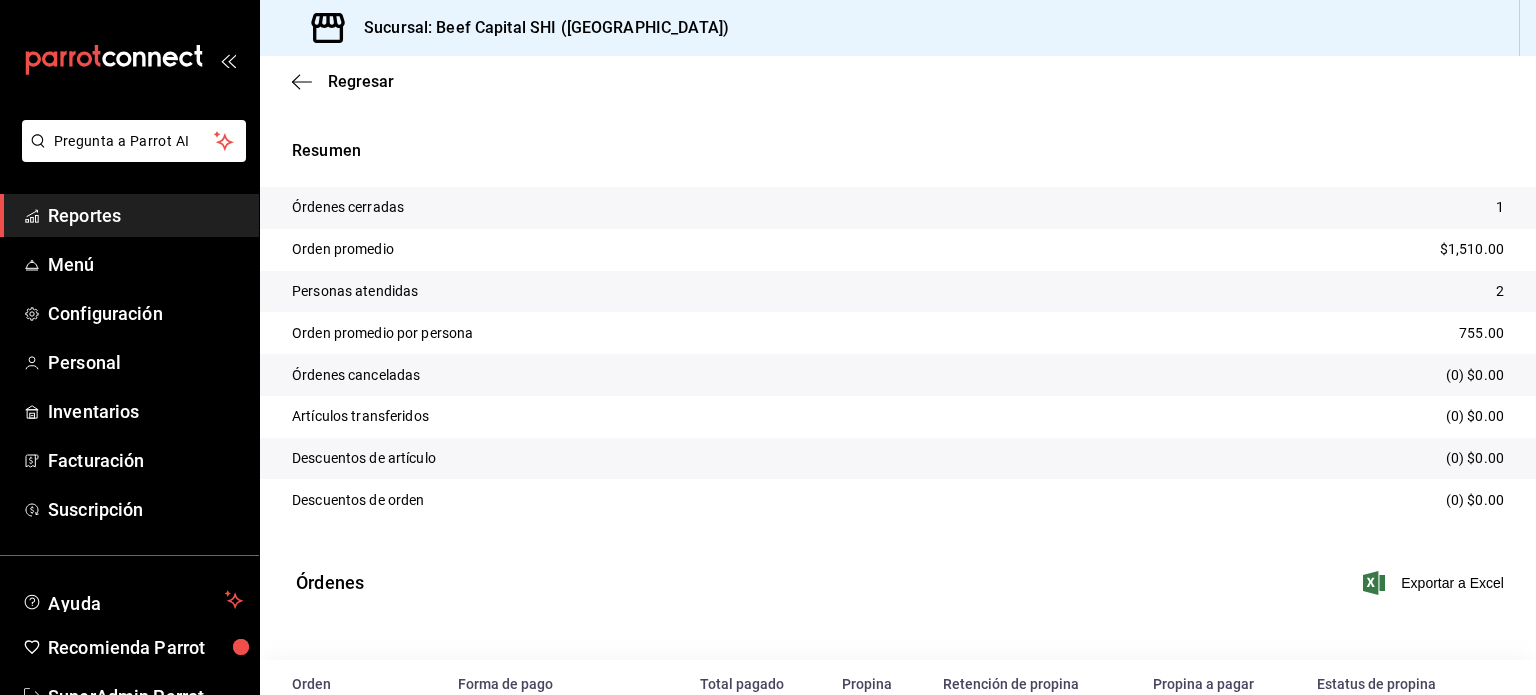 scroll, scrollTop: 183, scrollLeft: 0, axis: vertical 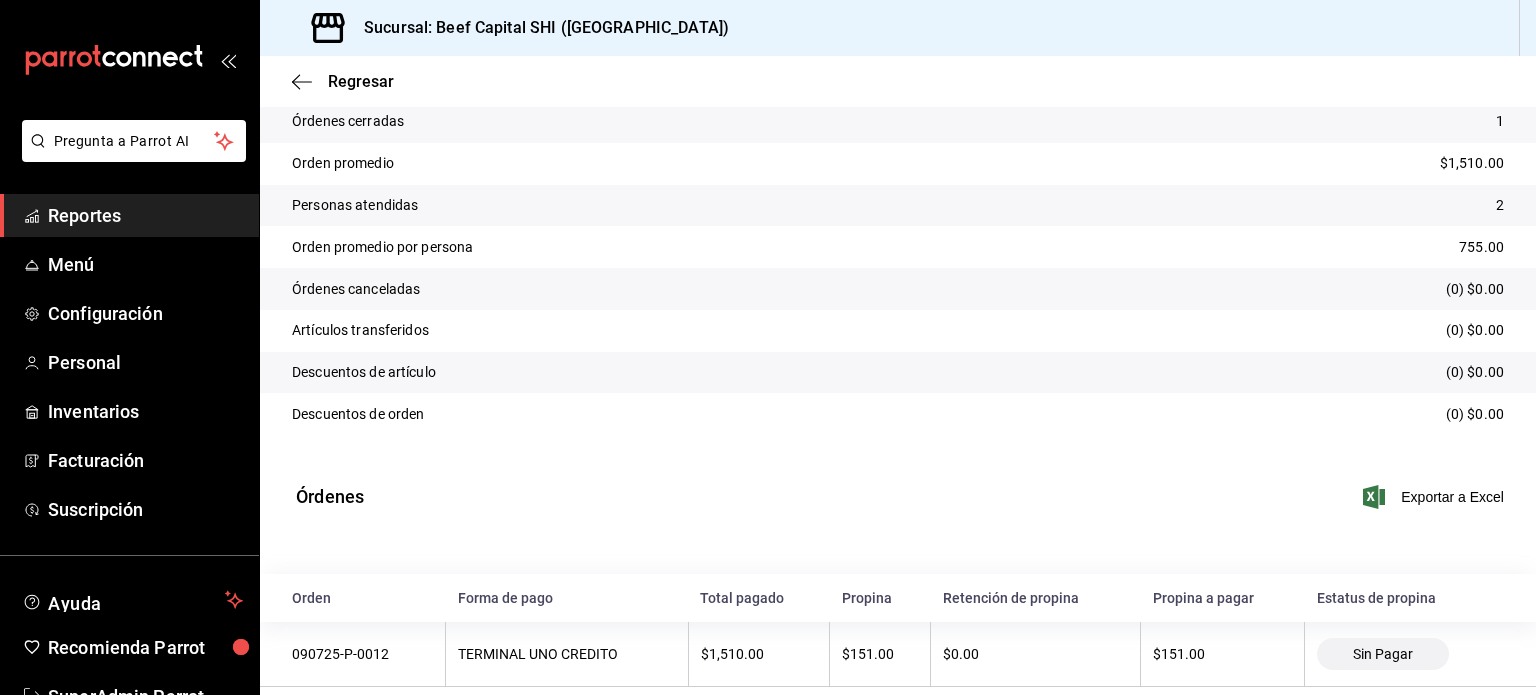 click on "$151.00" at bounding box center [880, 654] 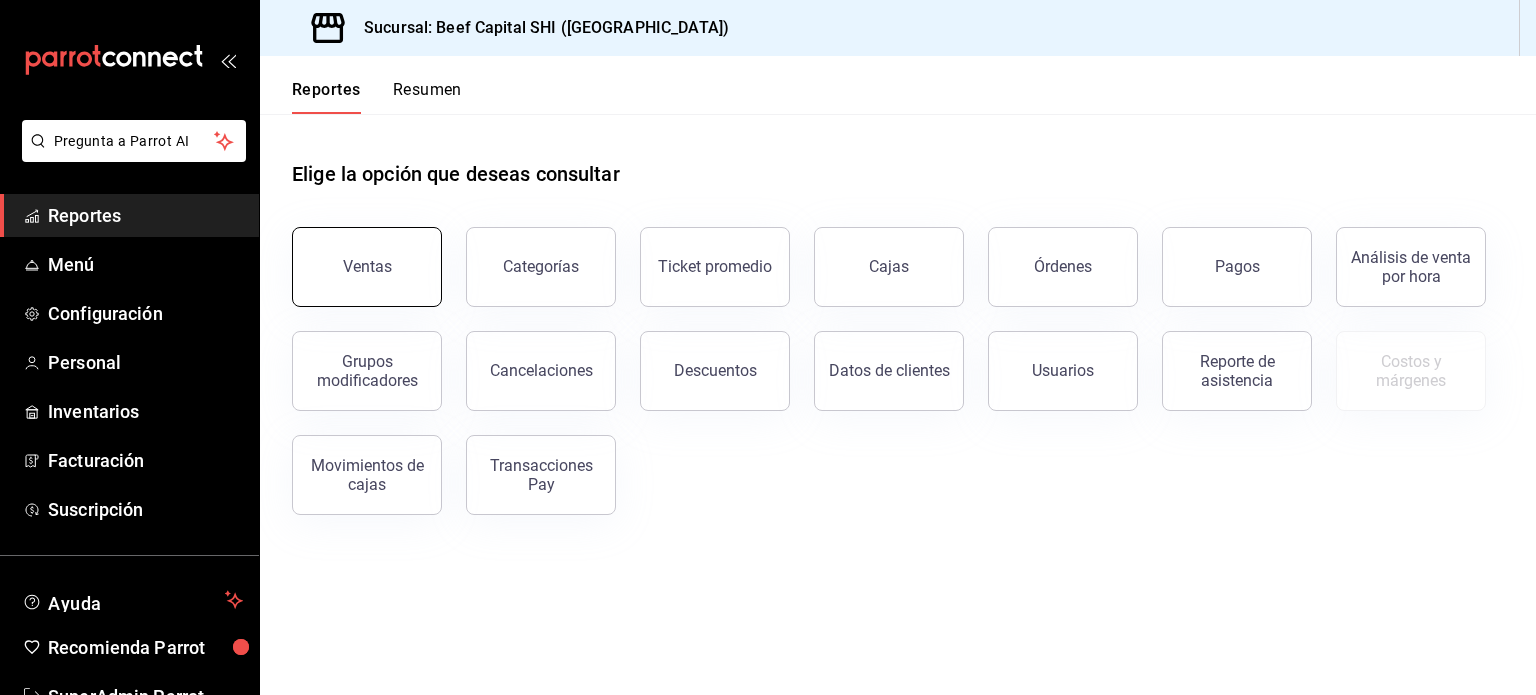 click on "Ventas" at bounding box center [367, 266] 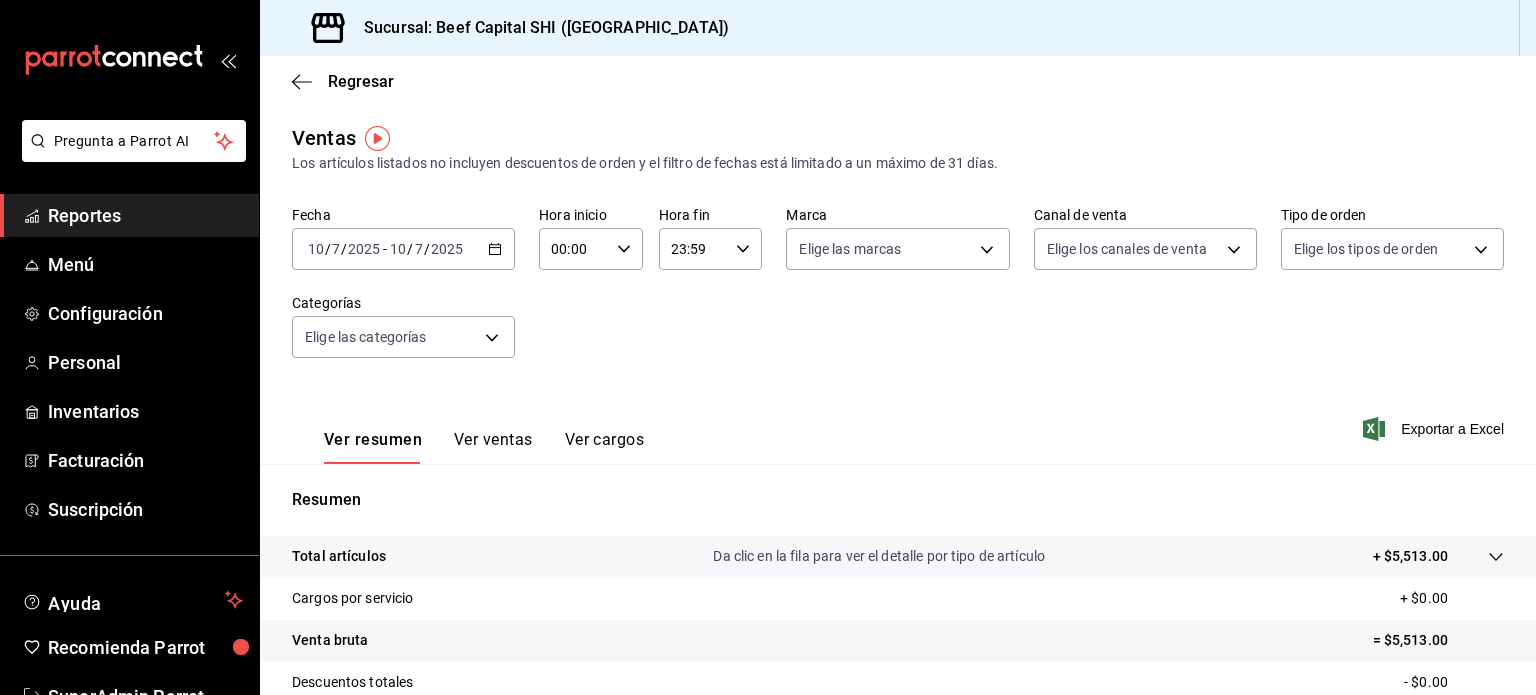 click on "Reportes" at bounding box center [145, 215] 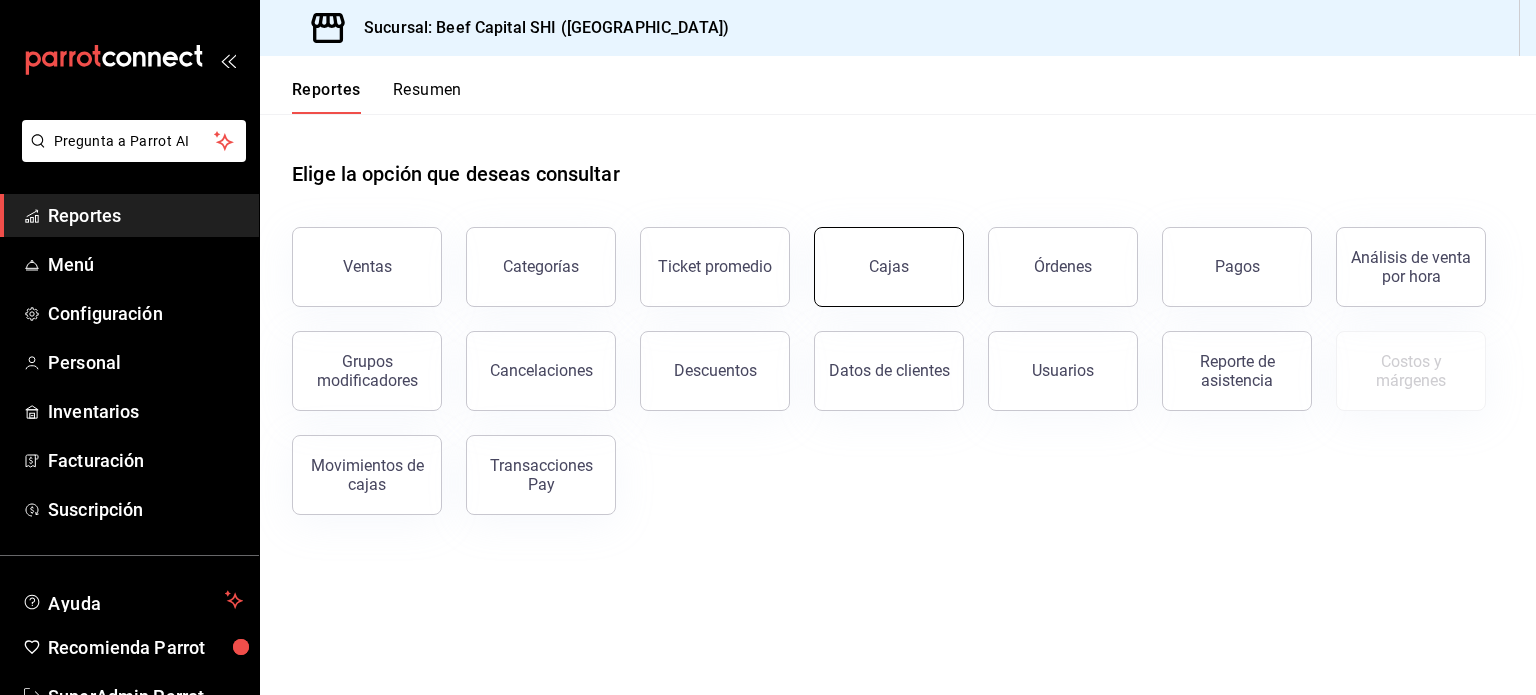 click on "Cajas" at bounding box center [889, 267] 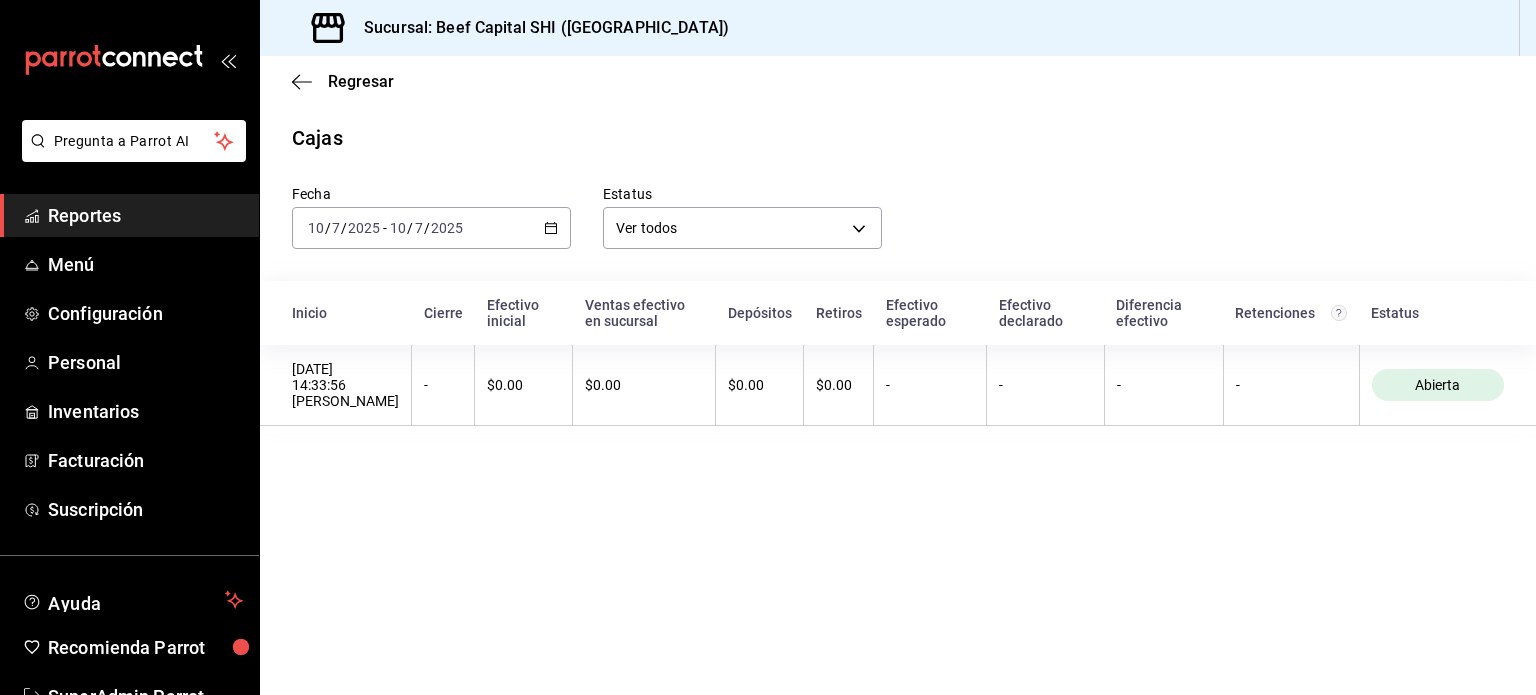 click on "[DATE] [DATE] - [DATE] [DATE]" at bounding box center (431, 228) 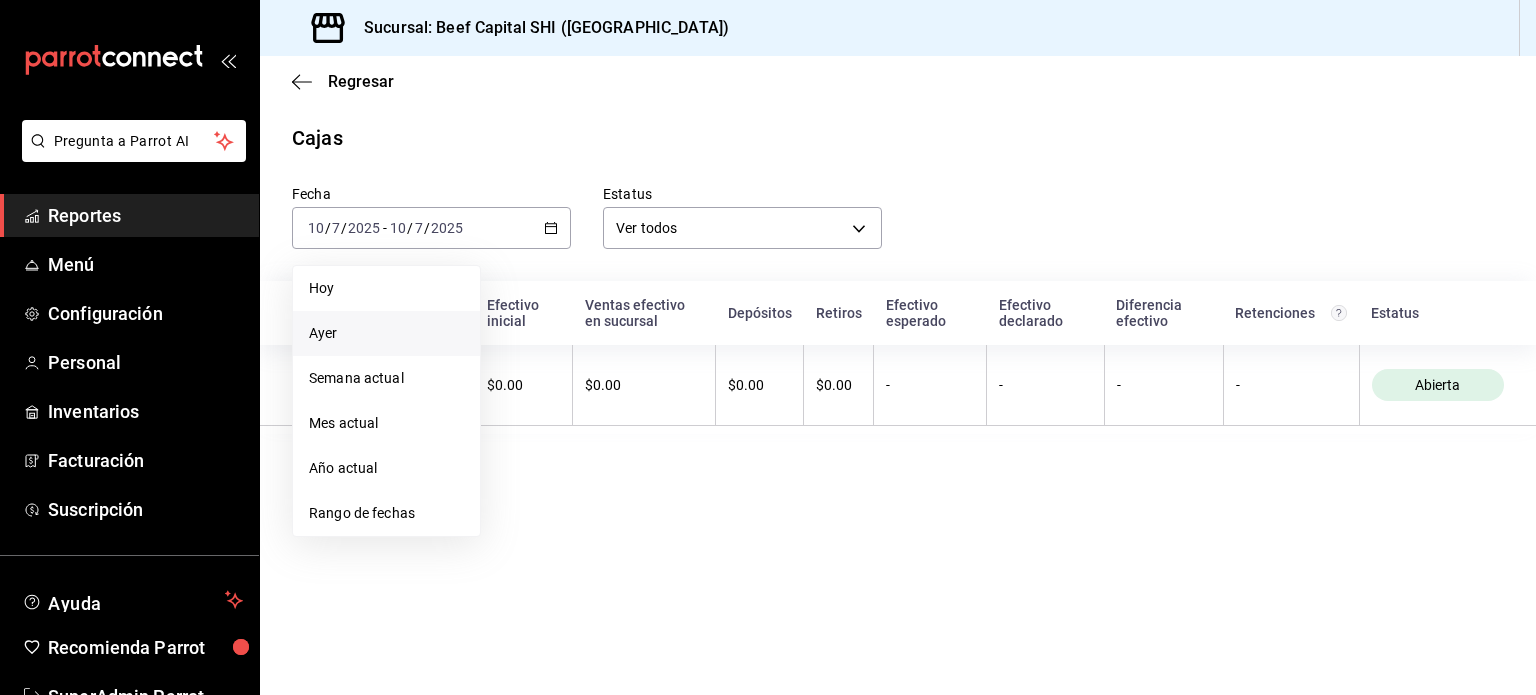 click on "Ayer" at bounding box center (386, 333) 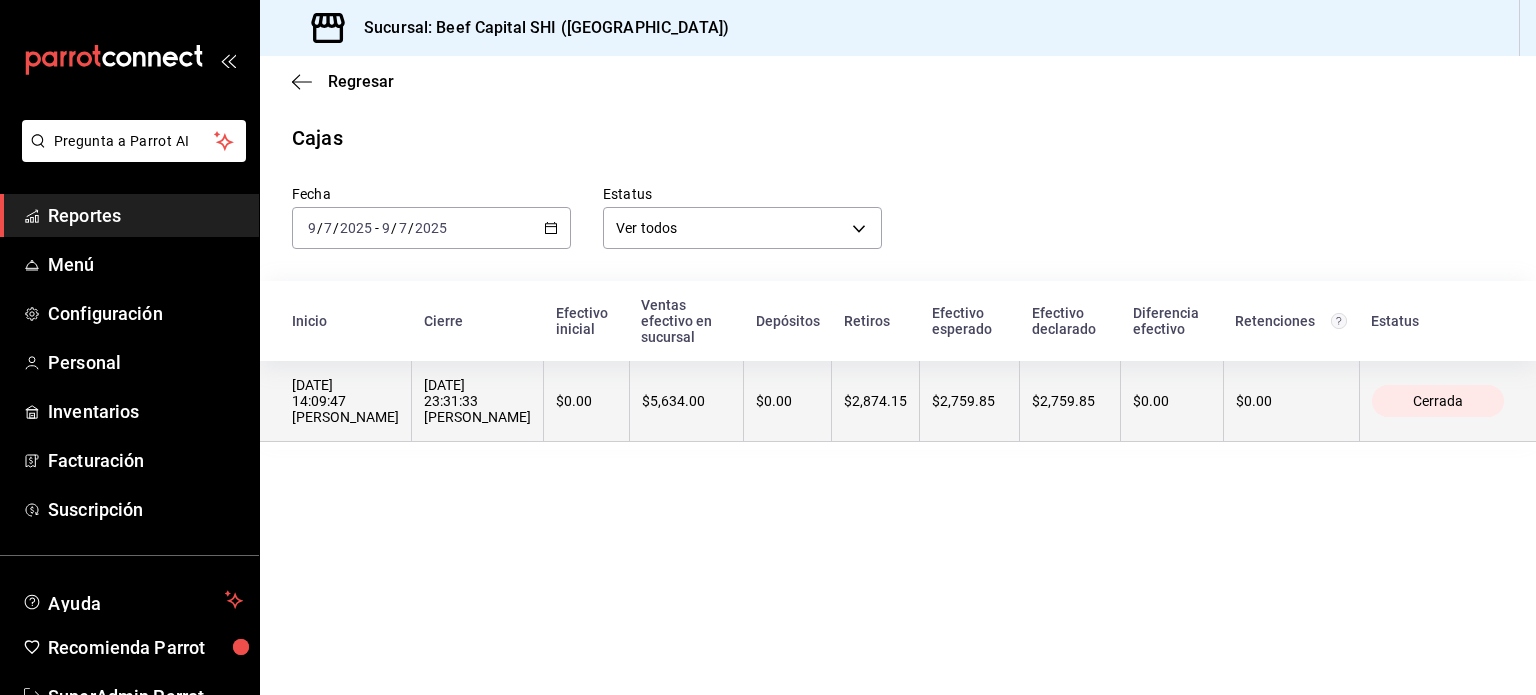 drag, startPoint x: 698, startPoint y: 479, endPoint x: 673, endPoint y: 445, distance: 42.201897 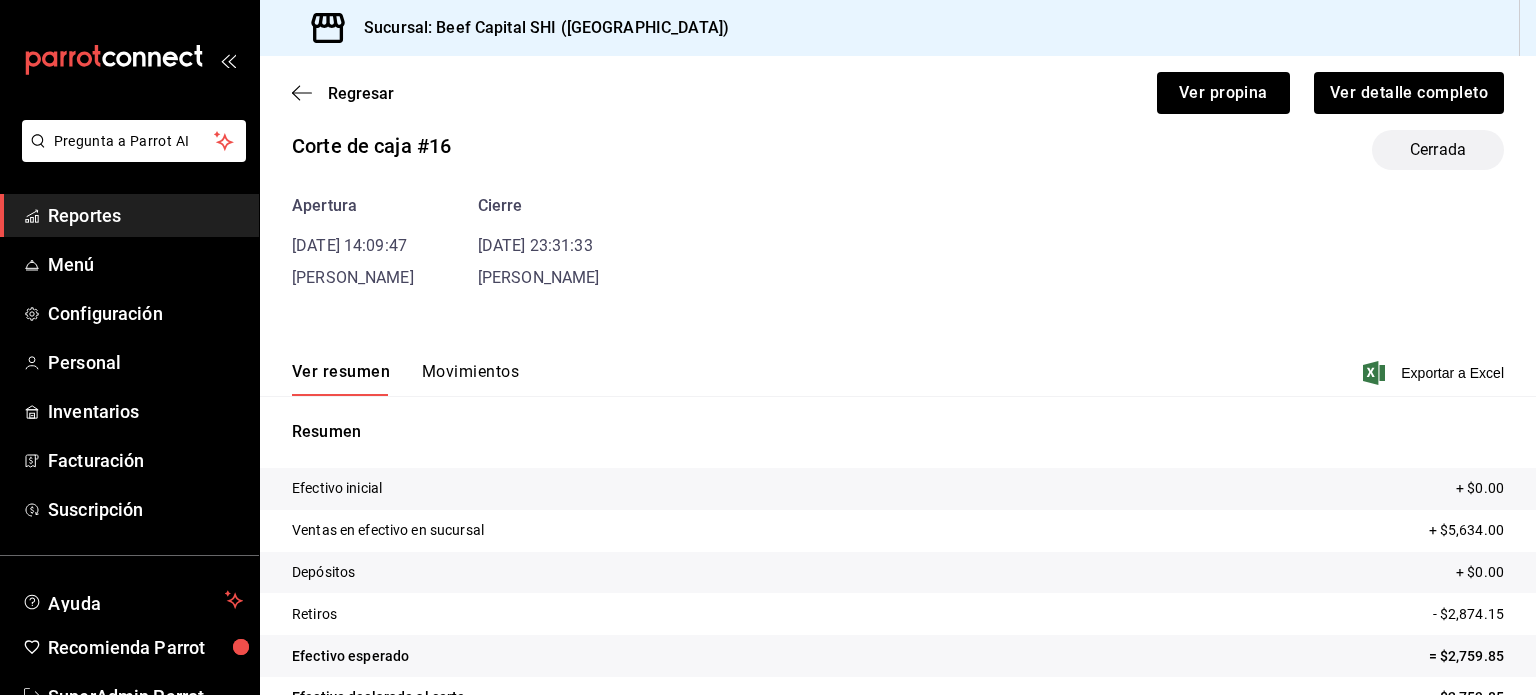 scroll, scrollTop: 121, scrollLeft: 0, axis: vertical 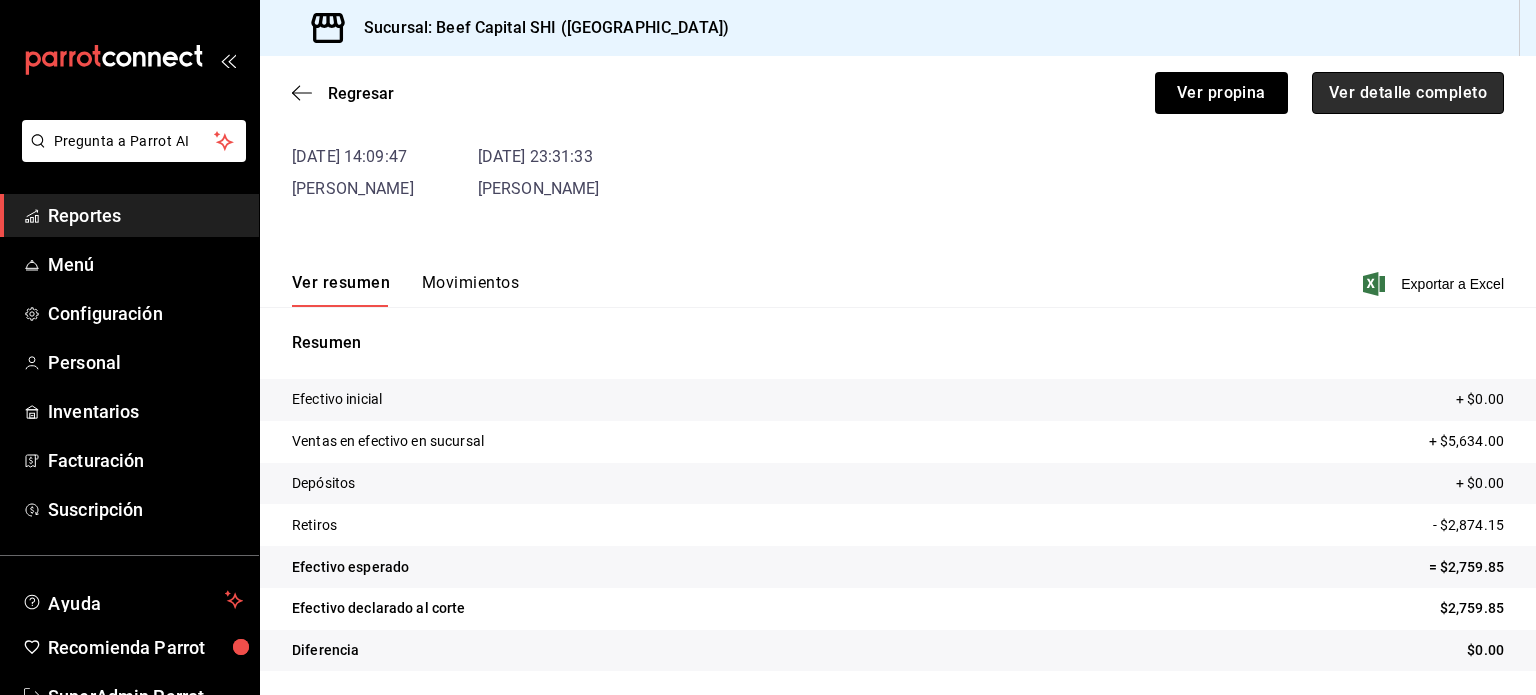 click on "Ver detalle completo" at bounding box center (1408, 93) 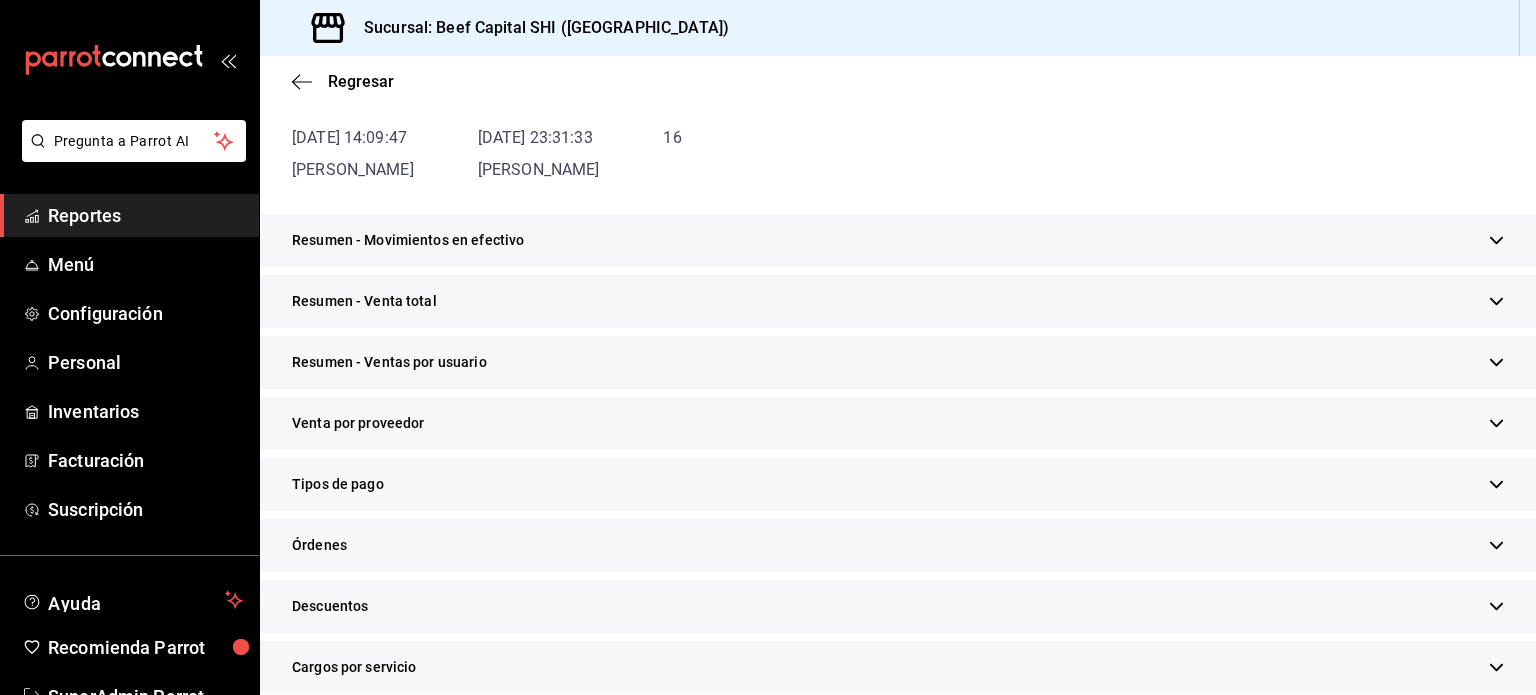 click on "Tipos de pago" at bounding box center [898, 484] 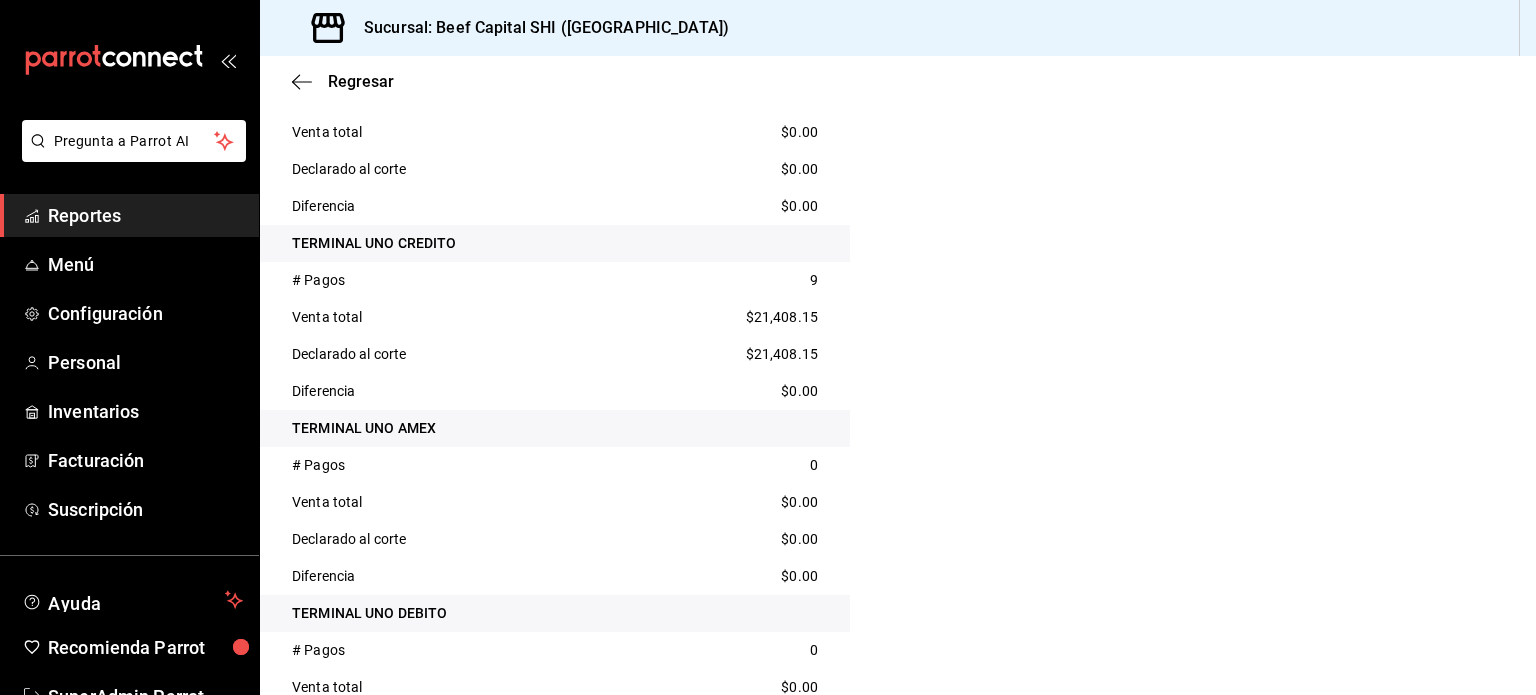scroll, scrollTop: 1721, scrollLeft: 0, axis: vertical 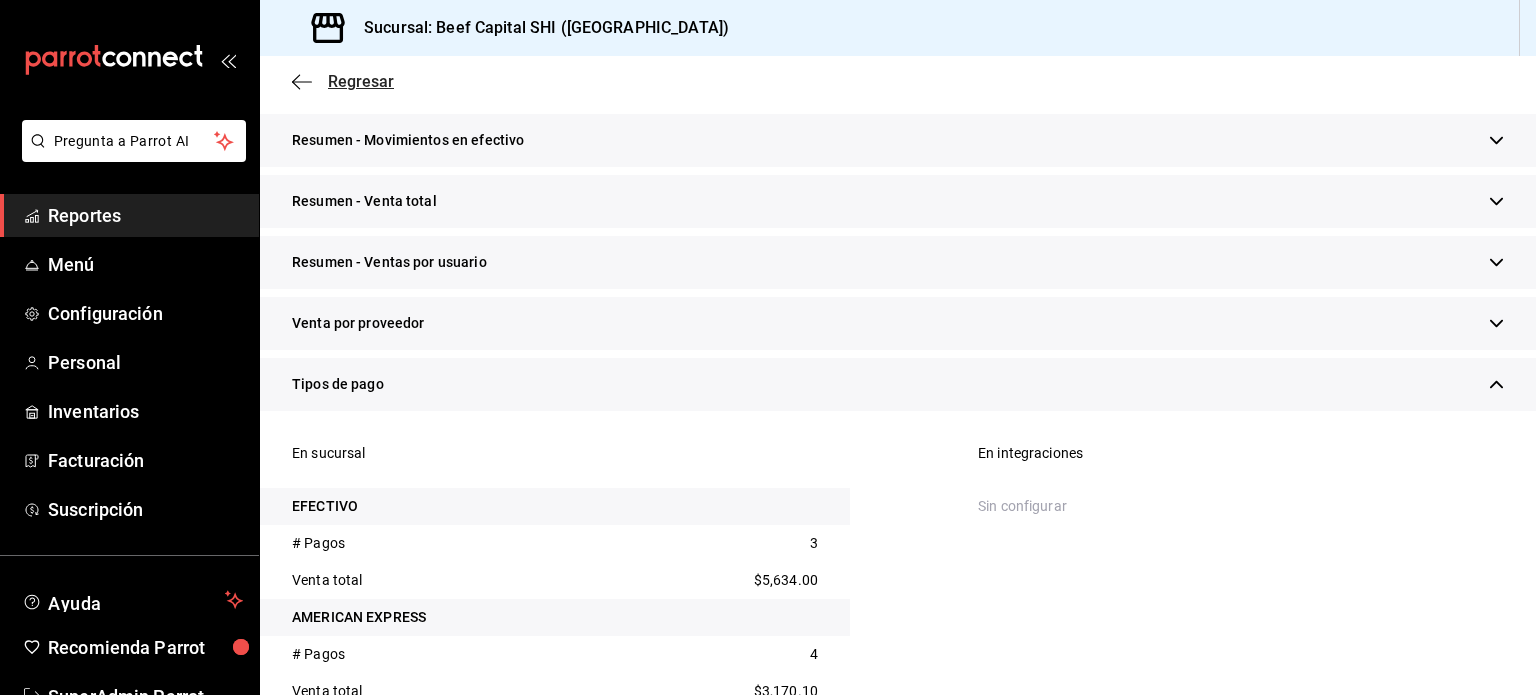 click 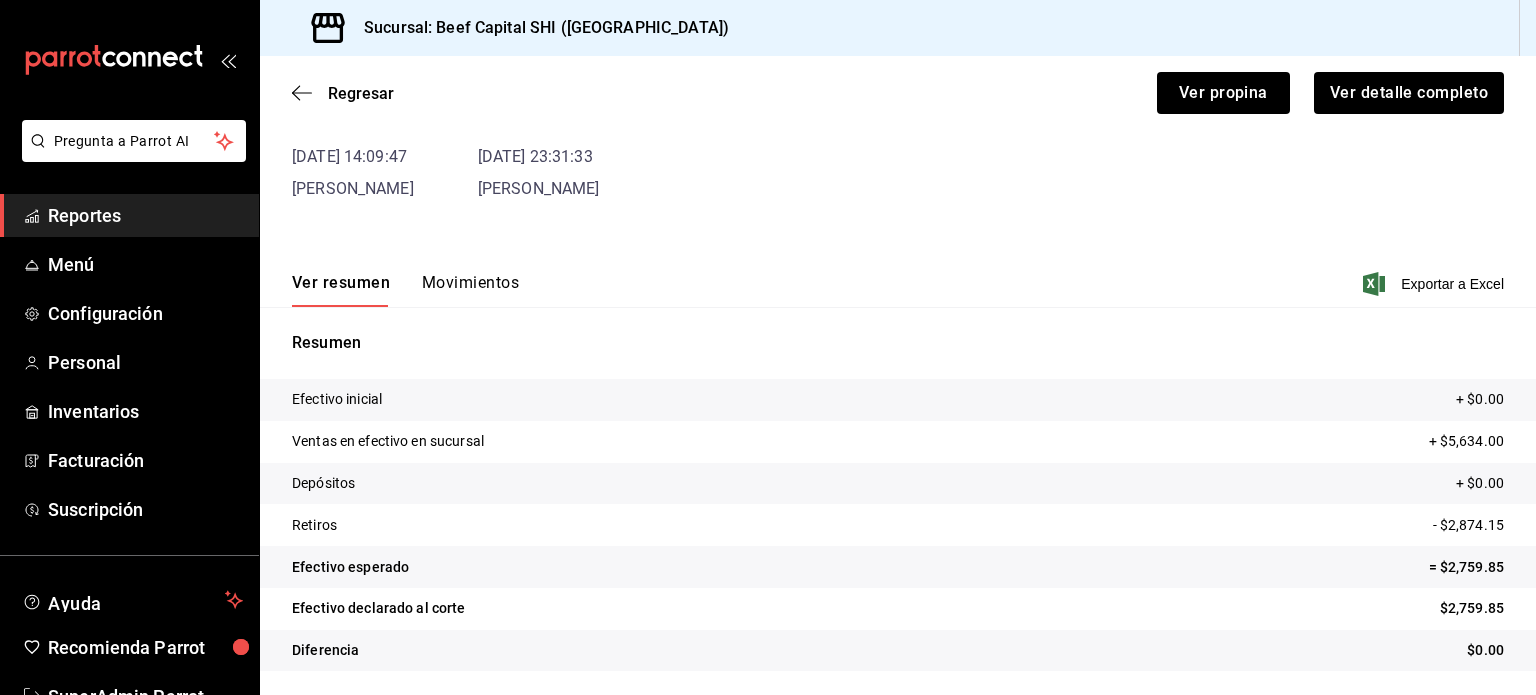 scroll, scrollTop: 121, scrollLeft: 0, axis: vertical 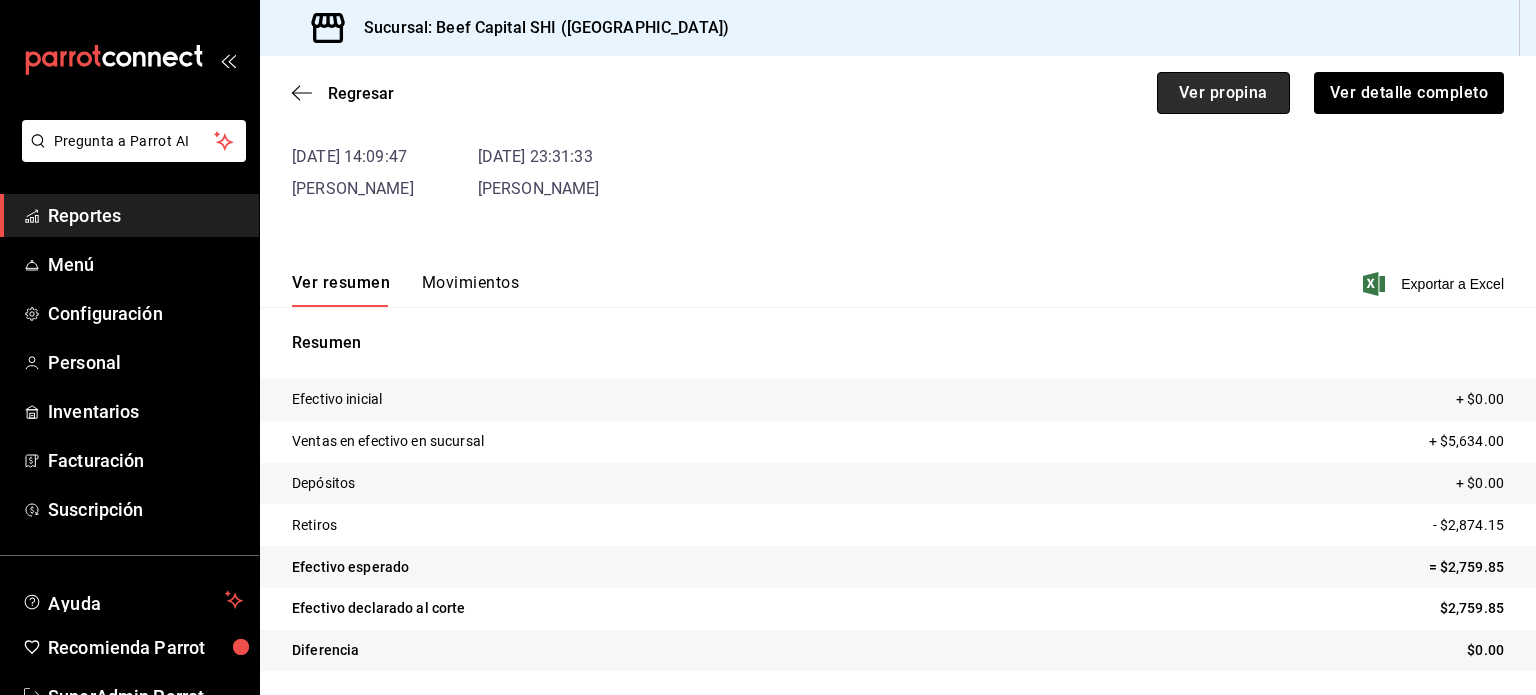 click on "Ver propina" at bounding box center (1223, 93) 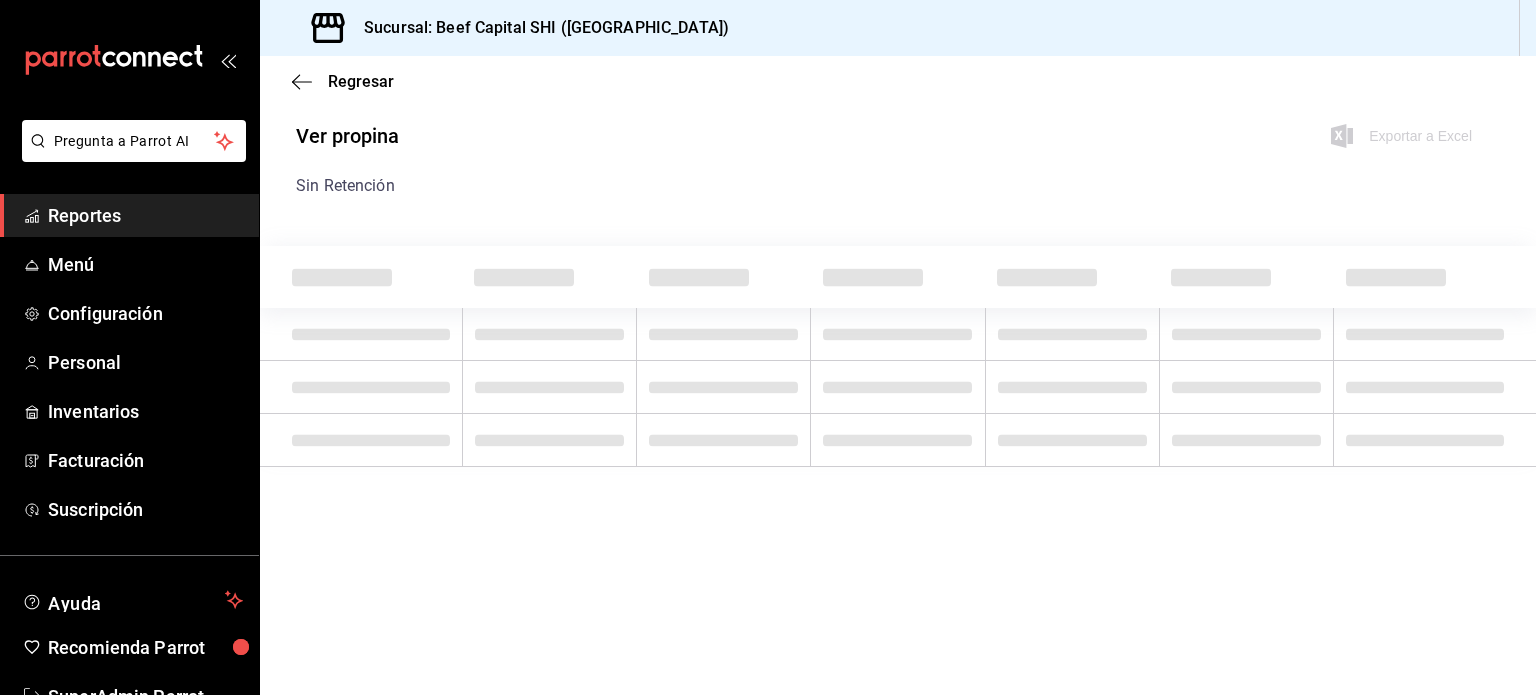 scroll, scrollTop: 0, scrollLeft: 0, axis: both 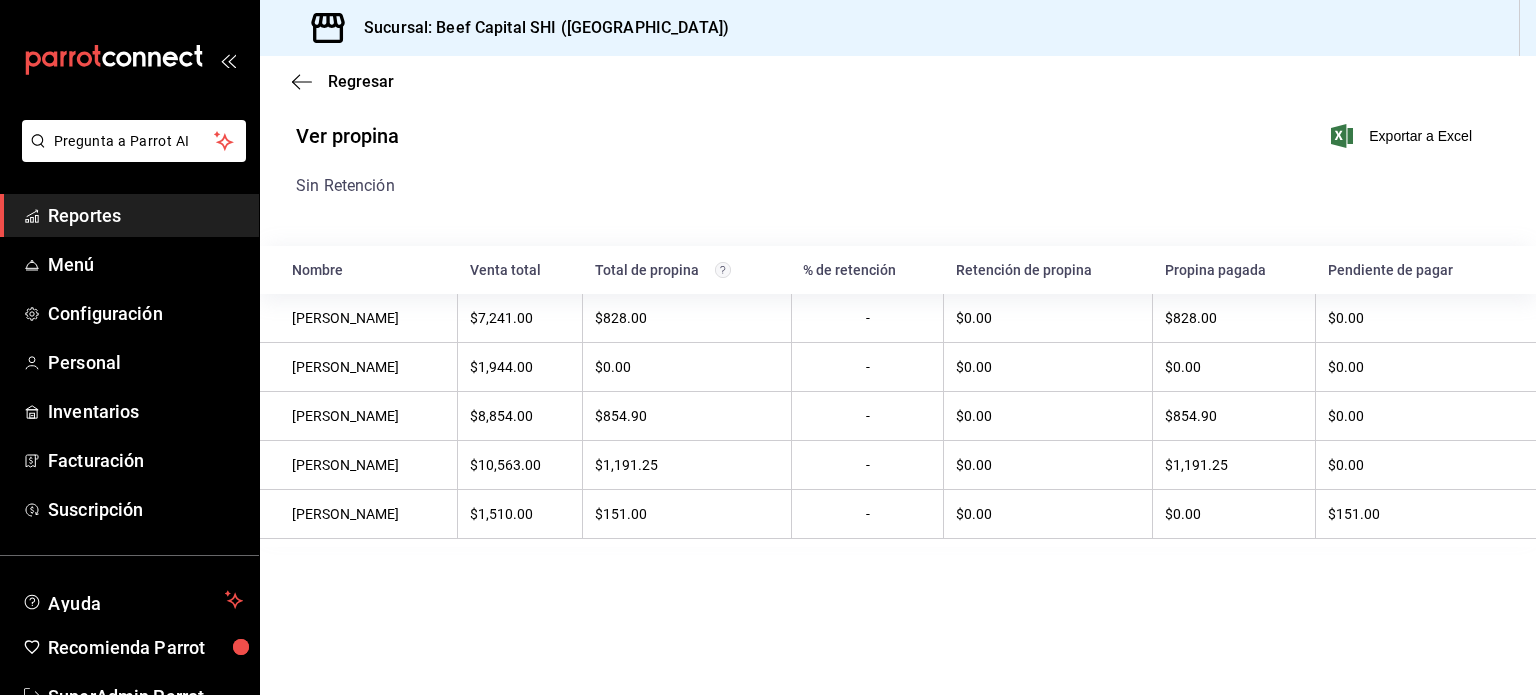 click on "Ver propina Exportar a Excel" at bounding box center (884, 148) 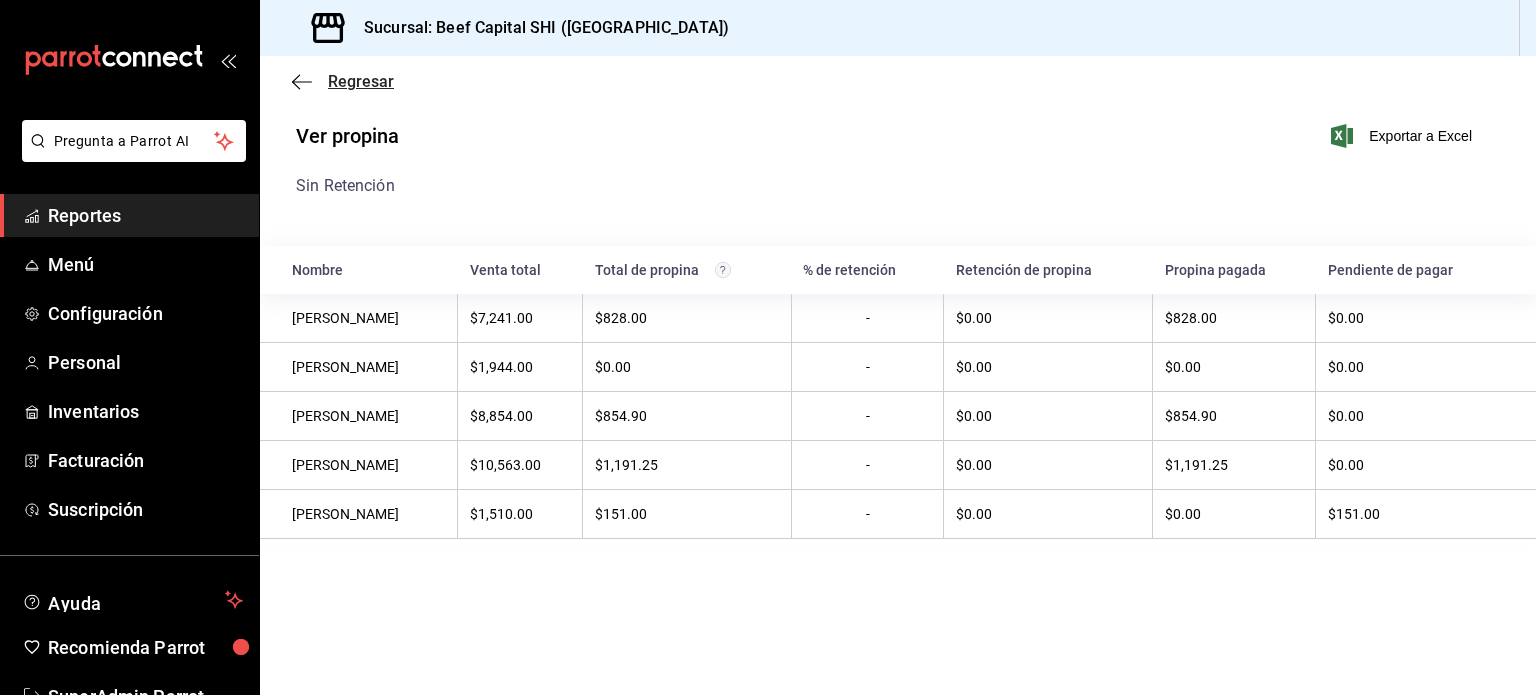 click on "Regresar" at bounding box center [343, 81] 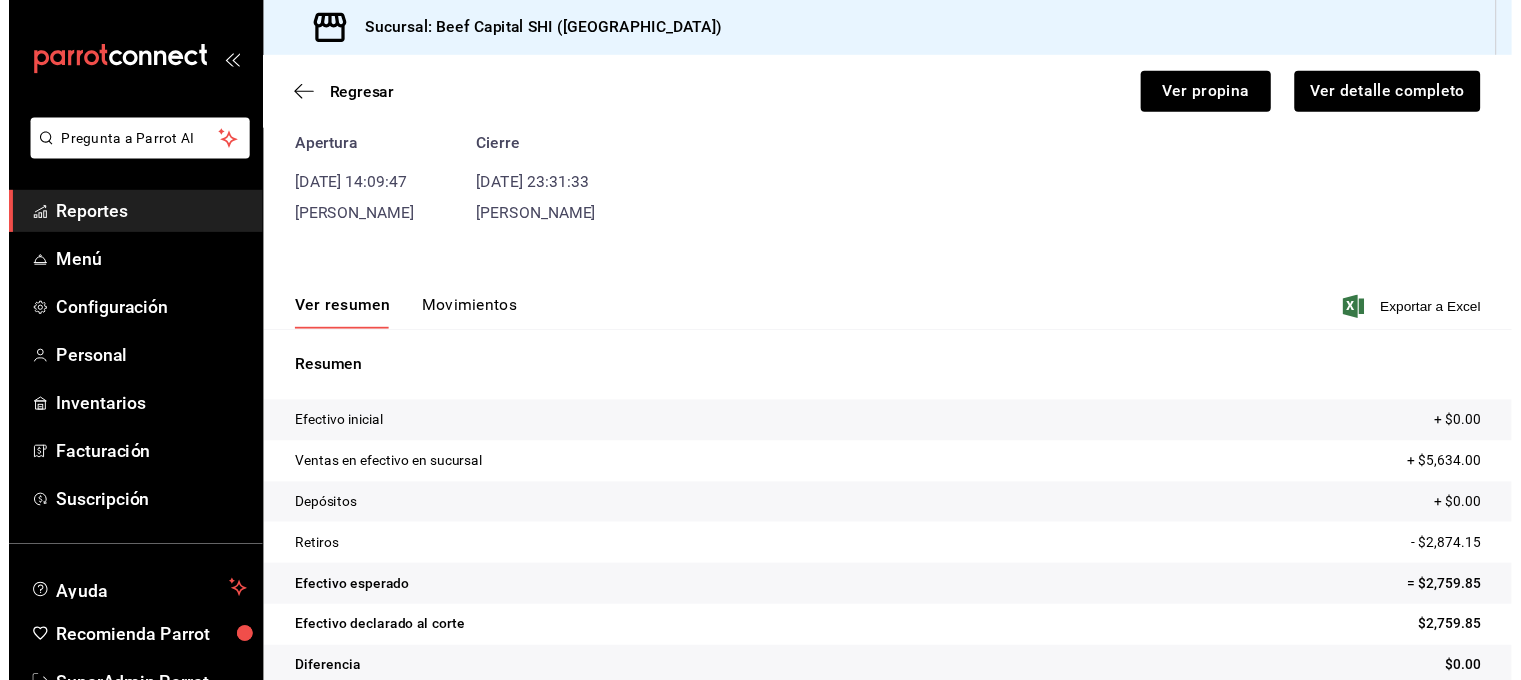 scroll, scrollTop: 121, scrollLeft: 0, axis: vertical 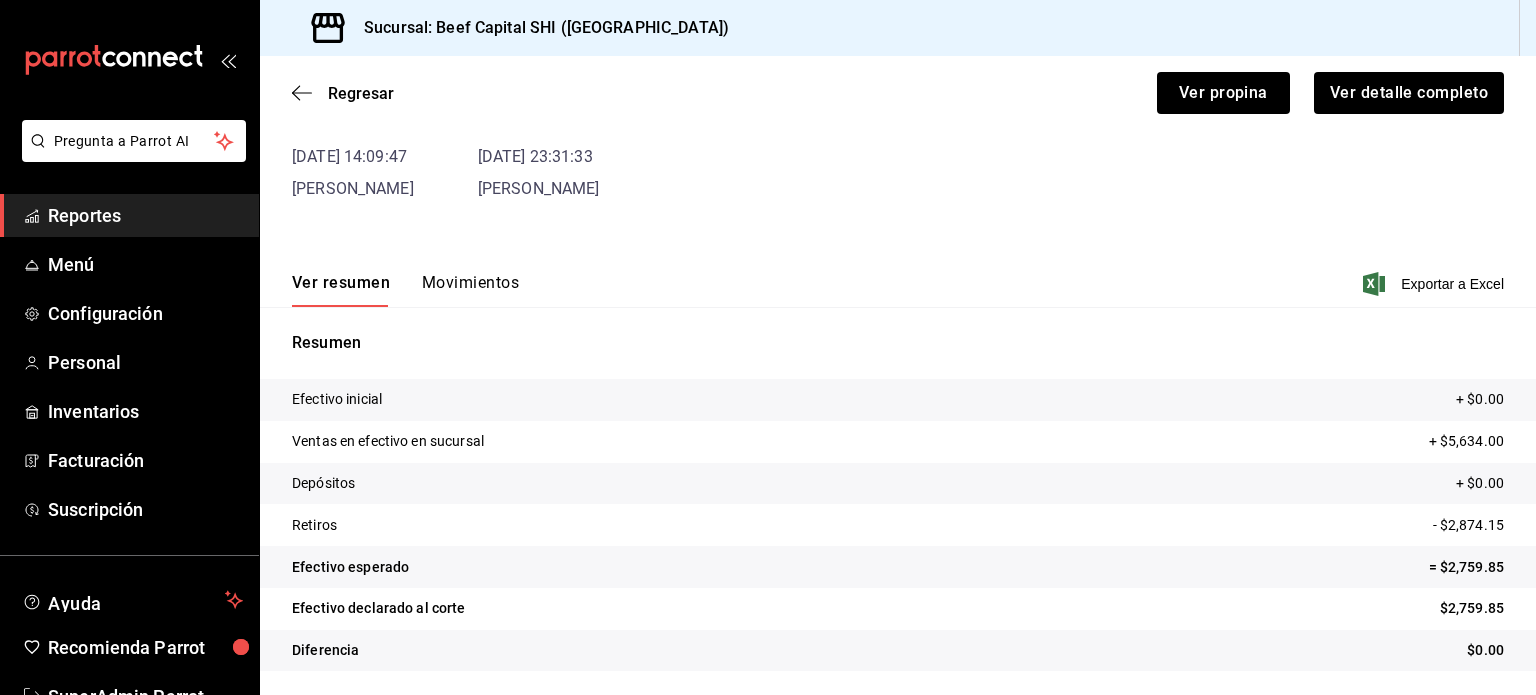 drag, startPoint x: 1493, startPoint y: 610, endPoint x: 1405, endPoint y: 609, distance: 88.005684 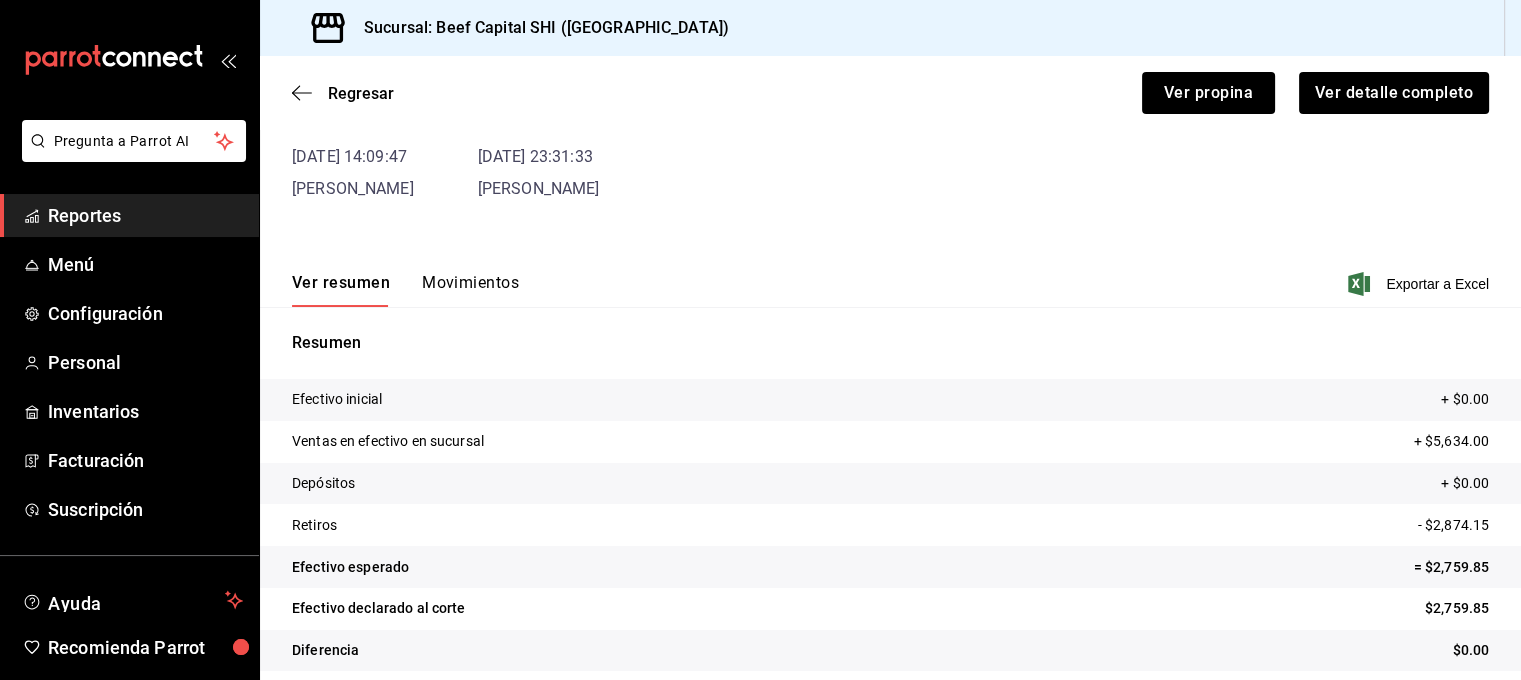 copy on "$2,759.85" 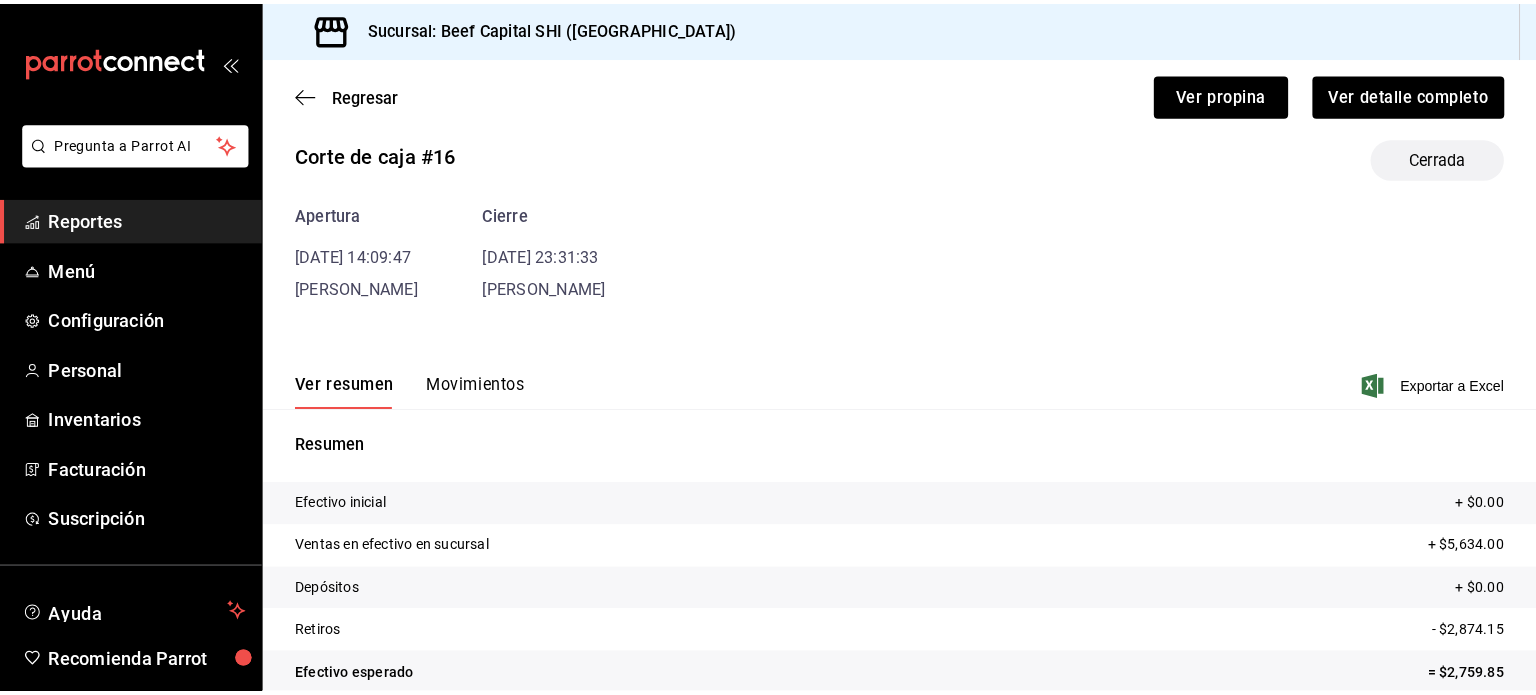 scroll, scrollTop: 0, scrollLeft: 0, axis: both 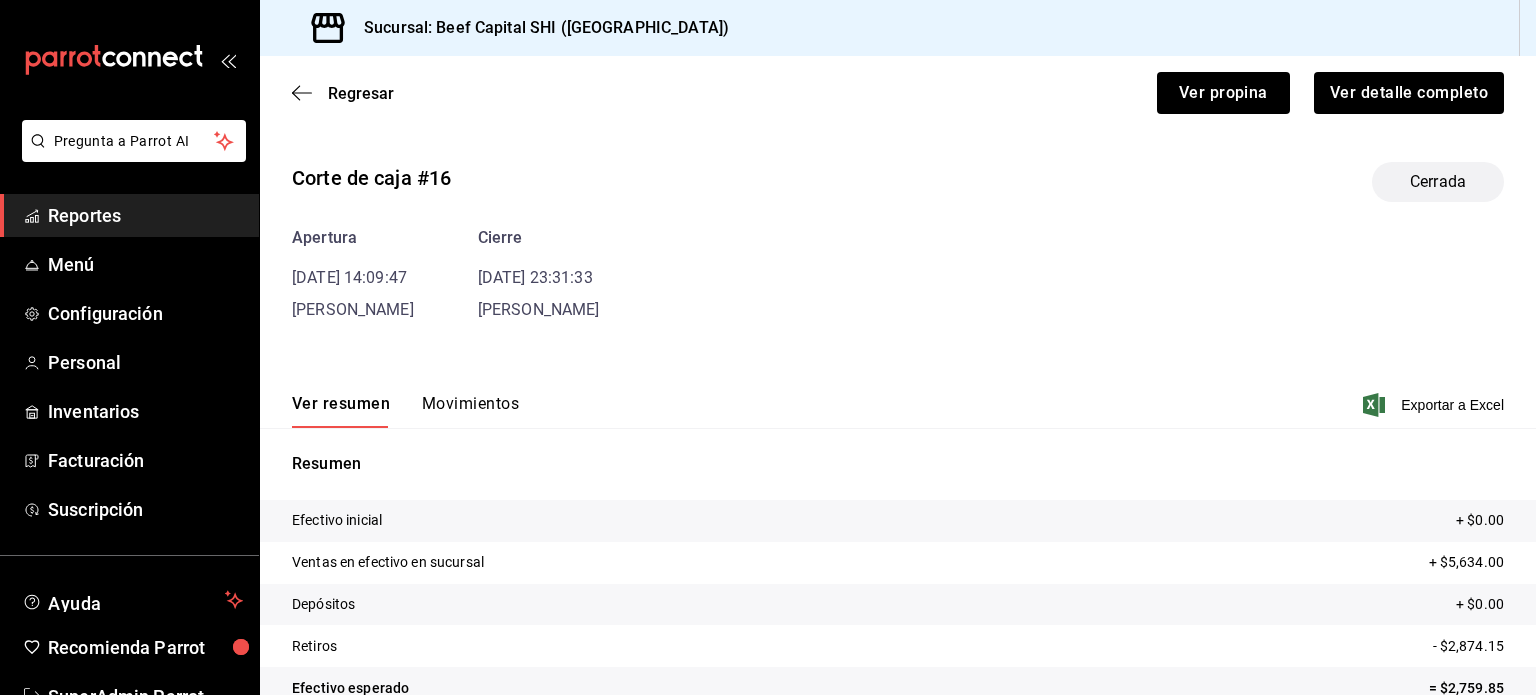 click on "Movimientos" at bounding box center (470, 411) 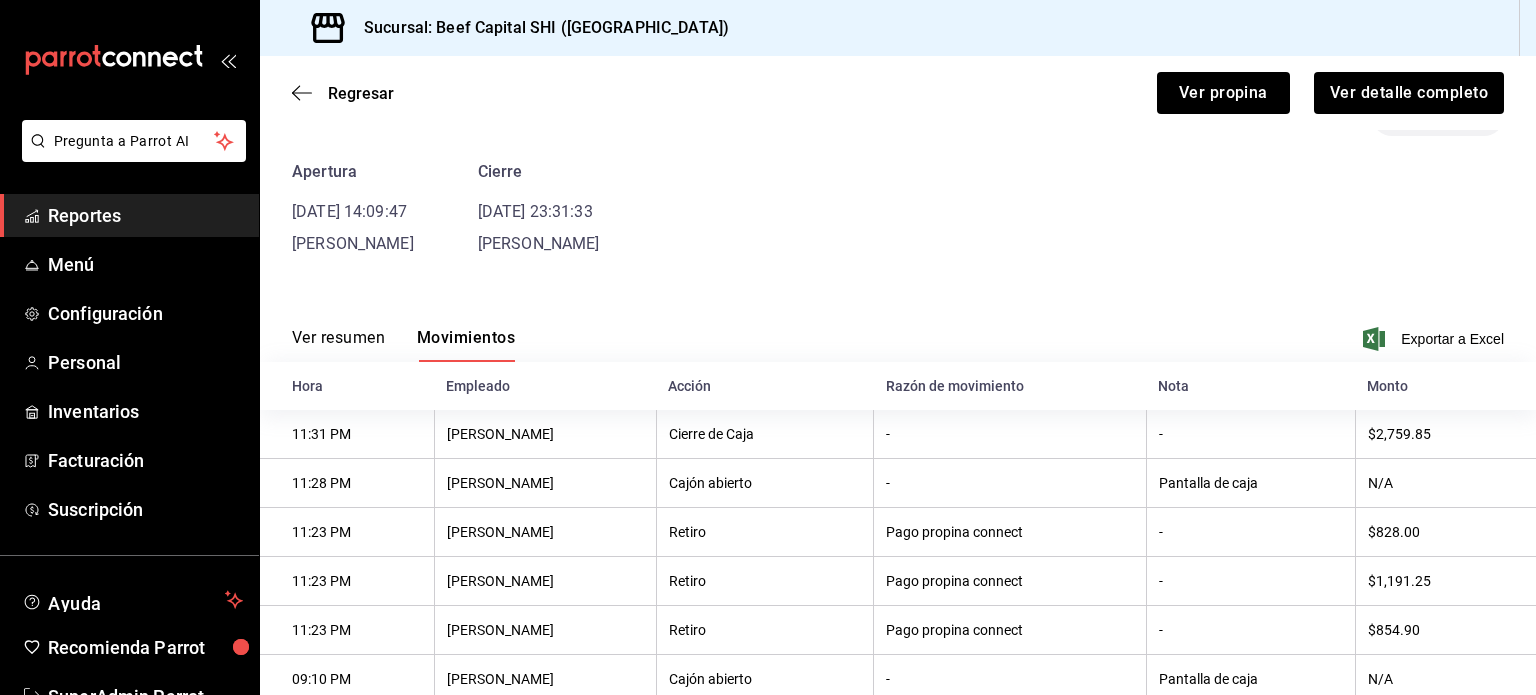 scroll, scrollTop: 226, scrollLeft: 0, axis: vertical 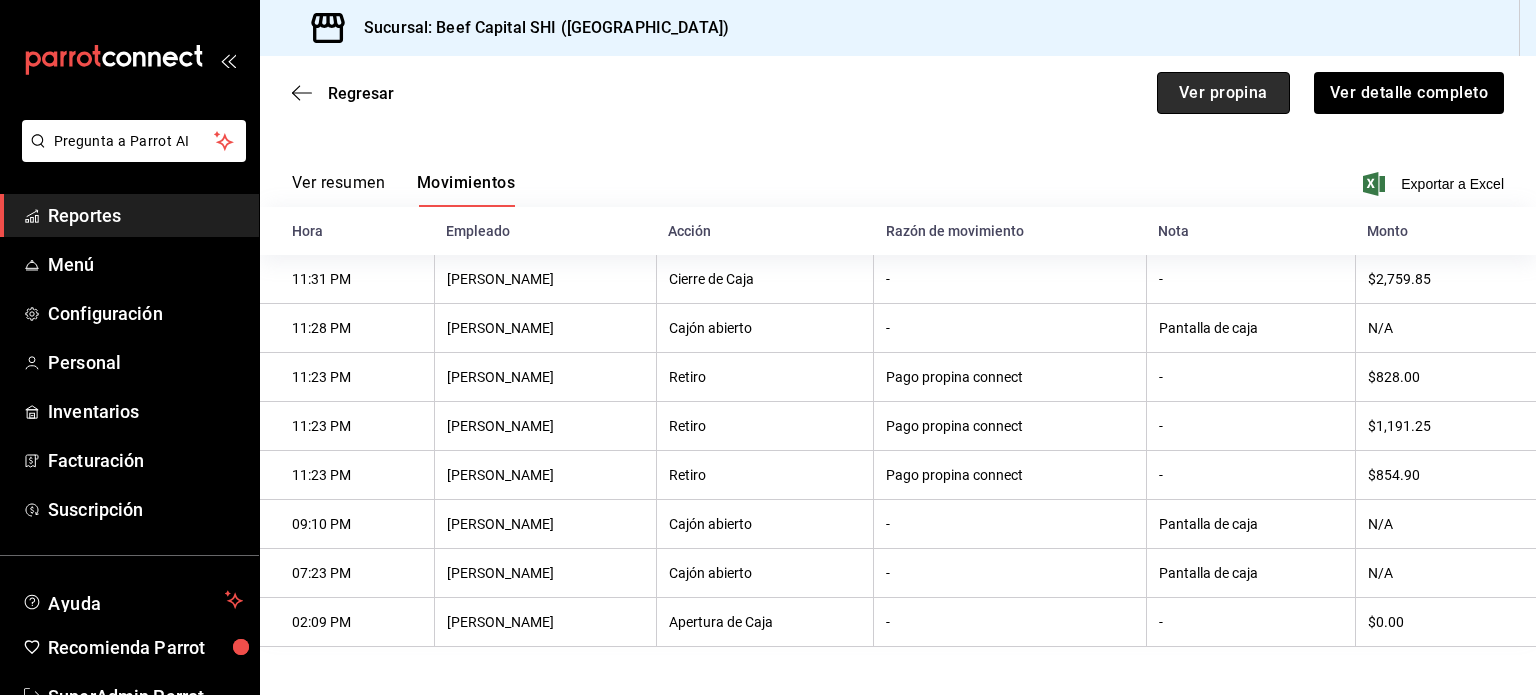 click on "Ver propina" at bounding box center [1223, 93] 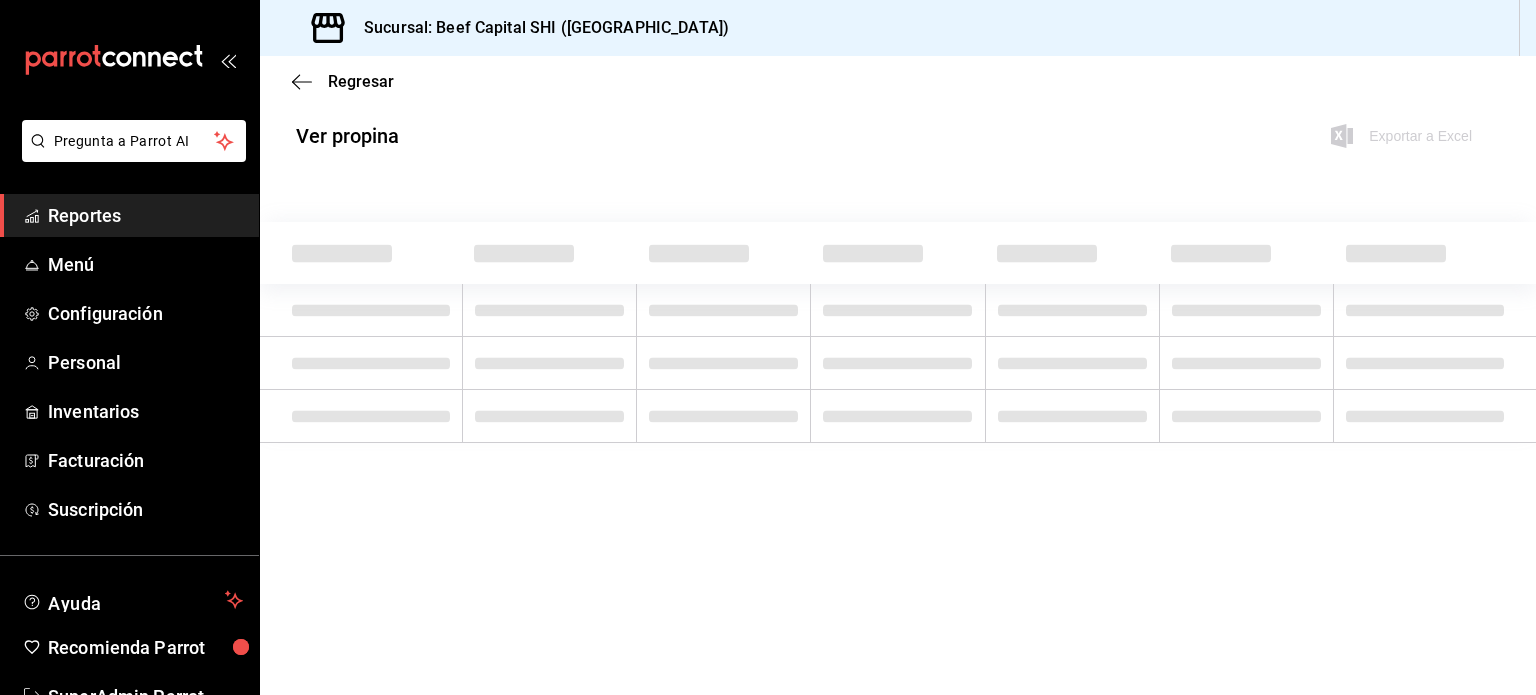 scroll, scrollTop: 0, scrollLeft: 0, axis: both 